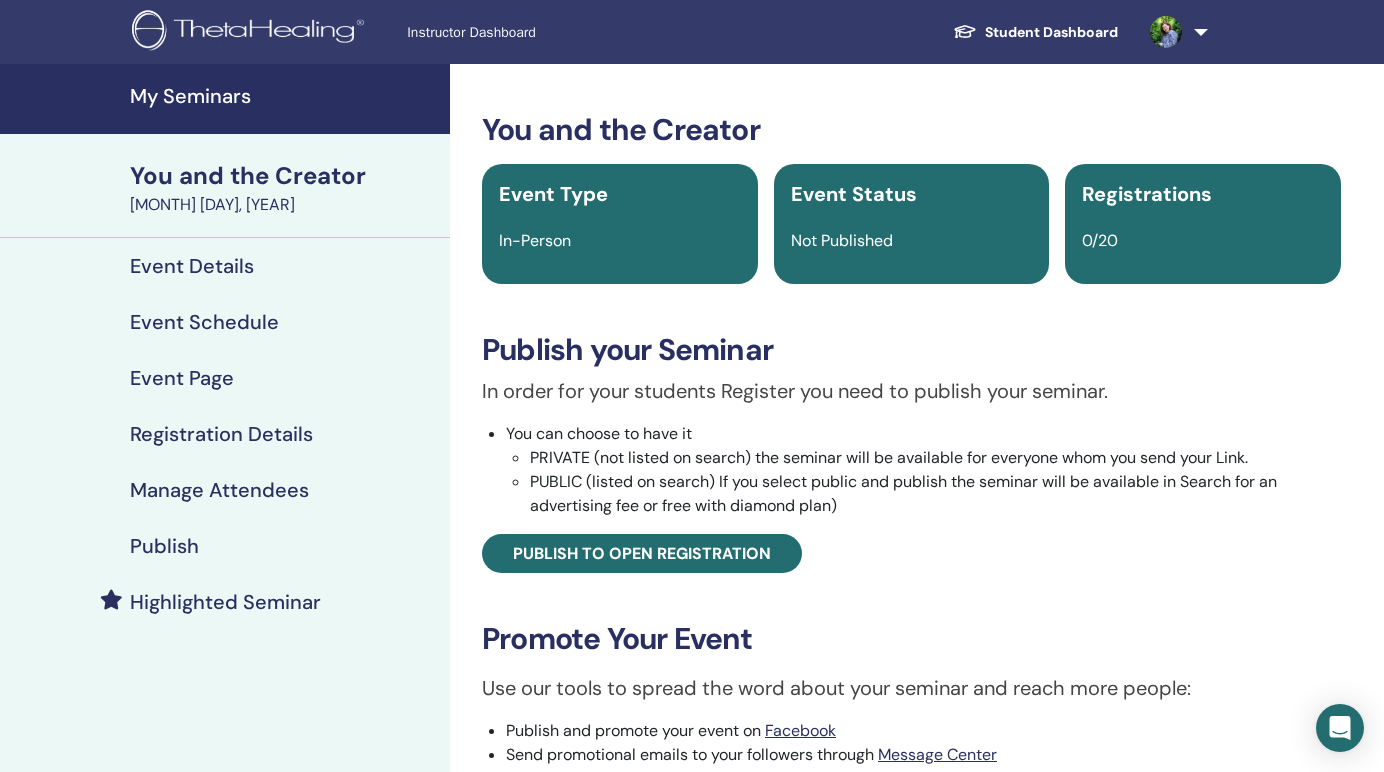 scroll, scrollTop: 112, scrollLeft: 0, axis: vertical 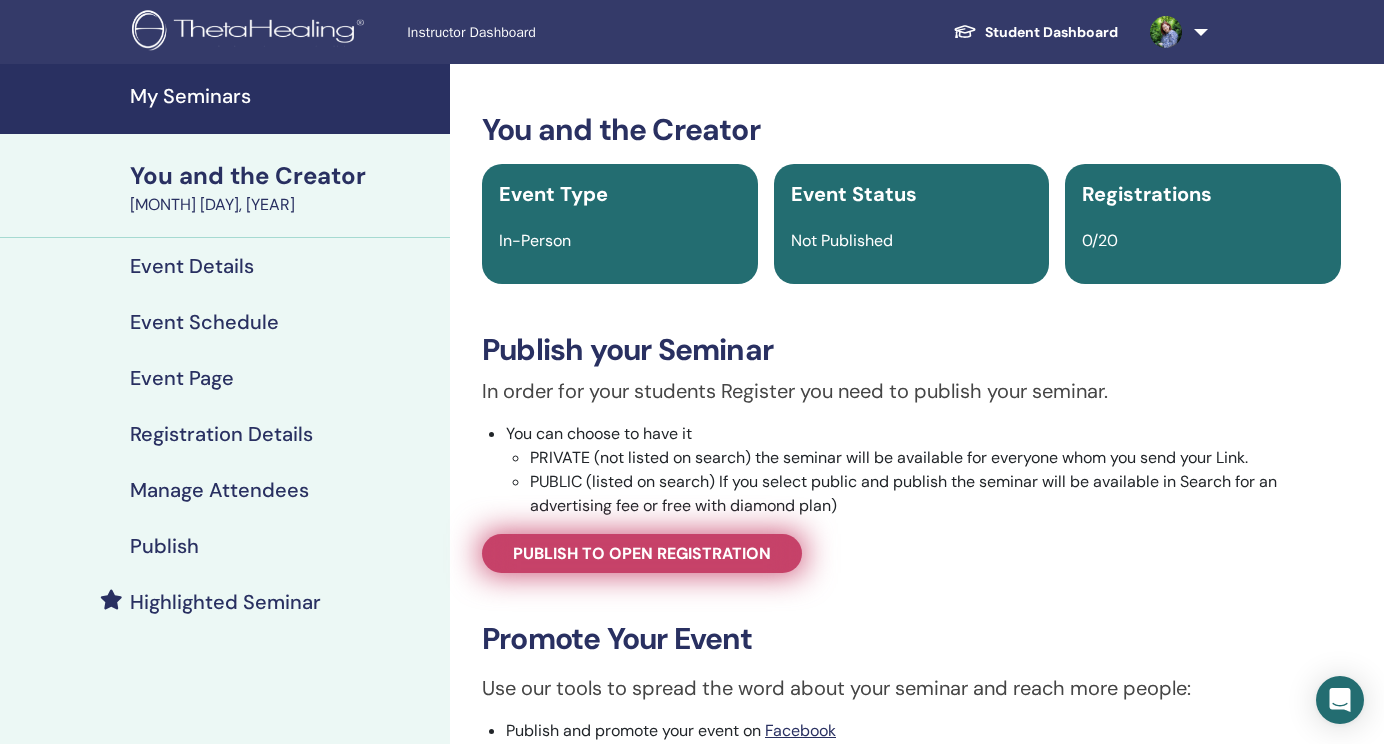 click on "Publish to open registration" at bounding box center [642, 553] 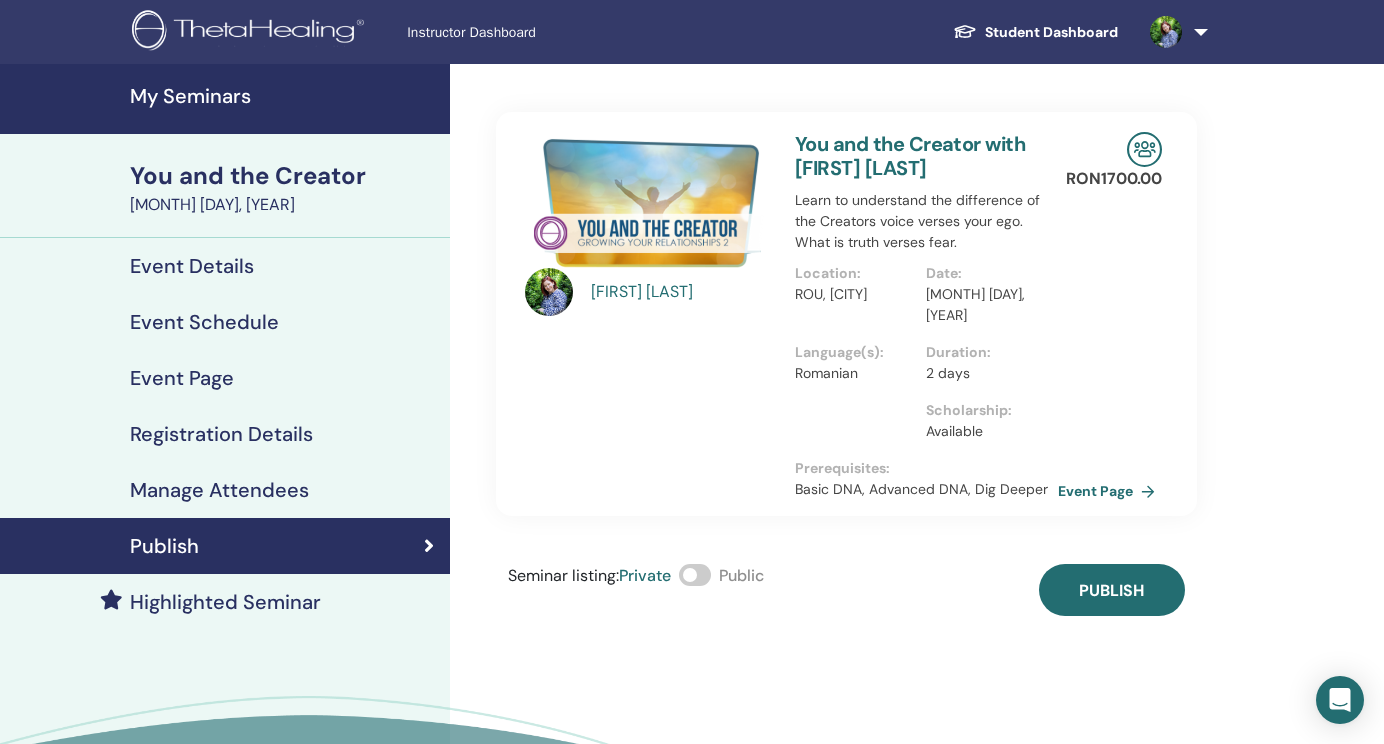 click at bounding box center (695, 575) 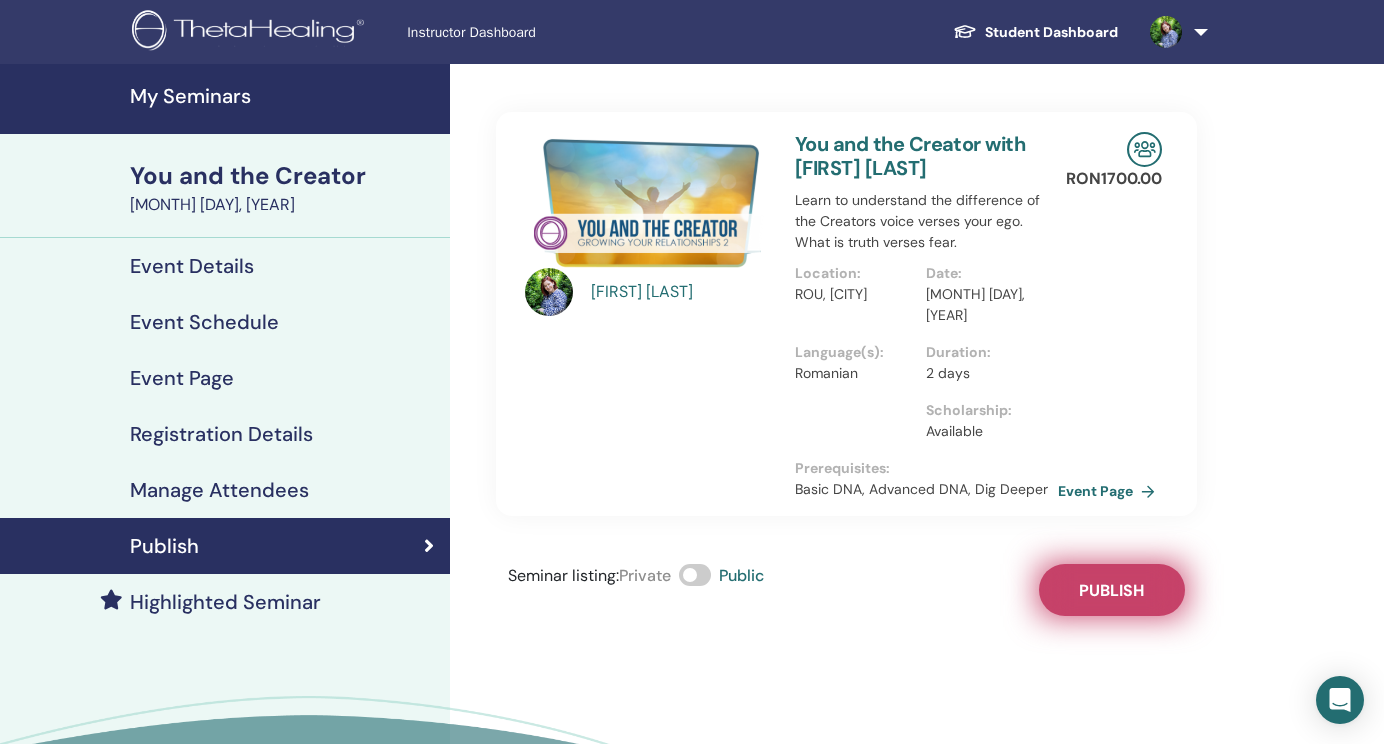 click on "Publish" at bounding box center [1112, 590] 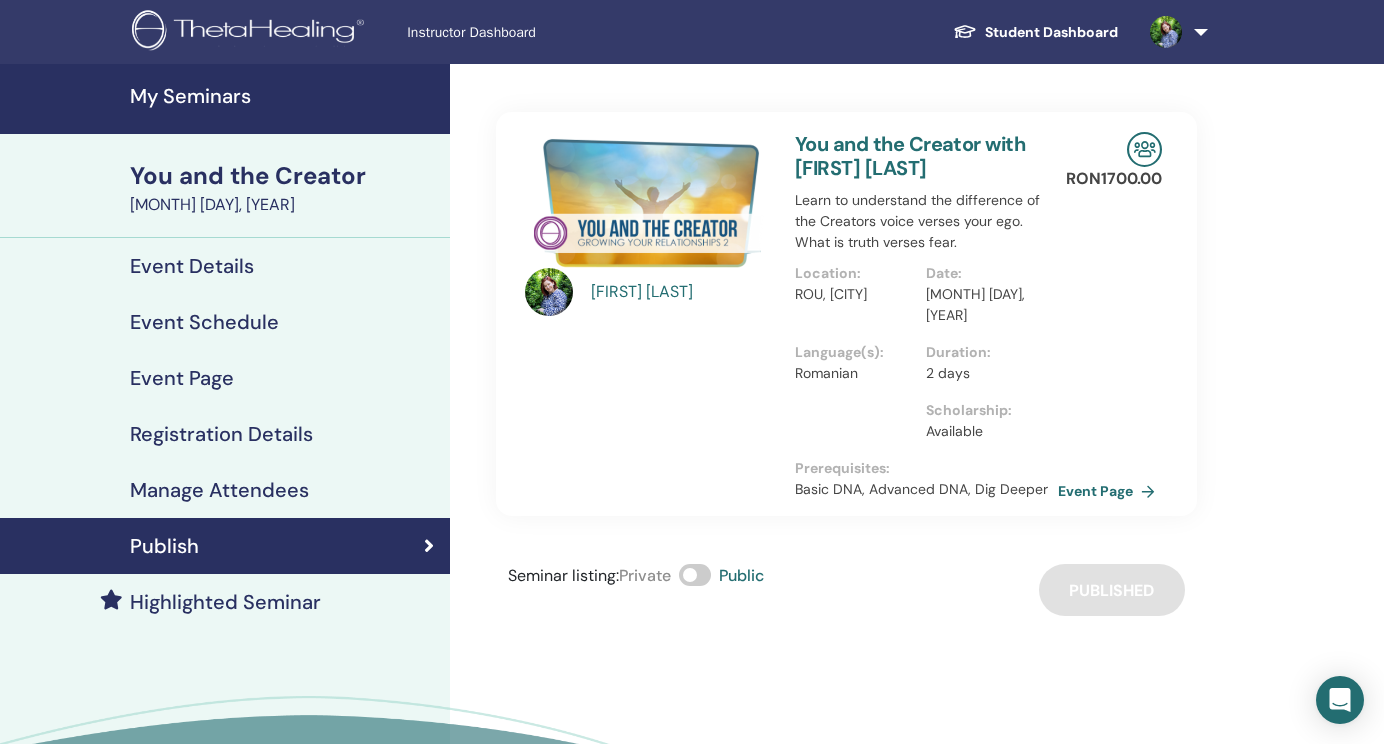click on "You and the Creator" at bounding box center [284, 176] 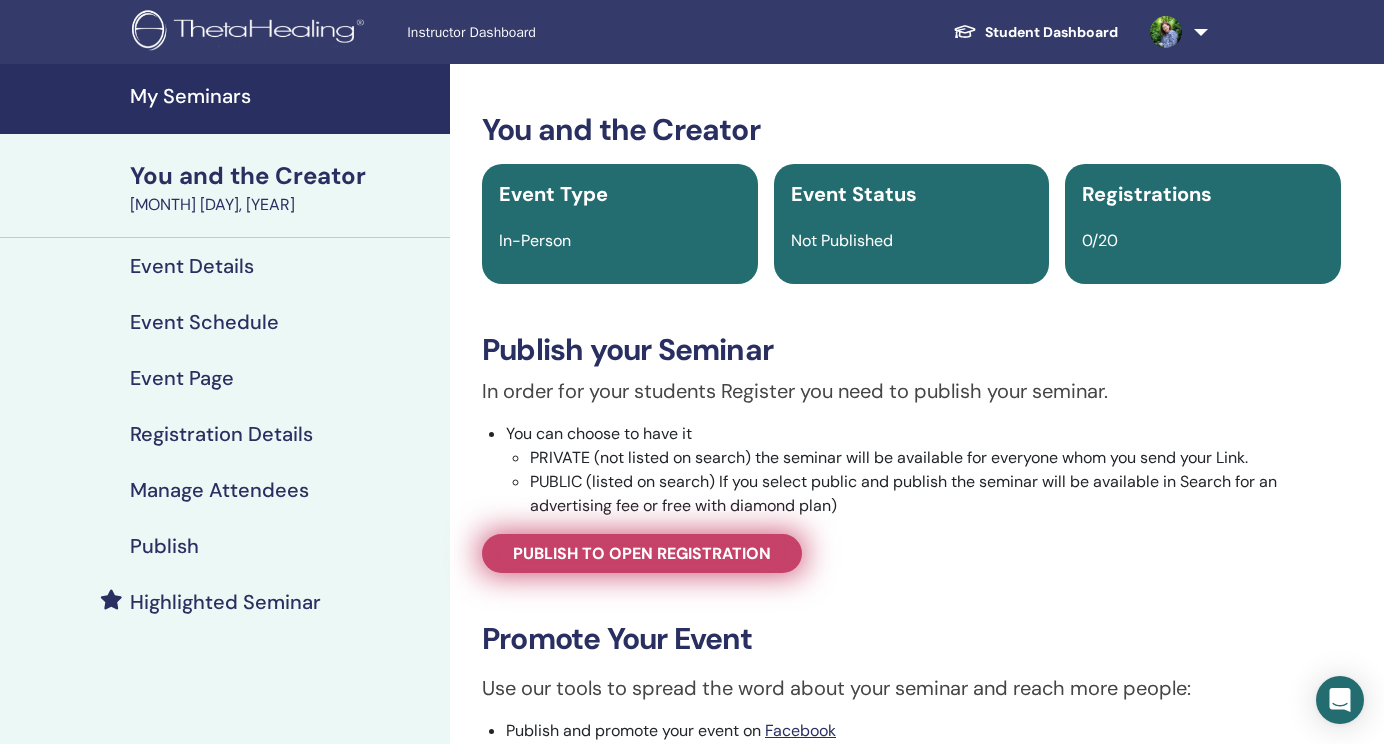 click on "Publish to open registration" at bounding box center (642, 553) 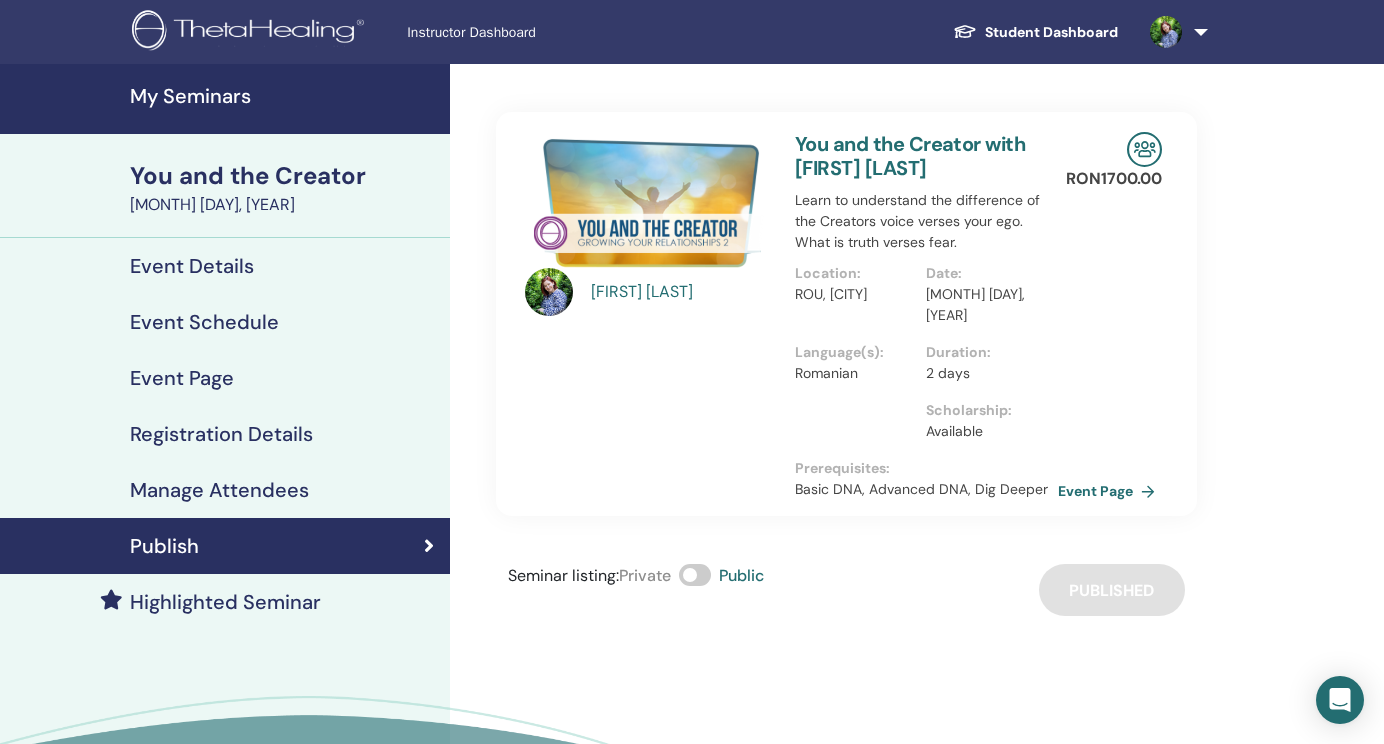 click on "You and the Creator" at bounding box center (284, 176) 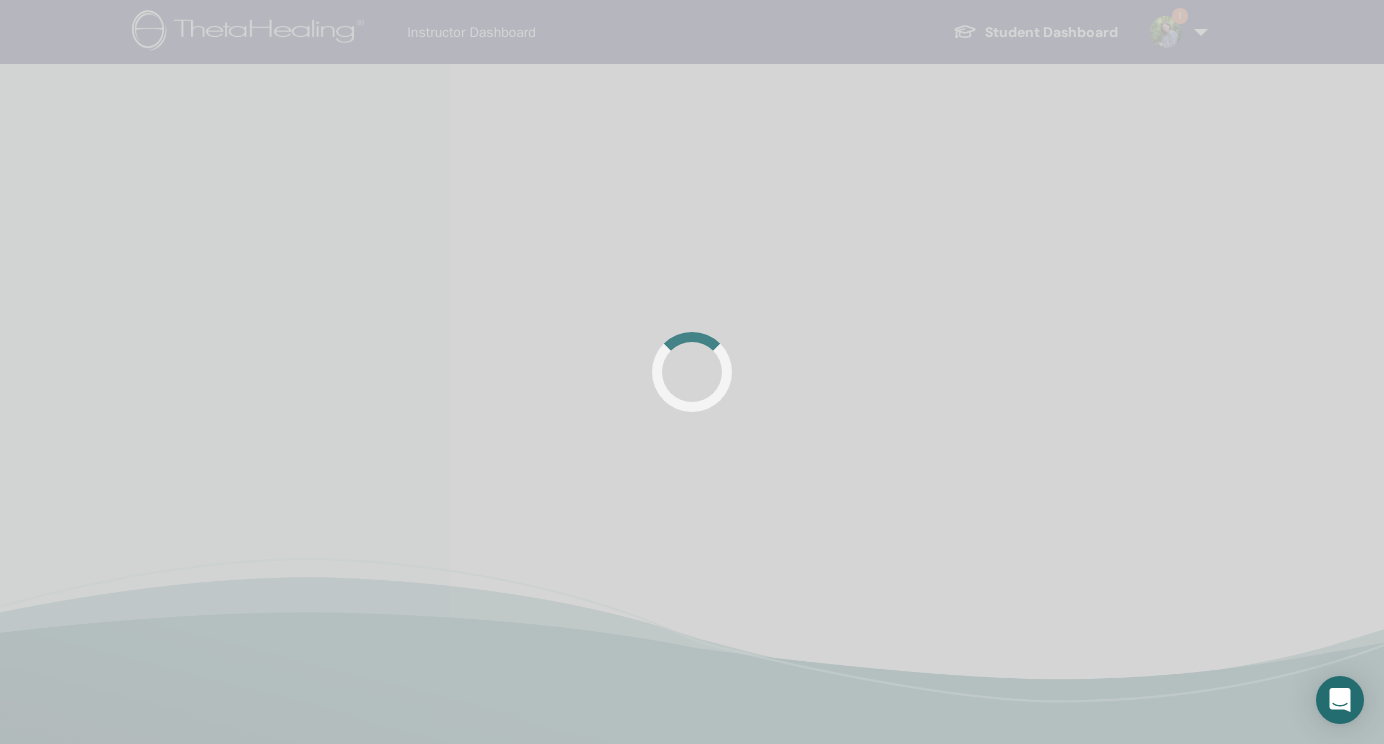 scroll, scrollTop: 0, scrollLeft: 0, axis: both 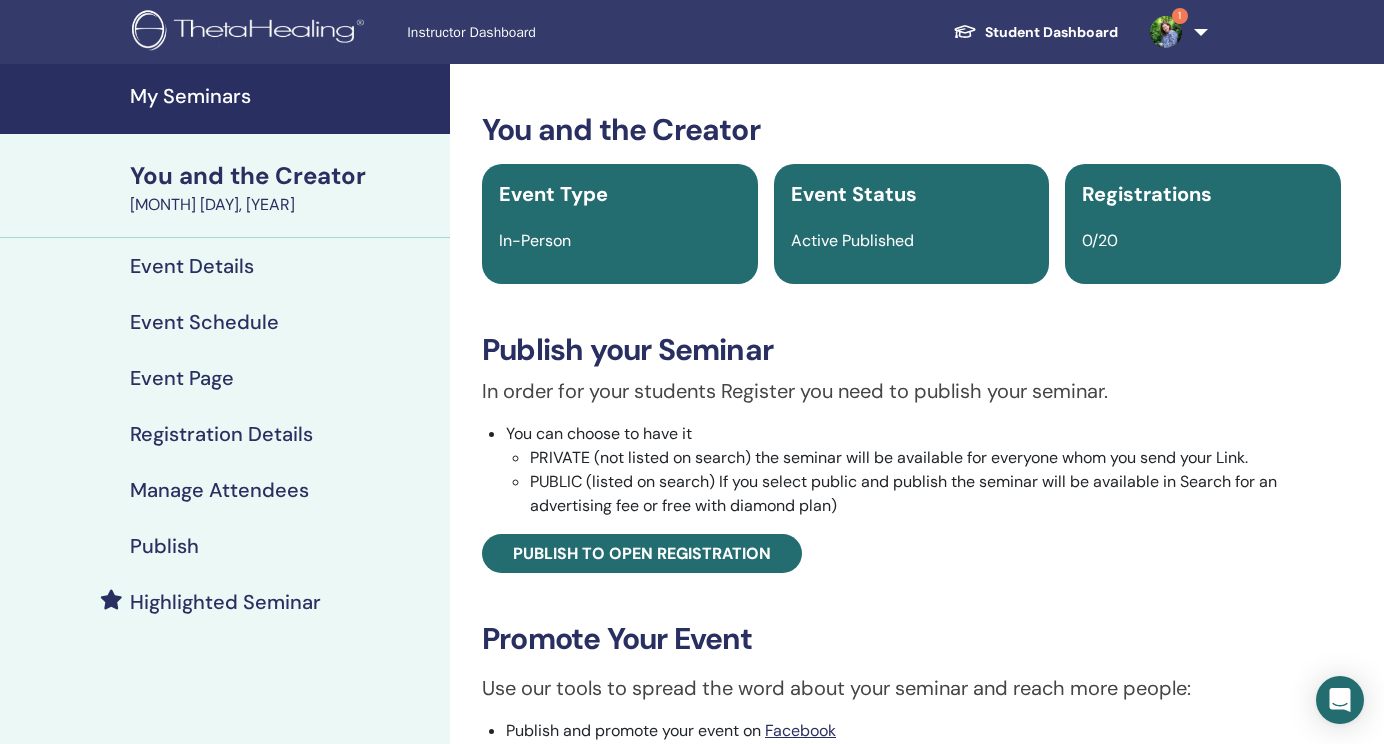 click on "My Seminars" at bounding box center [284, 96] 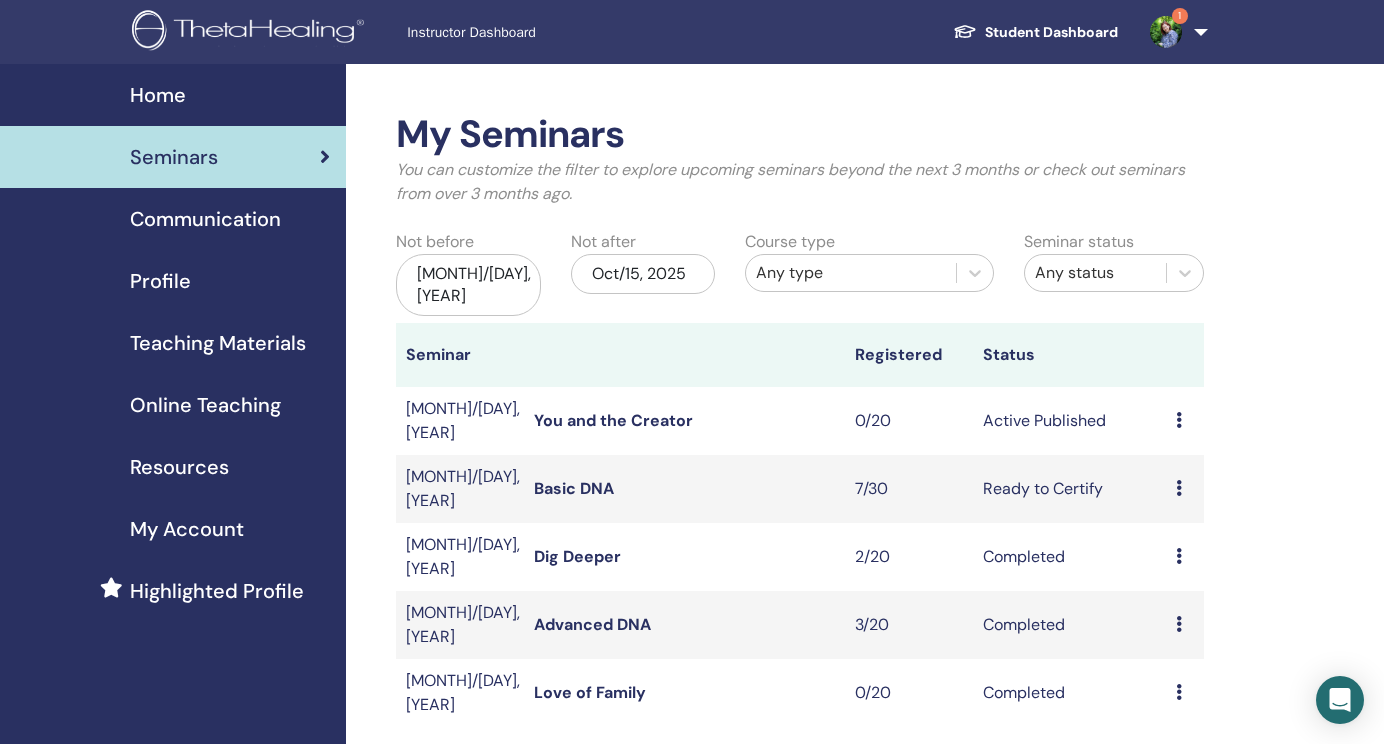 scroll, scrollTop: 0, scrollLeft: 0, axis: both 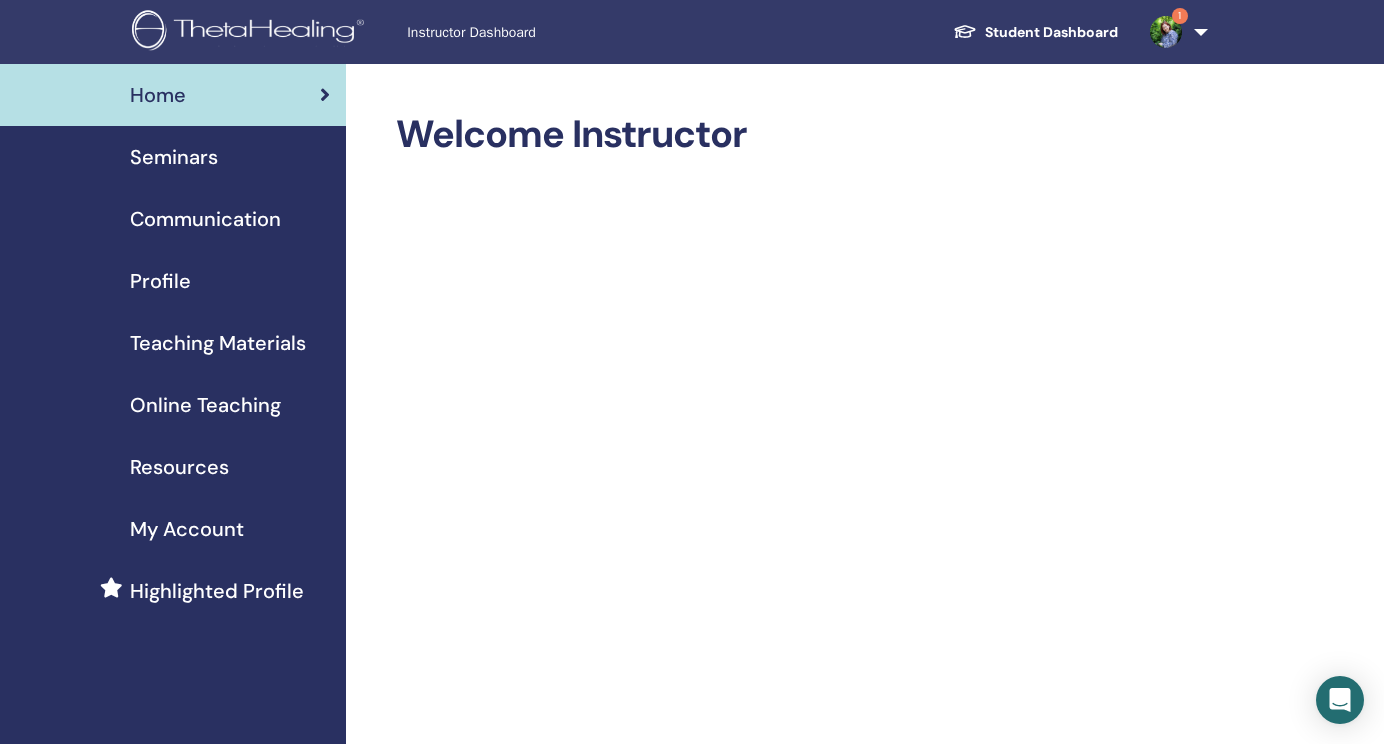 click on "Seminars" at bounding box center (174, 157) 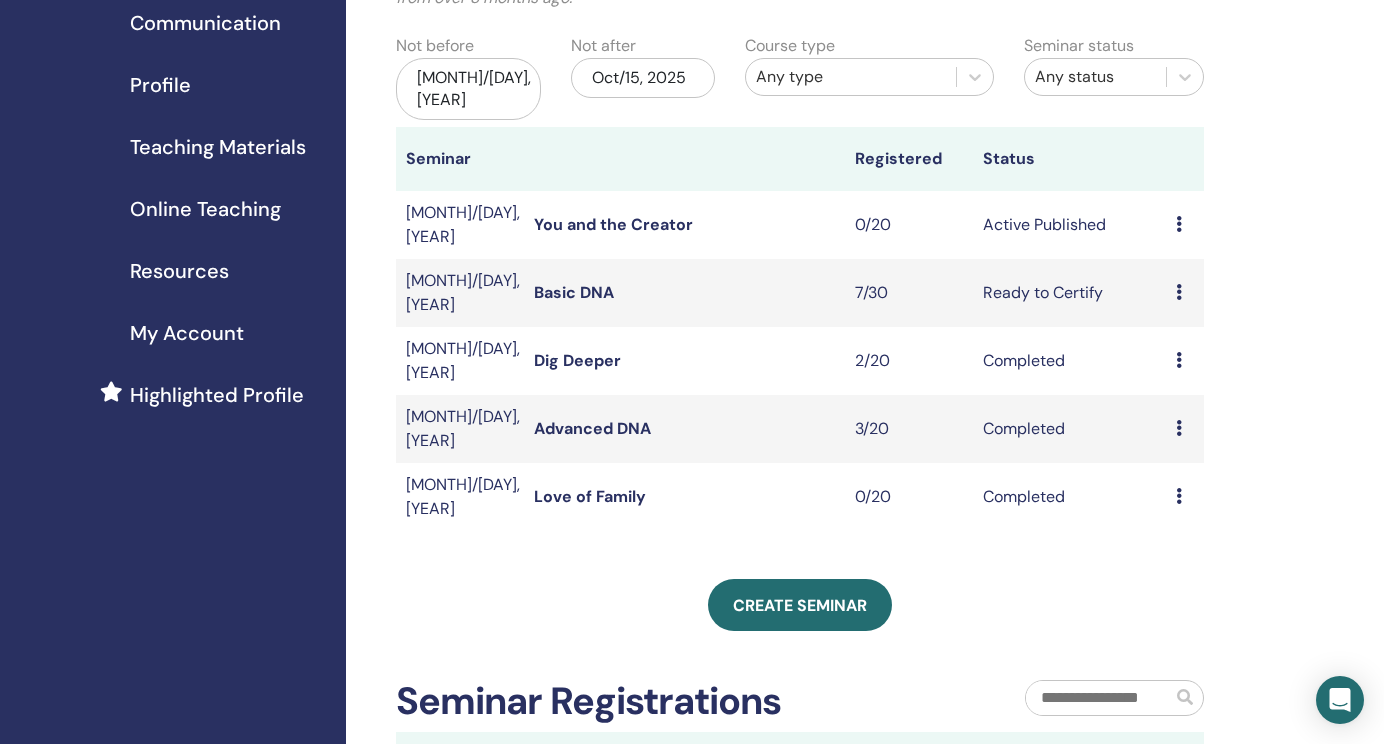 scroll, scrollTop: 247, scrollLeft: 0, axis: vertical 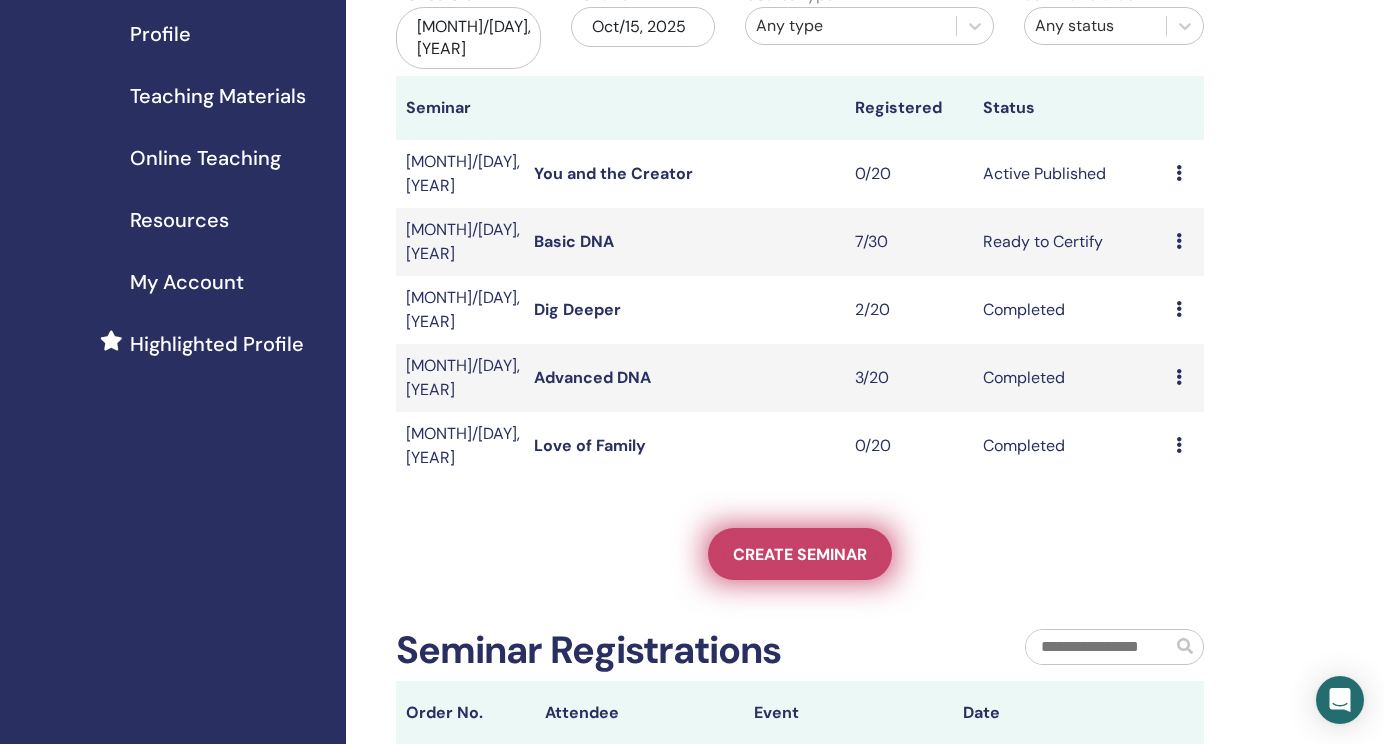 click on "Create seminar" at bounding box center (800, 554) 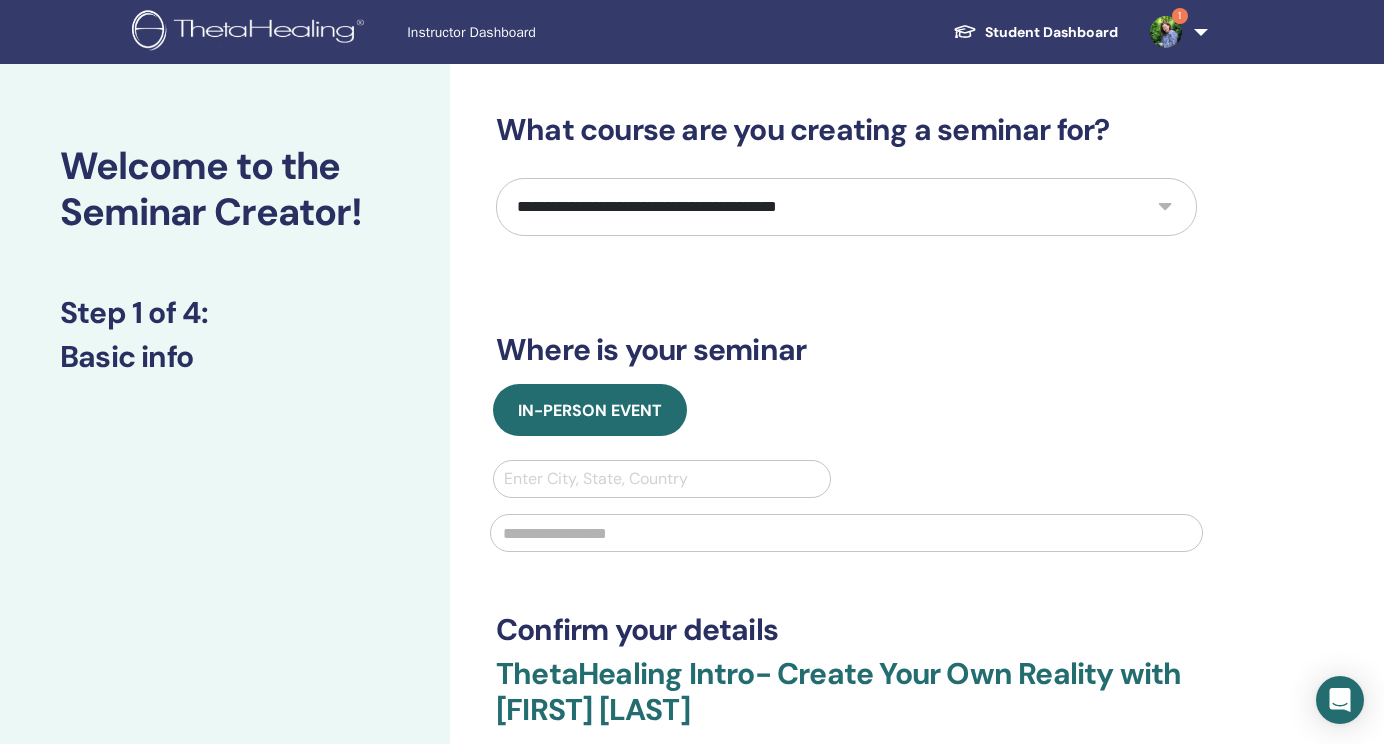 scroll, scrollTop: 0, scrollLeft: 0, axis: both 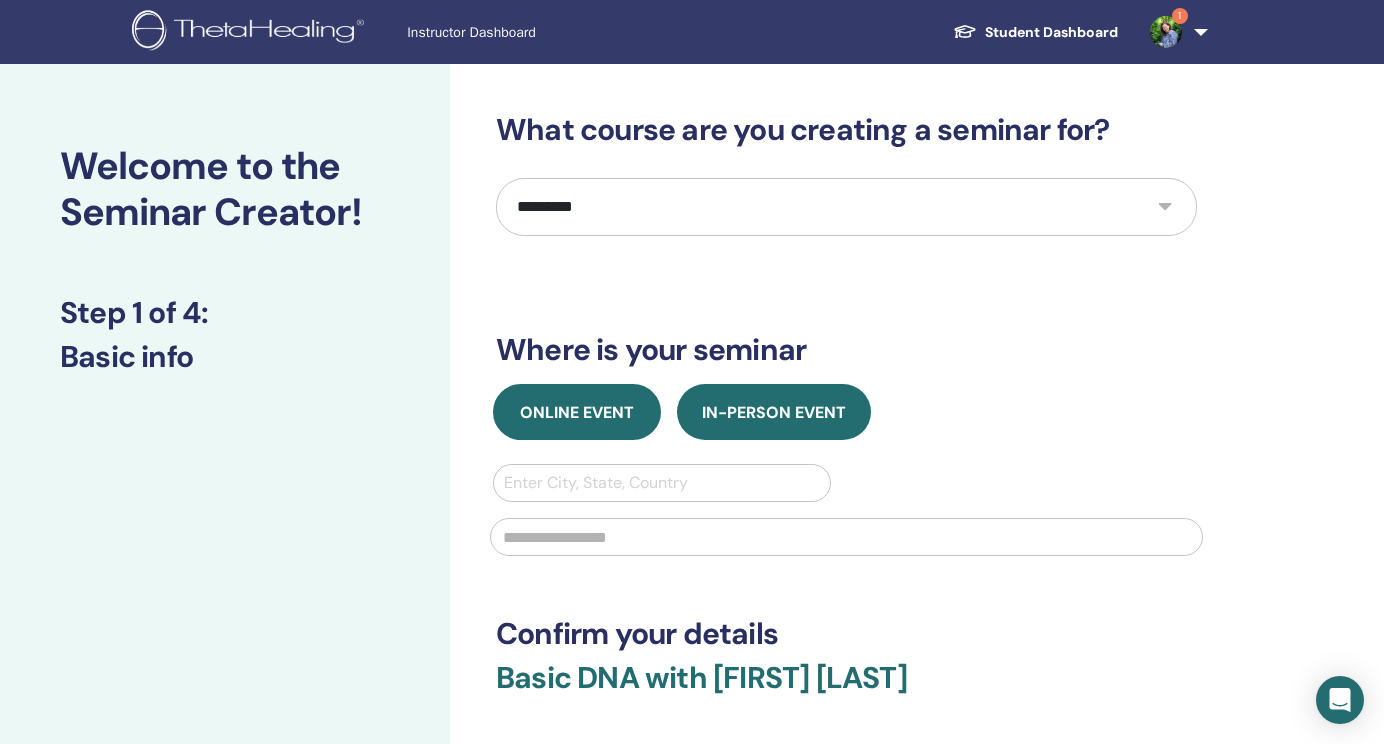 click on "Online Event" at bounding box center (577, 412) 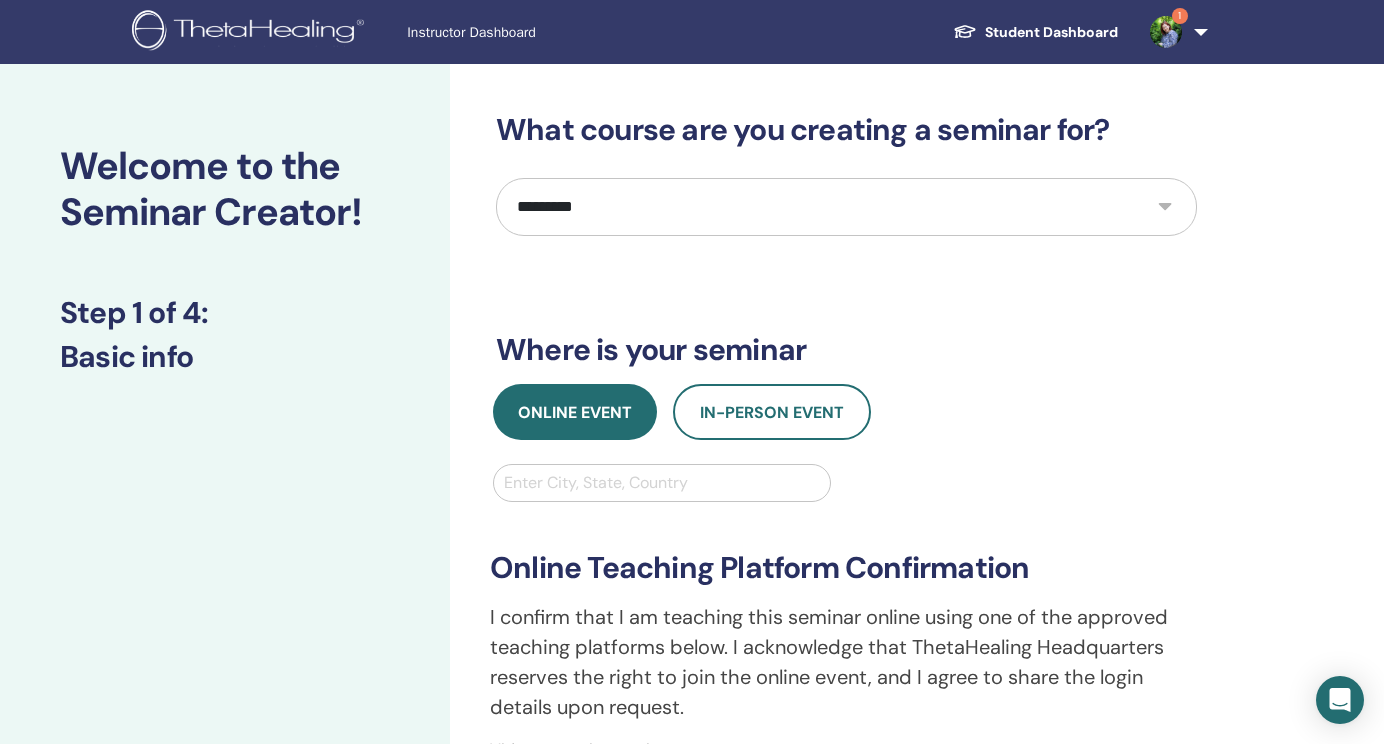 click on "Enter City, State, Country" at bounding box center [662, 483] 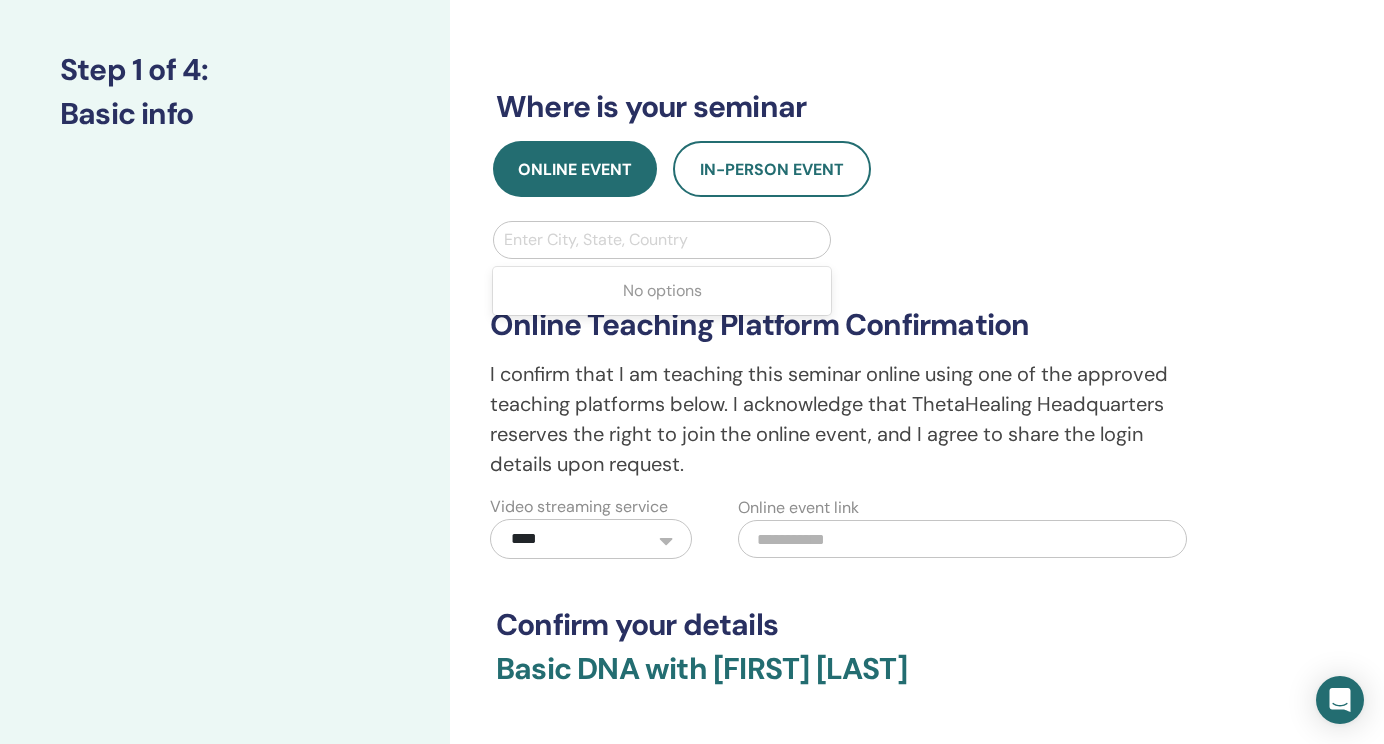 scroll, scrollTop: 316, scrollLeft: 0, axis: vertical 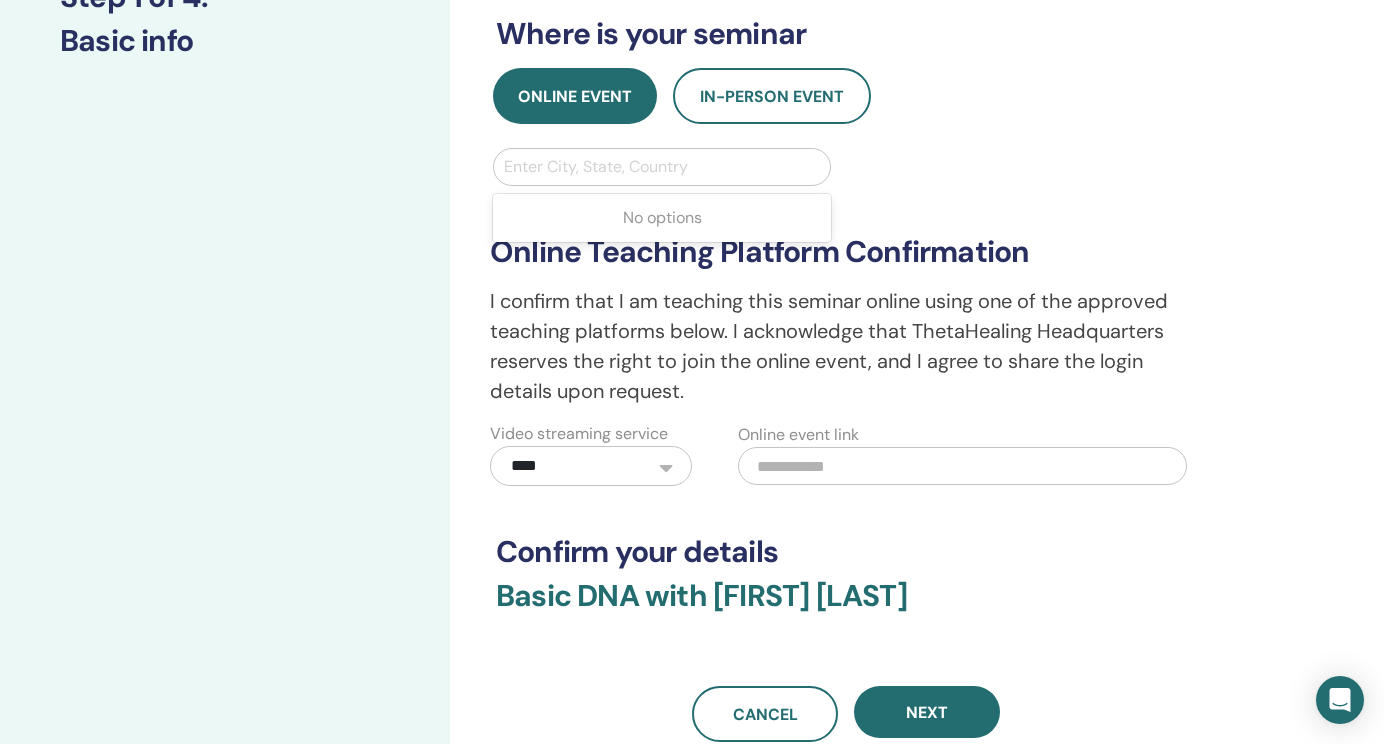 click at bounding box center [962, 466] 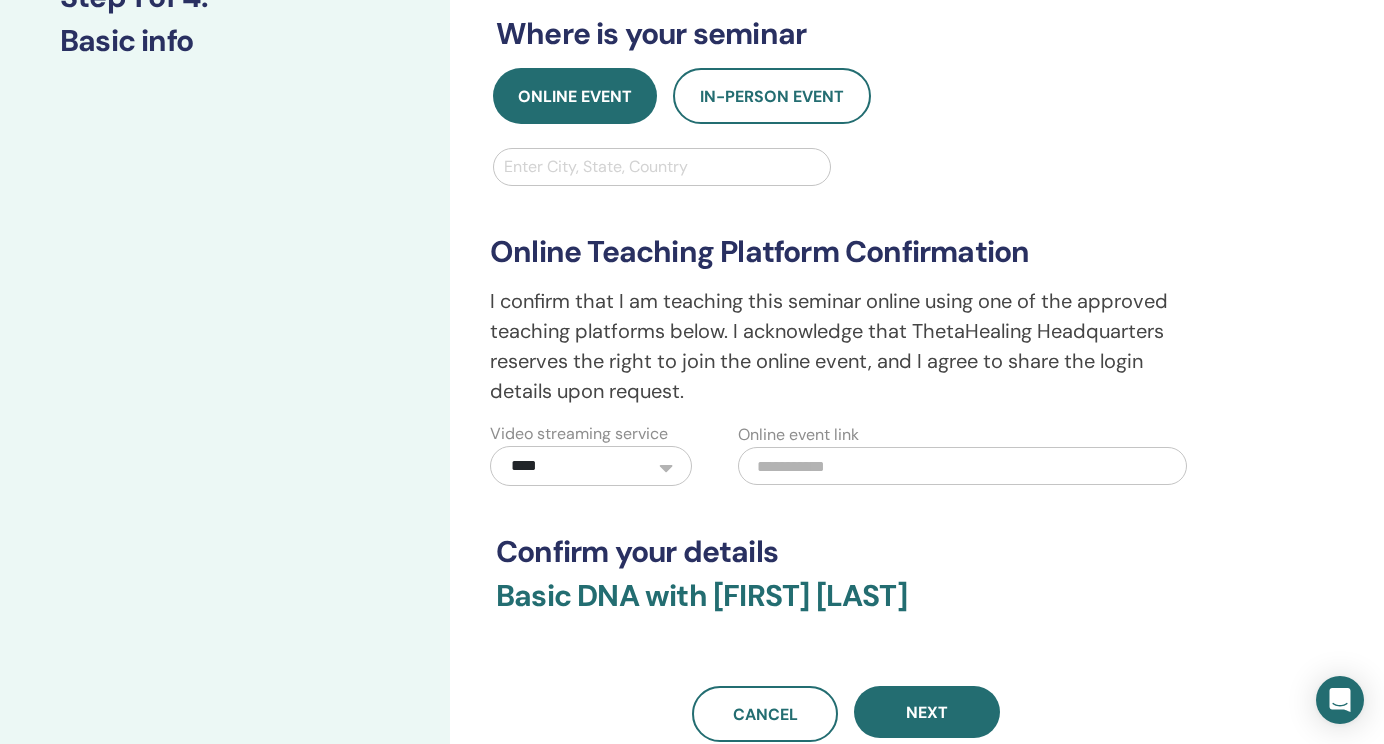 paste on "**********" 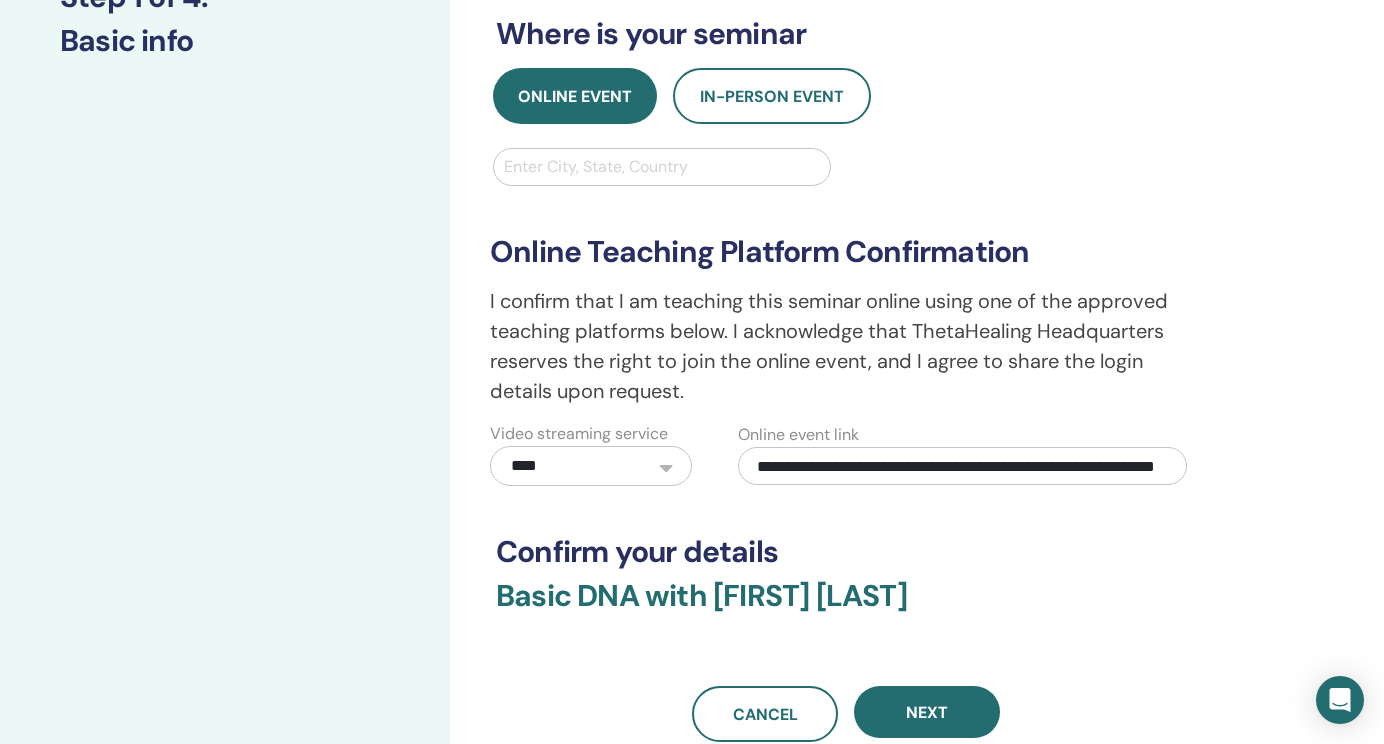 scroll, scrollTop: 450, scrollLeft: 0, axis: vertical 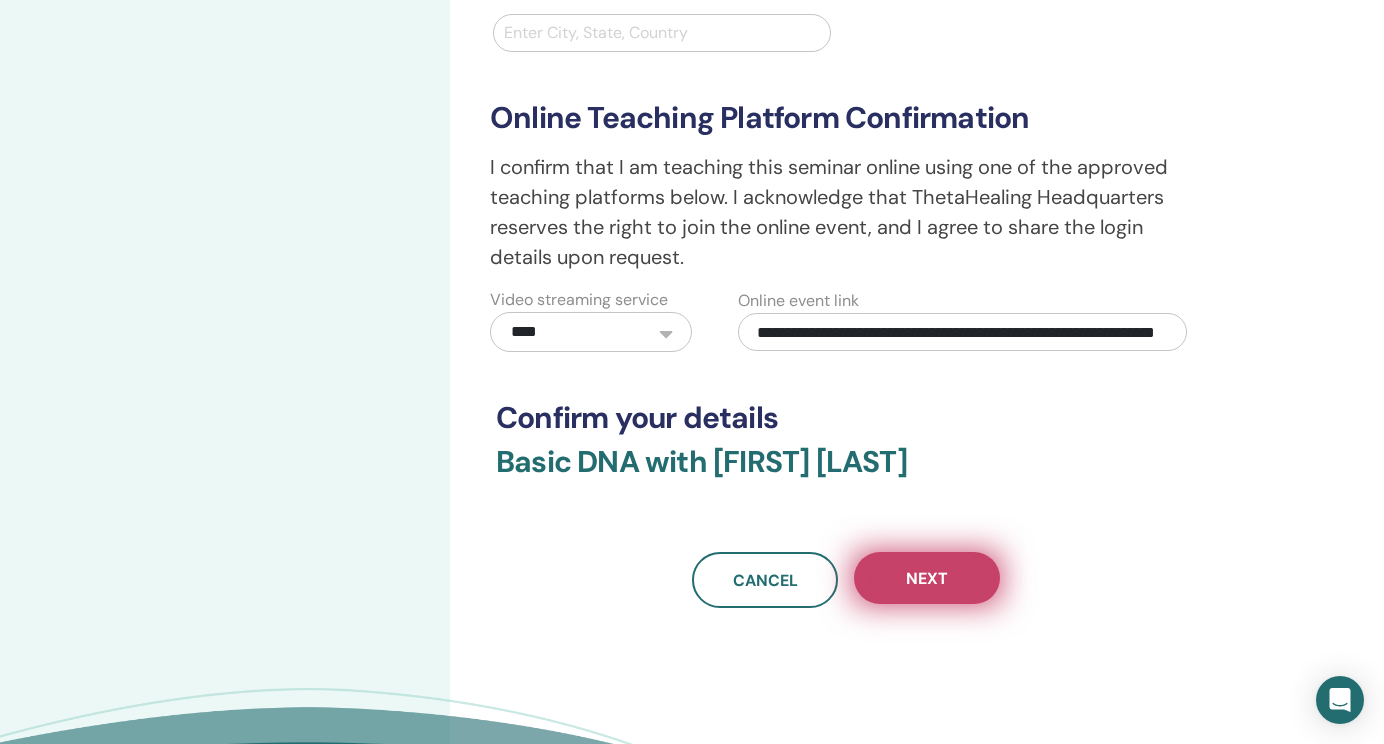 type on "**********" 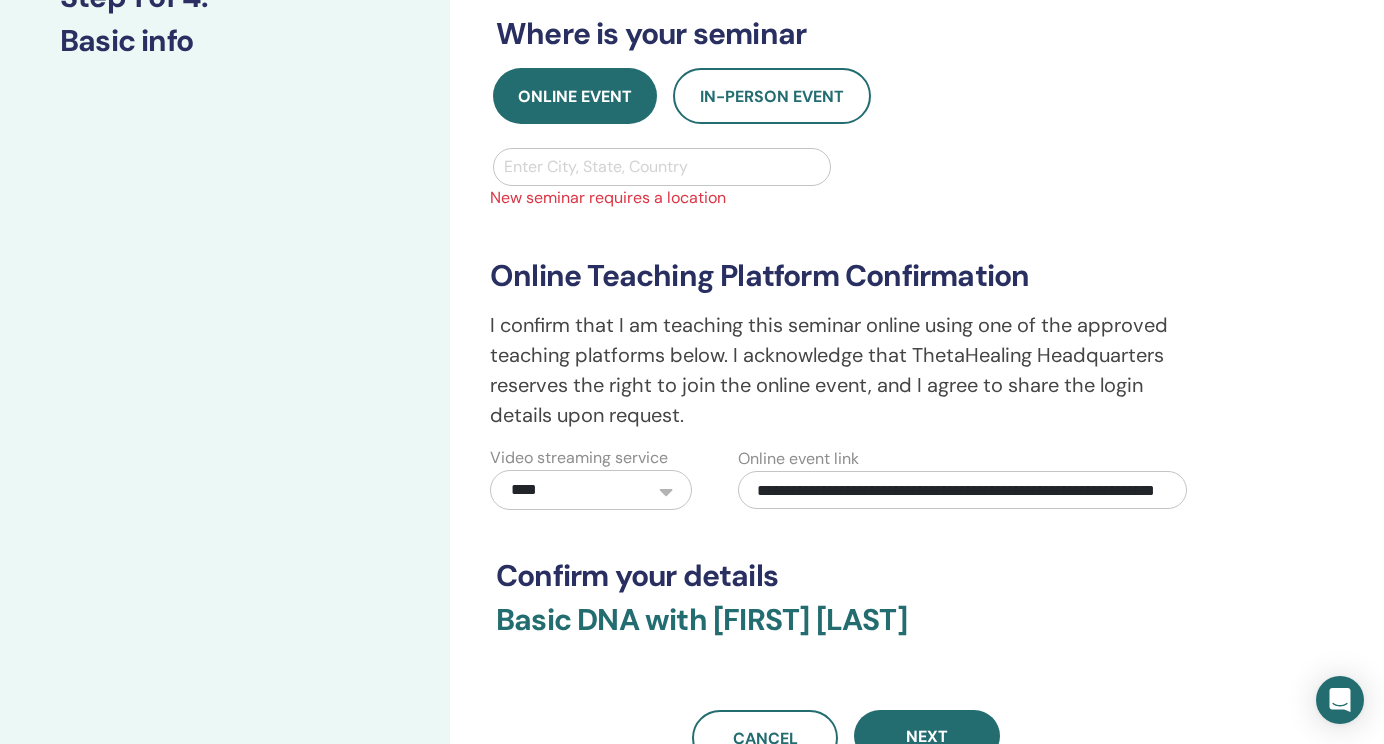scroll, scrollTop: 252, scrollLeft: 0, axis: vertical 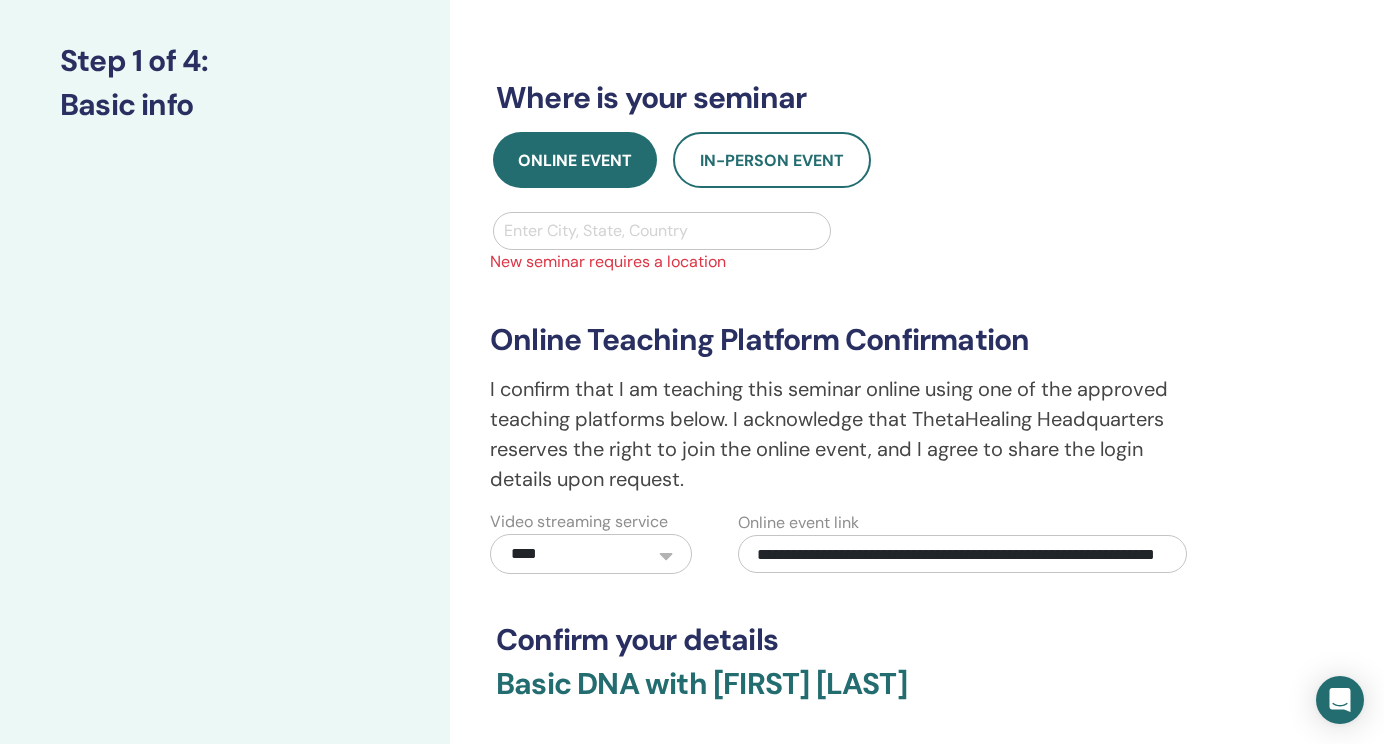 click at bounding box center (662, 231) 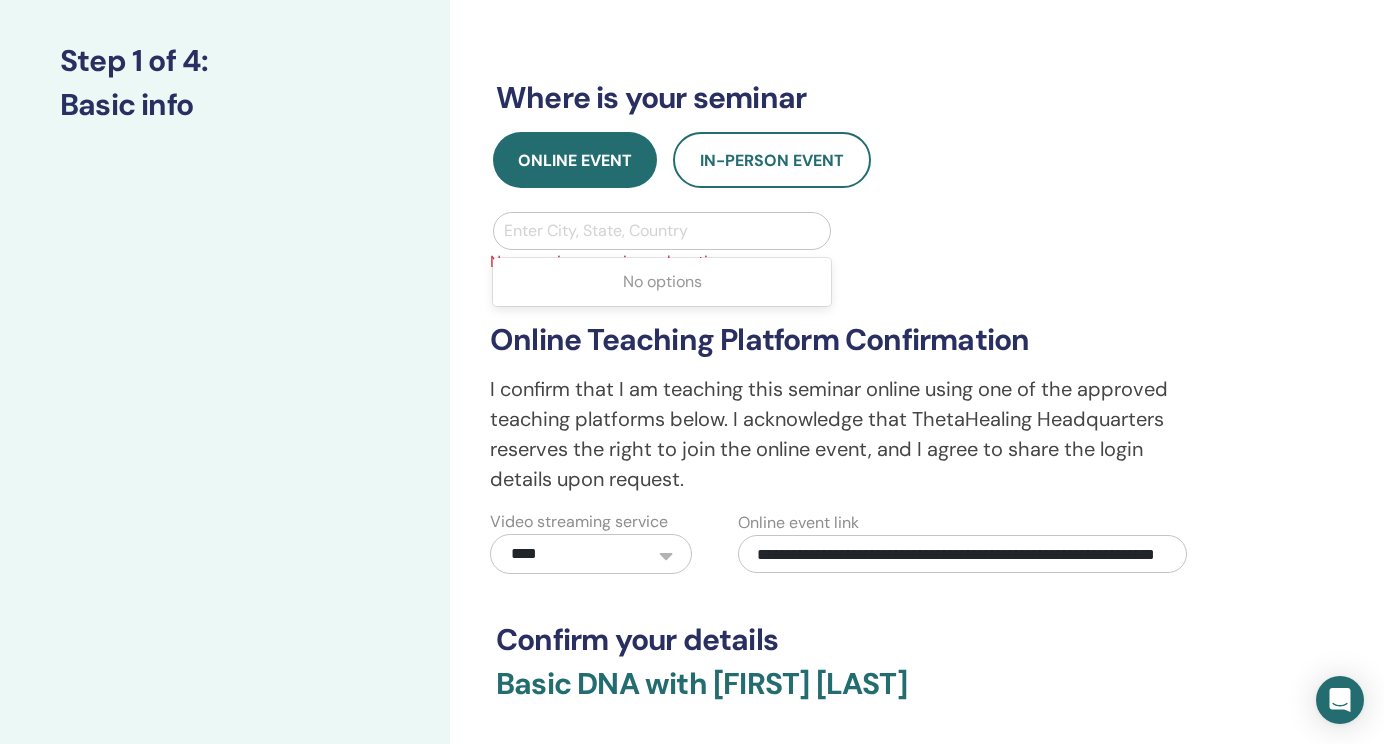 click on "No options" at bounding box center (662, 282) 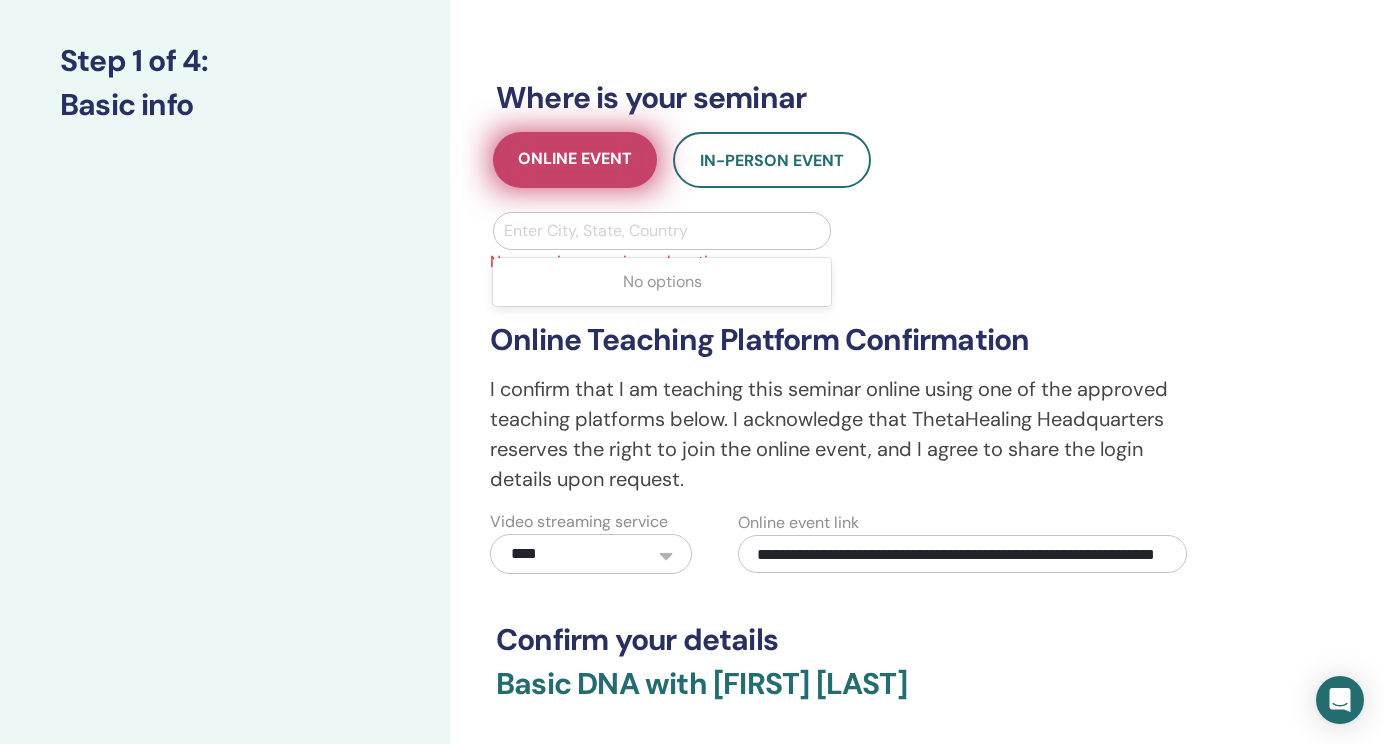 click on "Online Event" at bounding box center (575, 160) 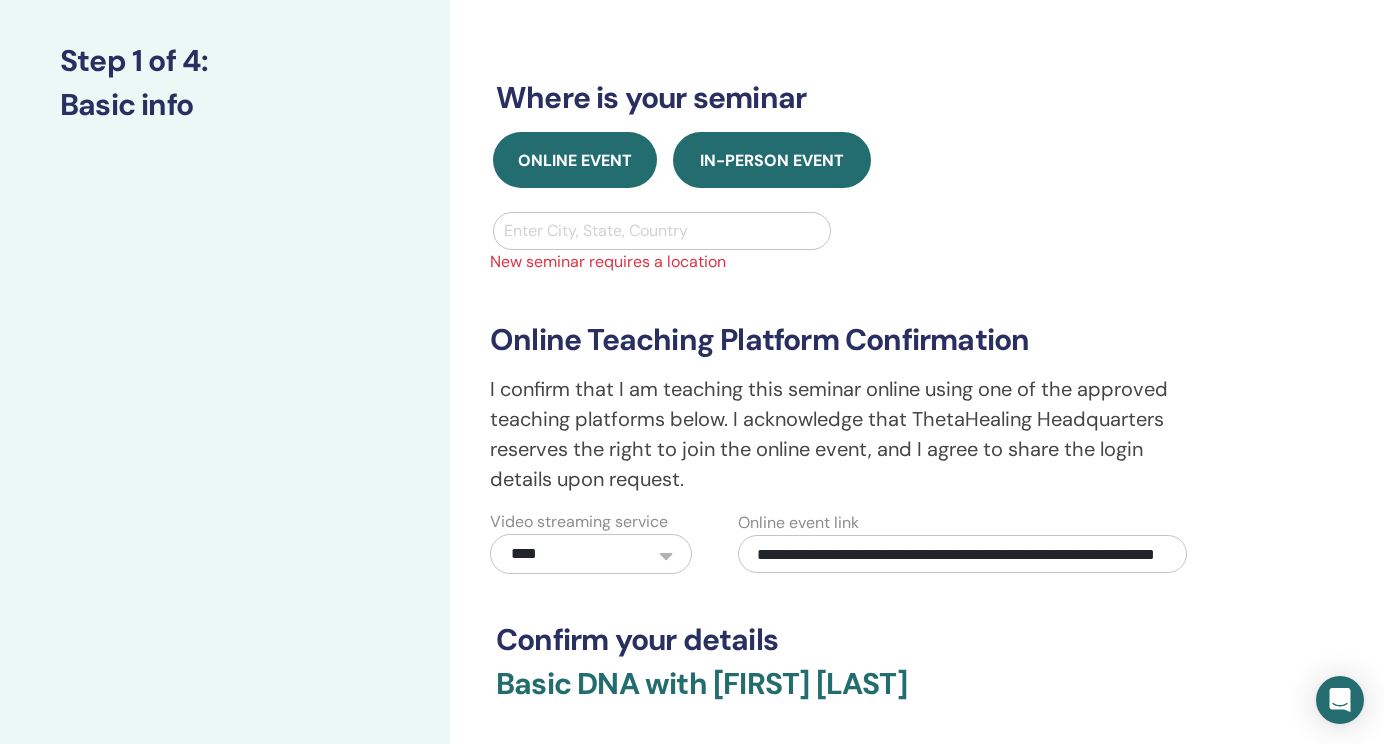 click on "In-Person Event" at bounding box center [772, 160] 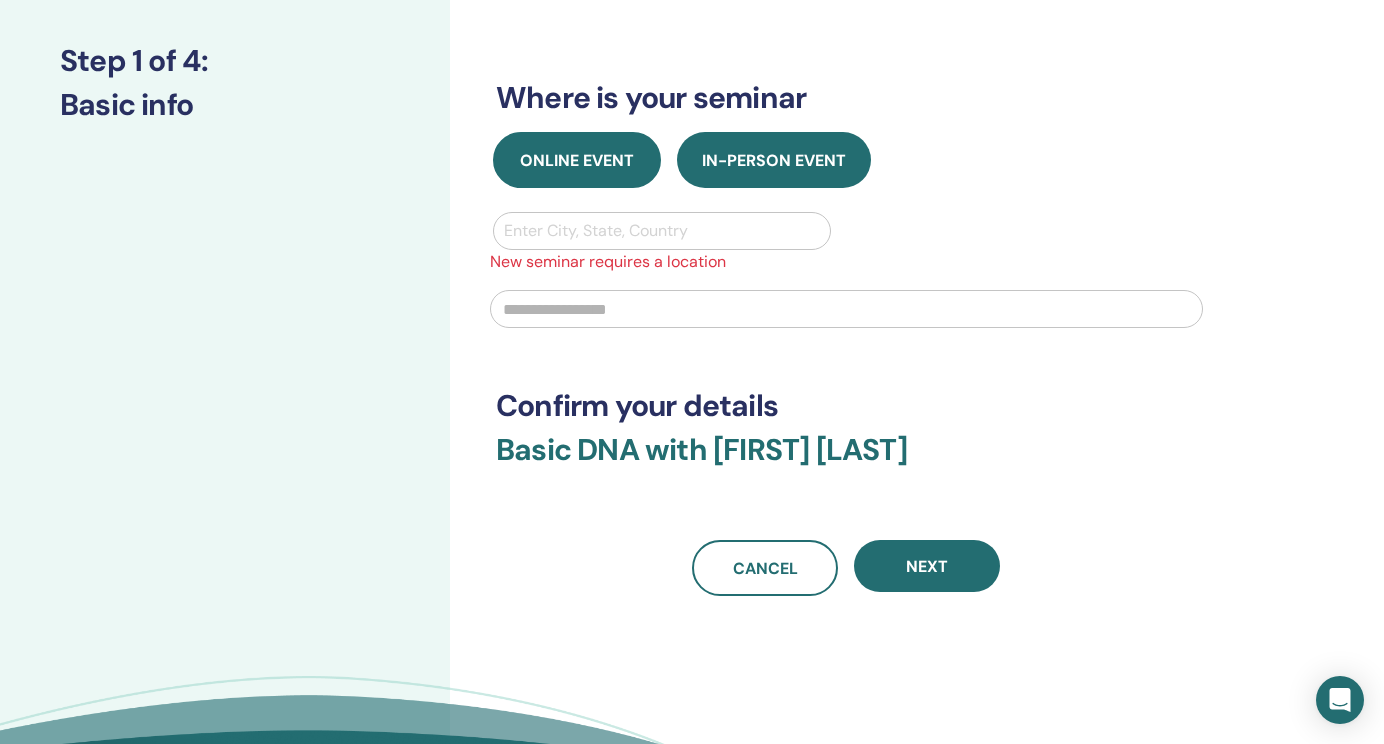 click on "Online Event" at bounding box center (577, 160) 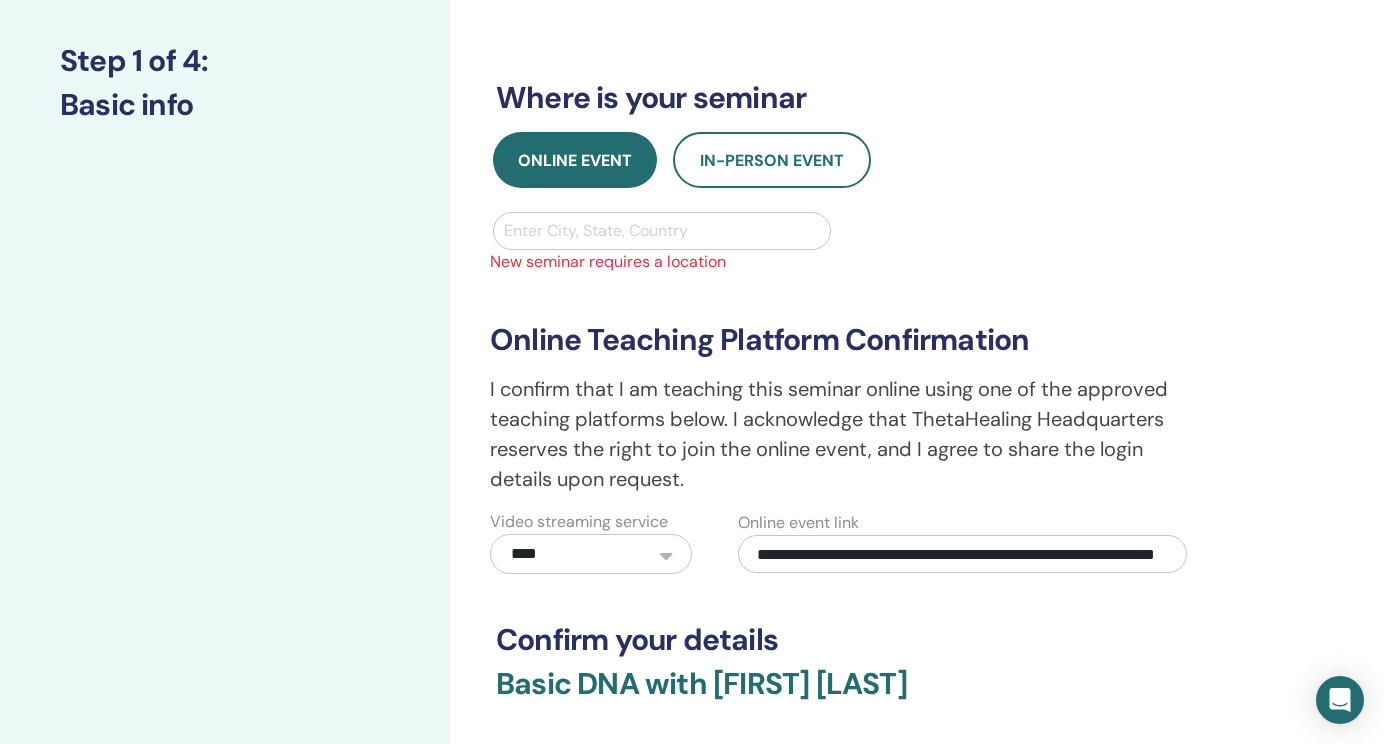 click on "Enter City, State, Country" at bounding box center [662, 231] 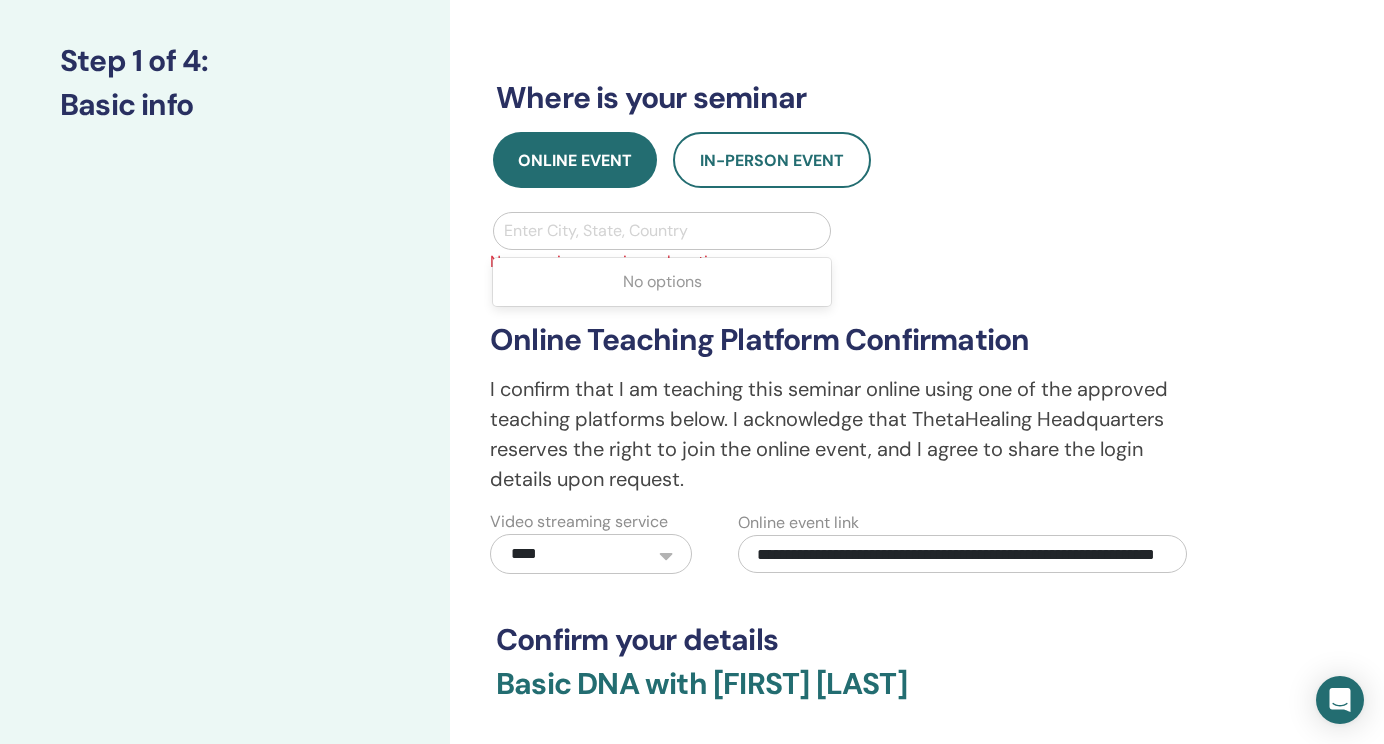 click on "No options" at bounding box center (662, 282) 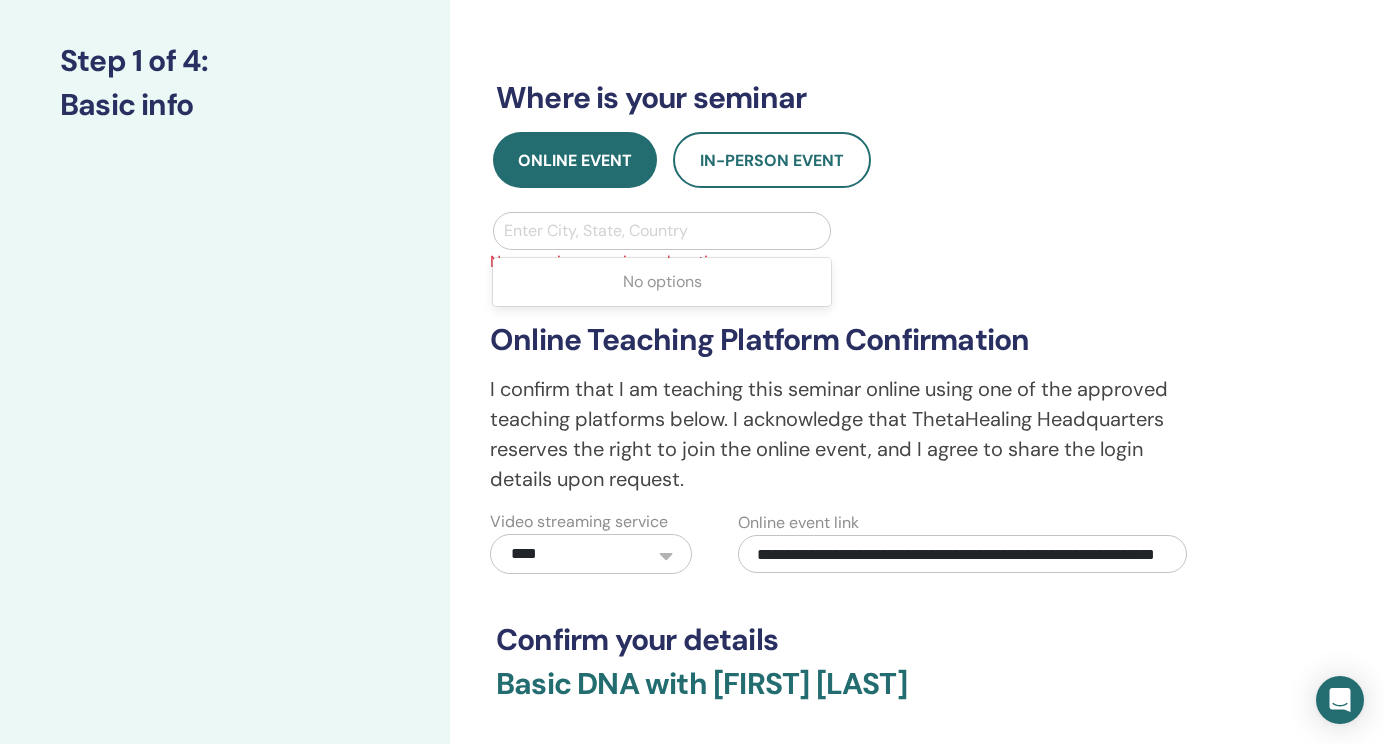 click on "**********" at bounding box center [846, 424] 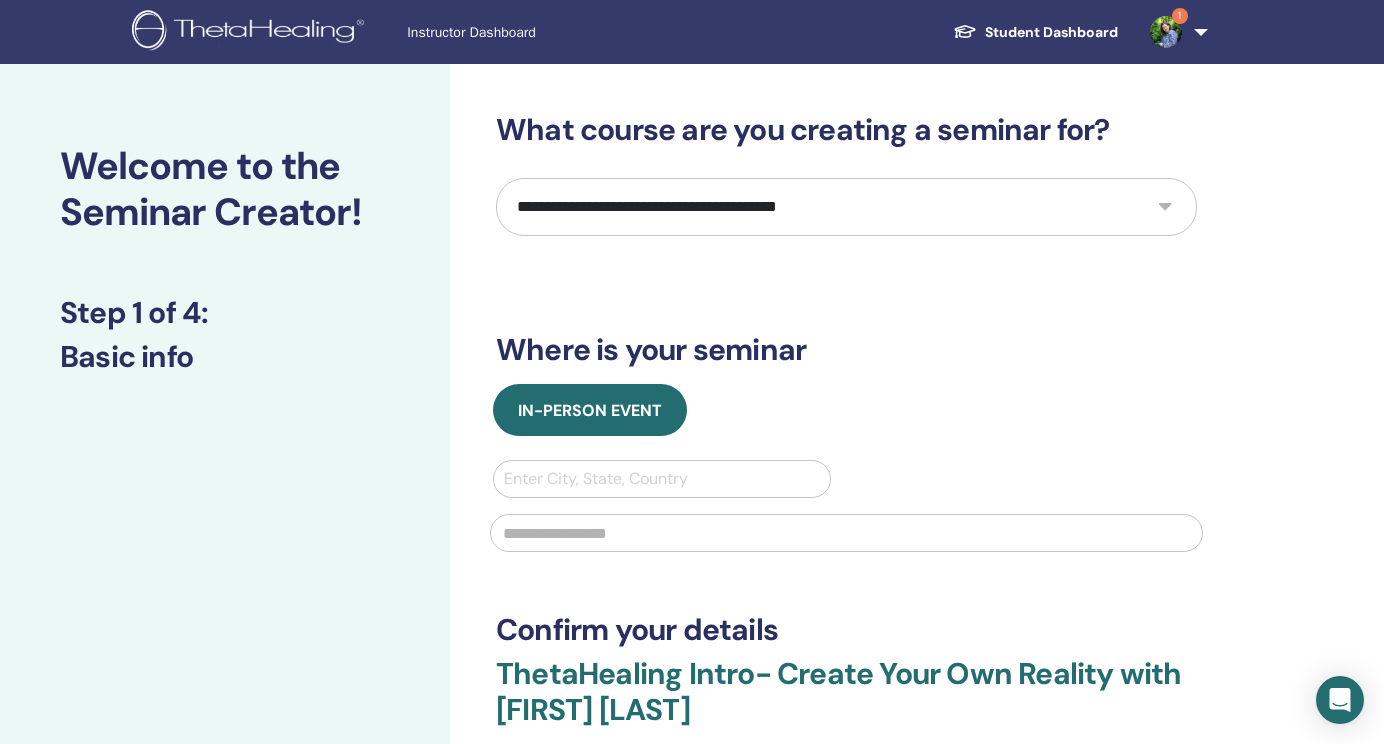 scroll, scrollTop: 0, scrollLeft: 0, axis: both 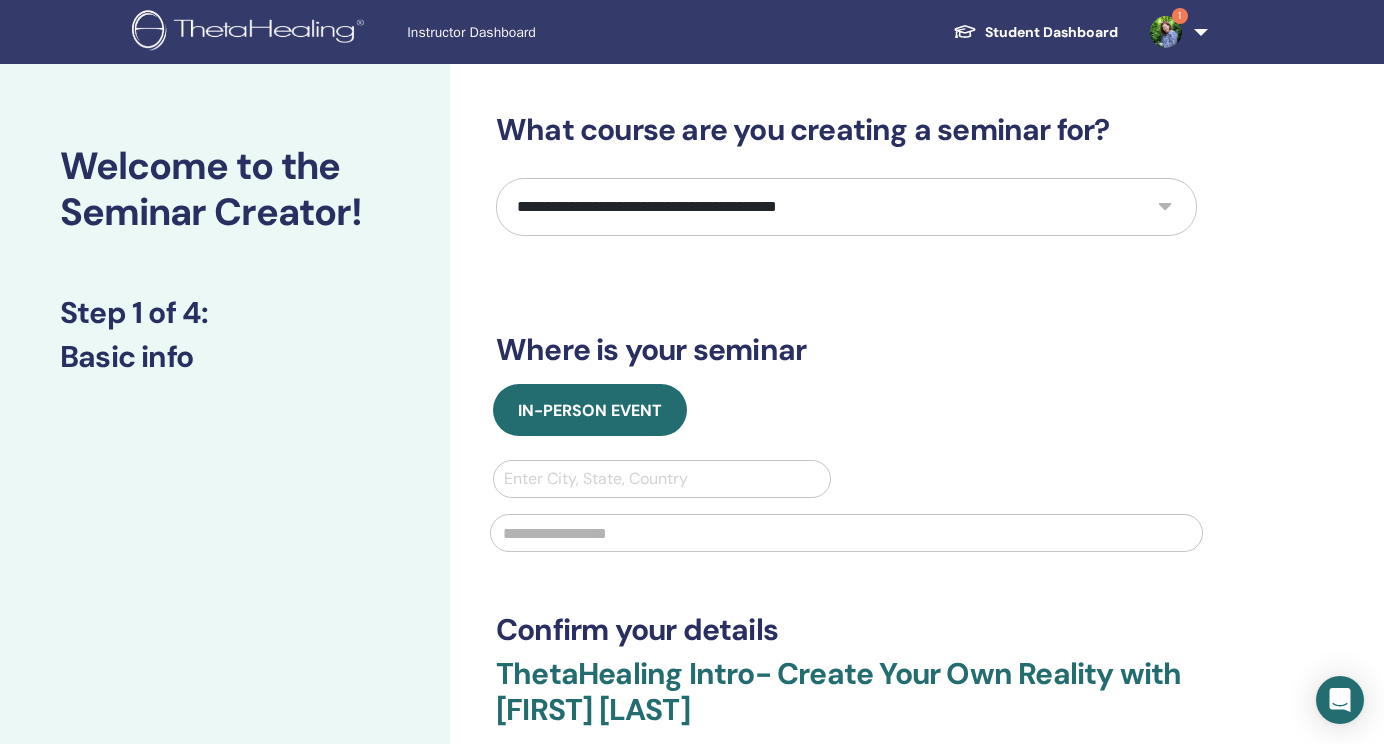 click on "**********" at bounding box center [846, 207] 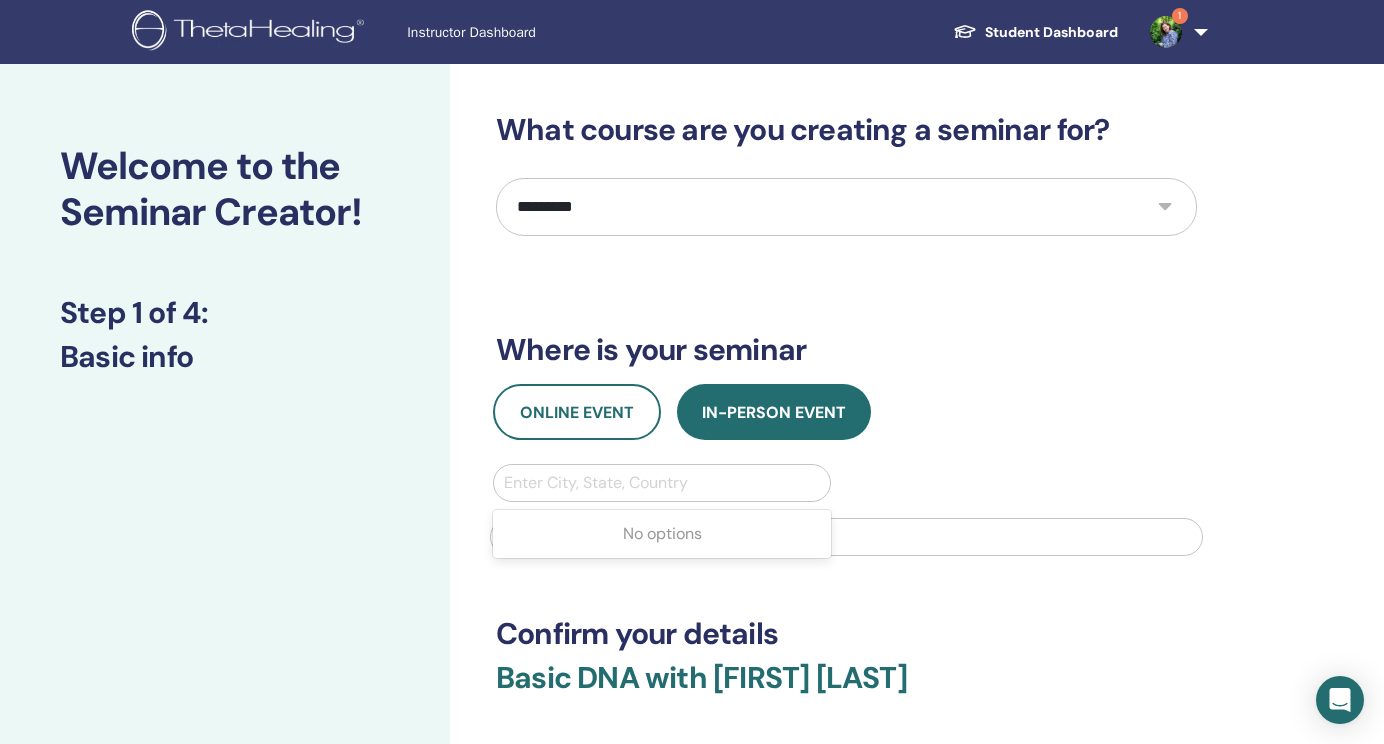 click on "Enter City, State, Country" at bounding box center [662, 483] 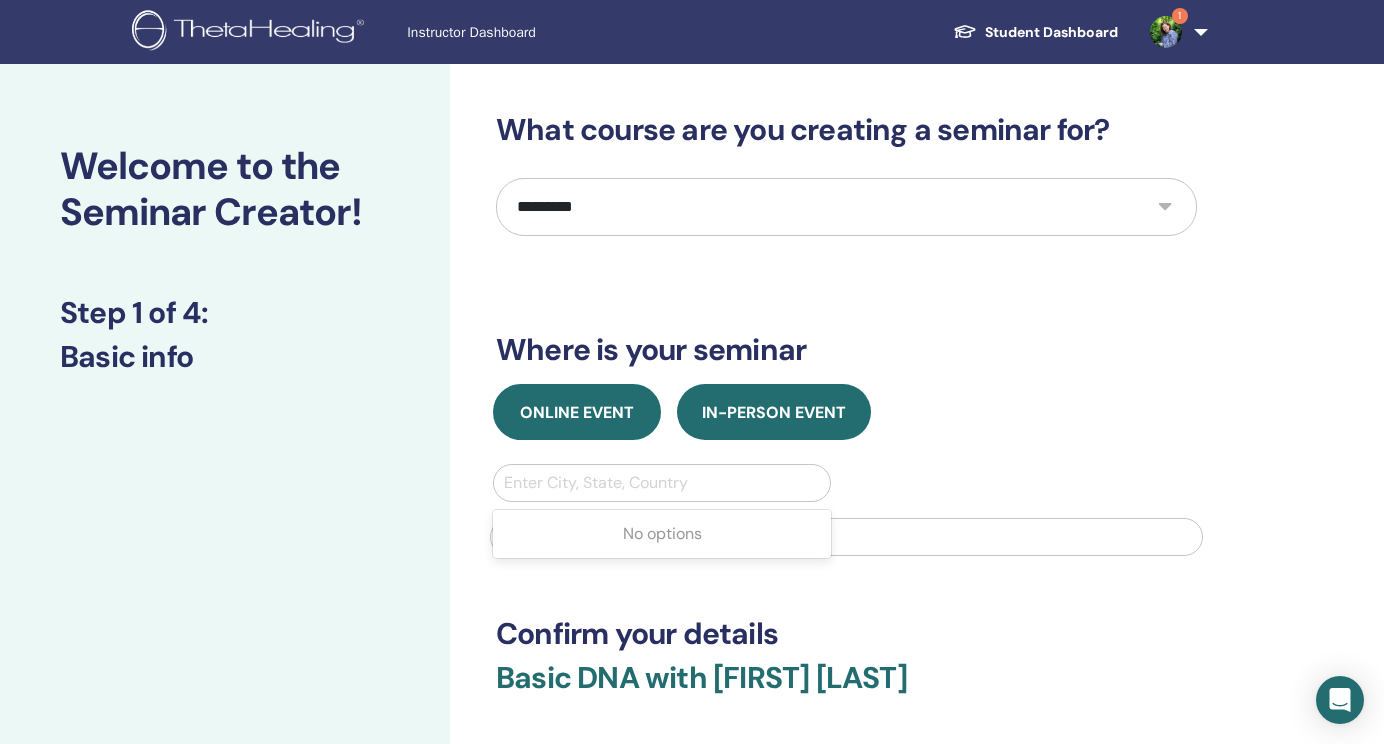 click on "Online Event" at bounding box center (577, 412) 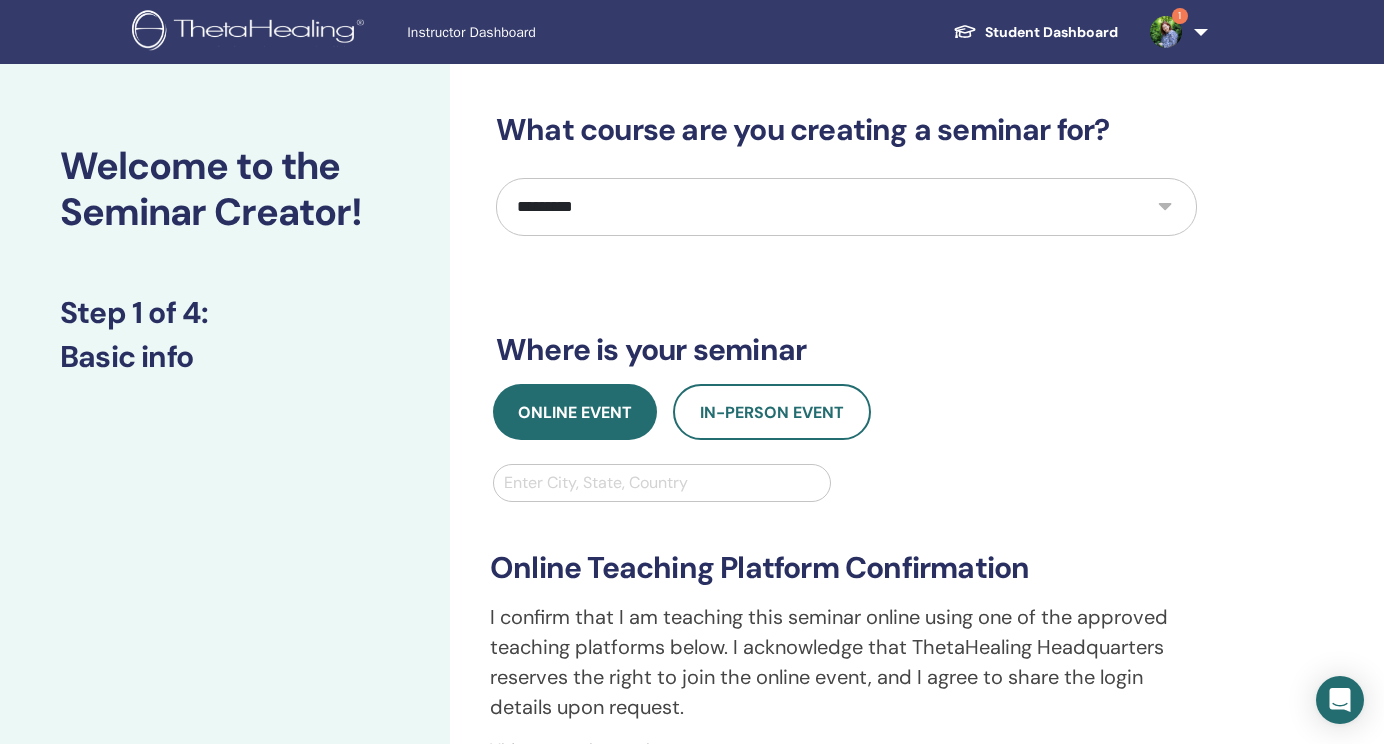 click on "Enter City, State, Country" at bounding box center [662, 483] 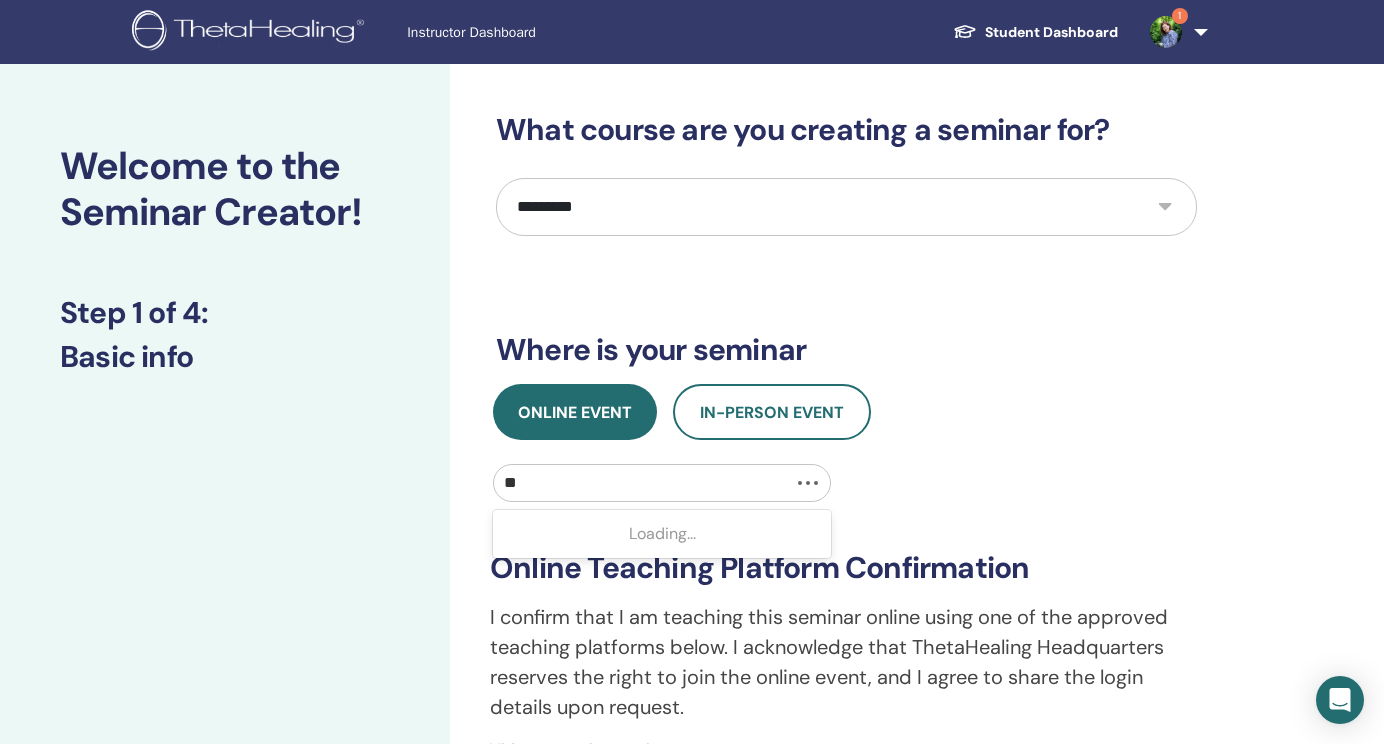 type on "*" 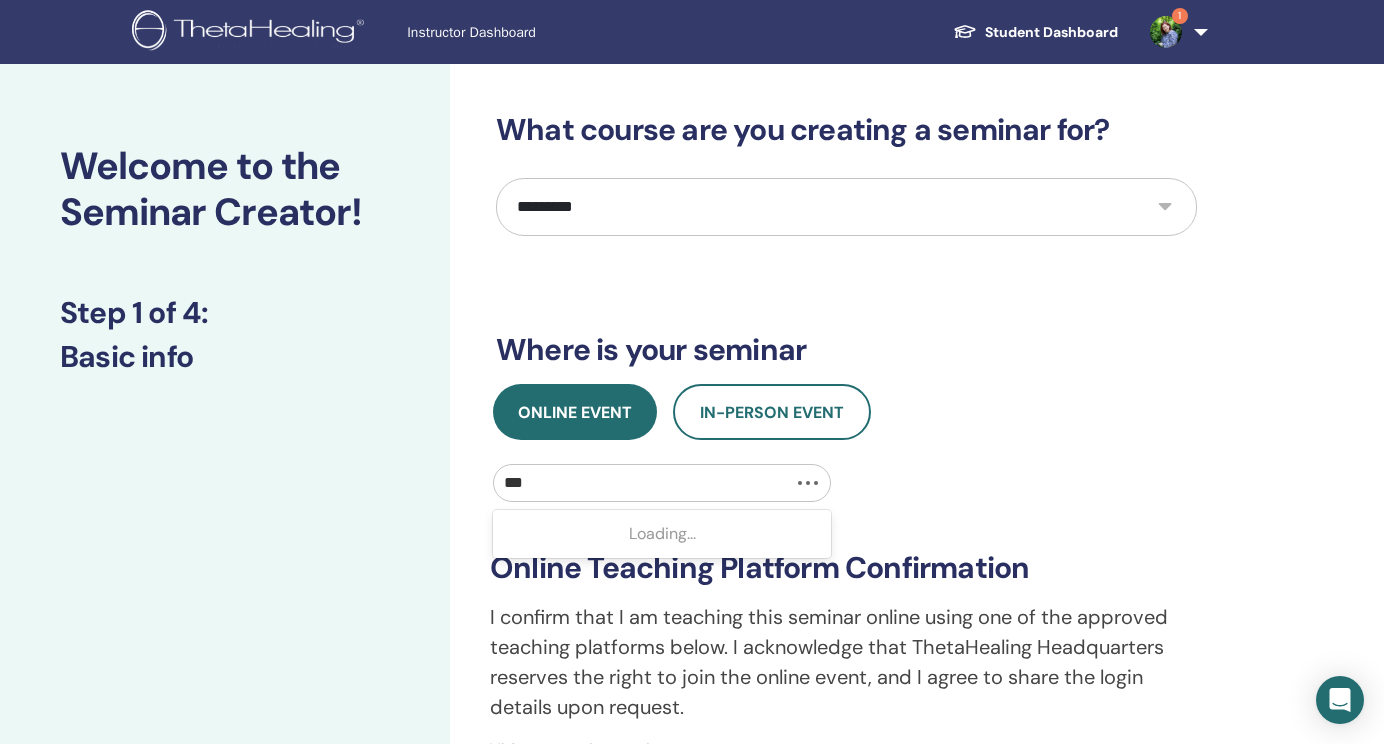 type on "****" 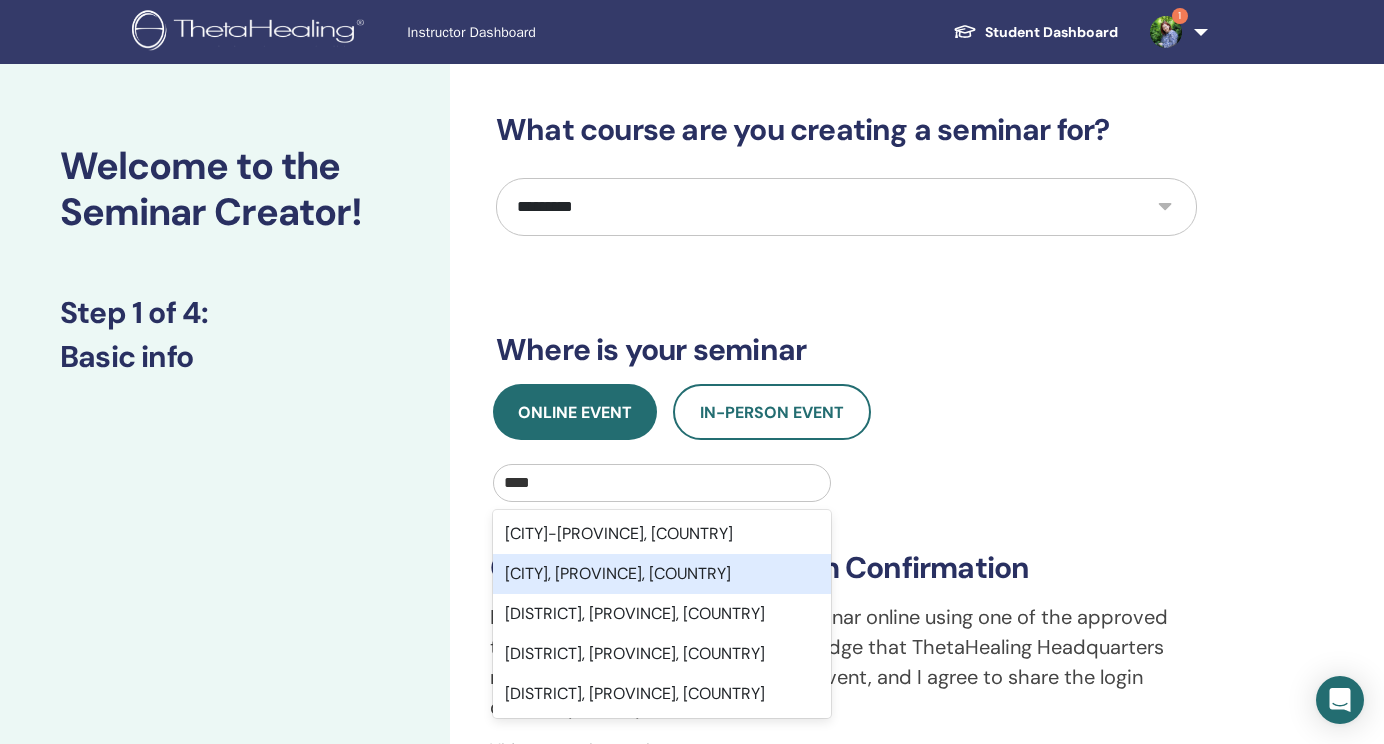 click on "Bucharest, București, ROU" at bounding box center [662, 574] 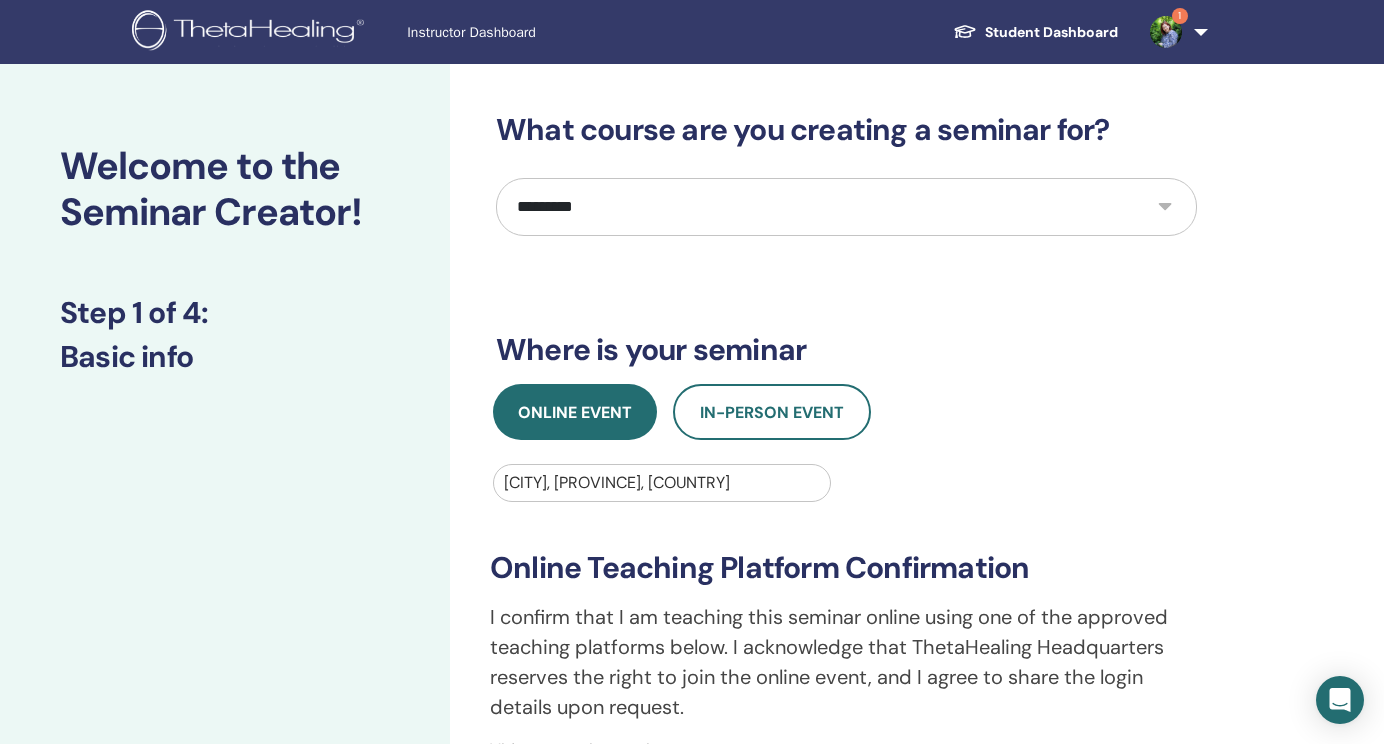 type 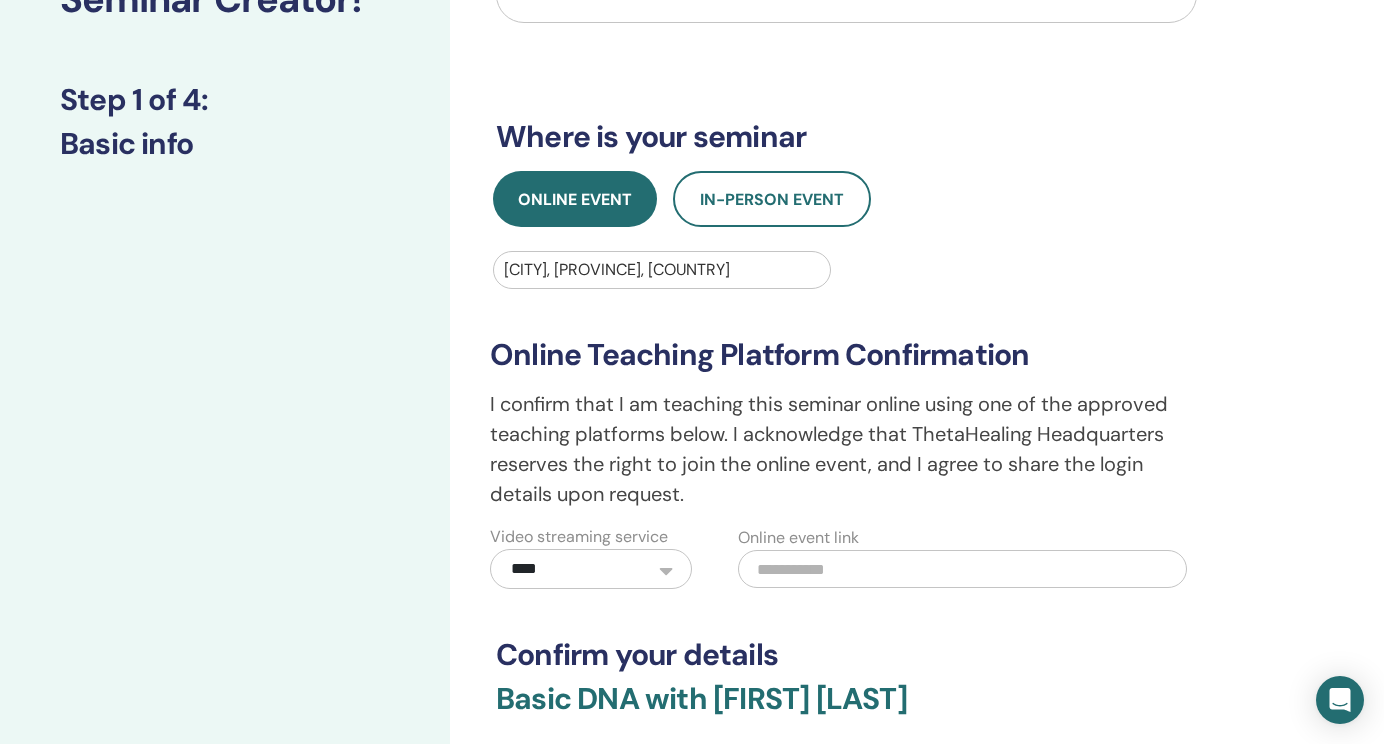 scroll, scrollTop: 309, scrollLeft: 0, axis: vertical 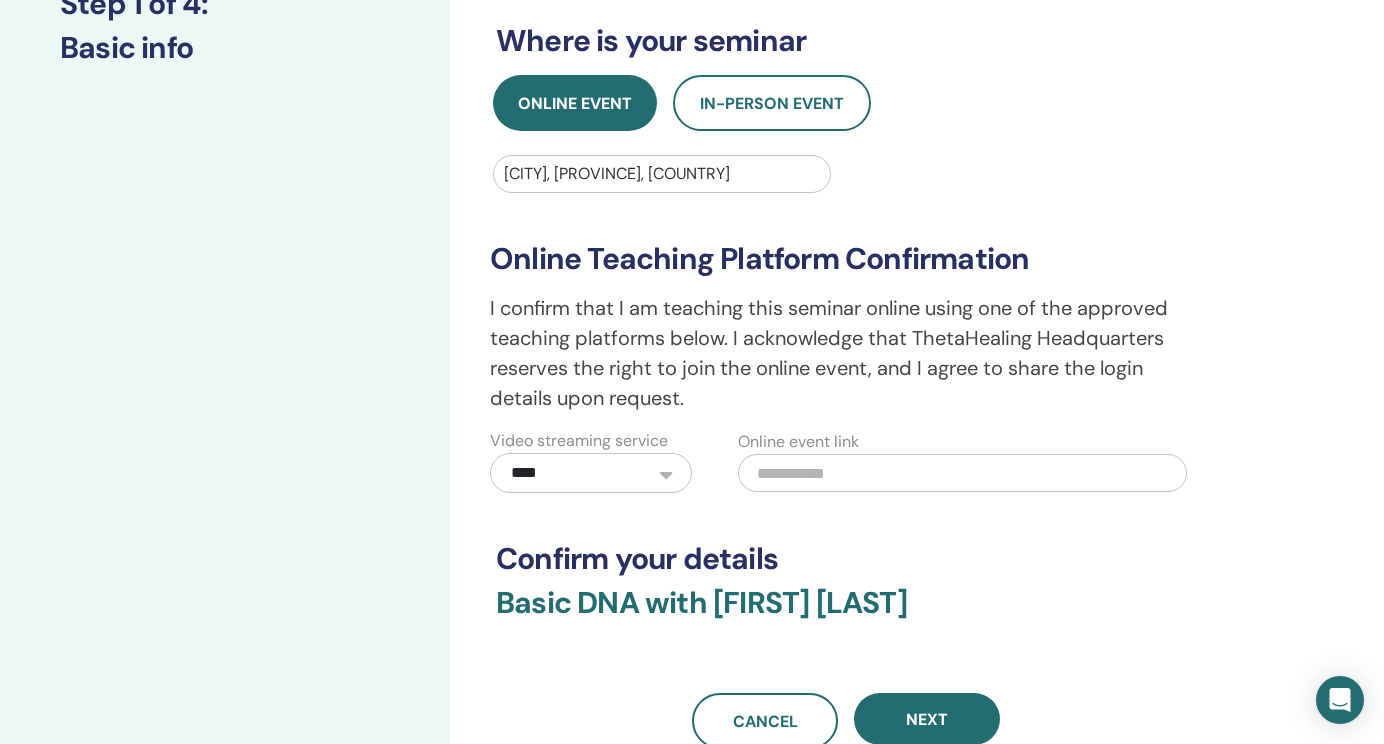 click at bounding box center (962, 473) 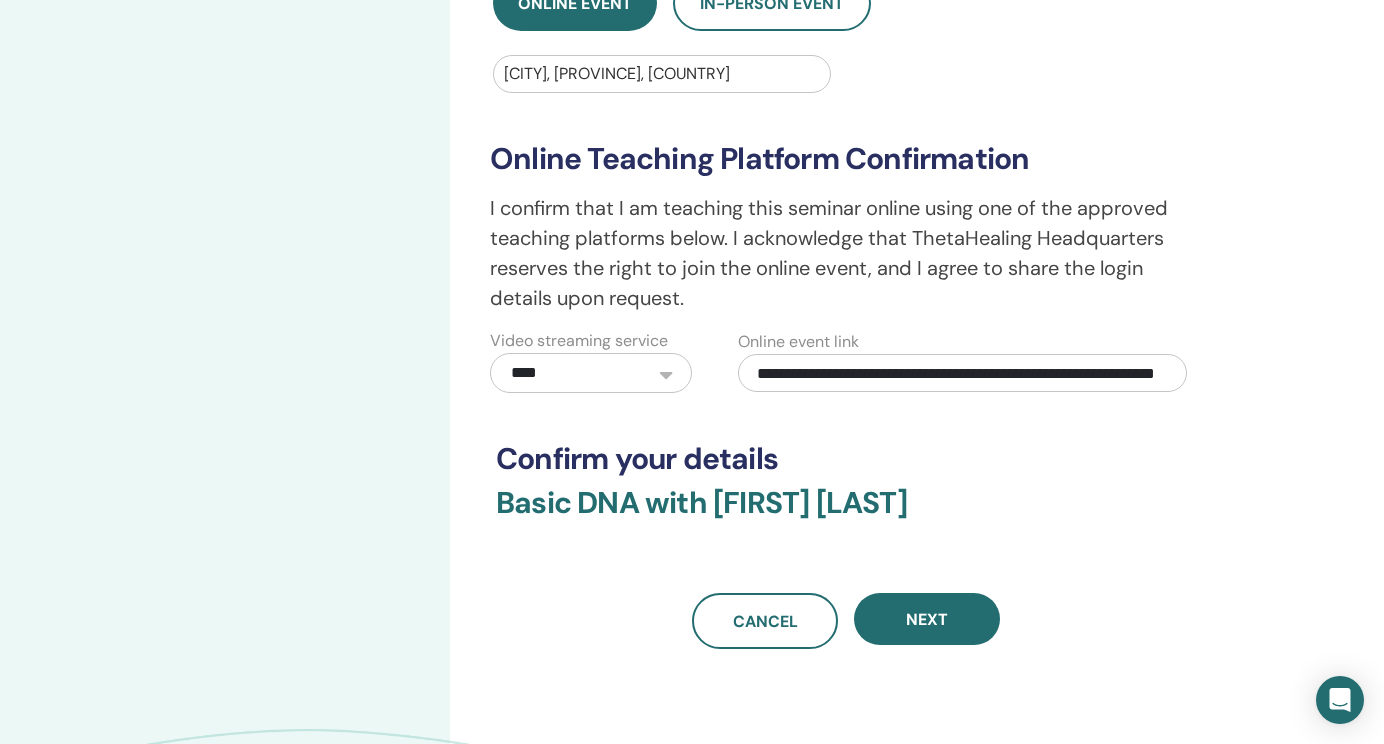 scroll, scrollTop: 408, scrollLeft: 0, axis: vertical 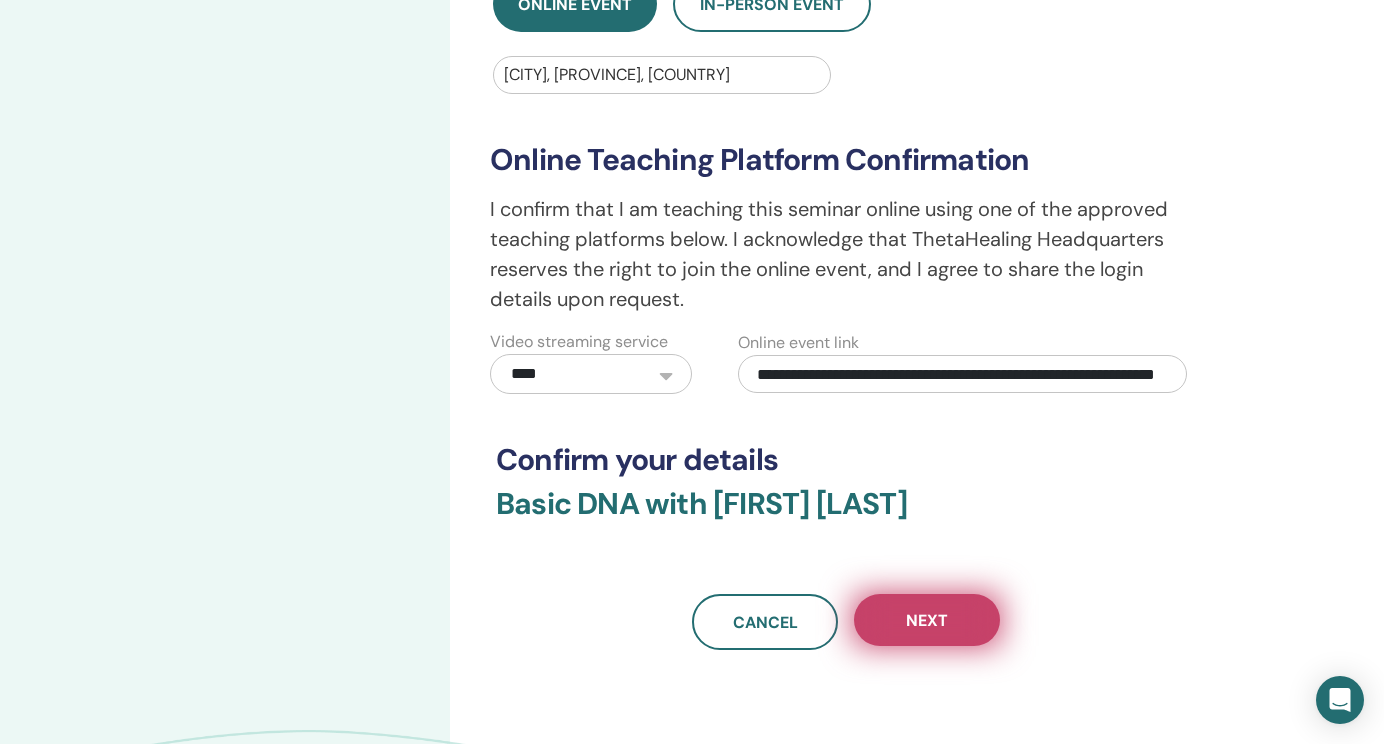 type on "**********" 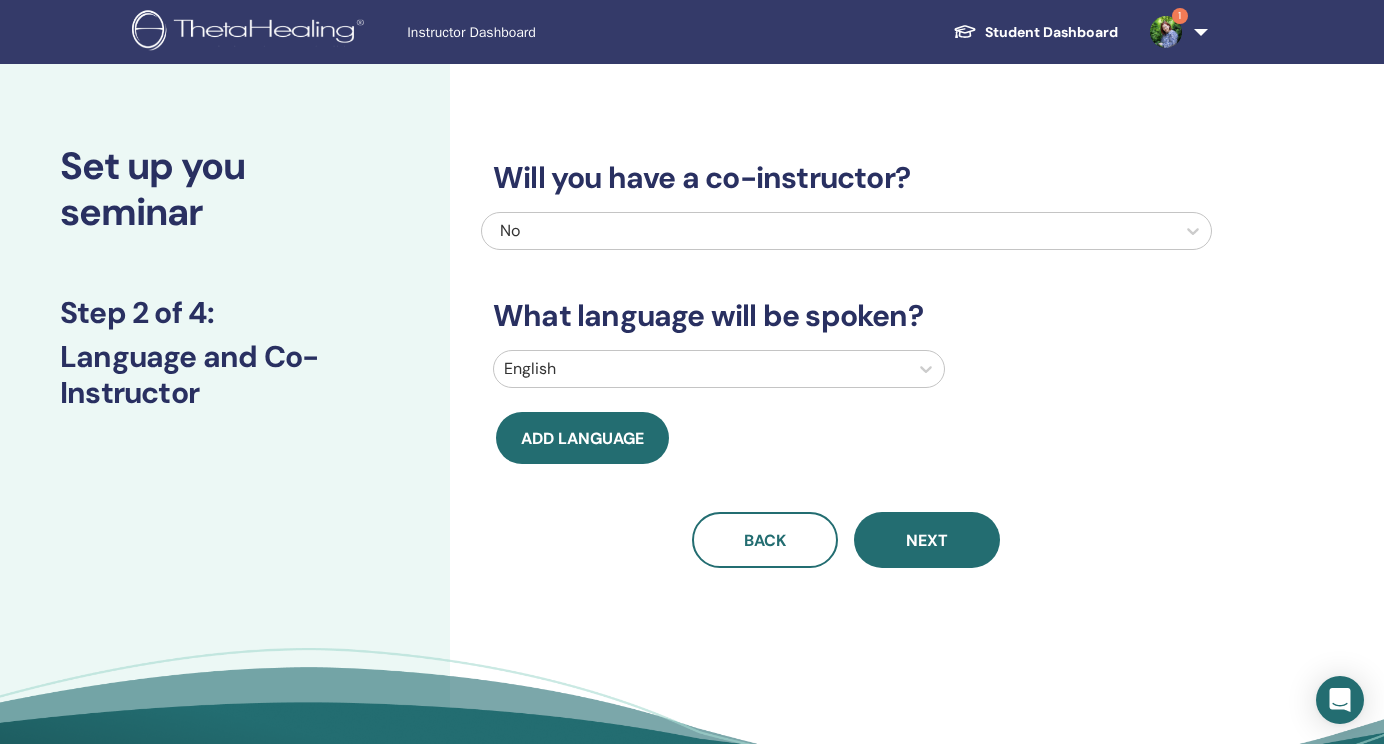 scroll, scrollTop: 0, scrollLeft: 0, axis: both 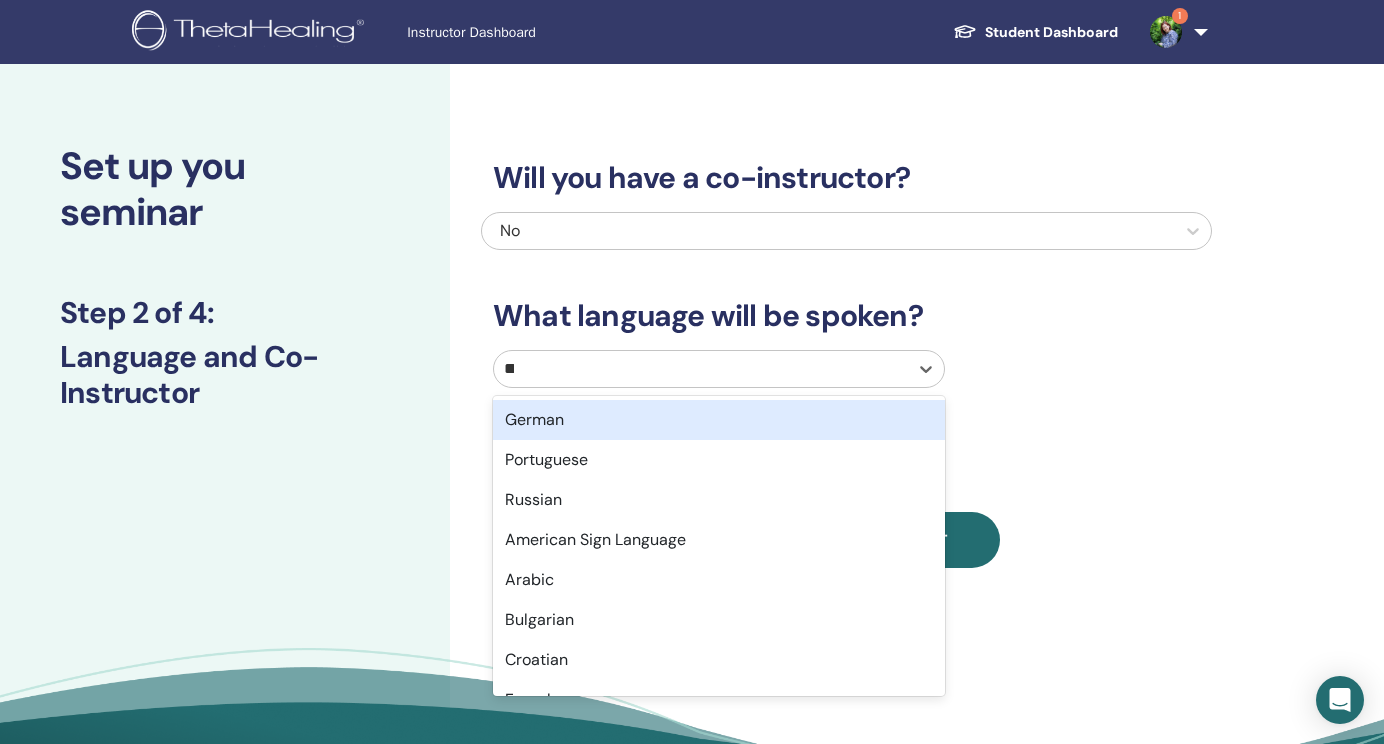 type on "***" 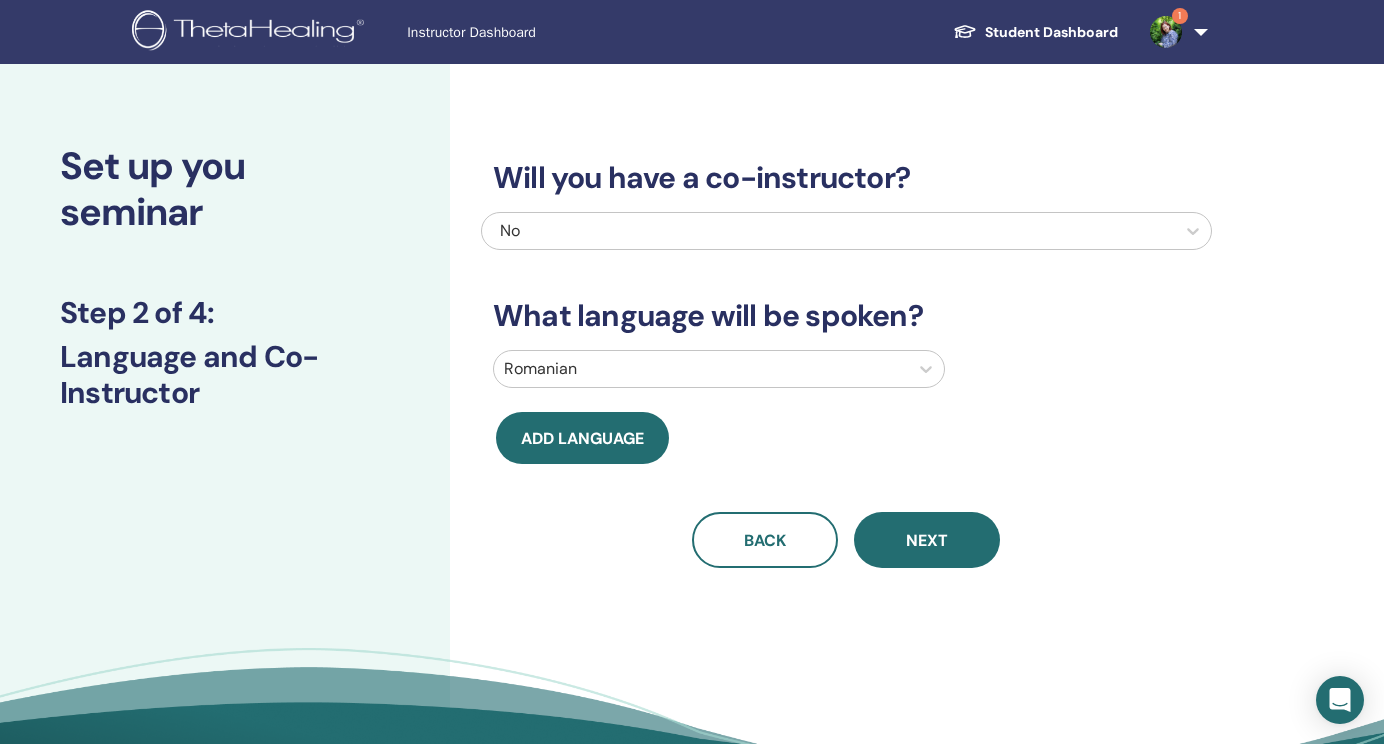 click on "Will you have a co-instructor? No What language will be spoken? Romanian Add language Back Next" at bounding box center (911, 456) 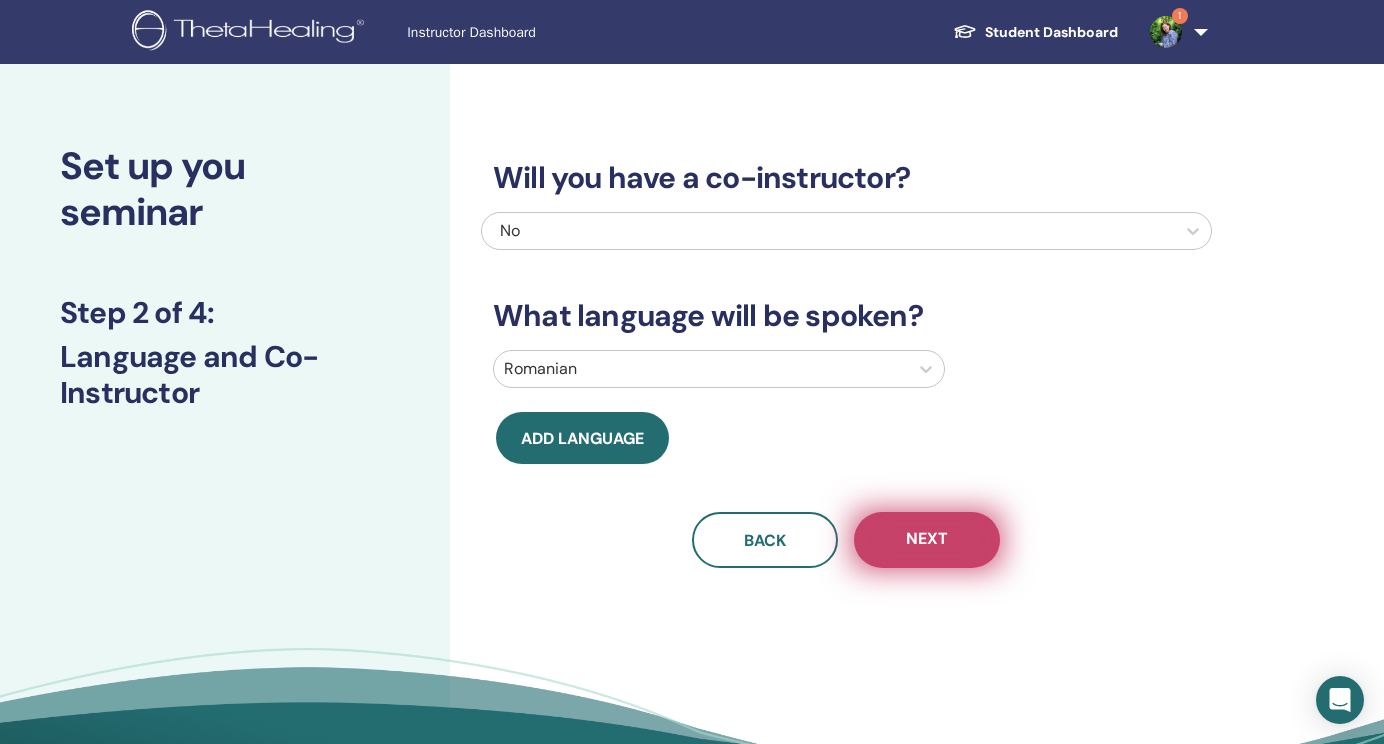 click on "Next" at bounding box center (927, 540) 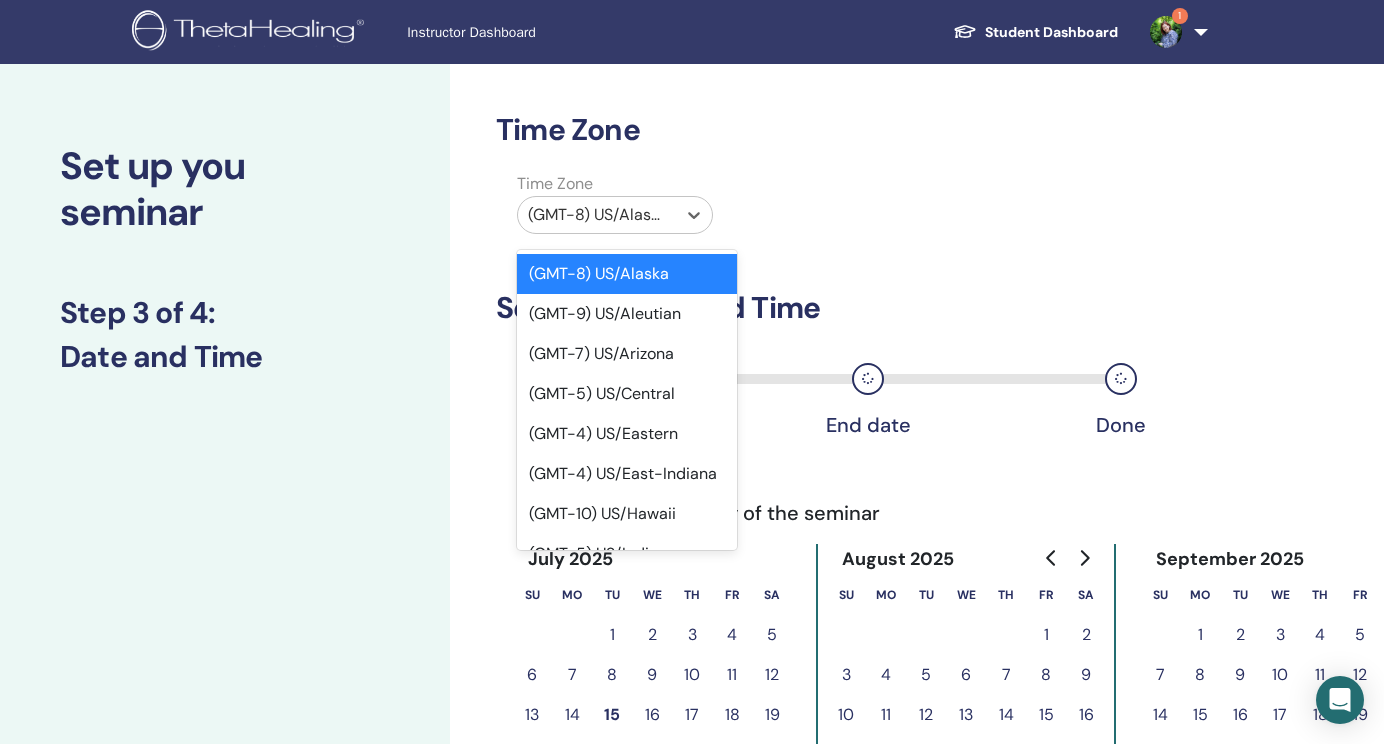 click at bounding box center [597, 215] 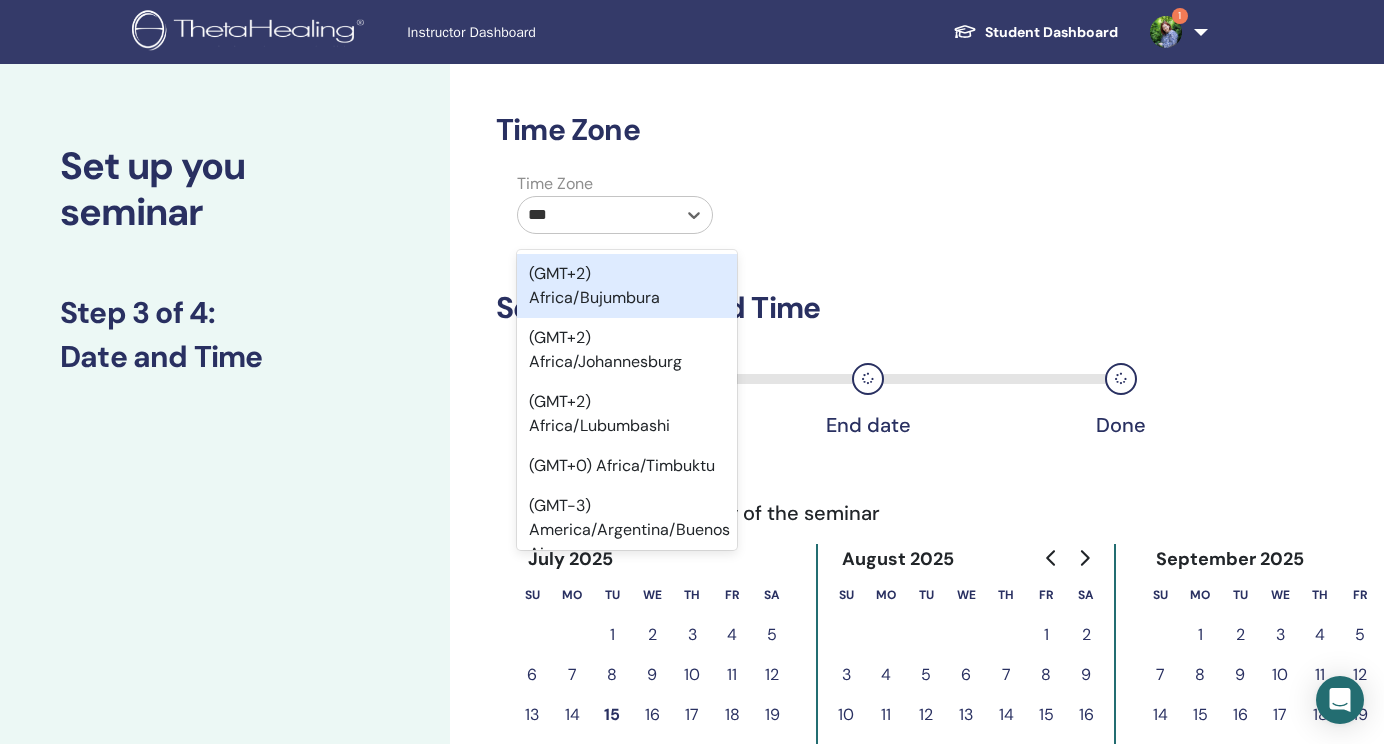 type on "****" 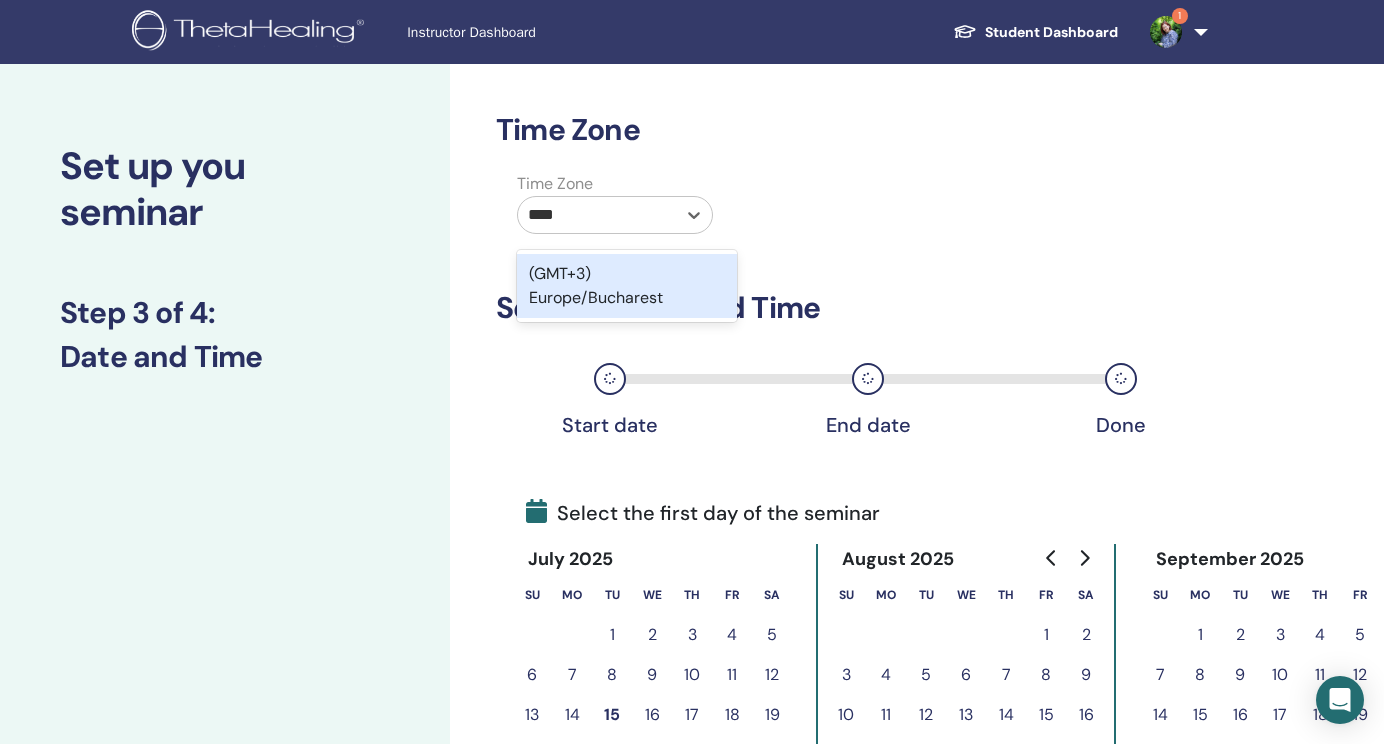 type 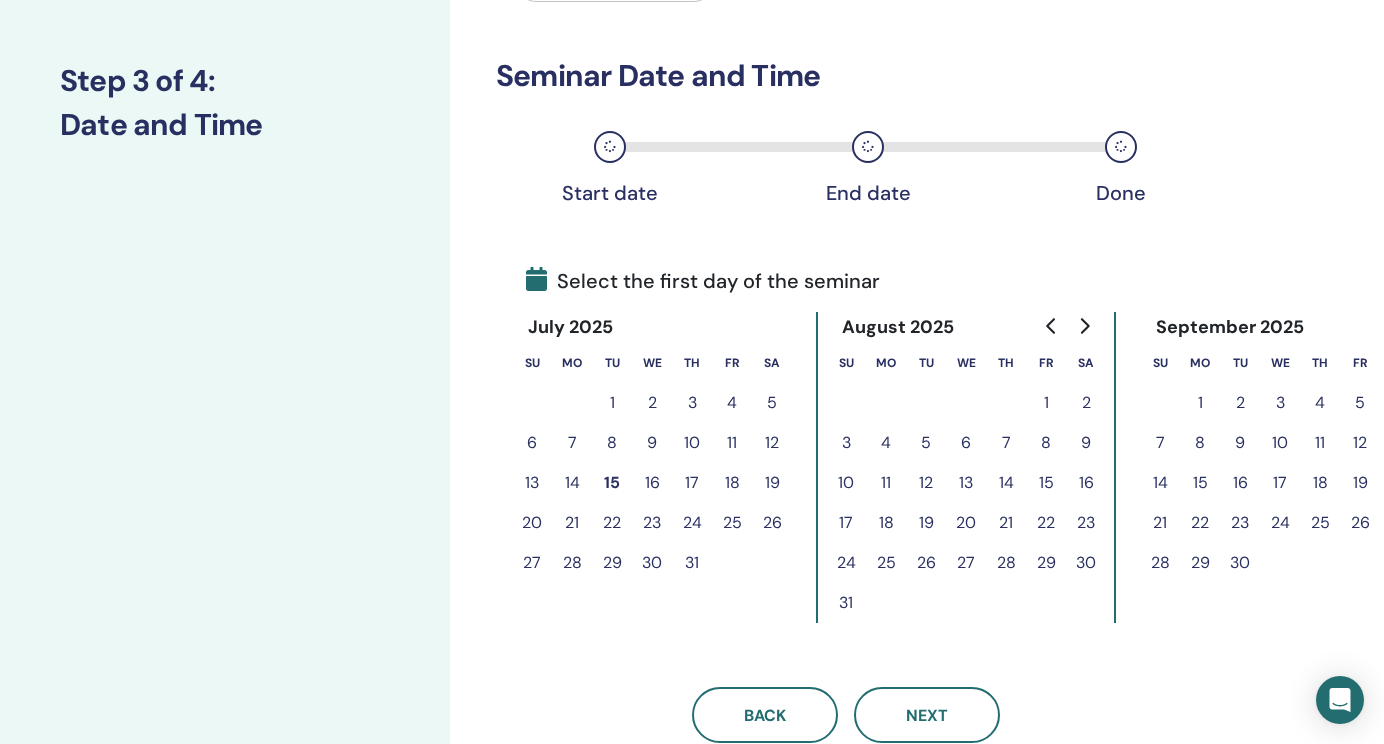 scroll, scrollTop: 233, scrollLeft: 0, axis: vertical 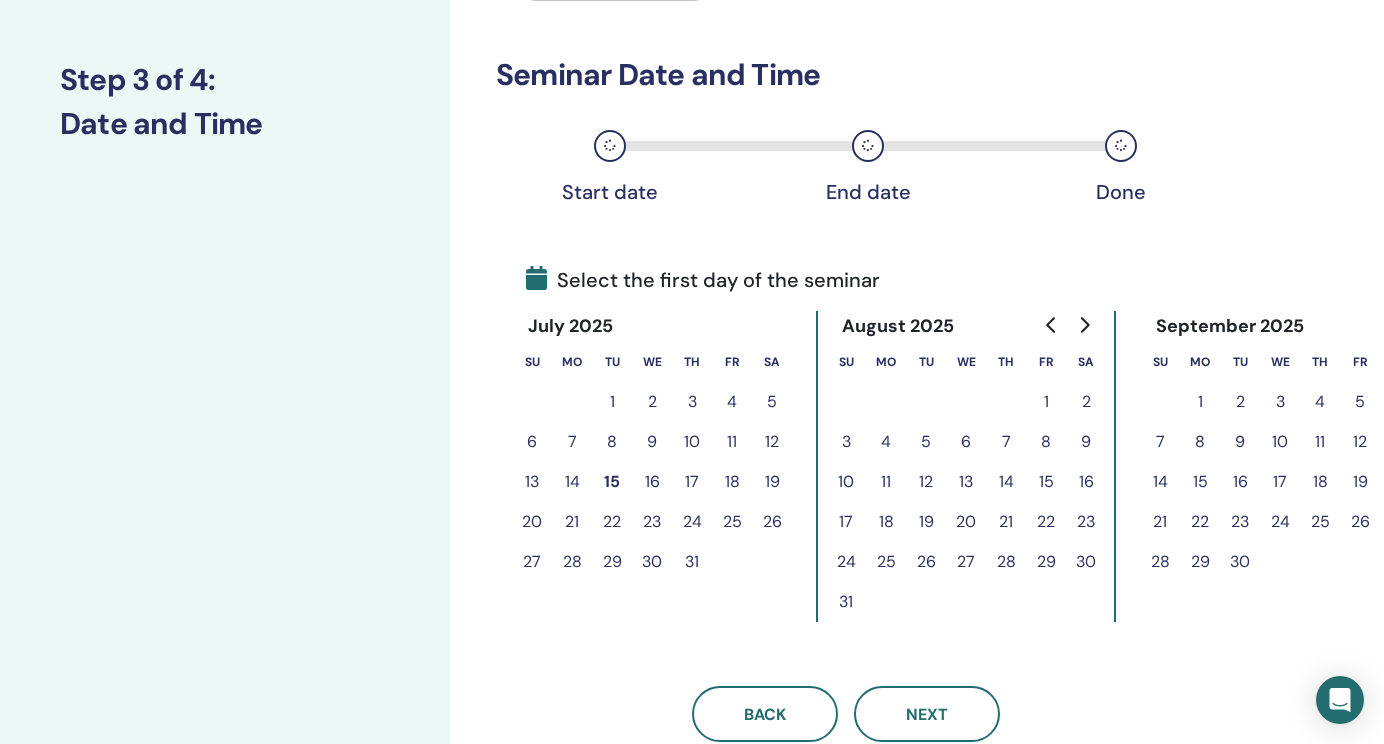 click on "1" at bounding box center [1046, 402] 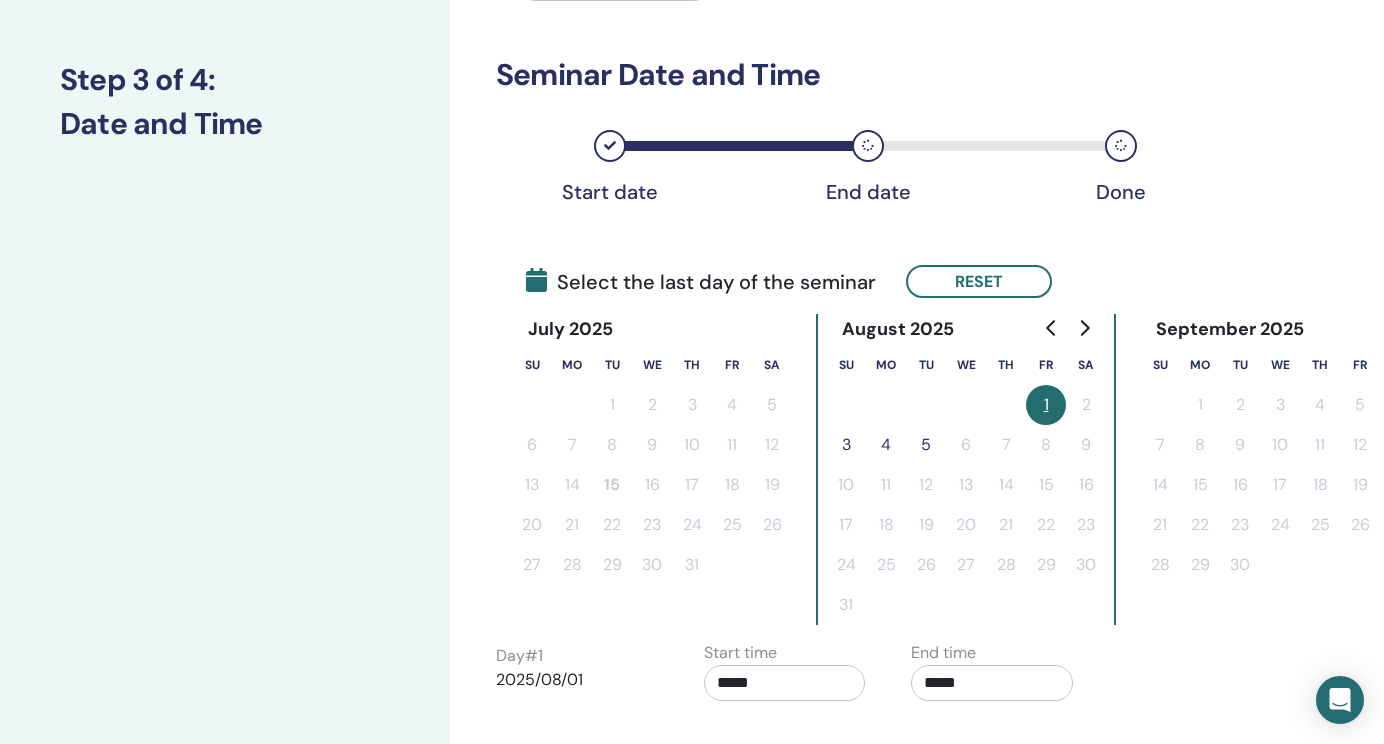 click on "3" at bounding box center [846, 445] 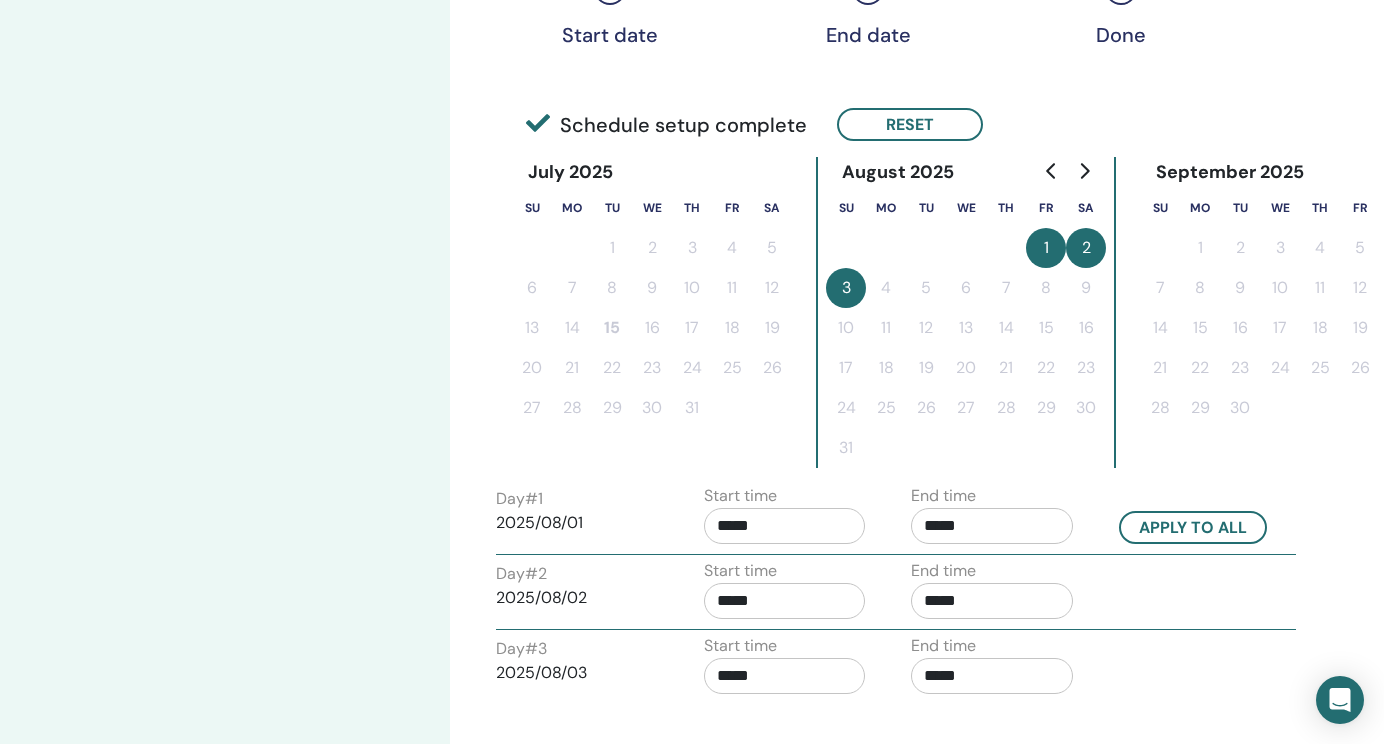 scroll, scrollTop: 417, scrollLeft: 0, axis: vertical 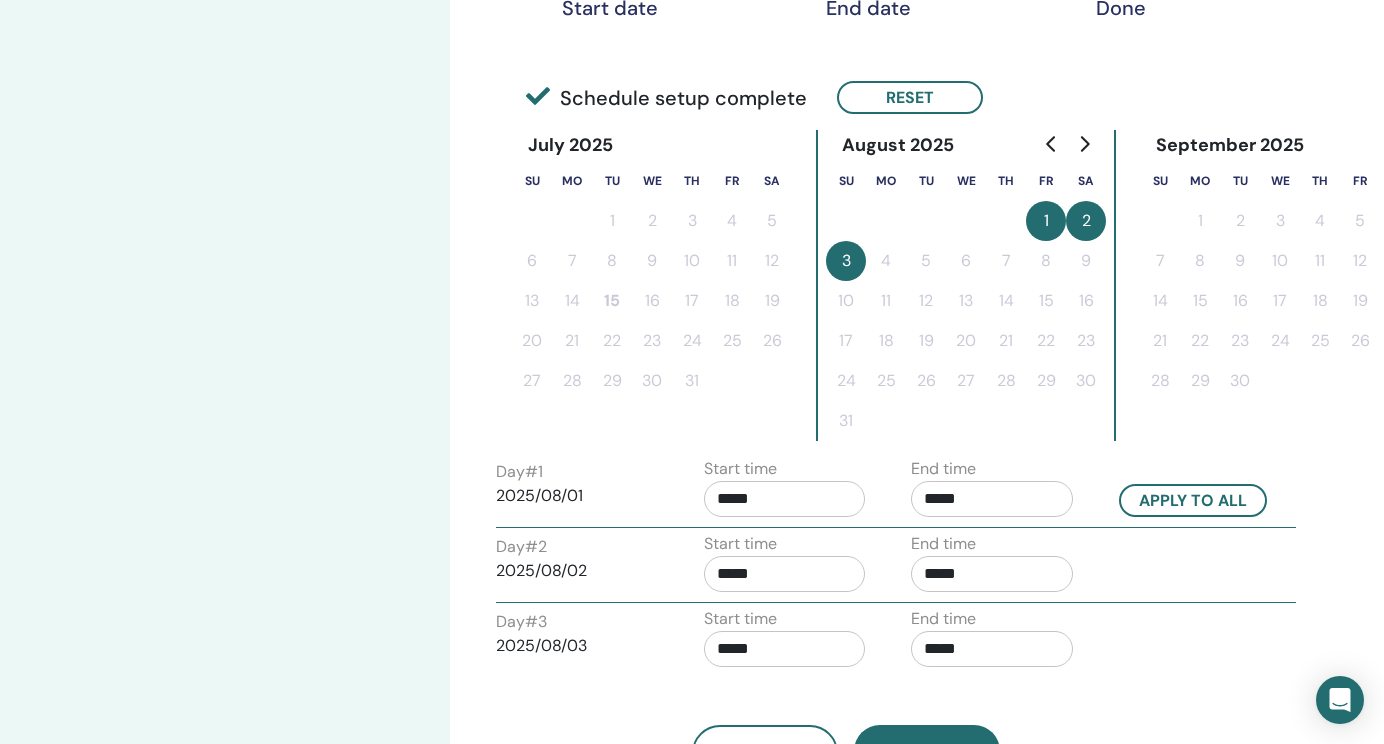 click on "*****" at bounding box center (785, 499) 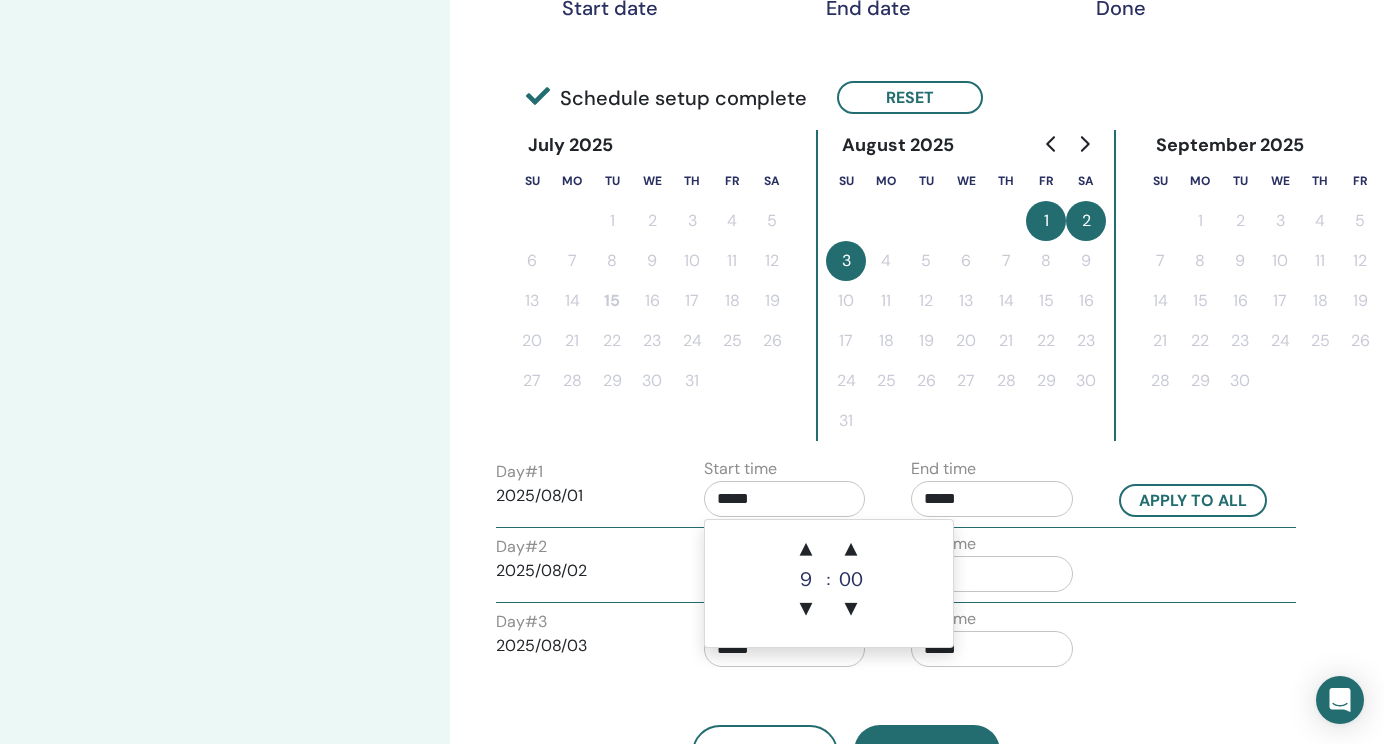 click on "*****" at bounding box center [992, 499] 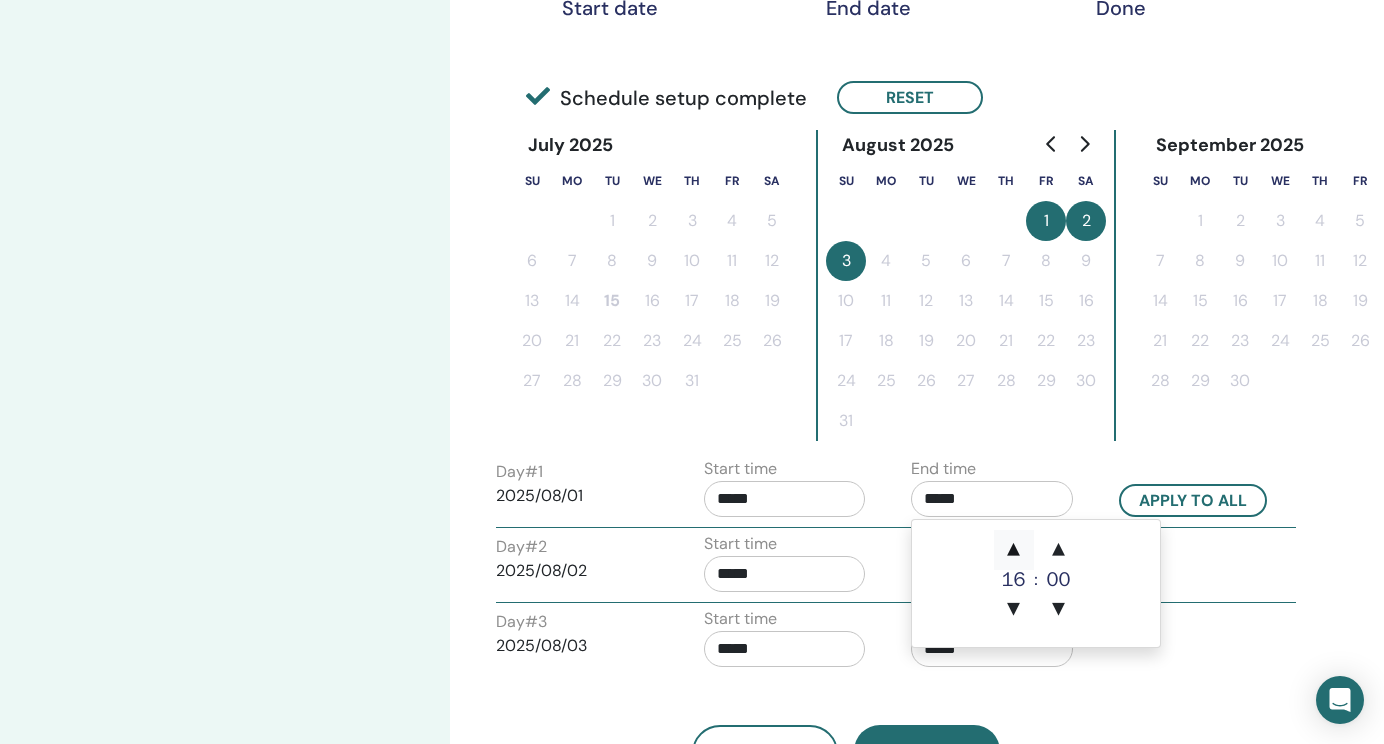 click on "▲" at bounding box center [1014, 550] 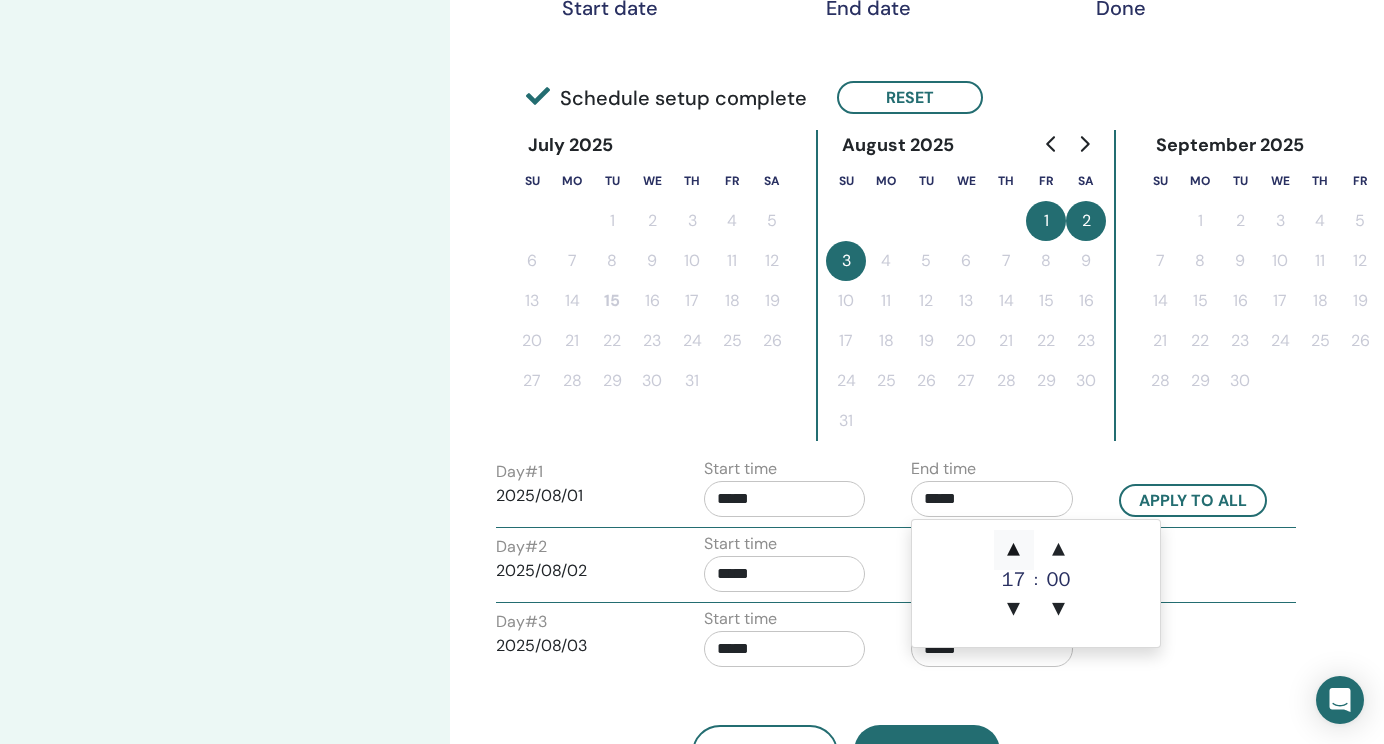 click on "▲" at bounding box center (1014, 550) 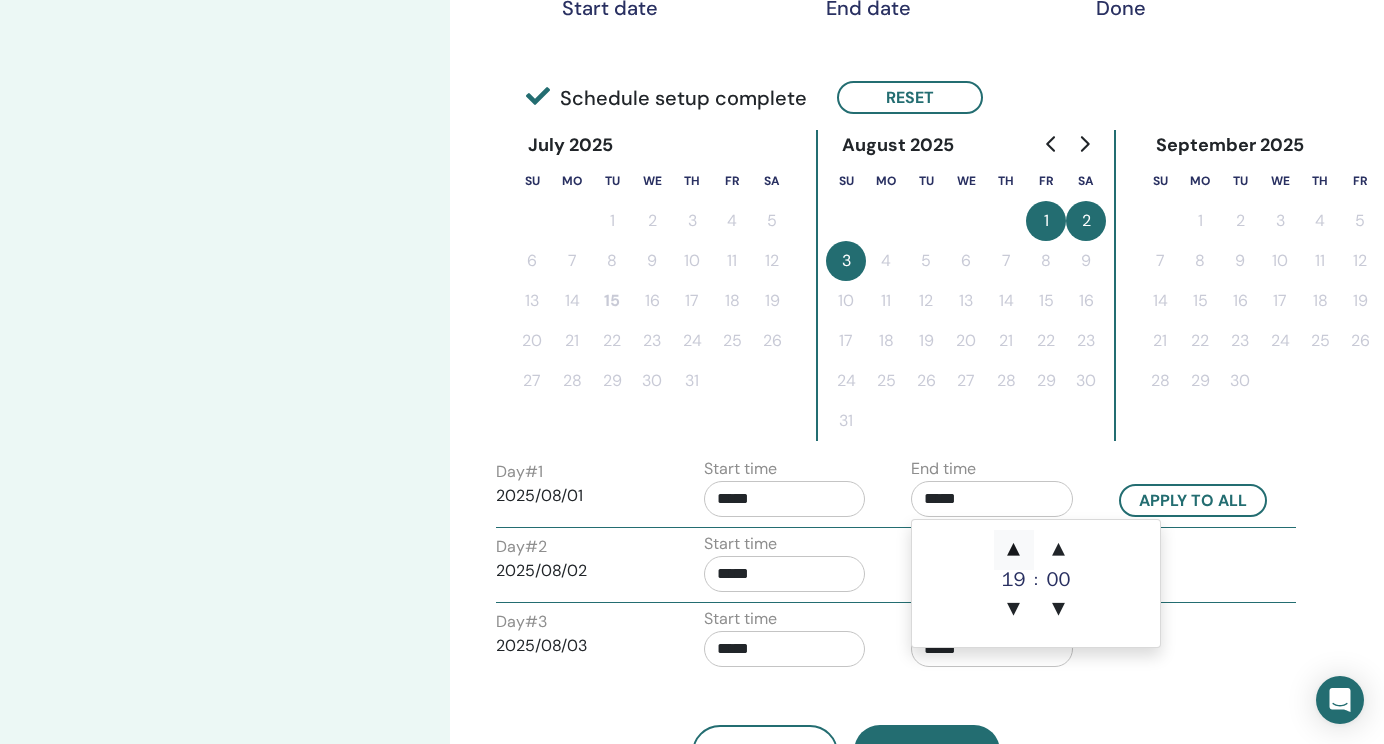 click on "▲" at bounding box center (1014, 550) 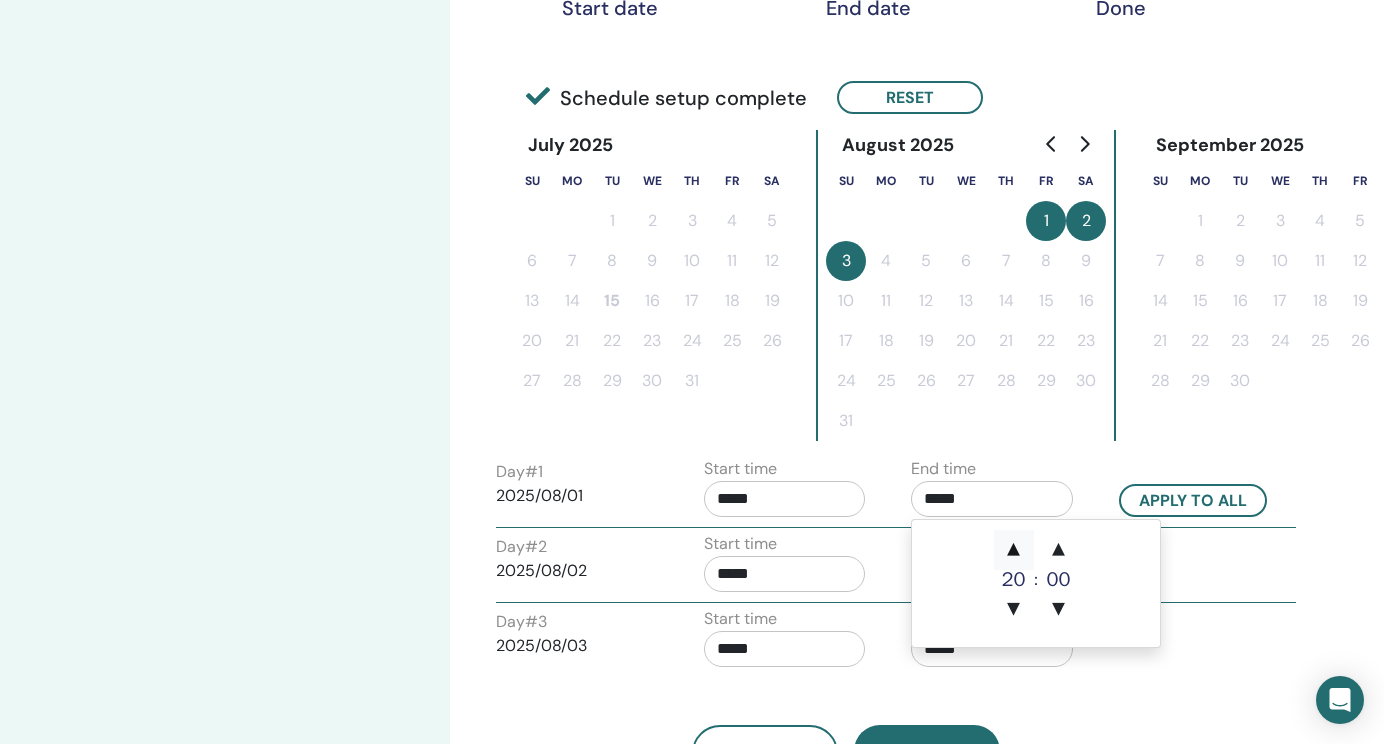 click on "▲" at bounding box center [1014, 550] 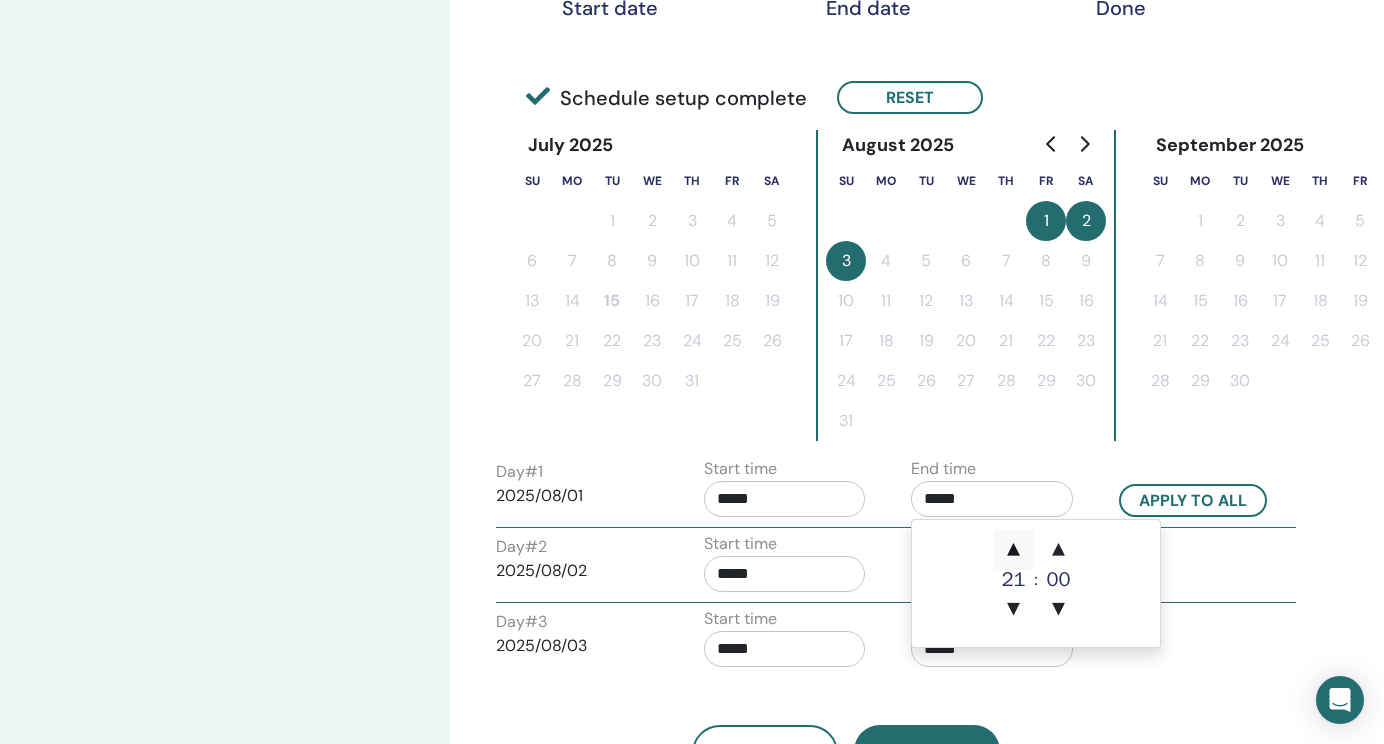 click on "▲" at bounding box center (1014, 550) 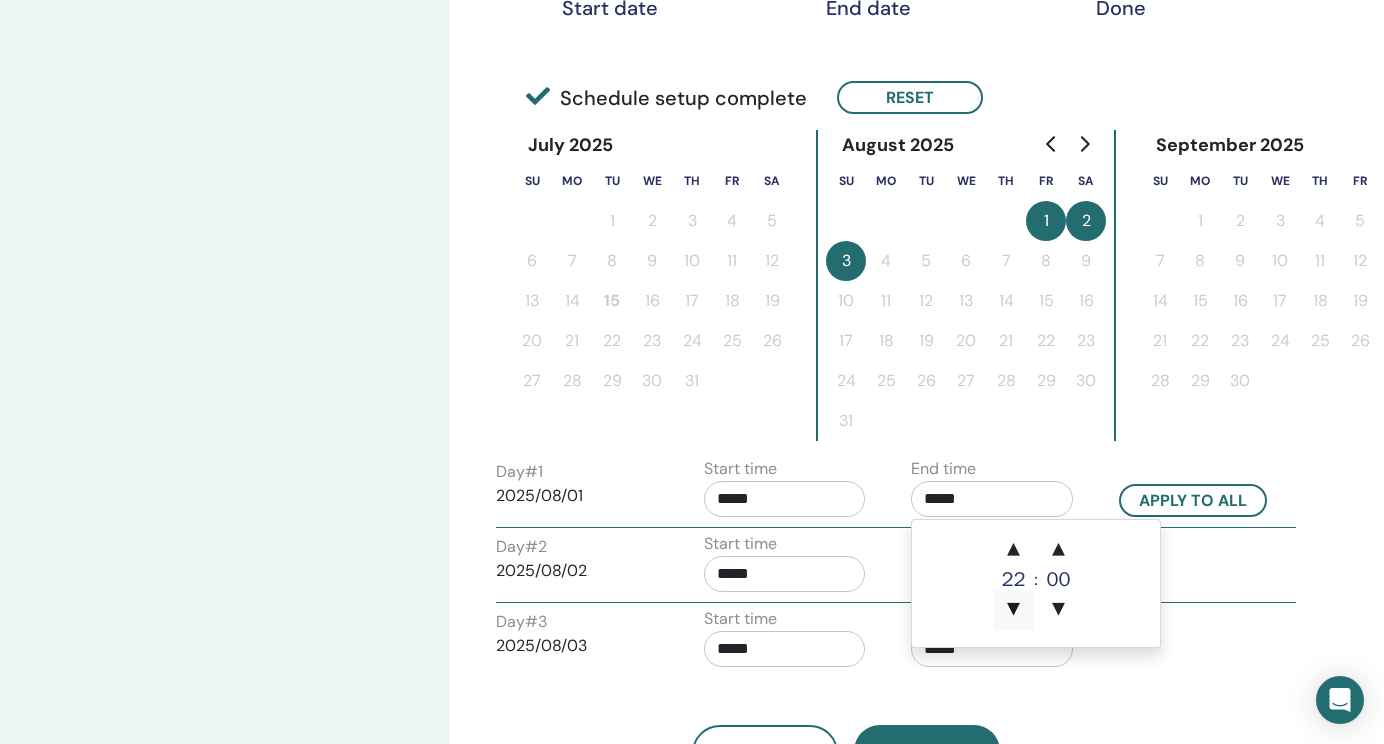click on "▼" at bounding box center (1014, 610) 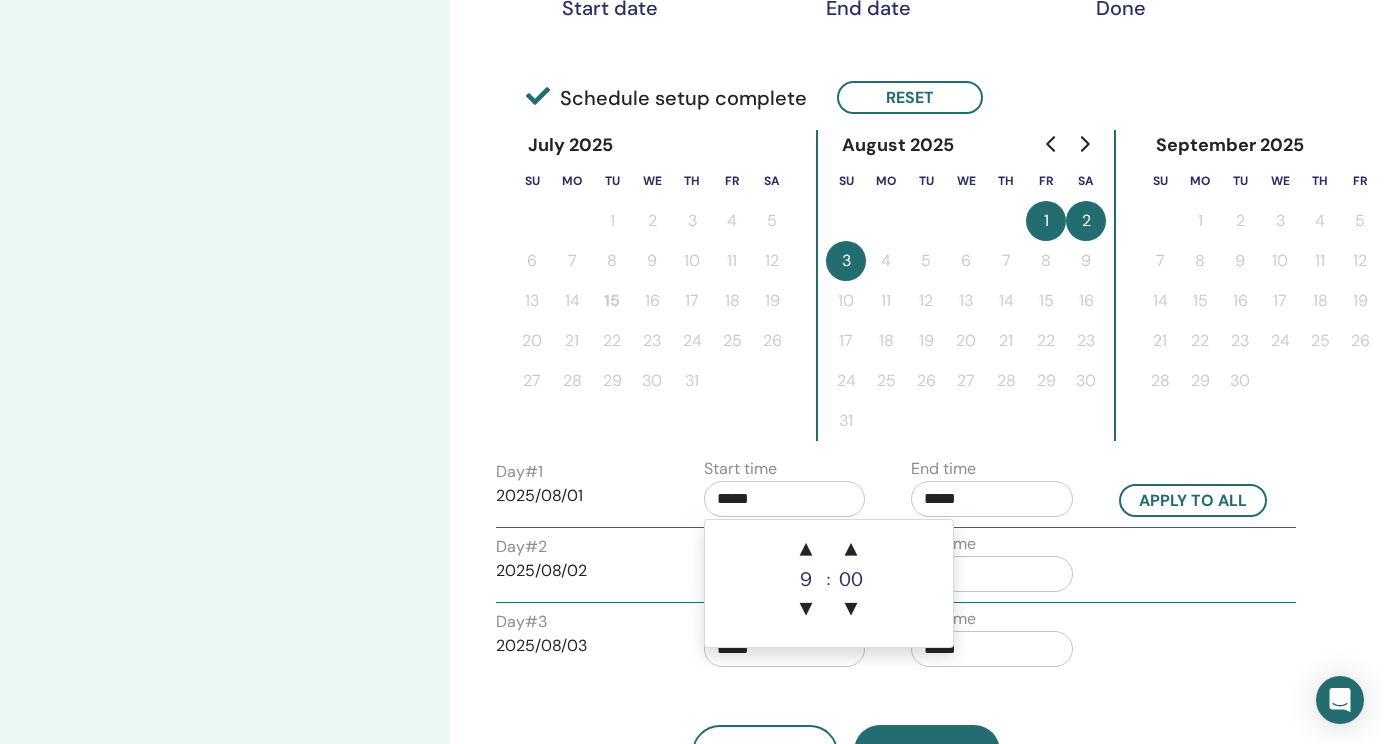 click on "*****" at bounding box center [785, 499] 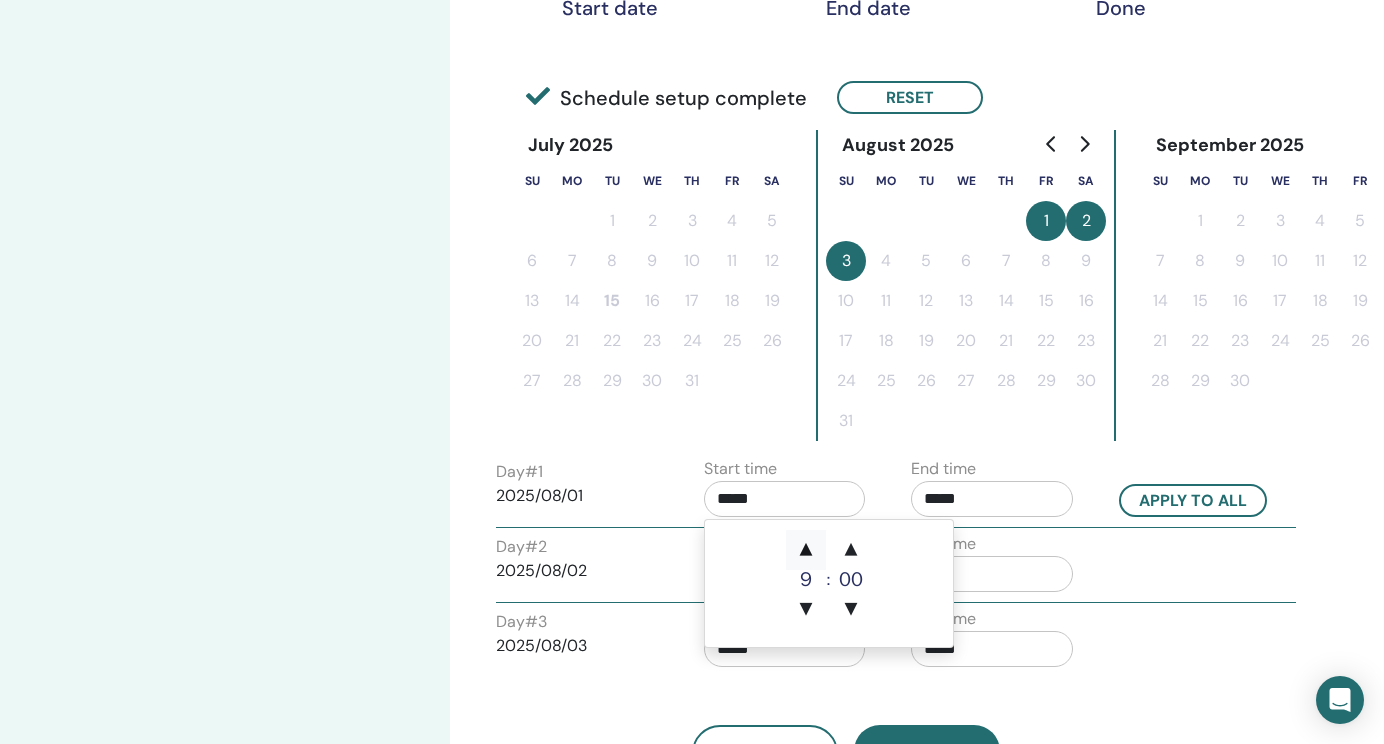 click on "▲" at bounding box center [806, 550] 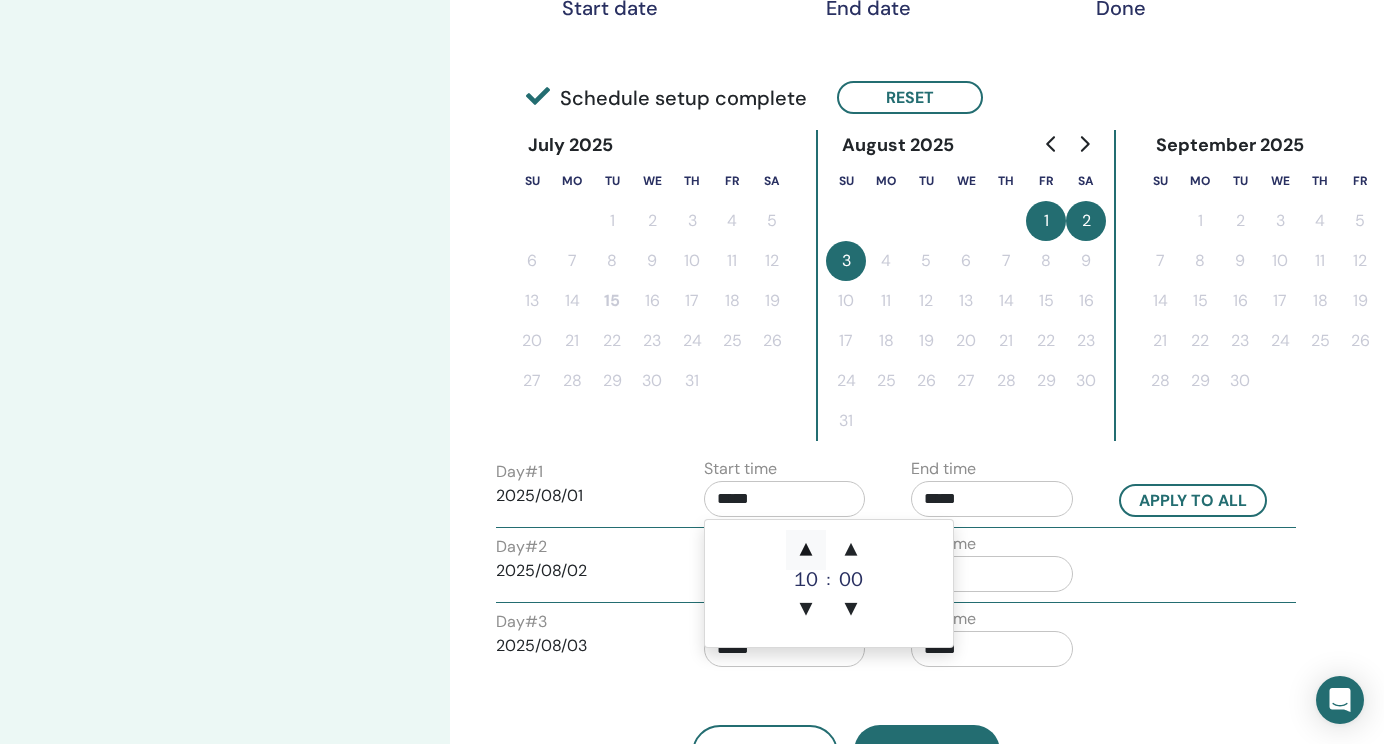 click on "▲" at bounding box center [806, 550] 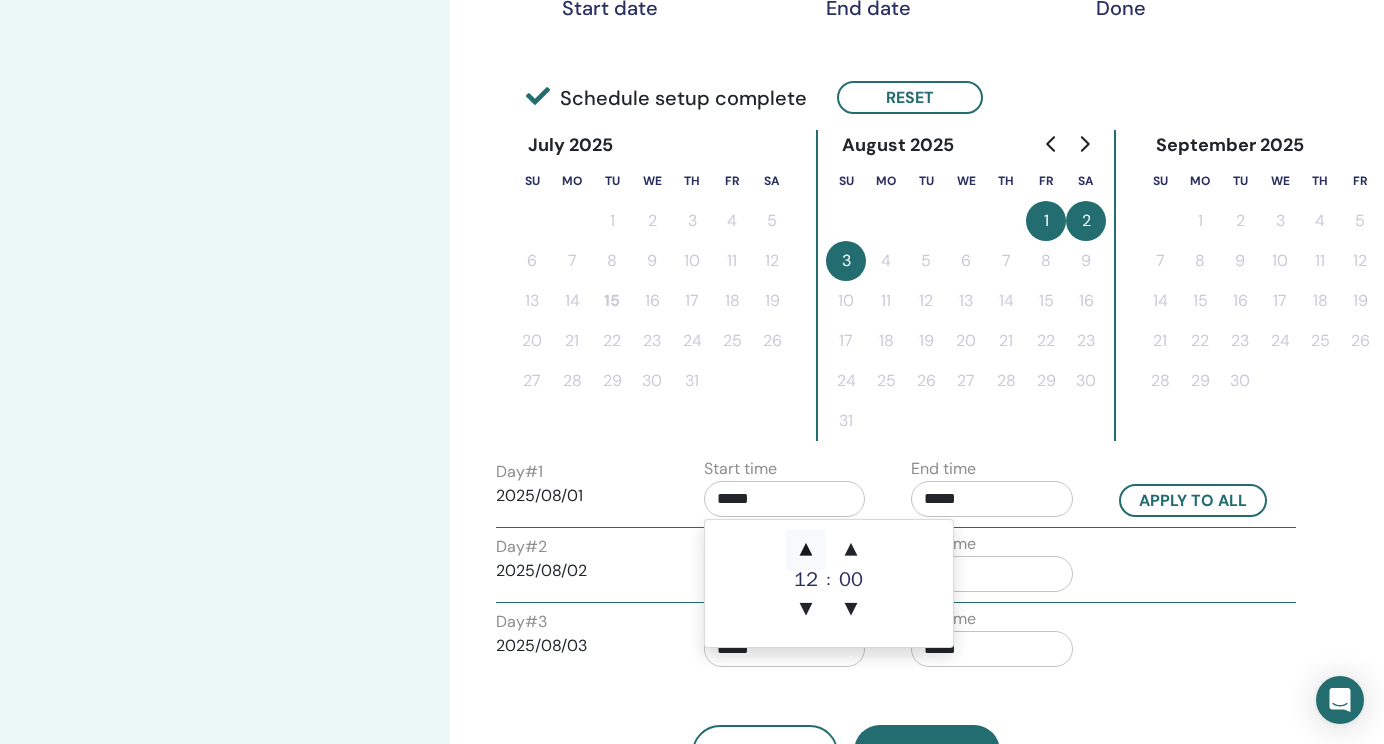 click on "▲" at bounding box center (806, 550) 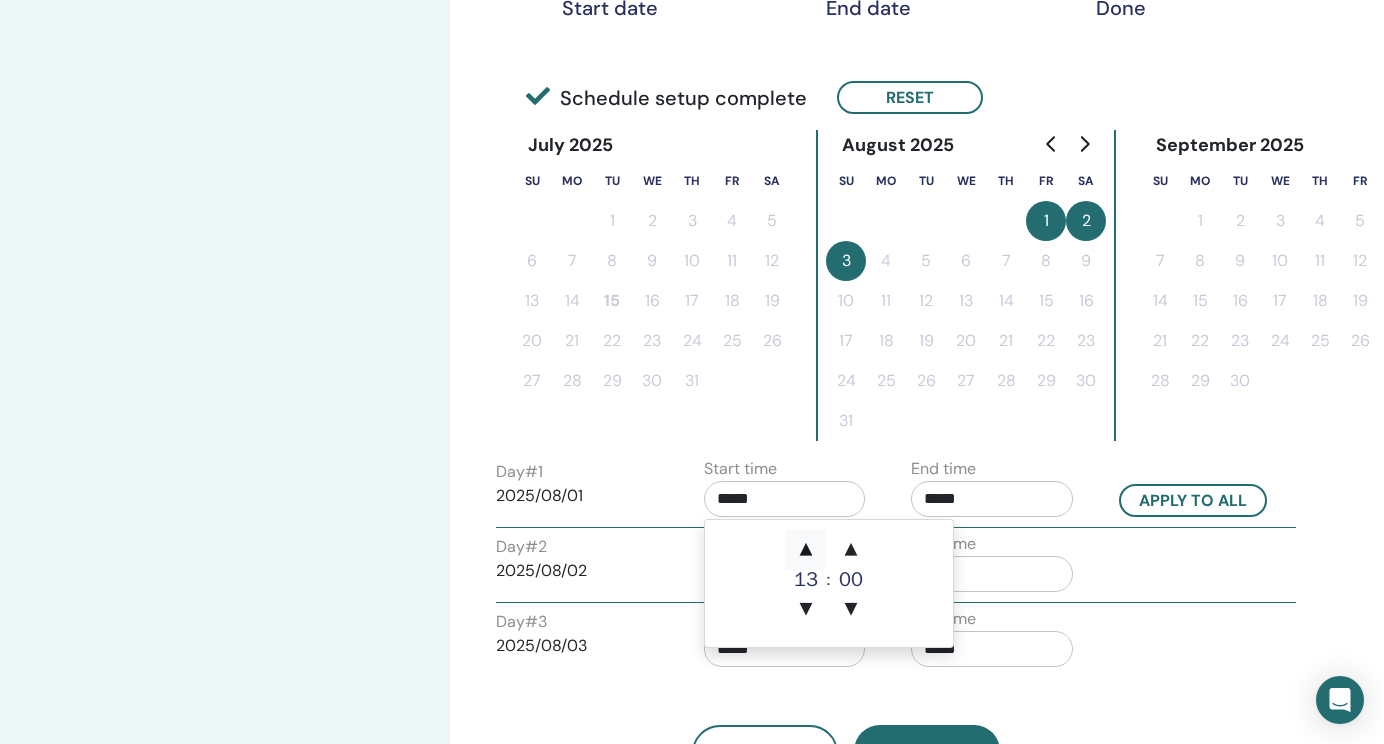 click on "▲" at bounding box center [806, 550] 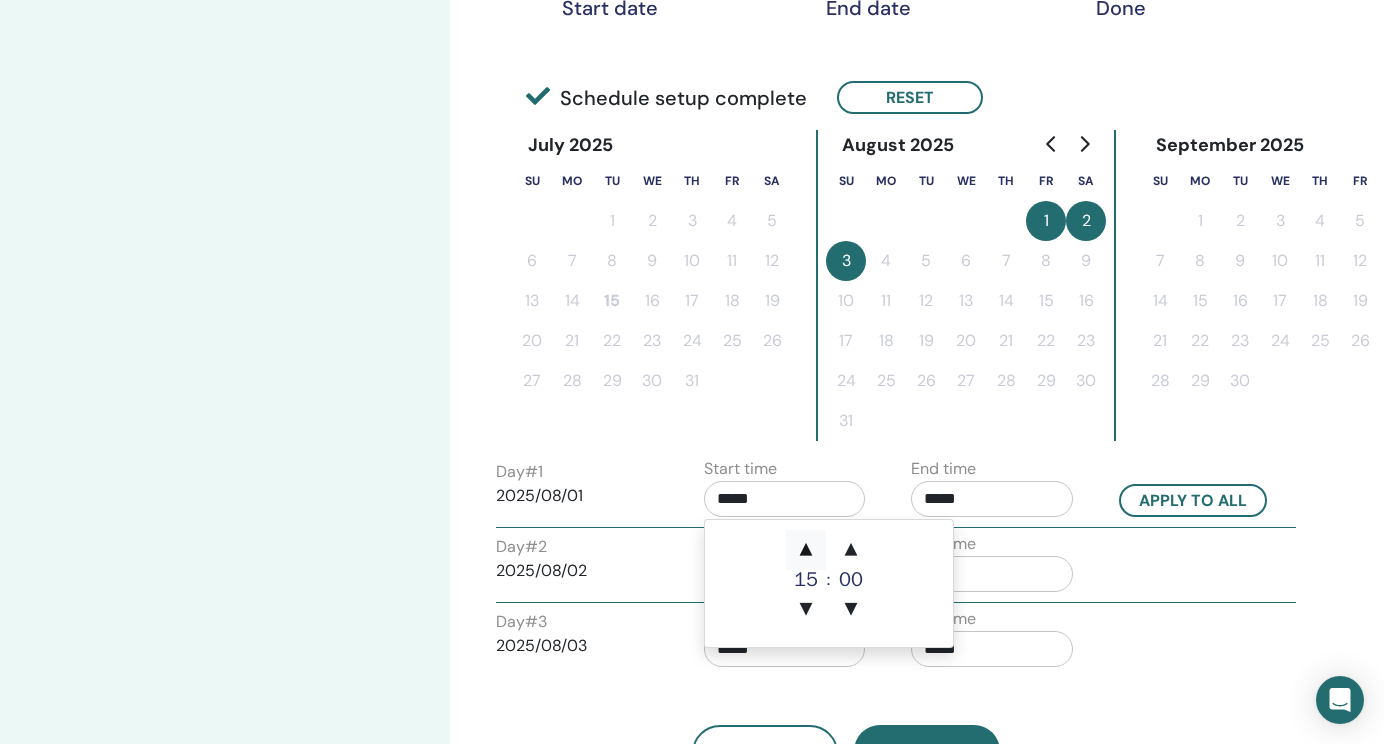 click on "▲" at bounding box center [806, 550] 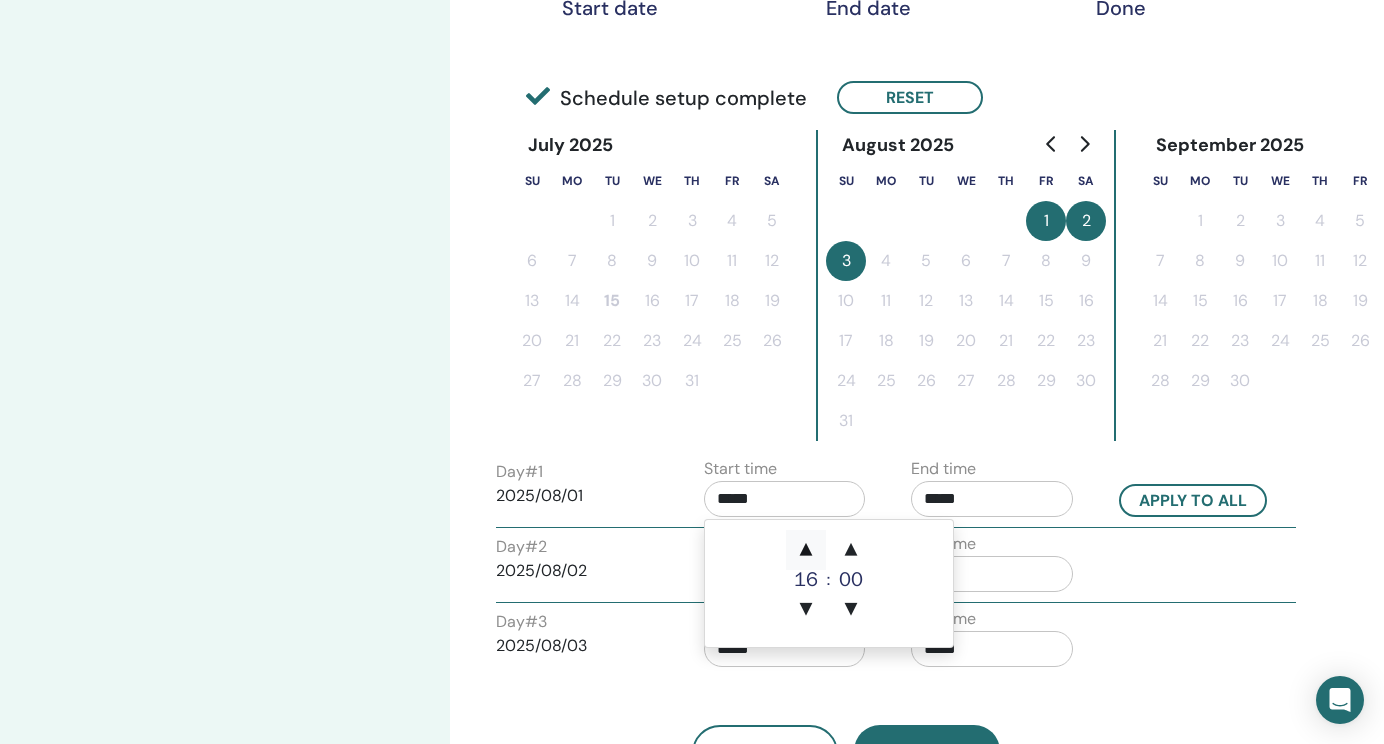 click on "▲" at bounding box center (806, 550) 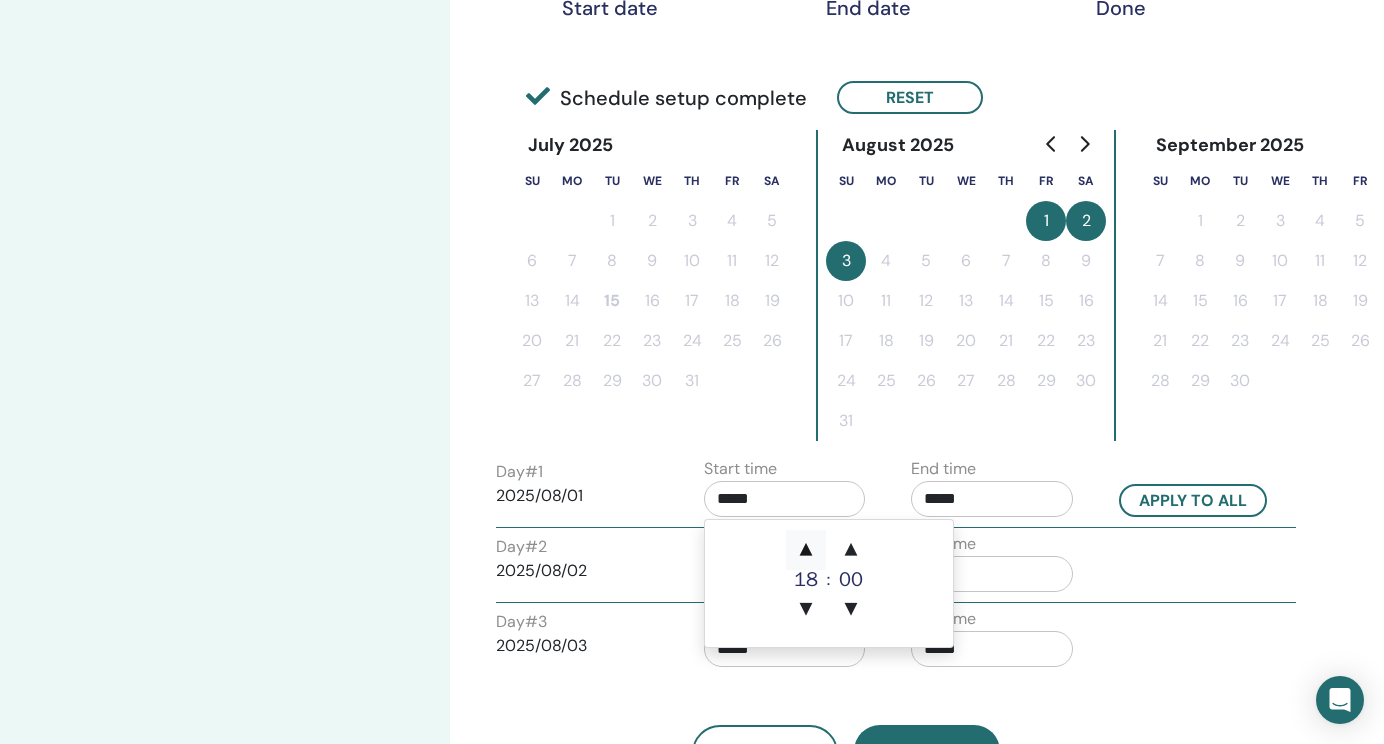 click on "▲" at bounding box center (806, 550) 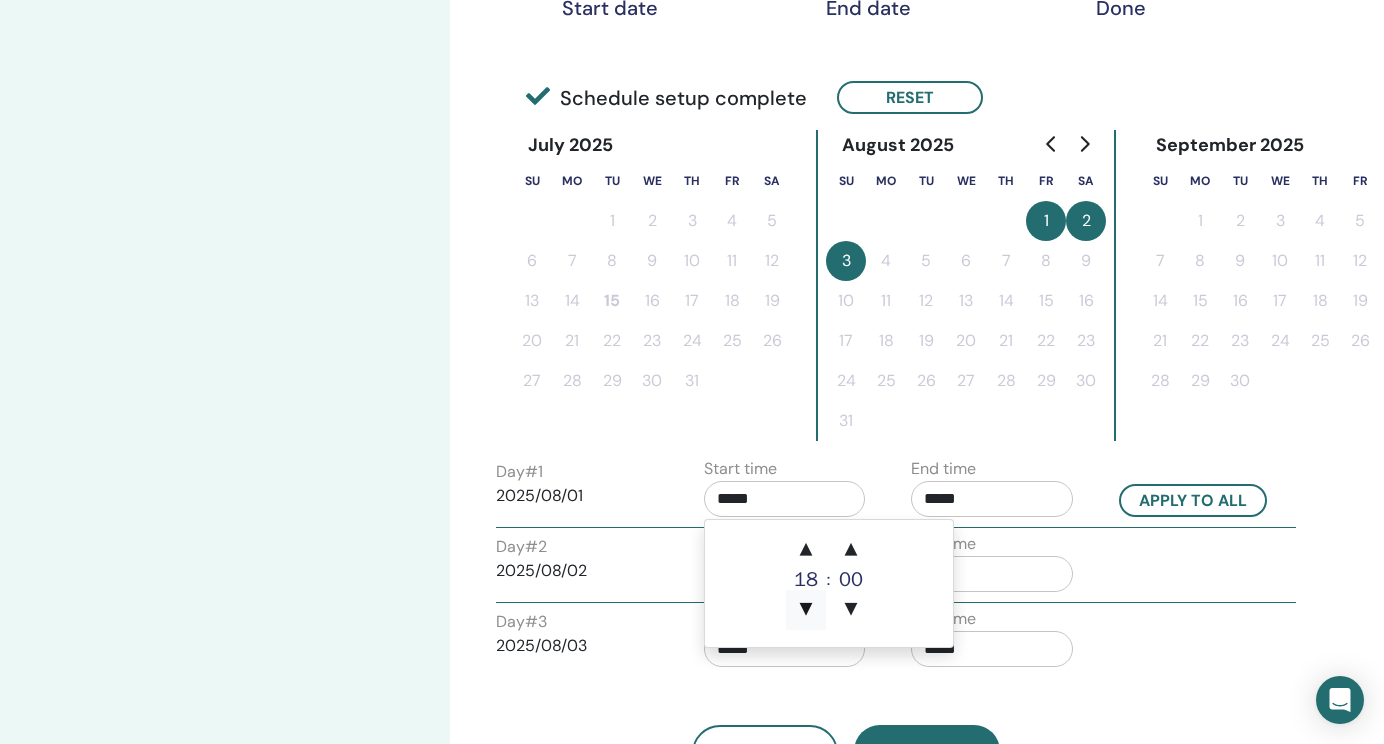 click on "▼" at bounding box center [806, 610] 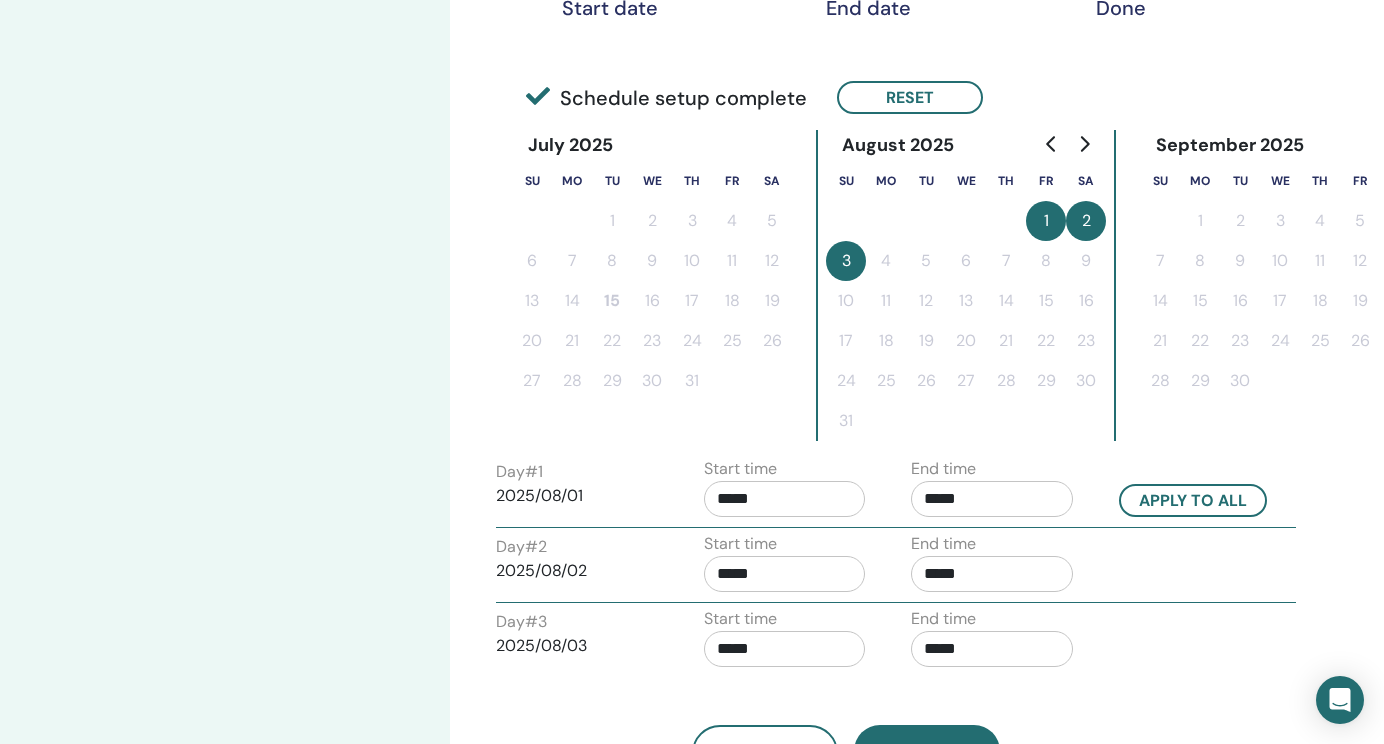 click on "Day  # 3 2025/08/03 Start time ***** End time *****" at bounding box center [896, 642] 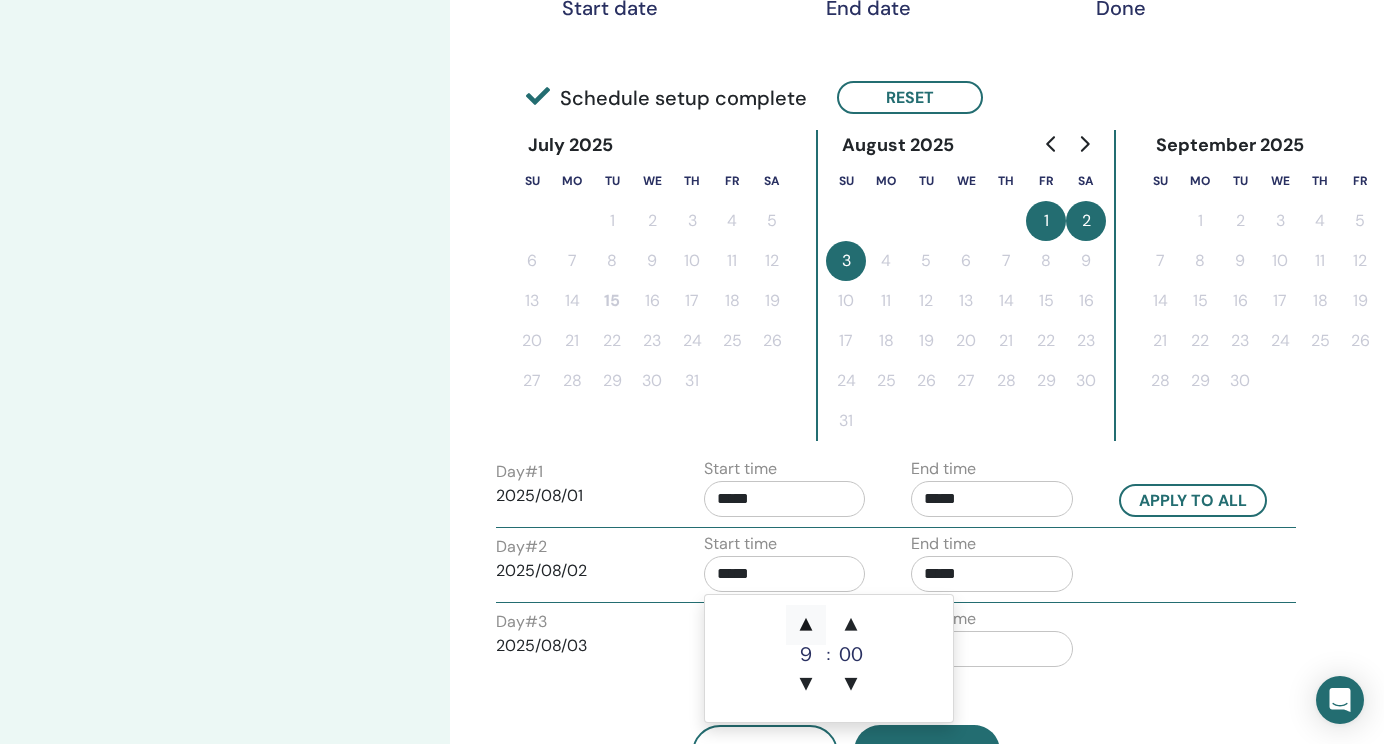 click on "▲" at bounding box center [806, 625] 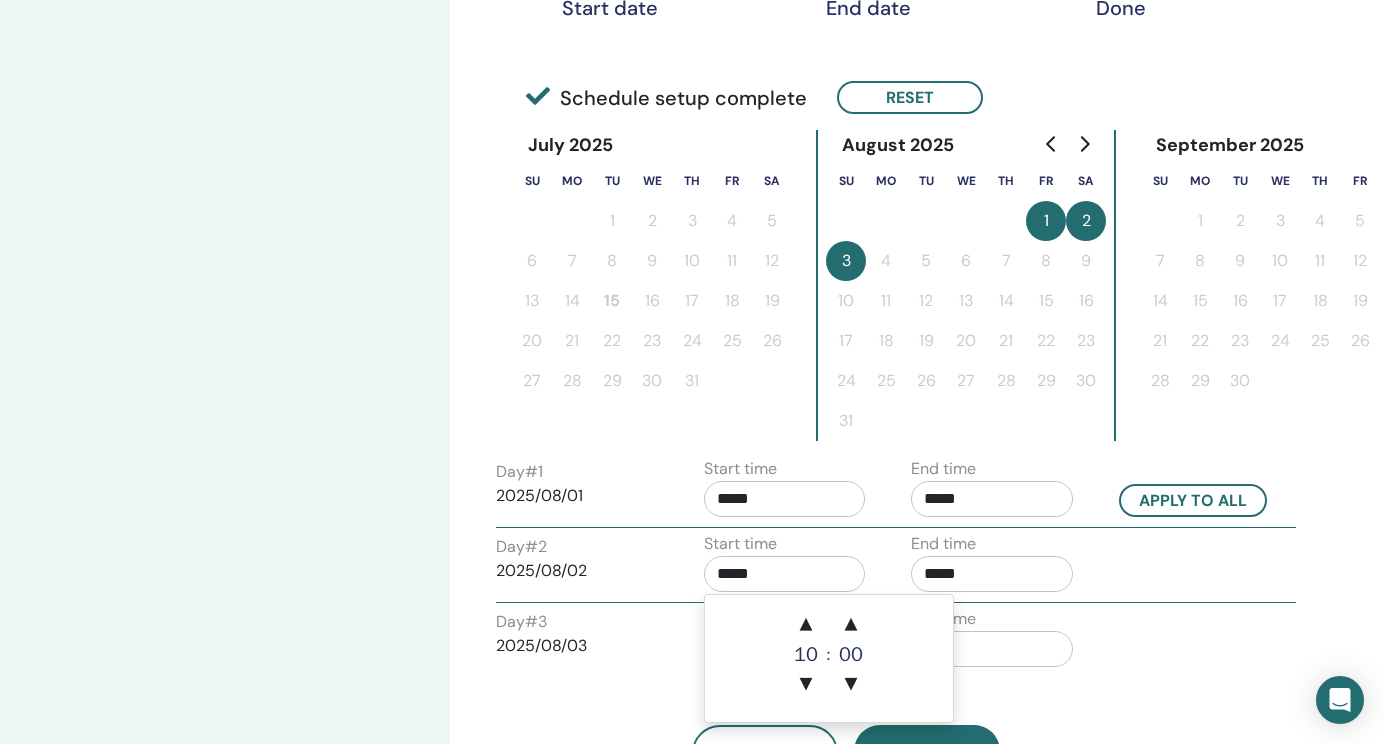 click on "*****" at bounding box center (992, 574) 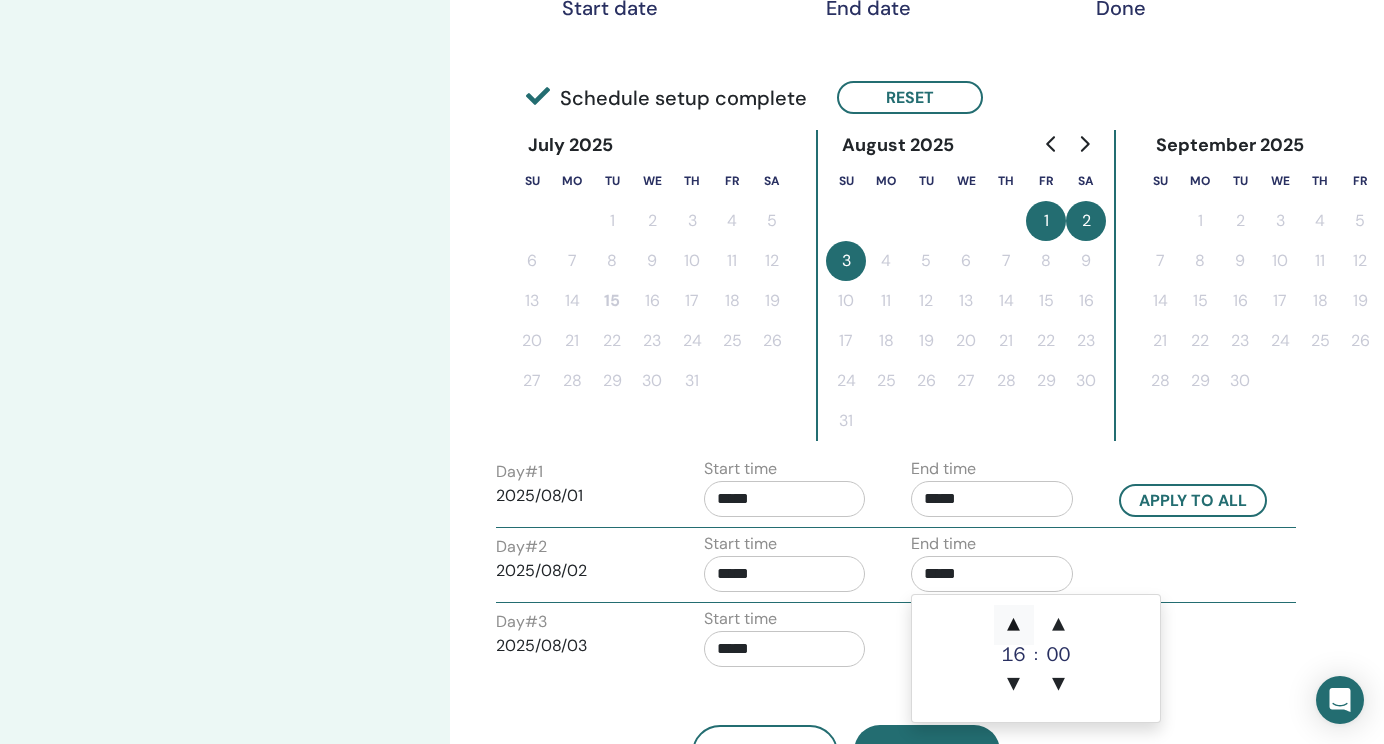 click on "▲" at bounding box center (1014, 625) 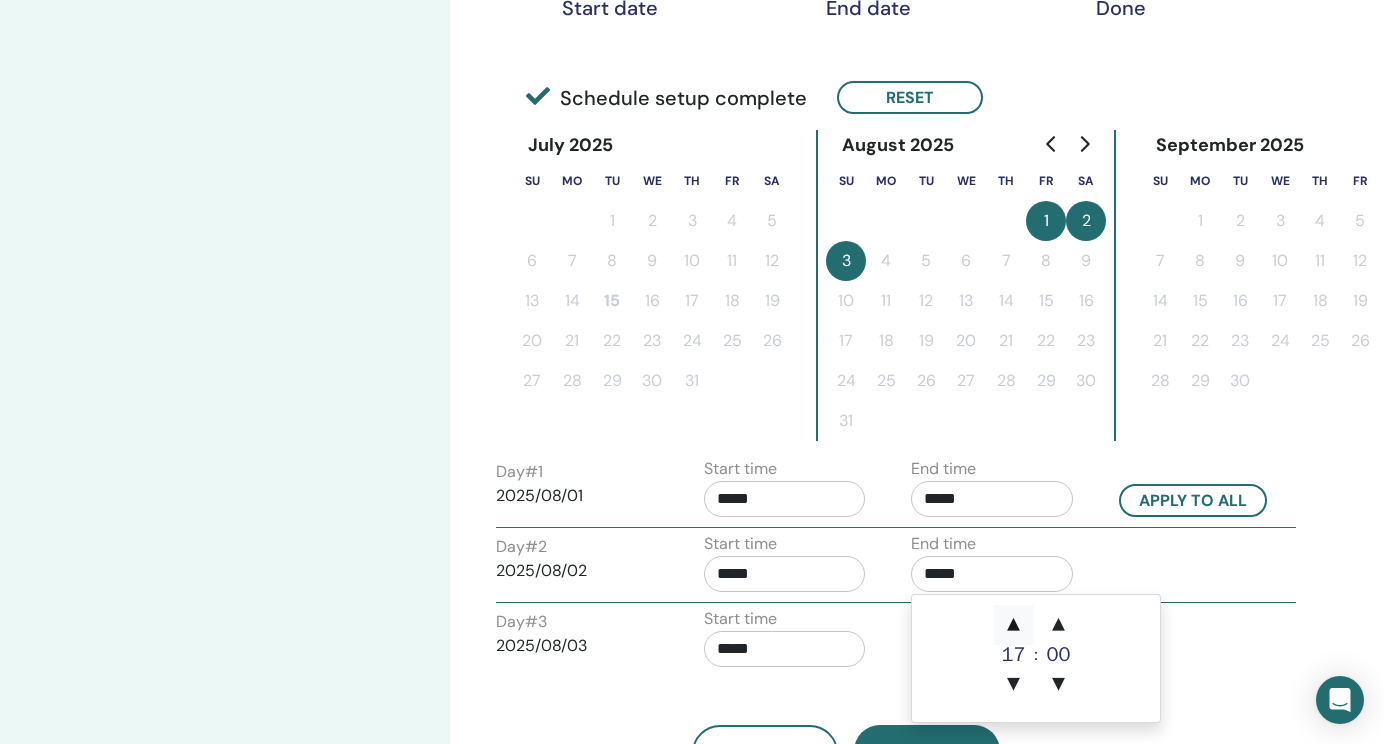 click on "▲" at bounding box center (1014, 625) 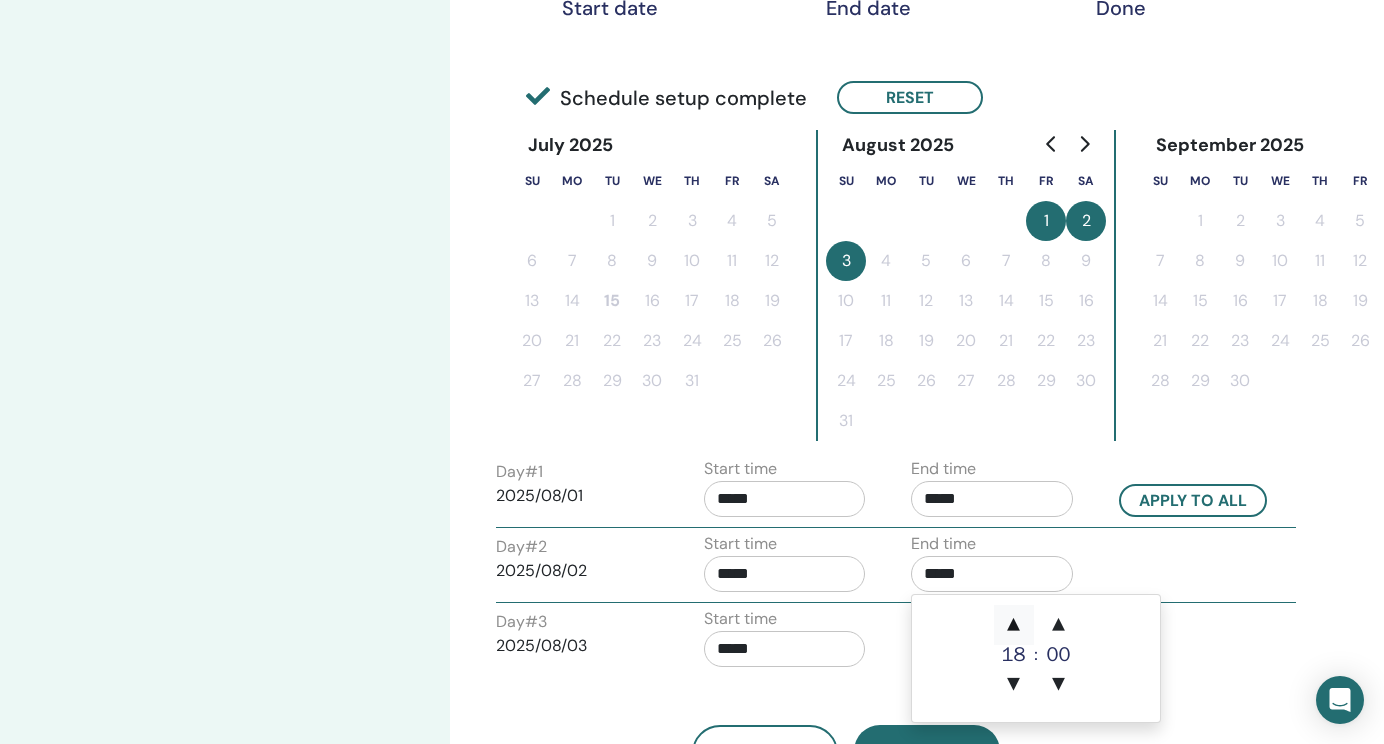 click on "▲" at bounding box center [1014, 625] 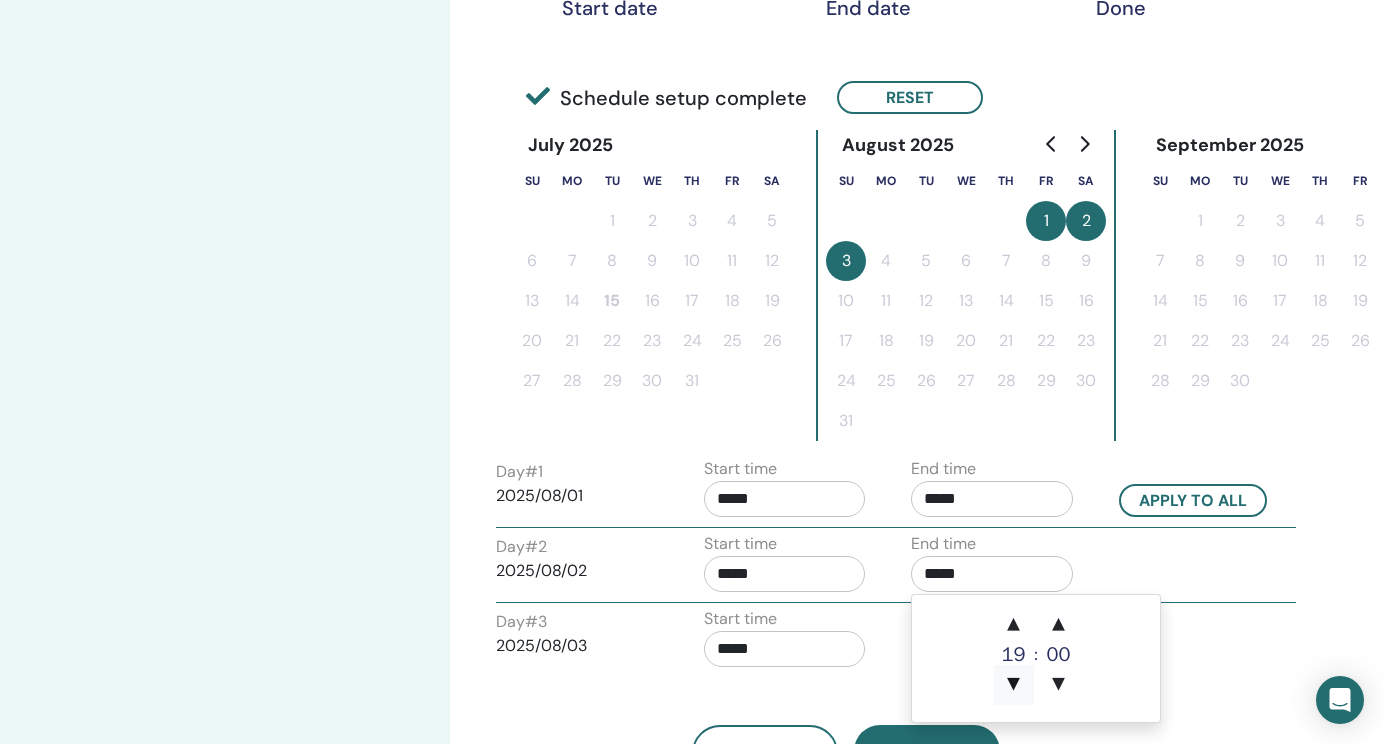 click on "▼" at bounding box center [1014, 685] 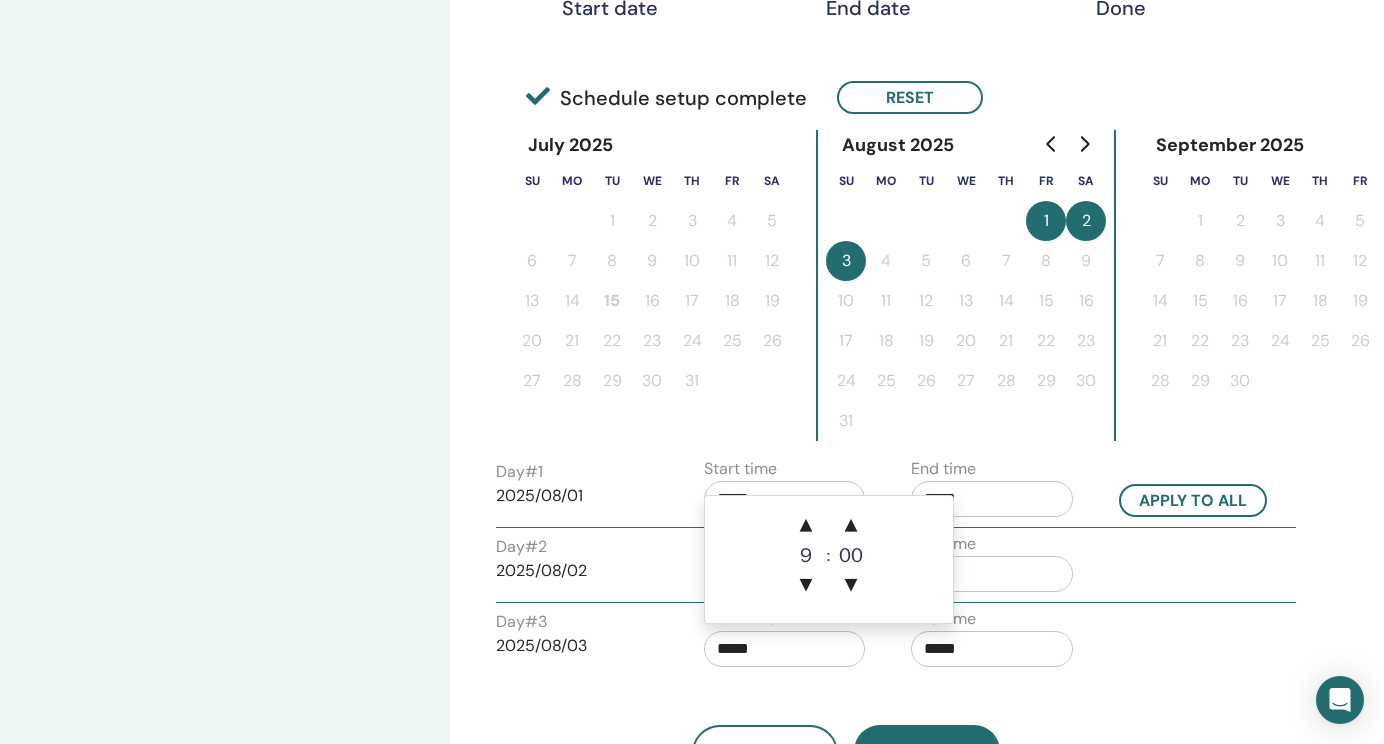 click on "*****" at bounding box center (785, 649) 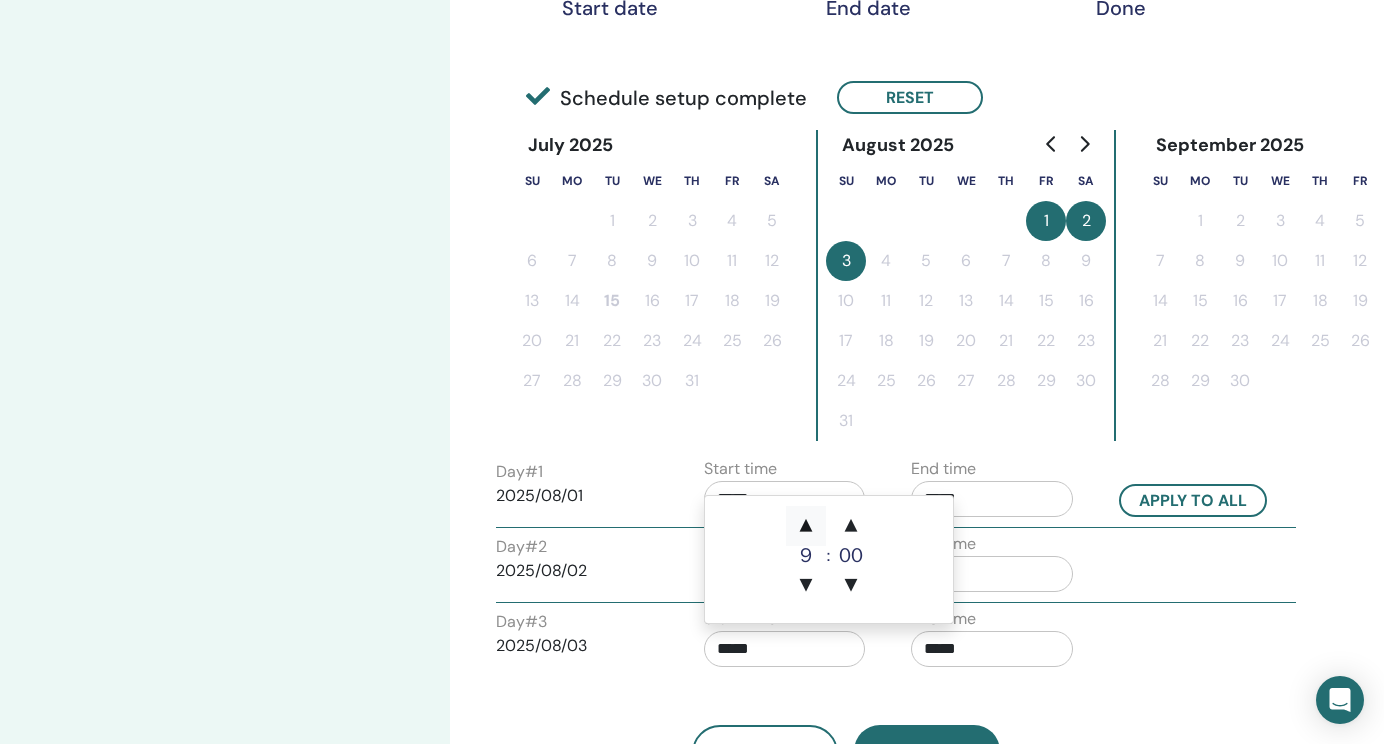 click on "▲" at bounding box center [806, 526] 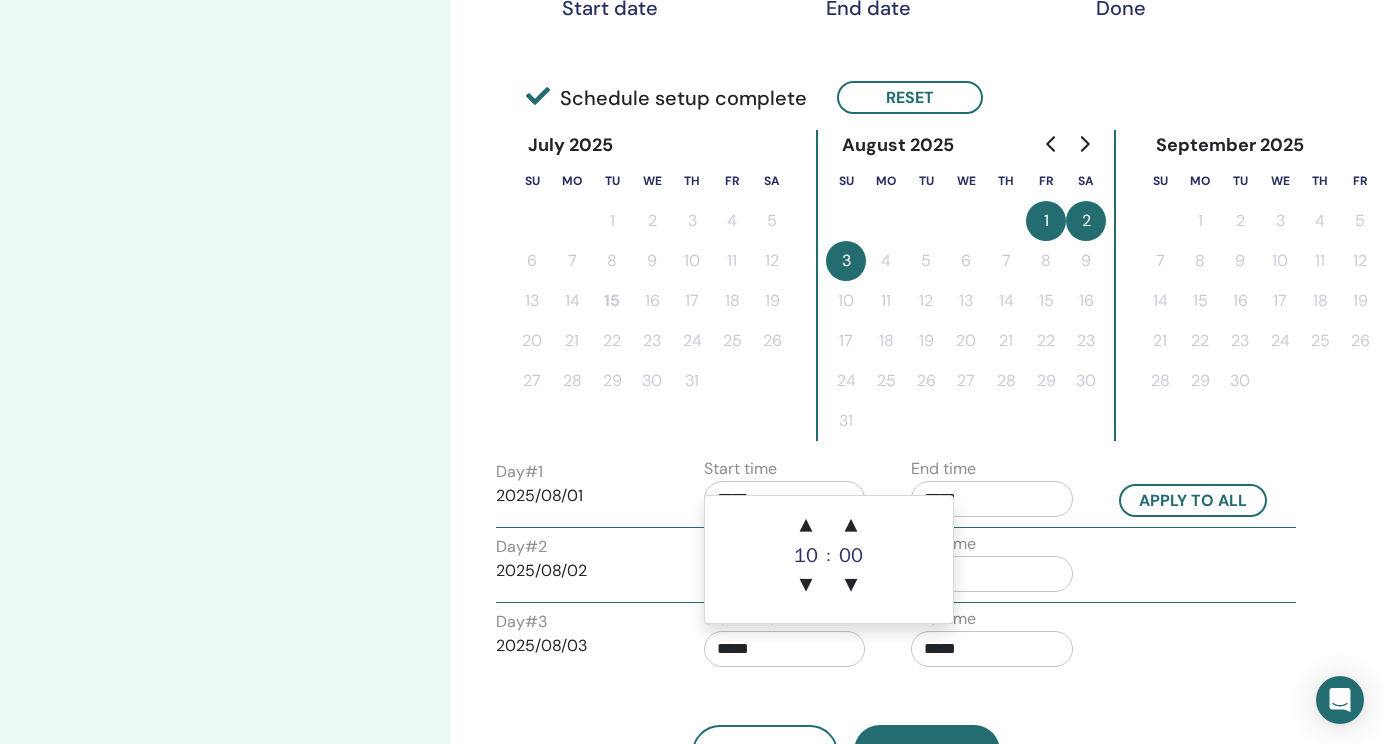 click on "*****" at bounding box center [992, 649] 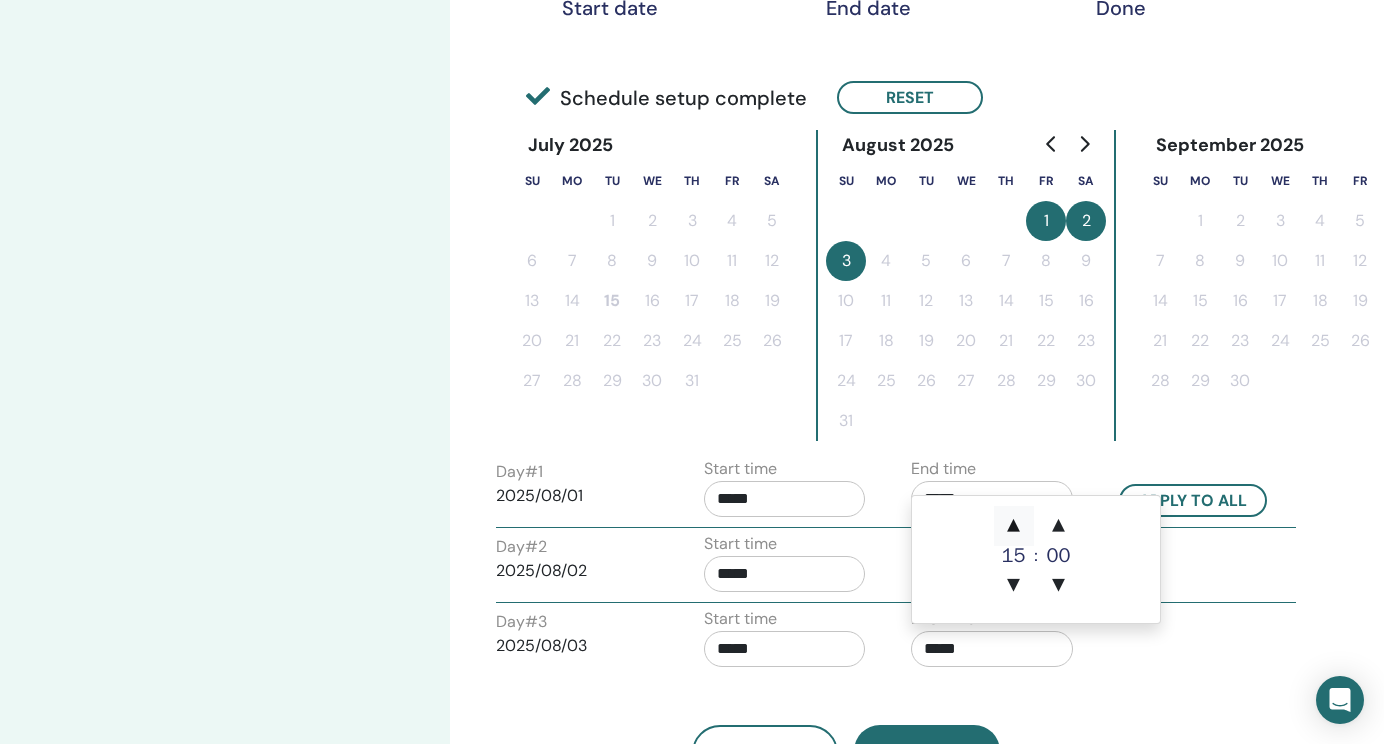 click on "▲" at bounding box center (1014, 526) 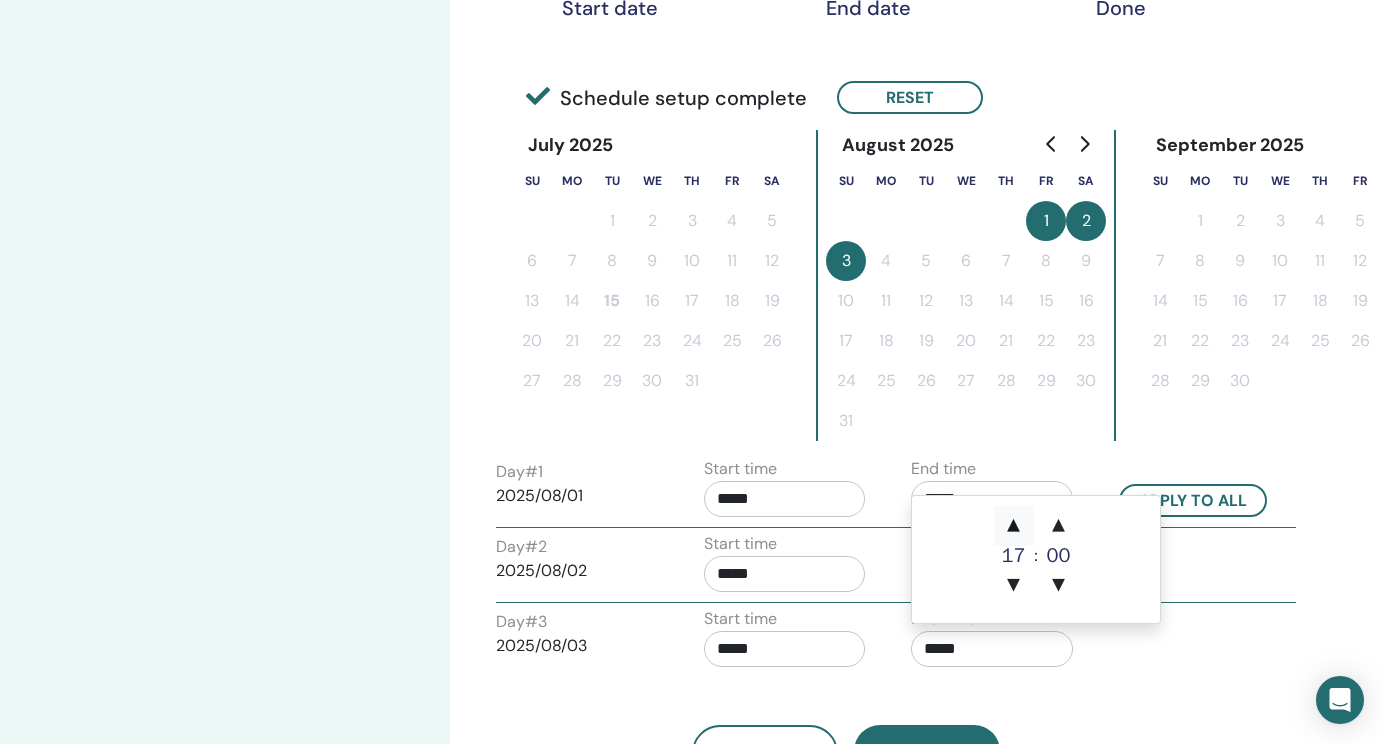 click on "▲" at bounding box center (1014, 526) 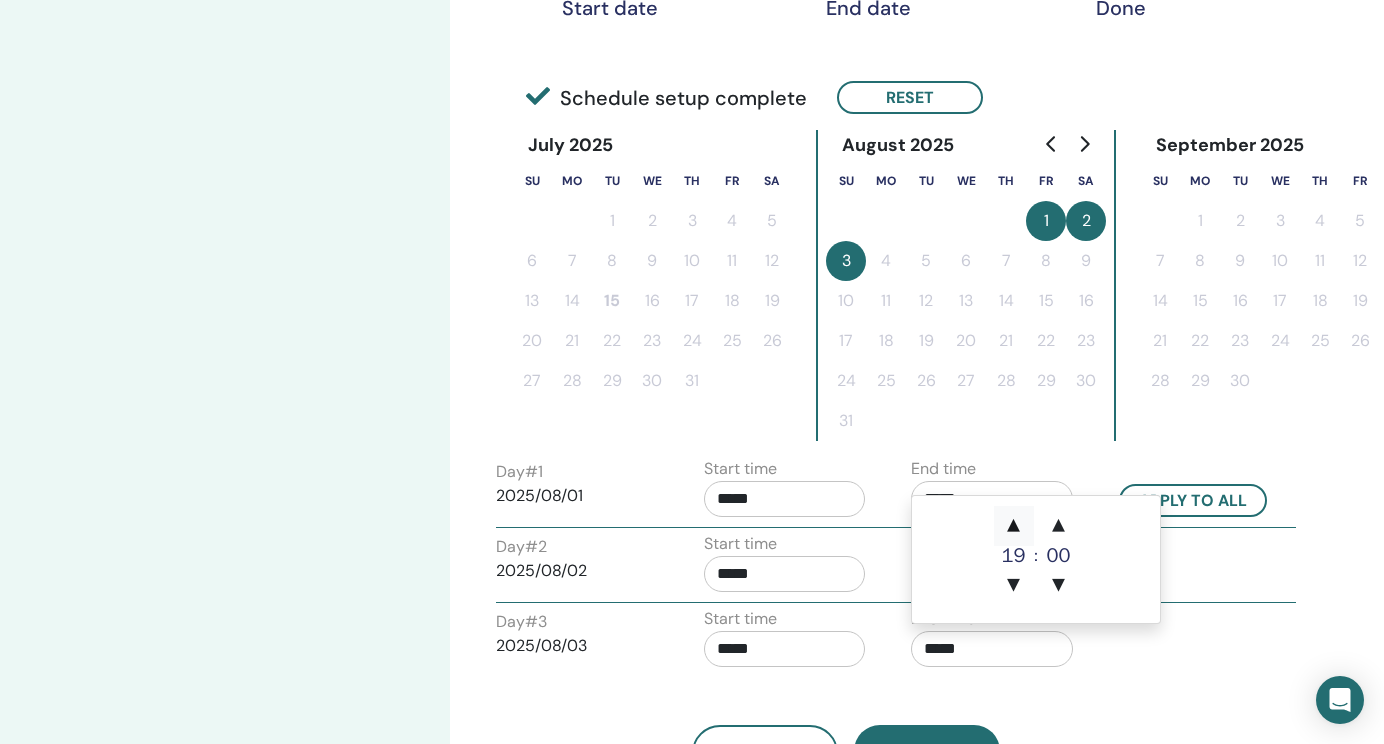 click on "▲" at bounding box center (1014, 526) 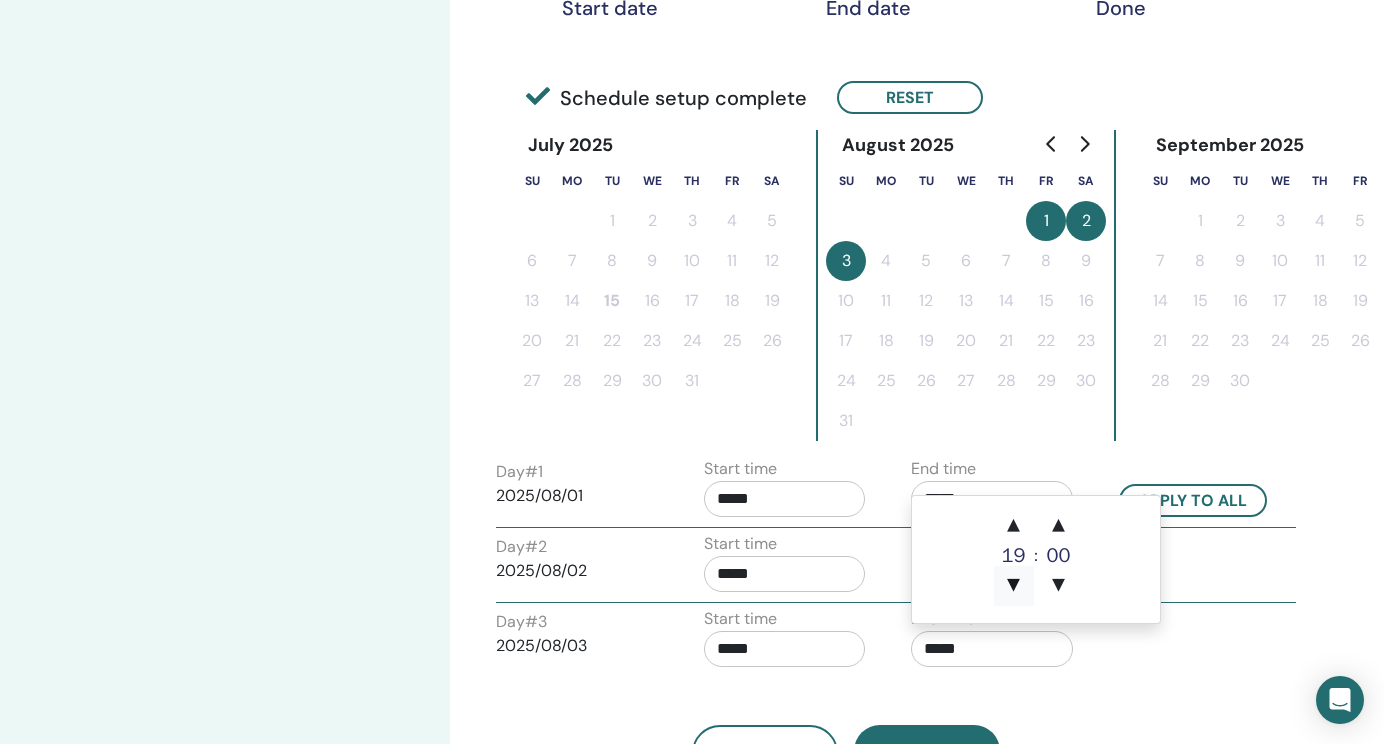 click on "▼" at bounding box center (1014, 586) 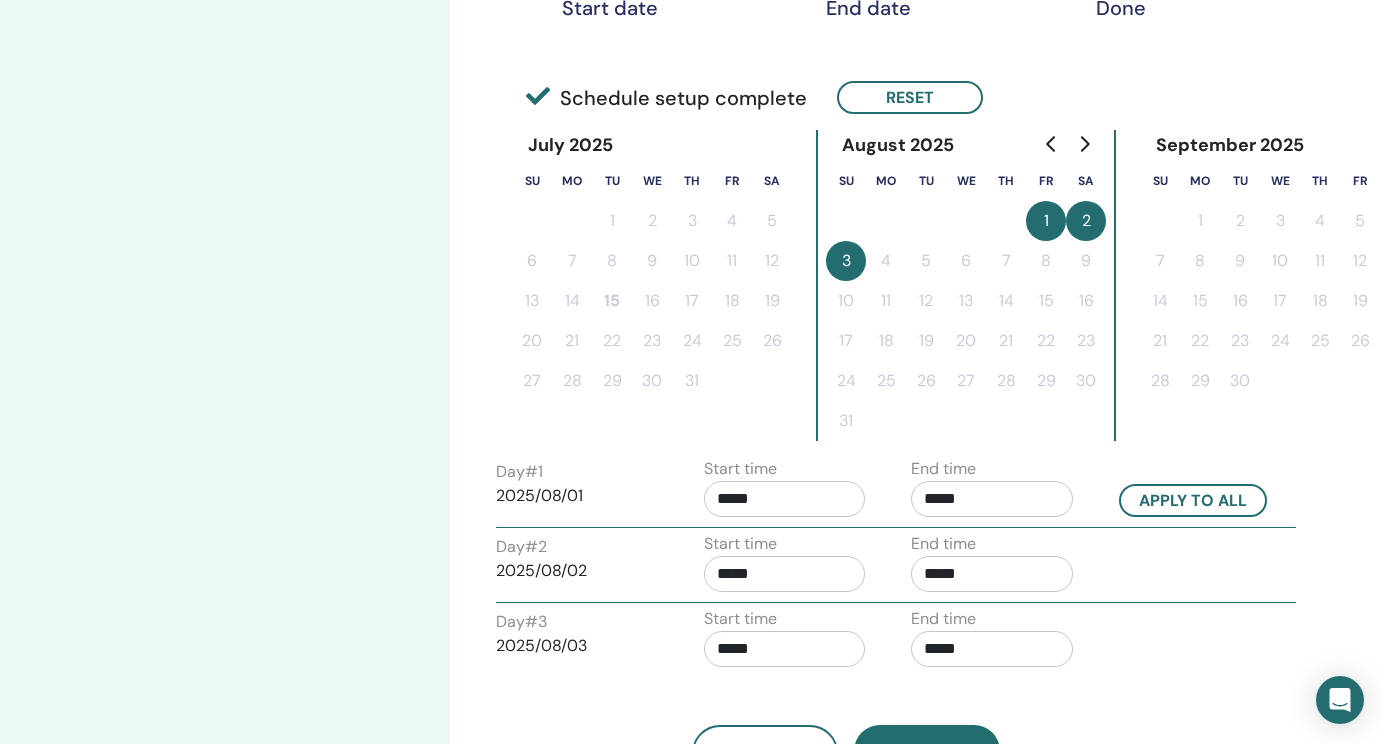 click on "Day  # 3 2025/08/03 Start time ***** End time *****" at bounding box center (896, 642) 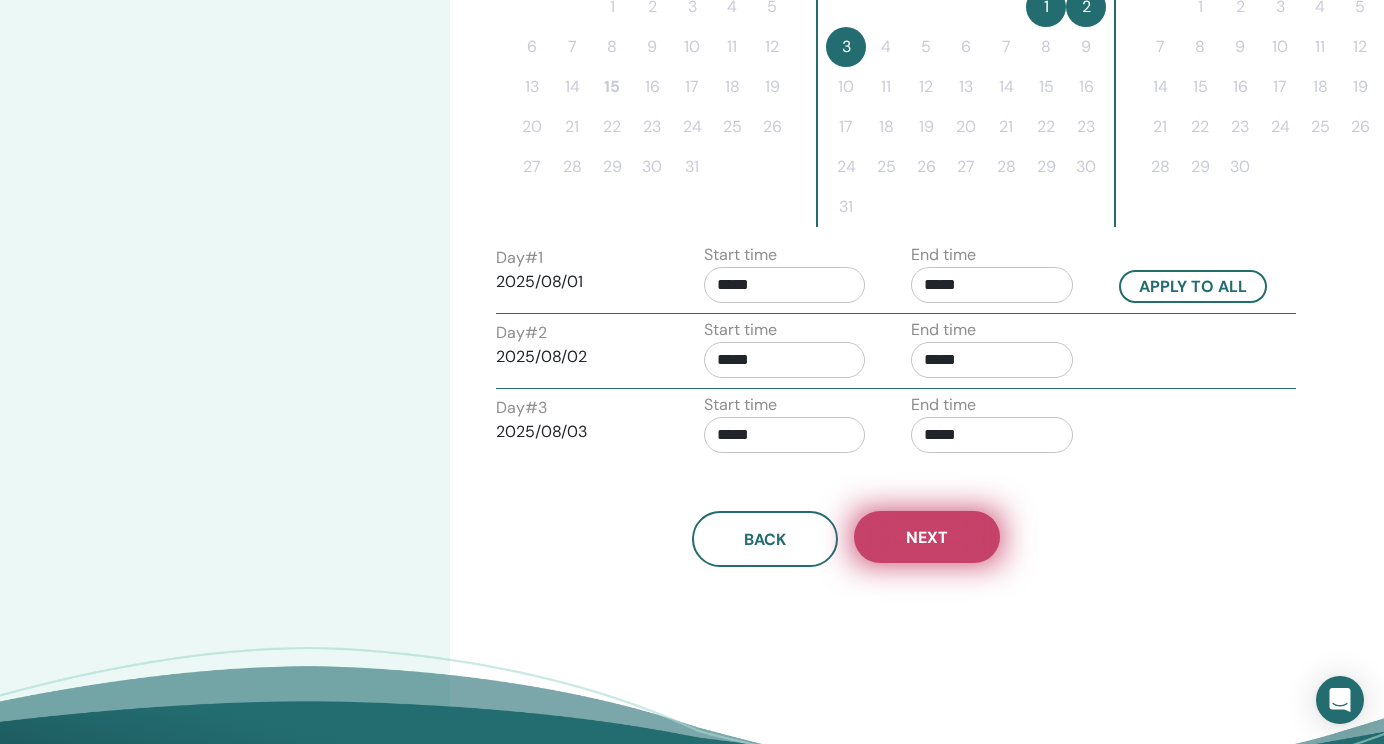 click on "Next" at bounding box center (927, 537) 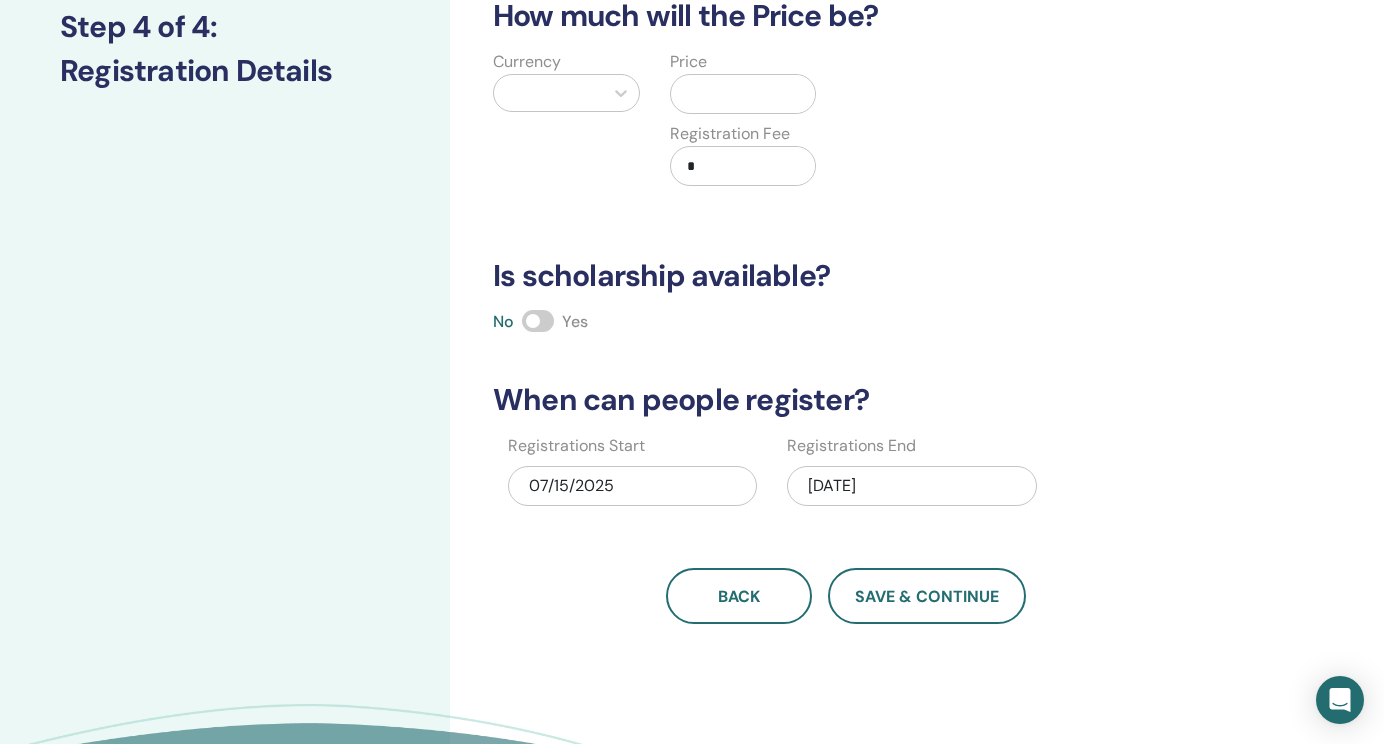 scroll, scrollTop: 282, scrollLeft: 0, axis: vertical 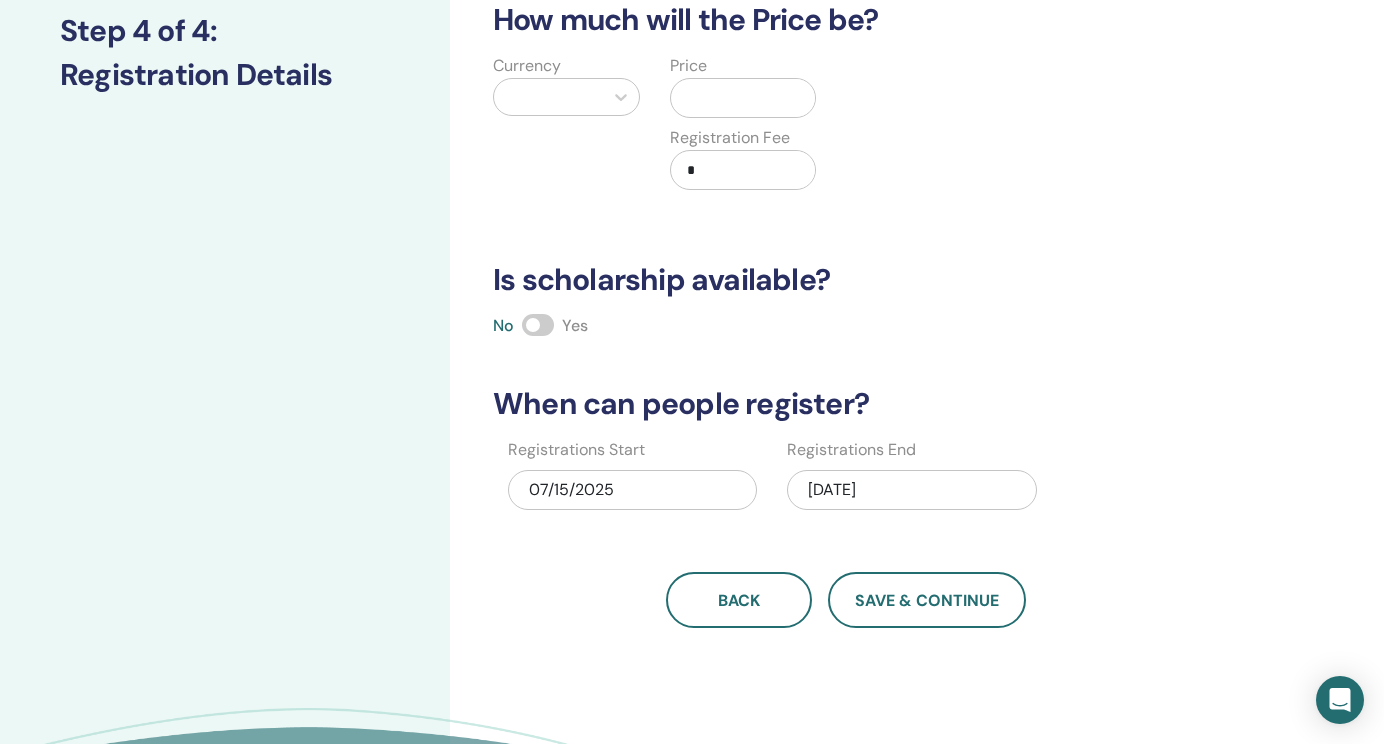 click at bounding box center [538, 325] 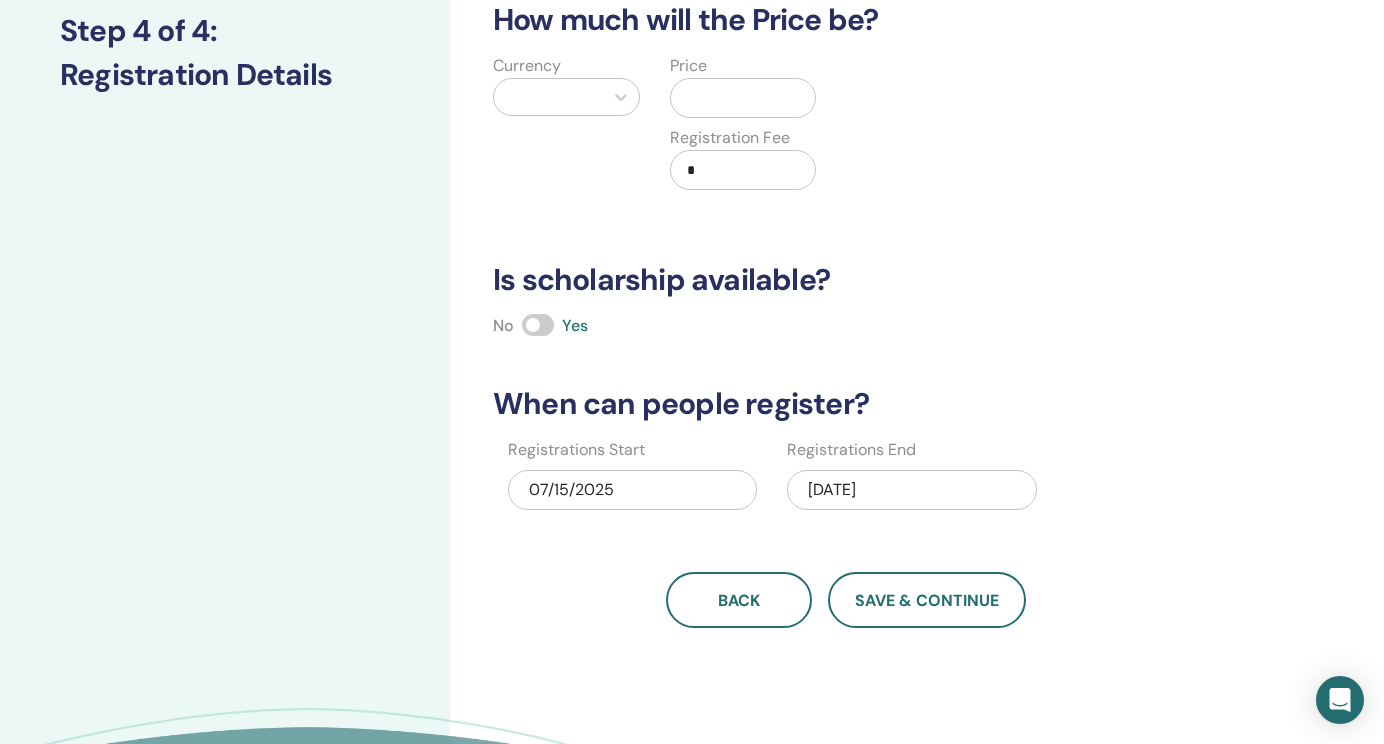 click at bounding box center (548, 97) 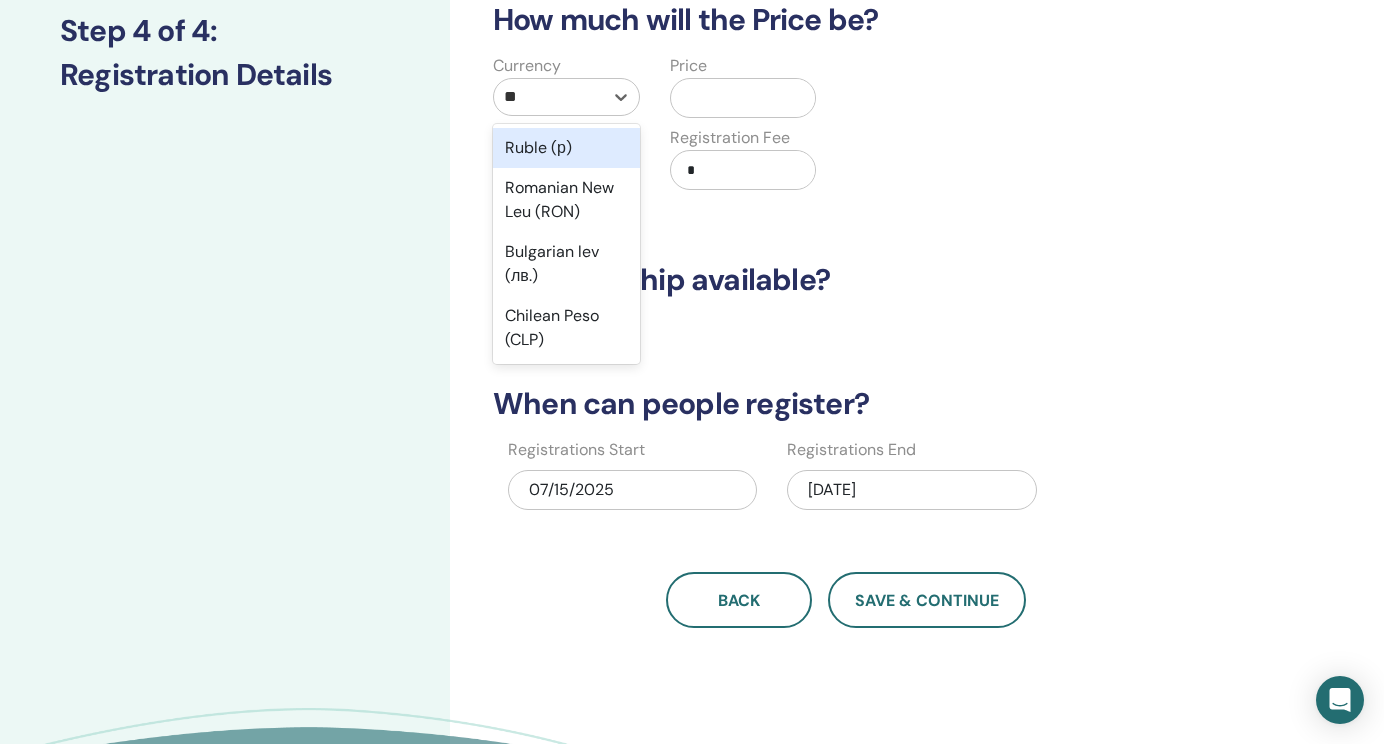 type on "***" 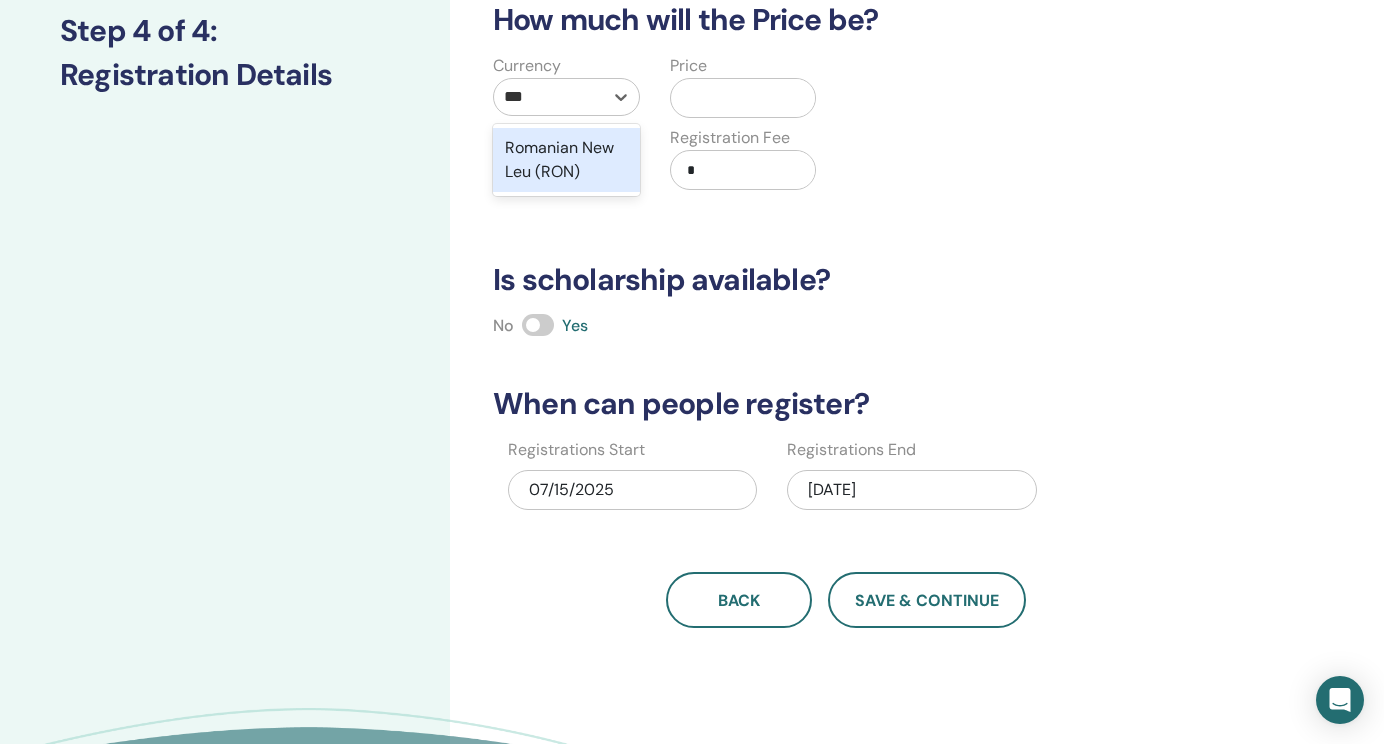 type 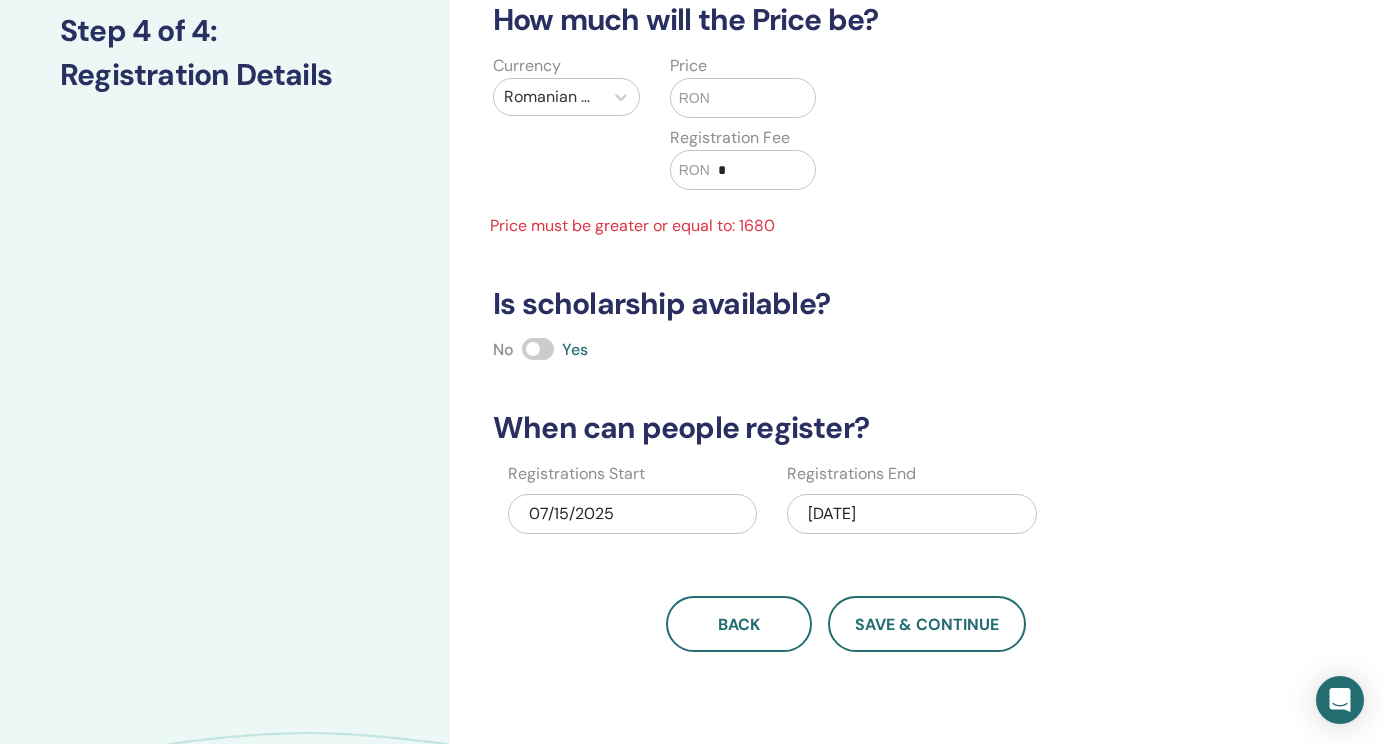 click at bounding box center [763, 98] 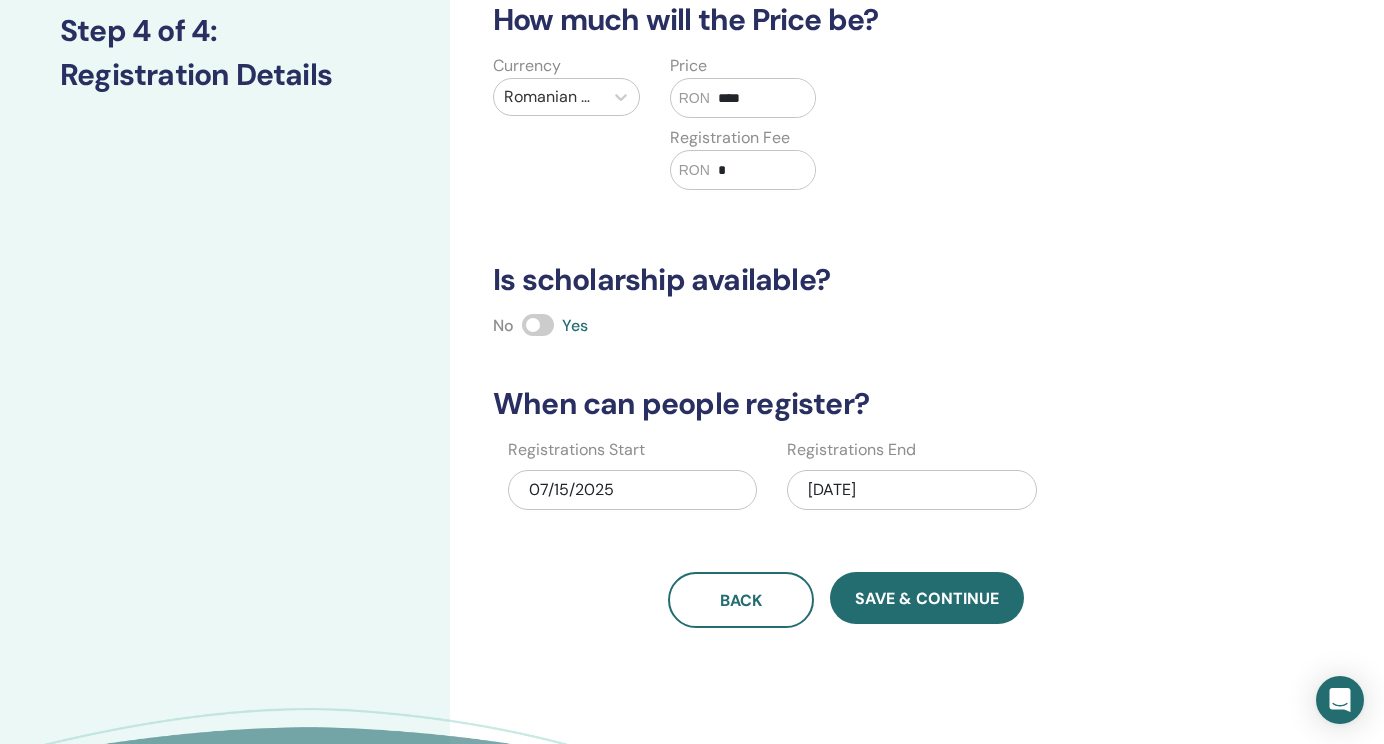 type on "****" 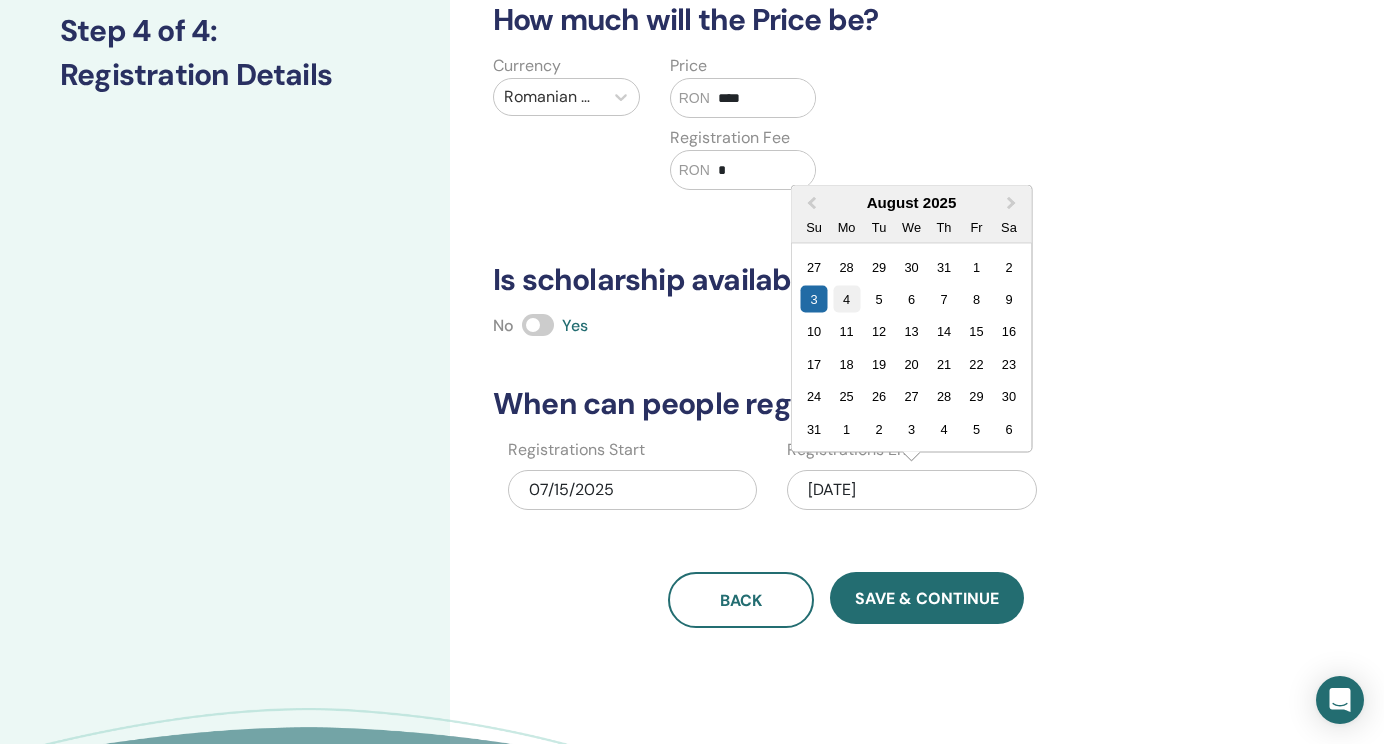 click on "4" at bounding box center [846, 299] 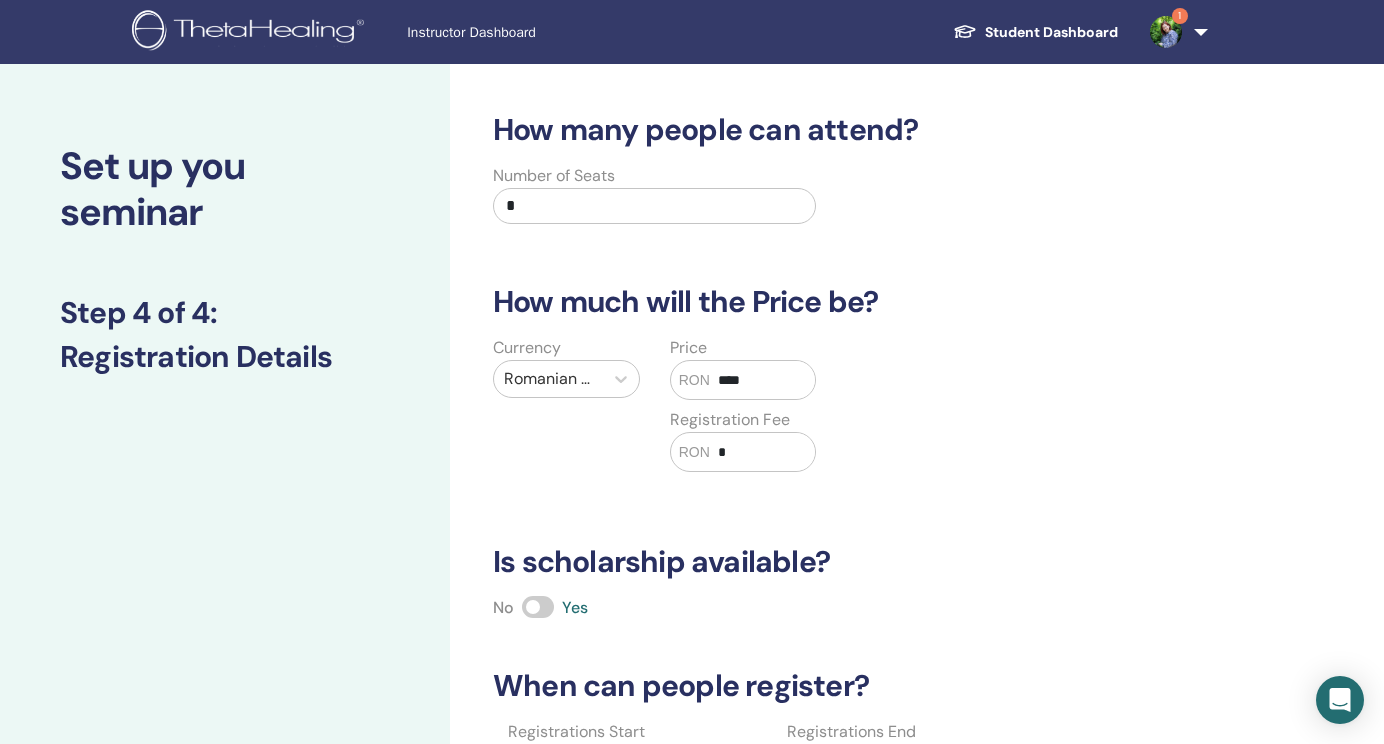 scroll, scrollTop: 0, scrollLeft: 0, axis: both 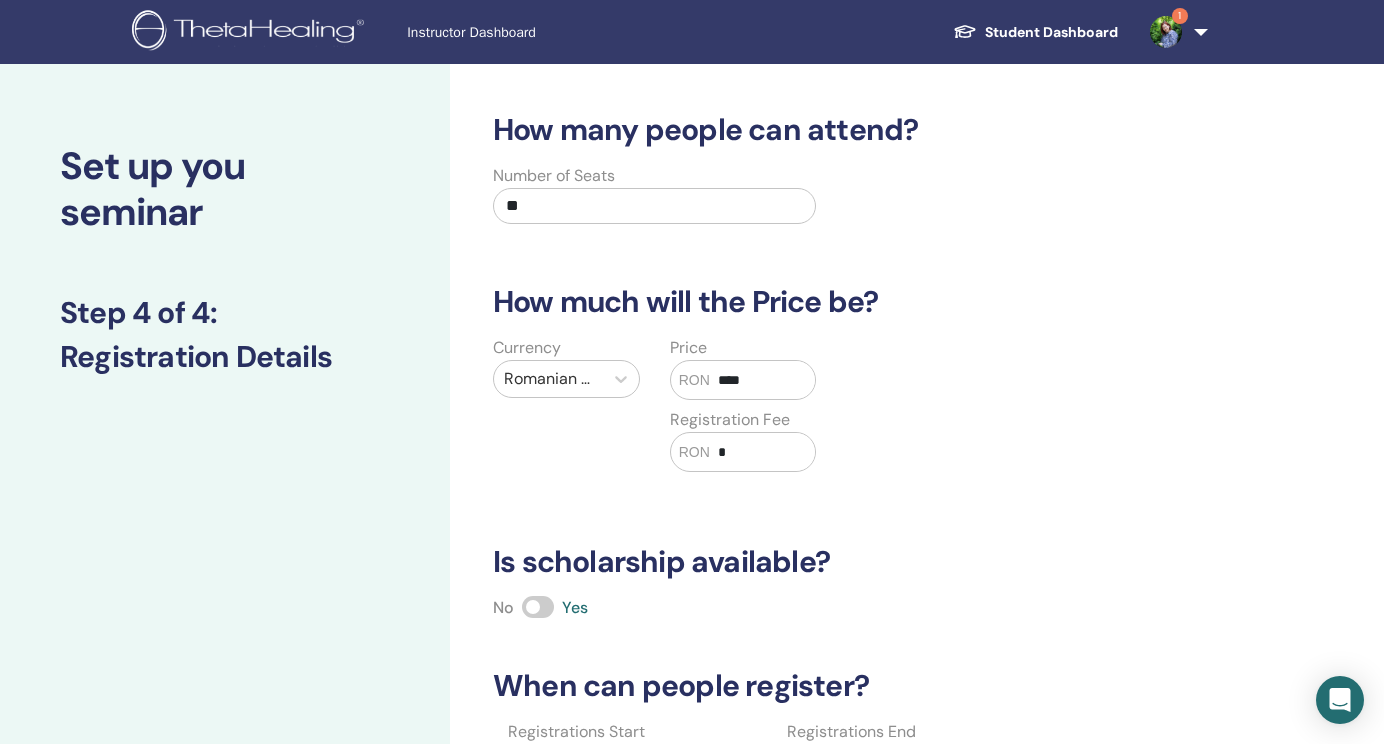 type on "**" 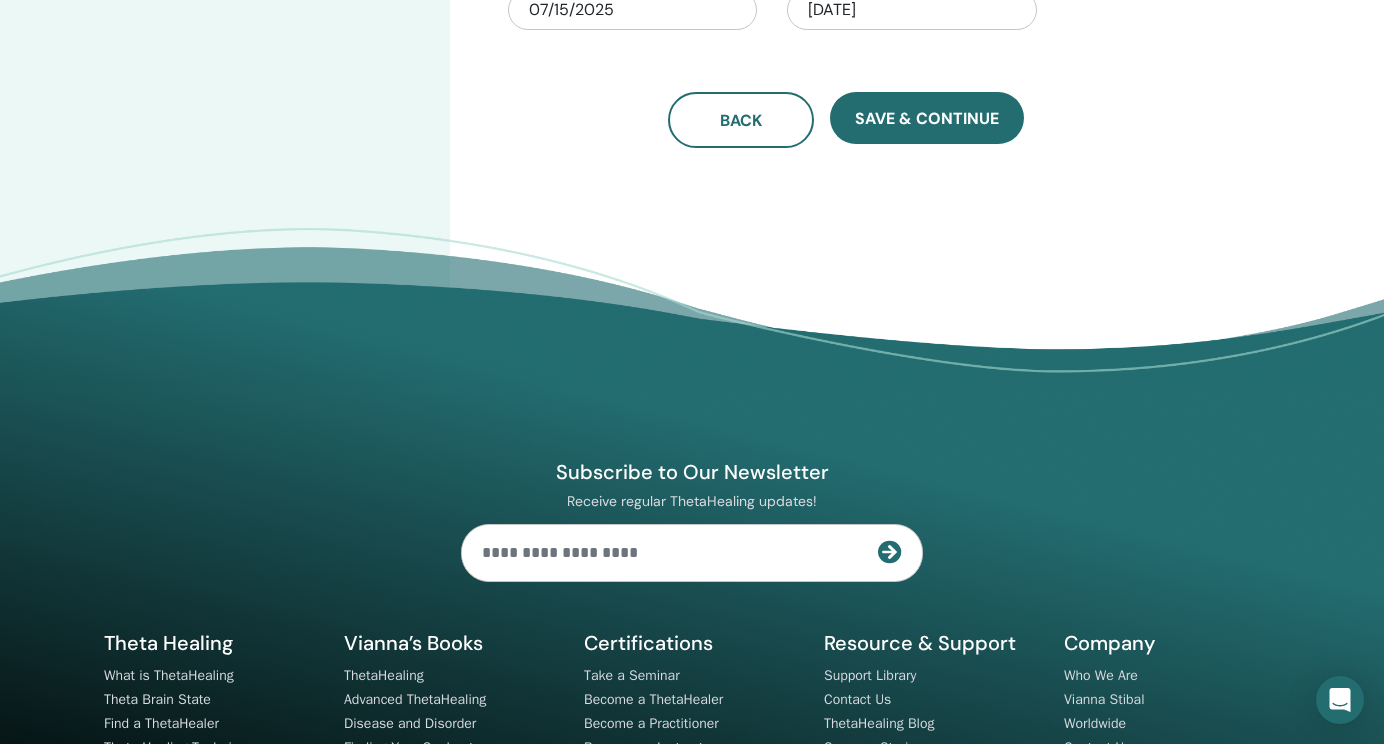 scroll, scrollTop: 648, scrollLeft: 0, axis: vertical 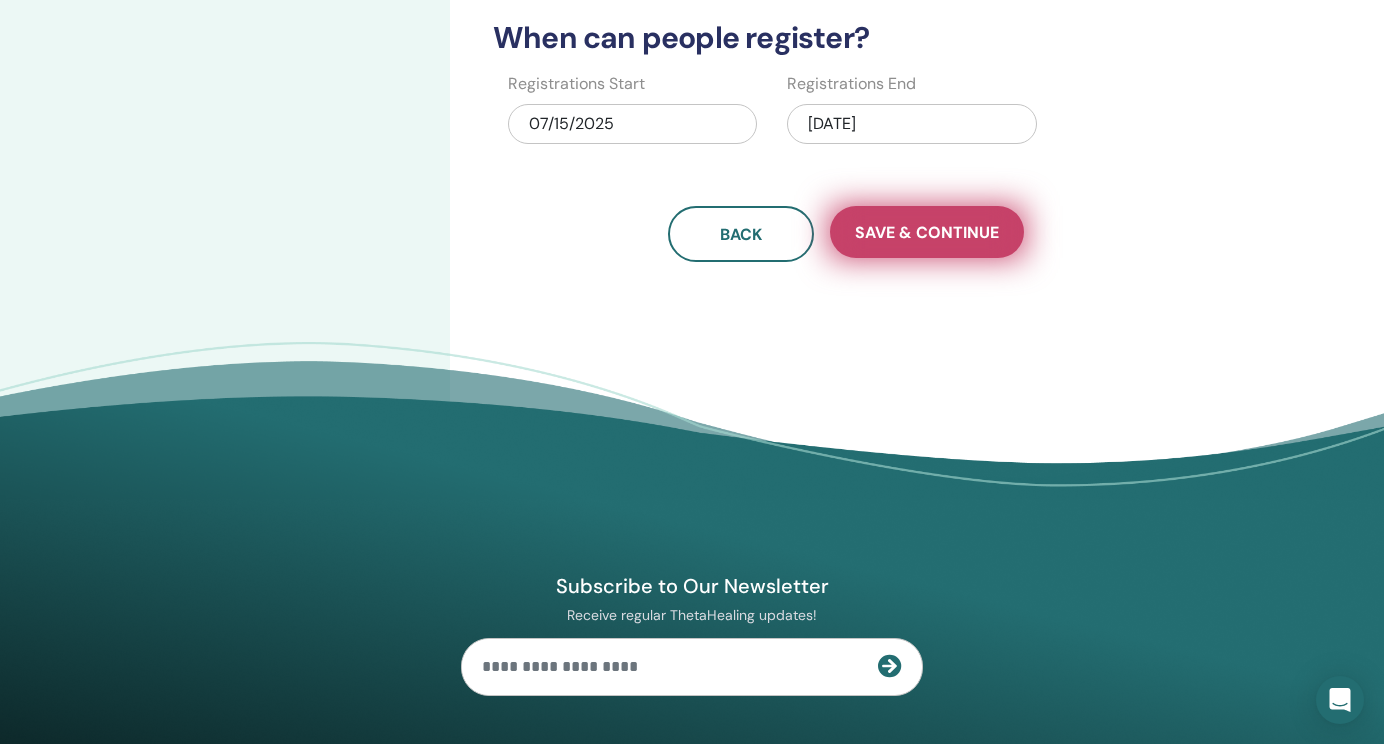 click on "Save & Continue" at bounding box center [927, 232] 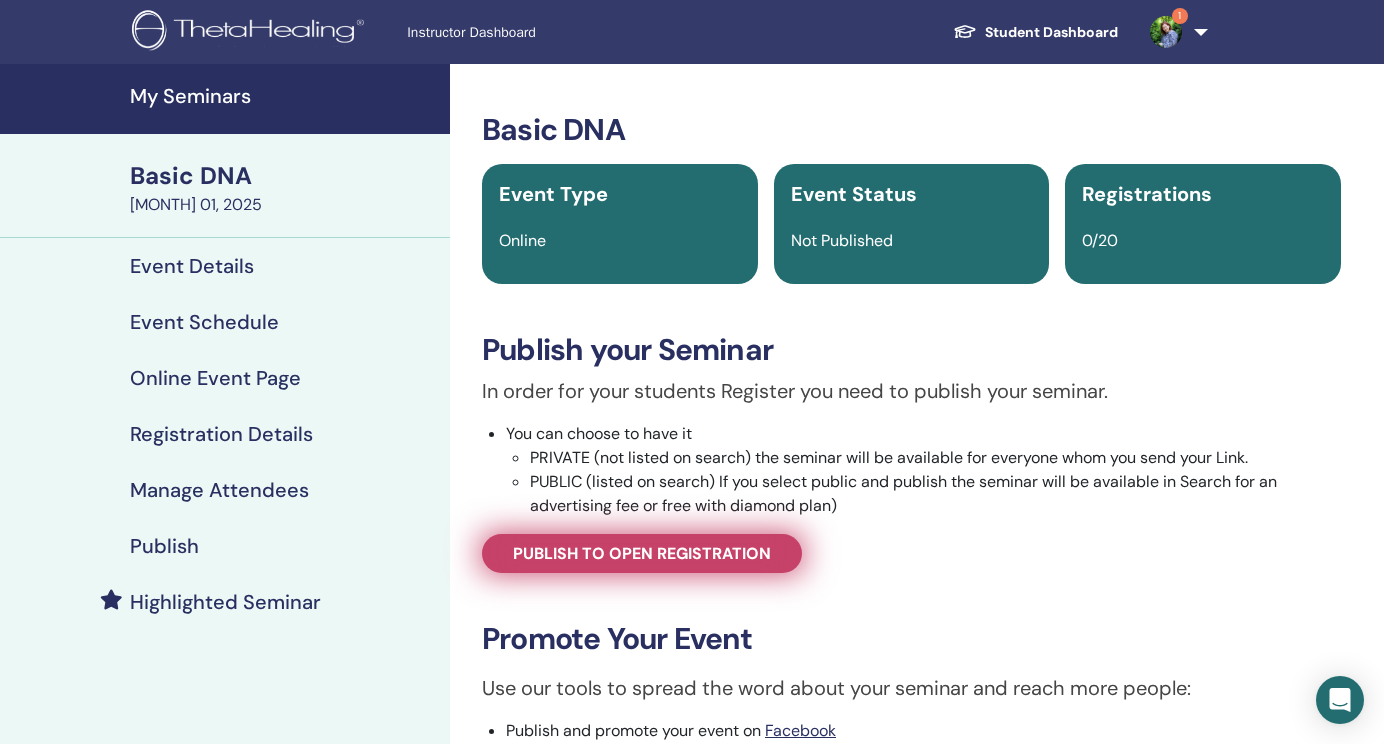scroll, scrollTop: 61, scrollLeft: 0, axis: vertical 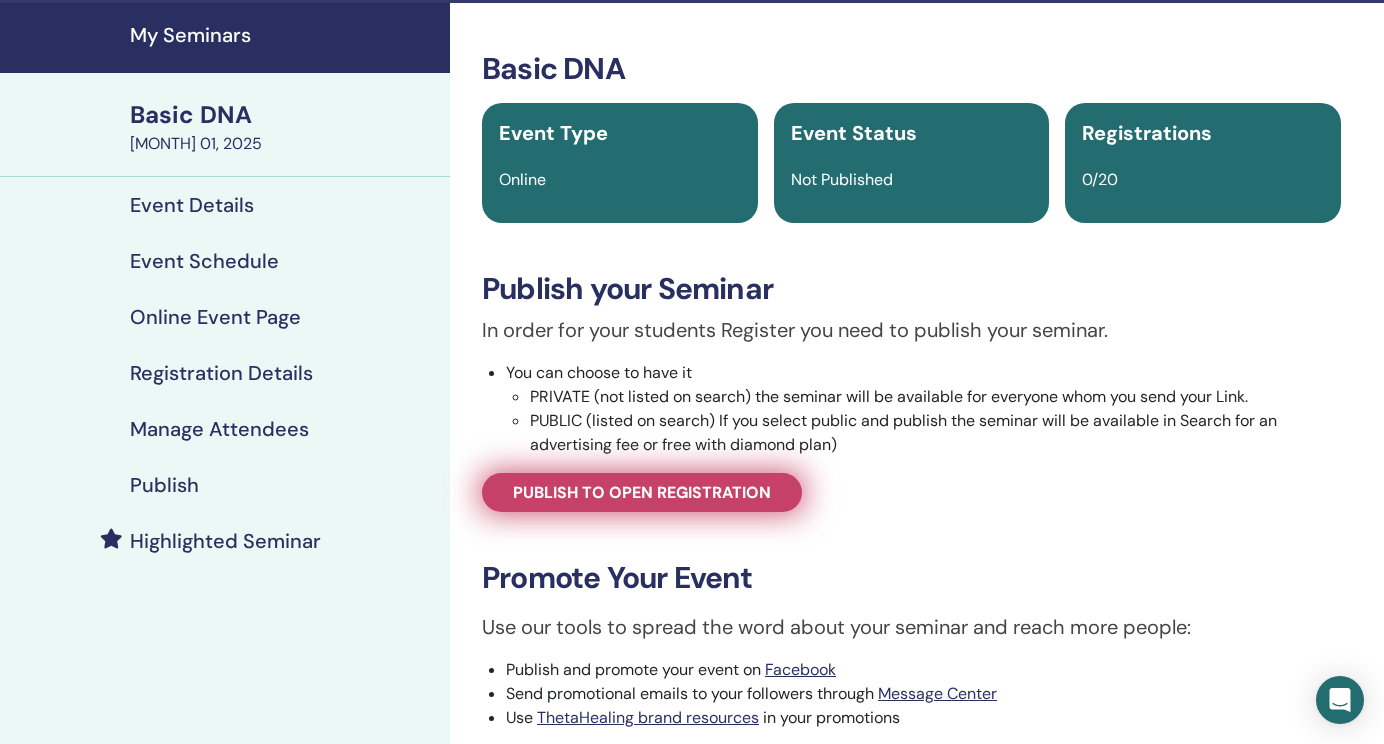 click on "Publish to open registration" at bounding box center [642, 492] 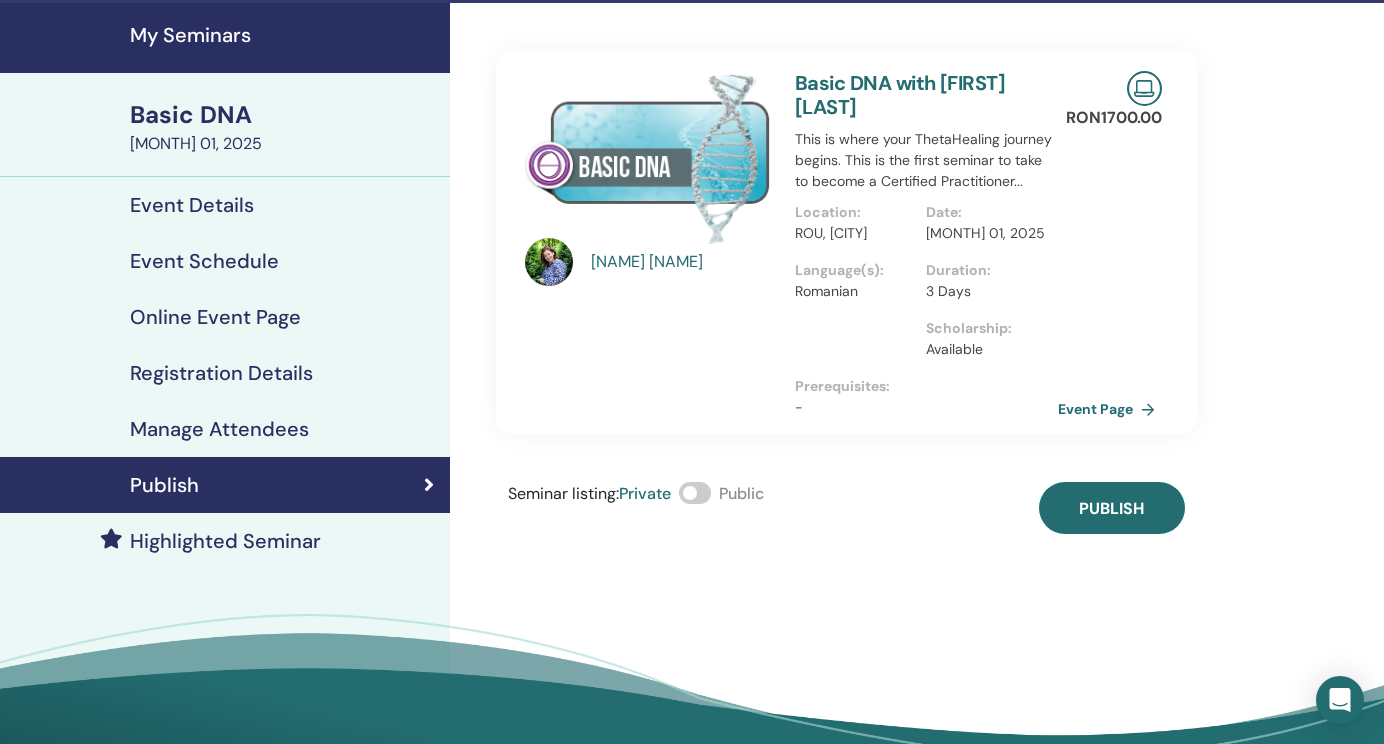 click at bounding box center (695, 493) 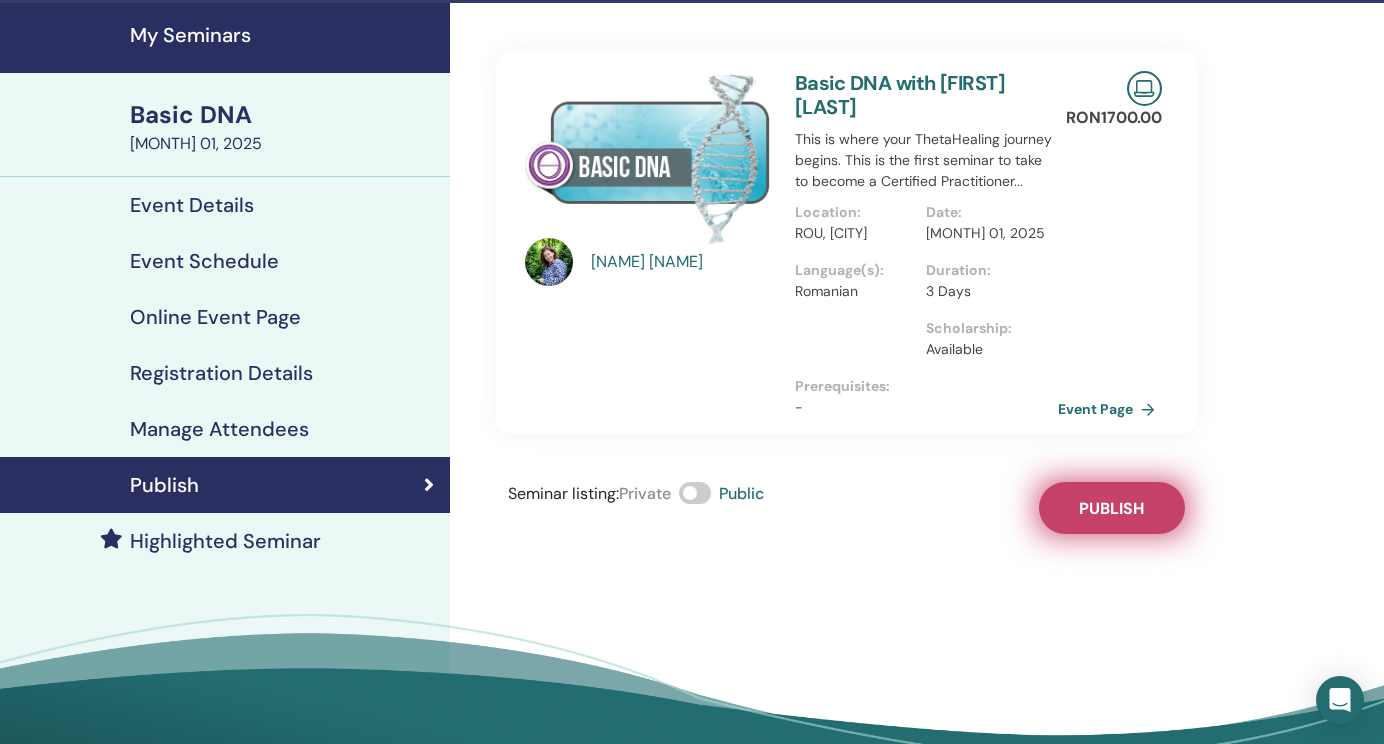 click on "Publish" at bounding box center [1112, 508] 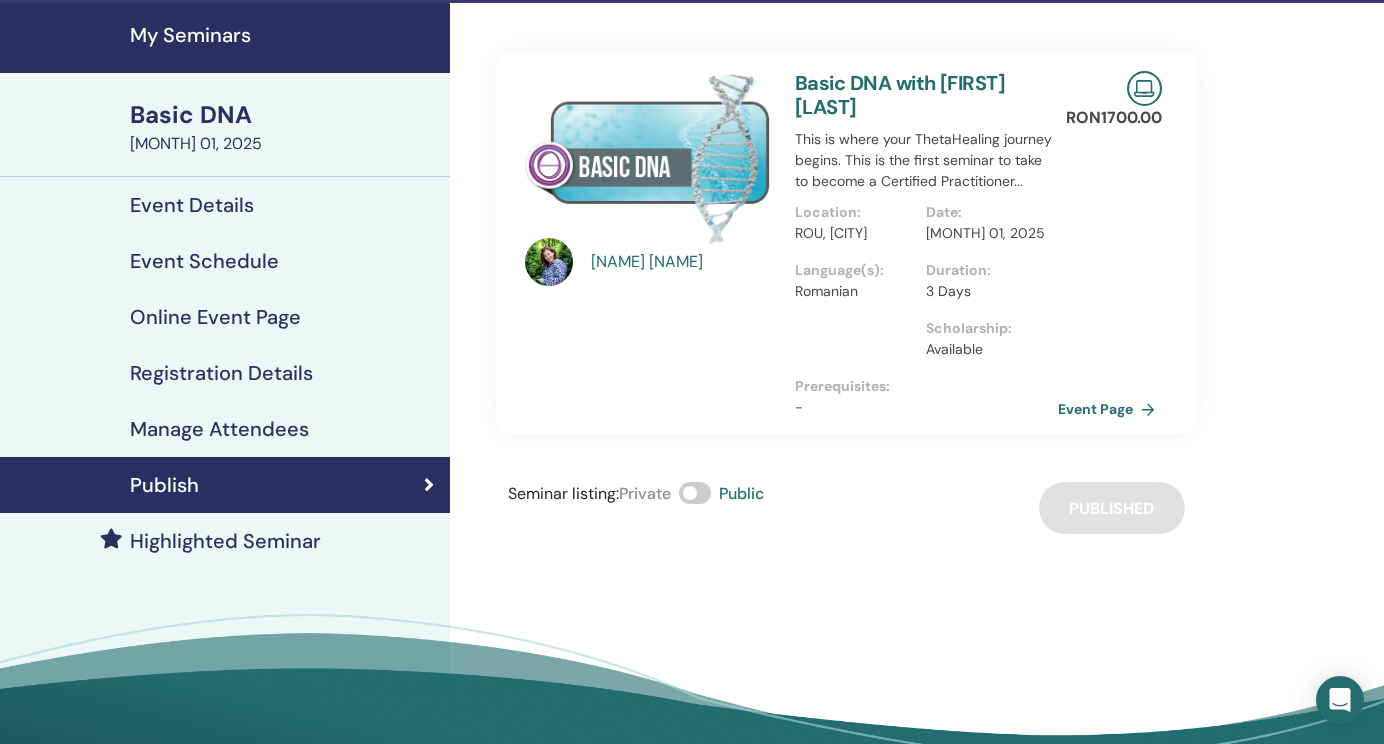 click on "Basic DNA" at bounding box center [284, 115] 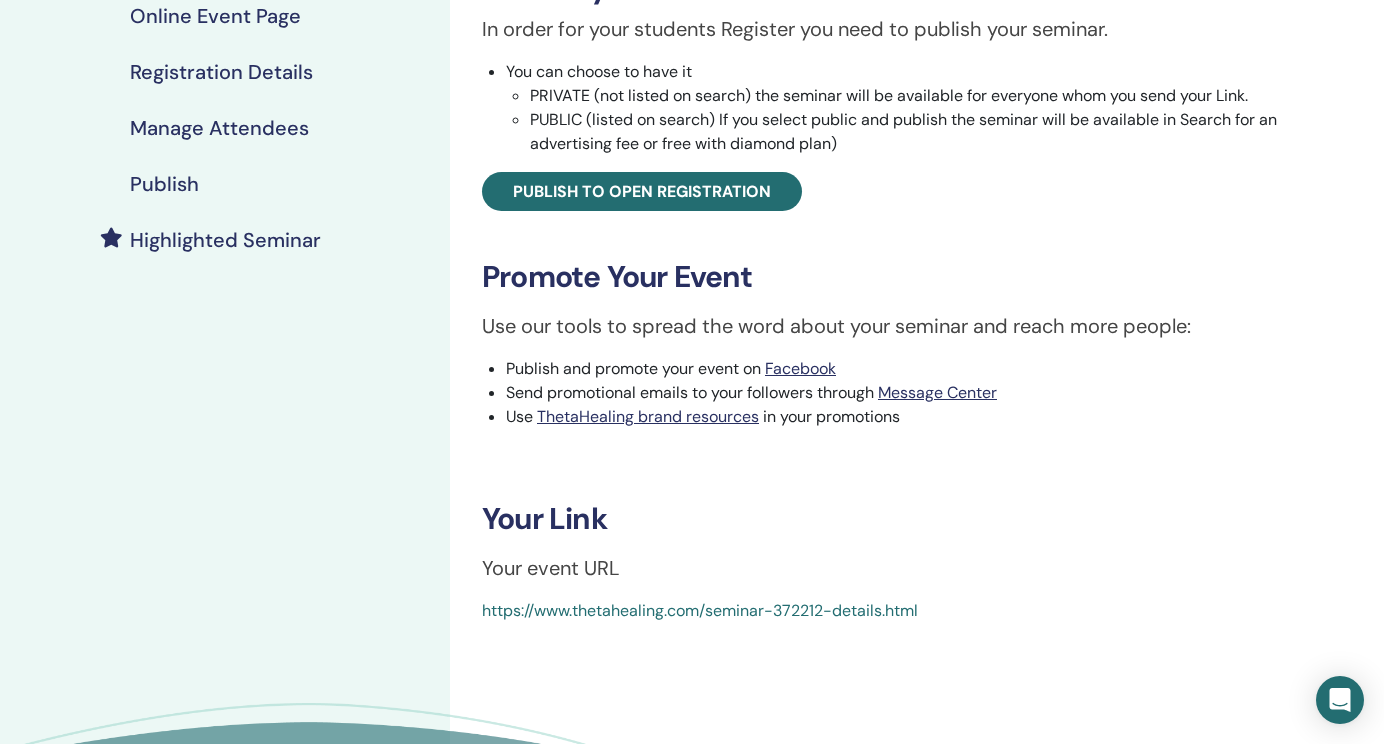 scroll, scrollTop: 367, scrollLeft: 0, axis: vertical 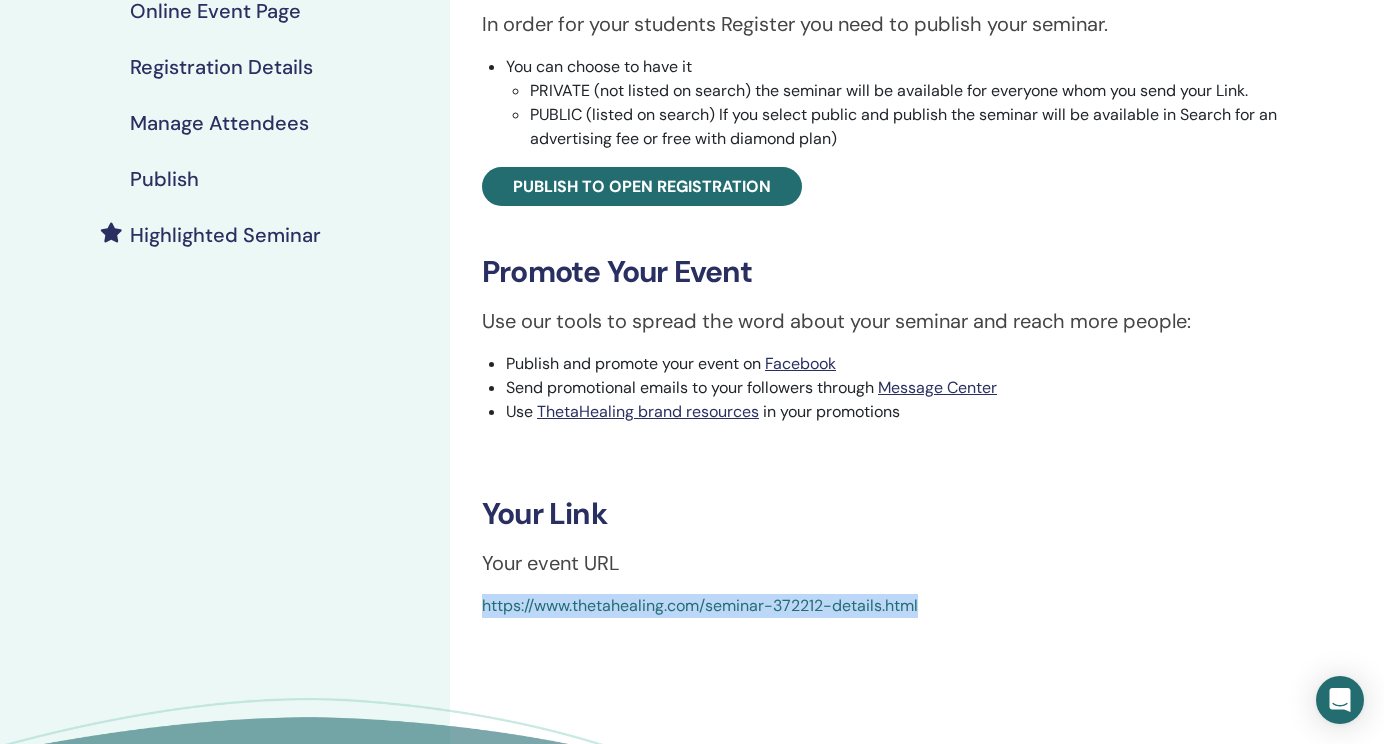drag, startPoint x: 928, startPoint y: 595, endPoint x: 473, endPoint y: 609, distance: 455.21533 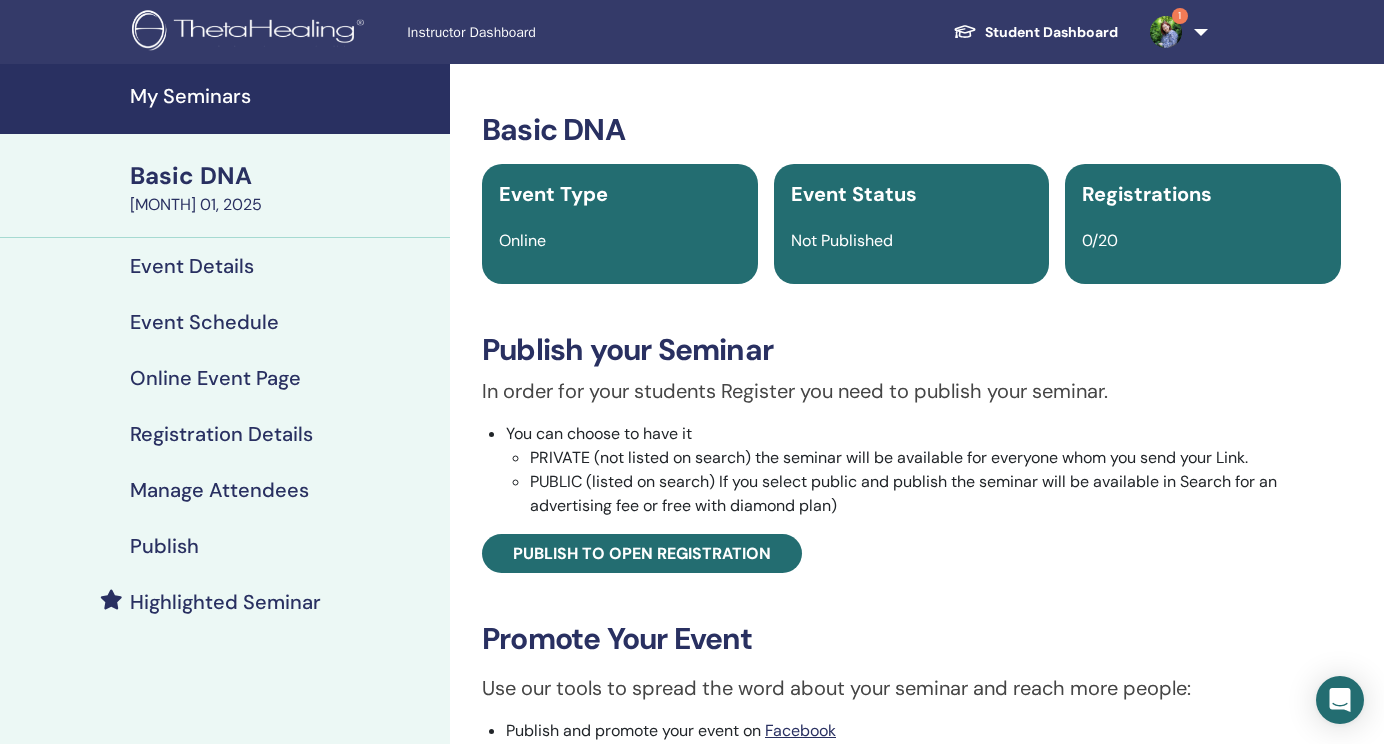 scroll, scrollTop: 0, scrollLeft: 0, axis: both 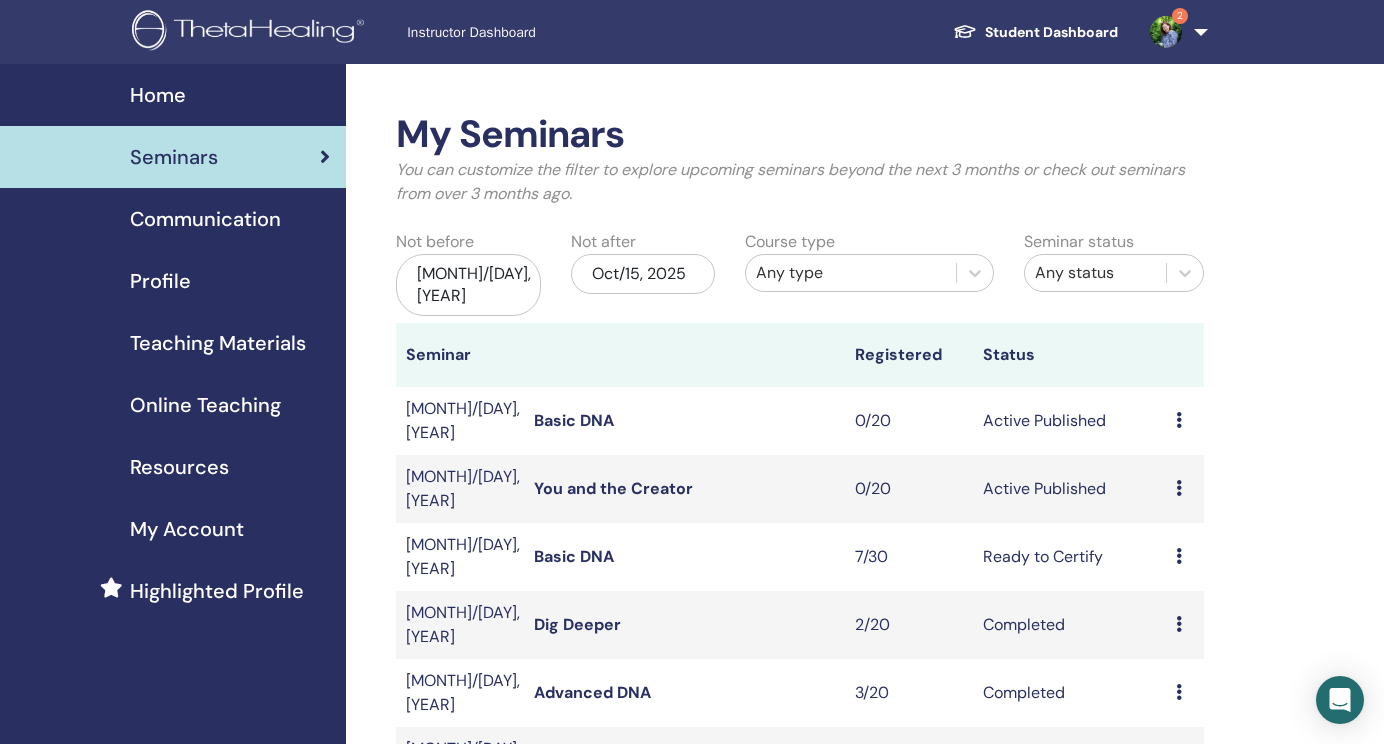 click on "Home" at bounding box center (173, 95) 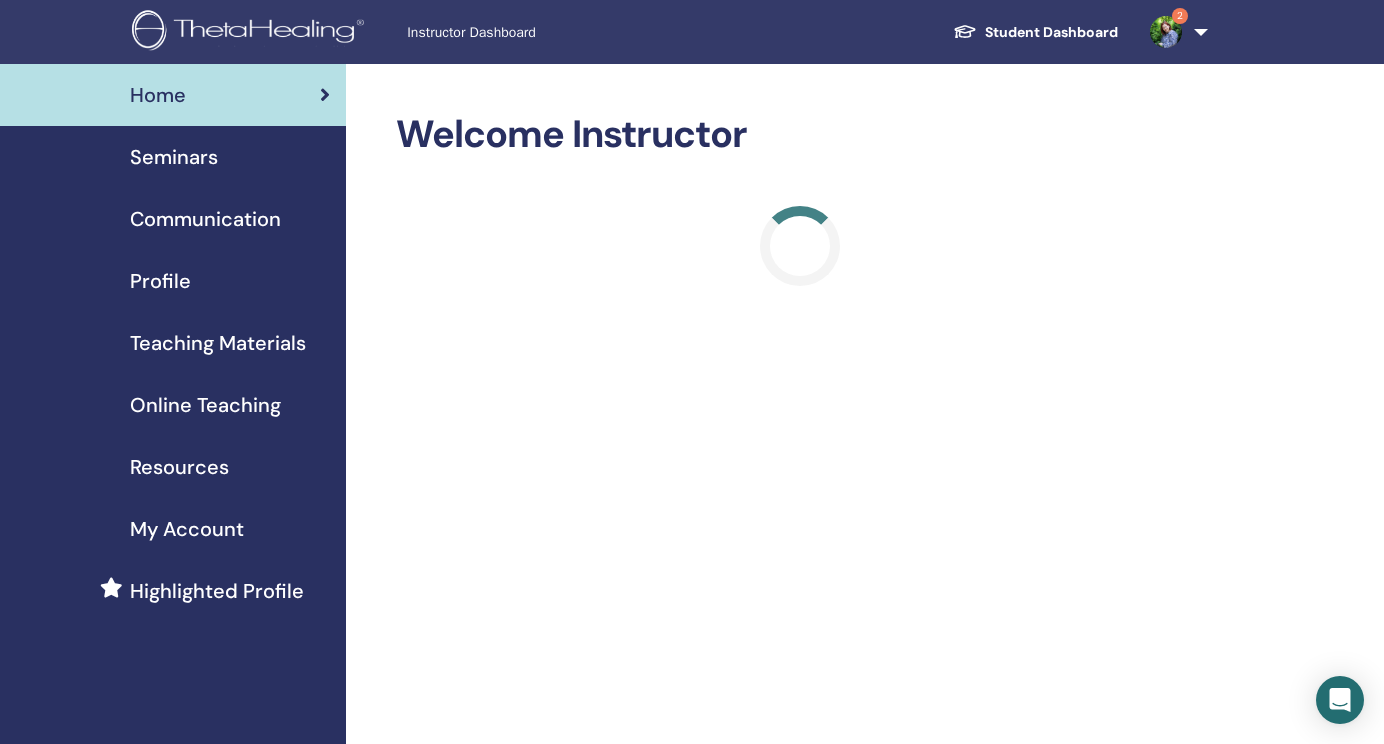 click on "Seminars" at bounding box center [174, 157] 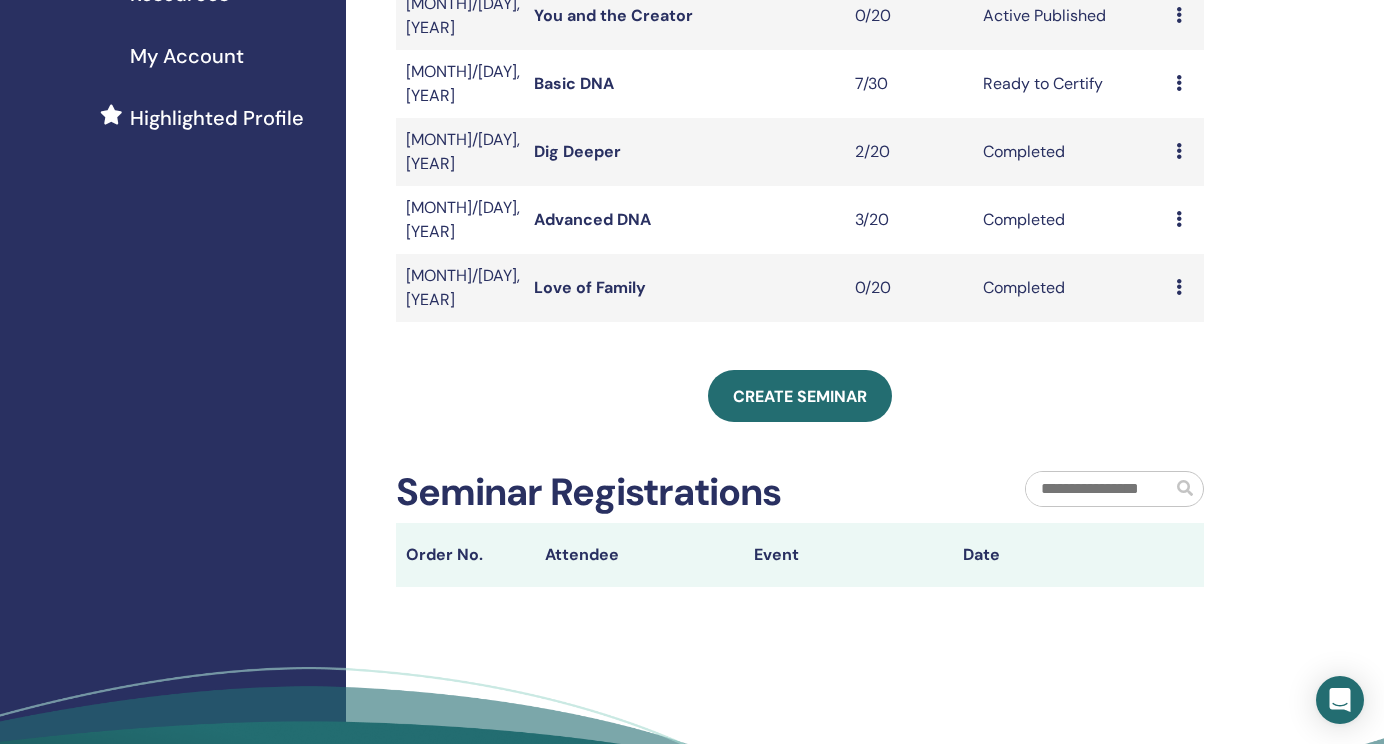 scroll, scrollTop: 474, scrollLeft: 0, axis: vertical 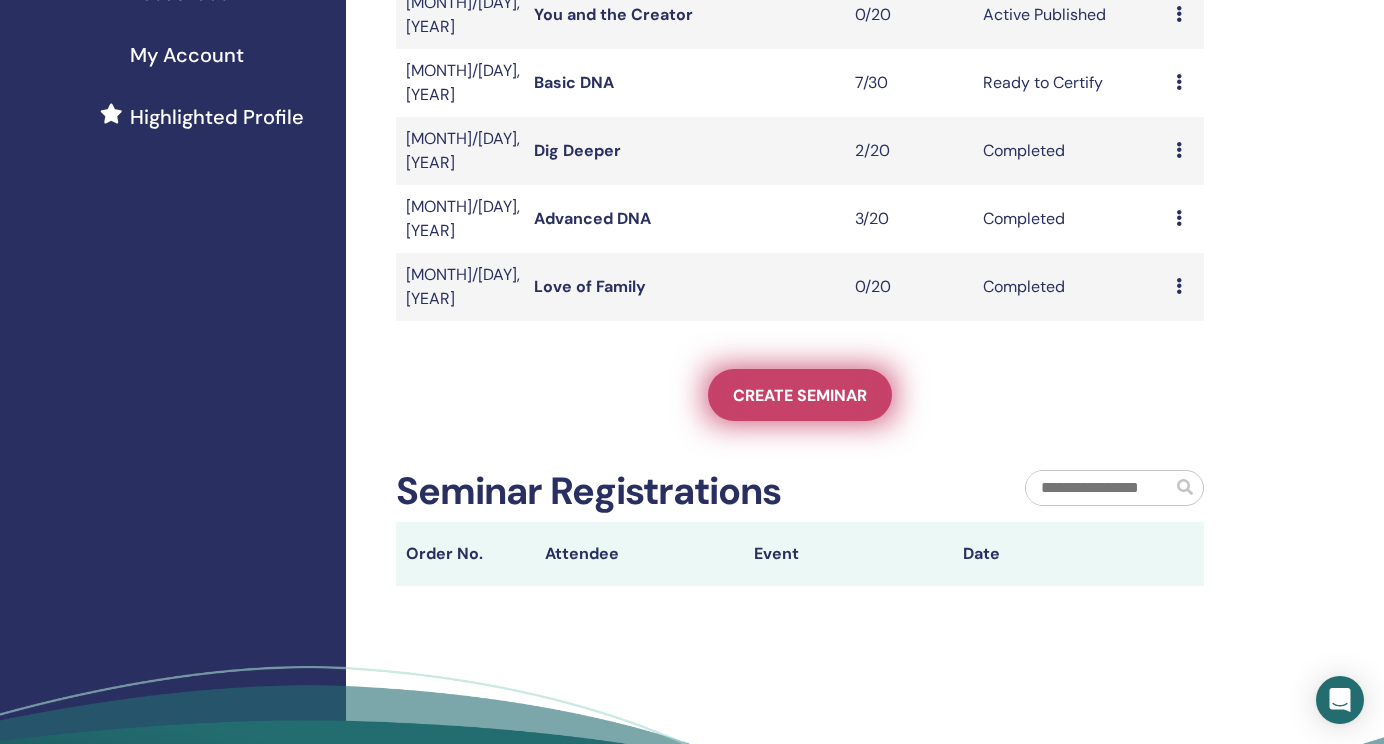 click on "Create seminar" at bounding box center (800, 395) 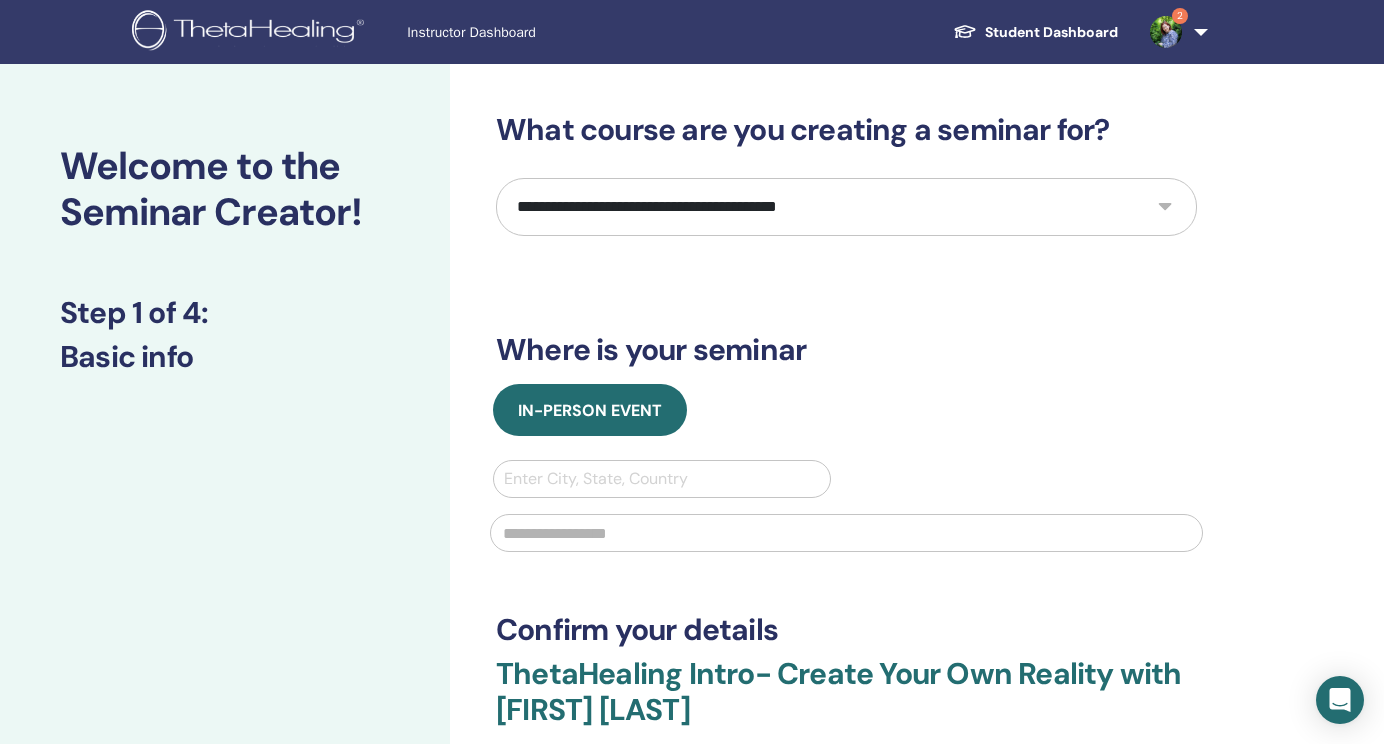 scroll, scrollTop: 0, scrollLeft: 0, axis: both 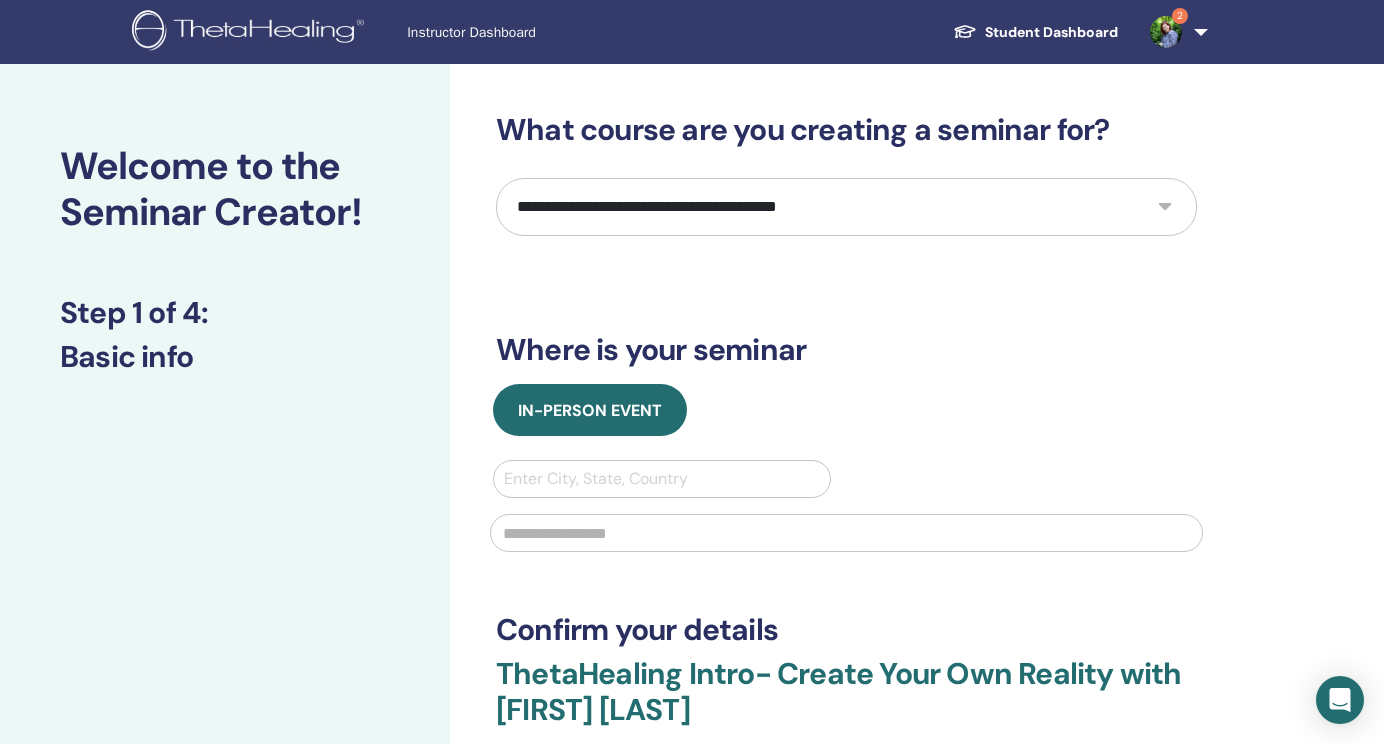 click on "**********" at bounding box center [846, 207] 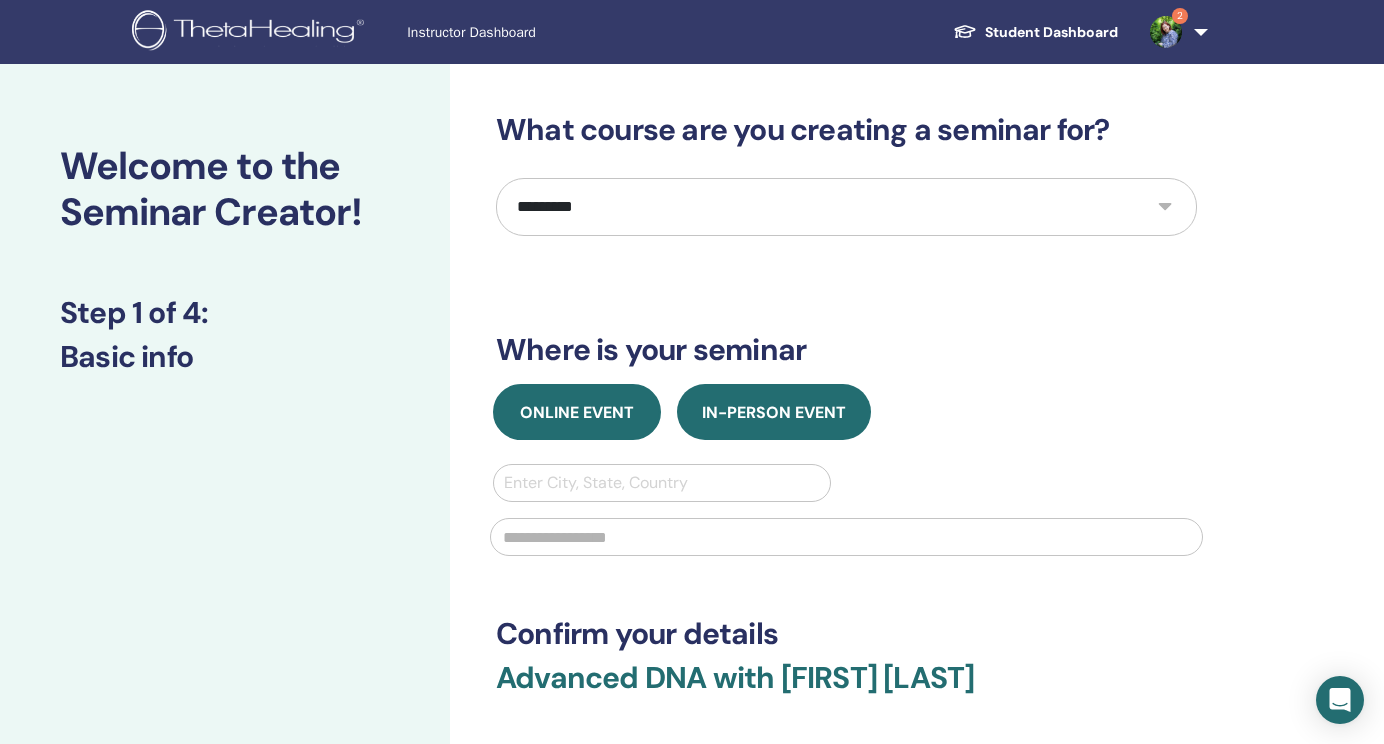 click on "Online Event" at bounding box center (577, 412) 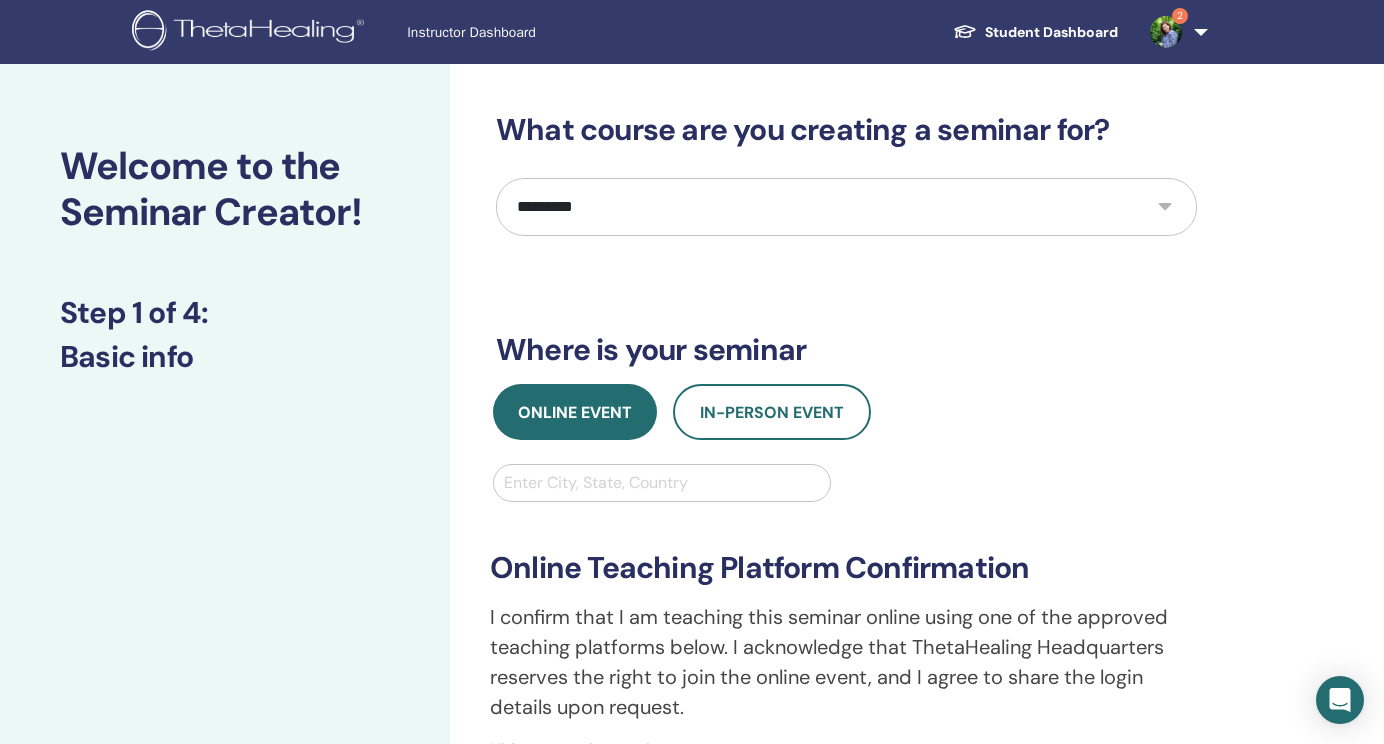 click at bounding box center (662, 483) 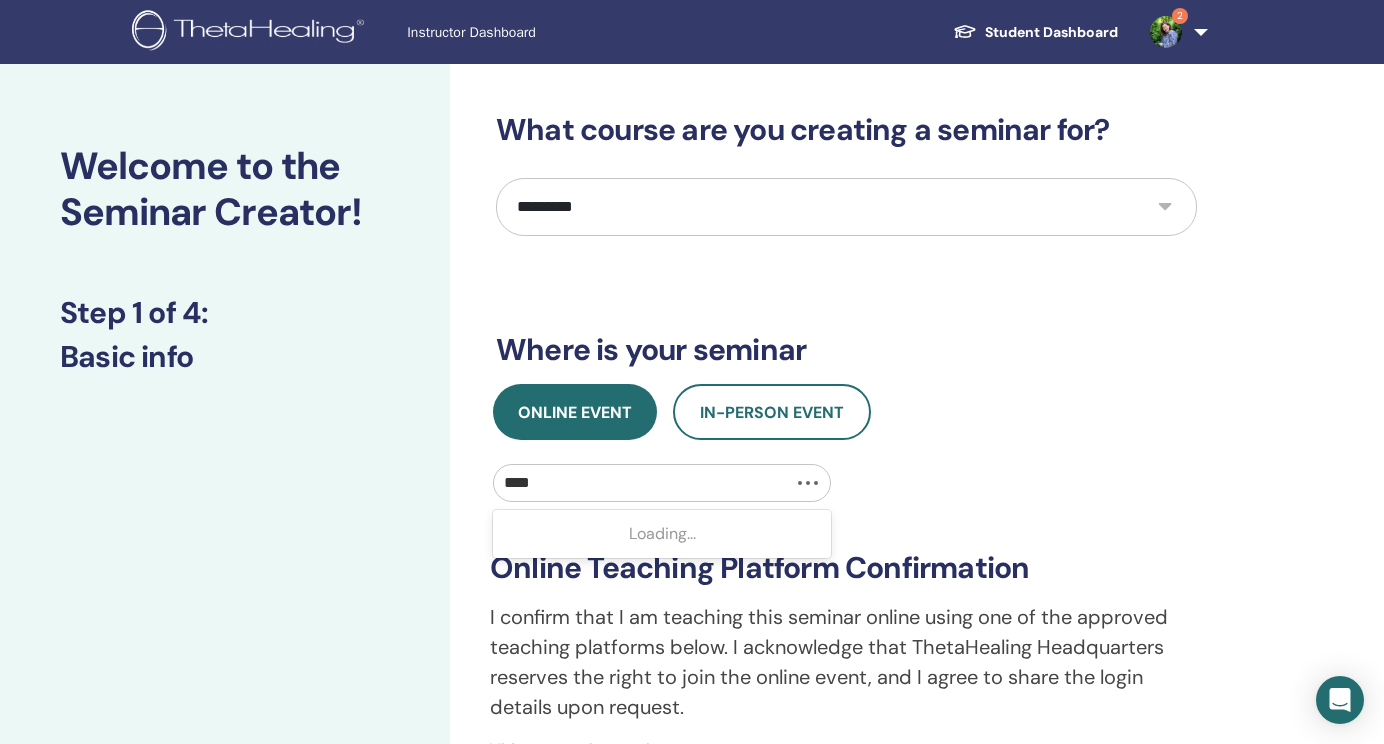 type on "*****" 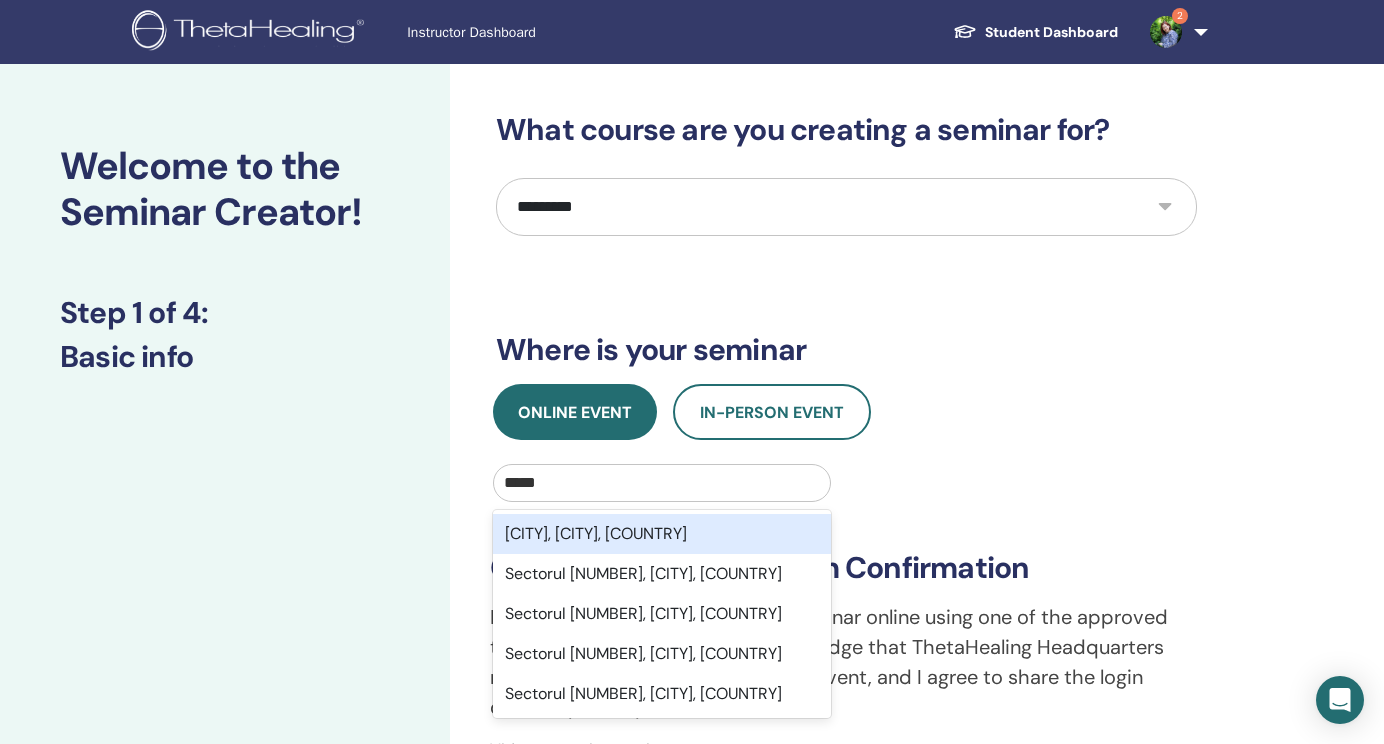 click on "[CITY], [CITY], [COUNTRY]" at bounding box center [662, 534] 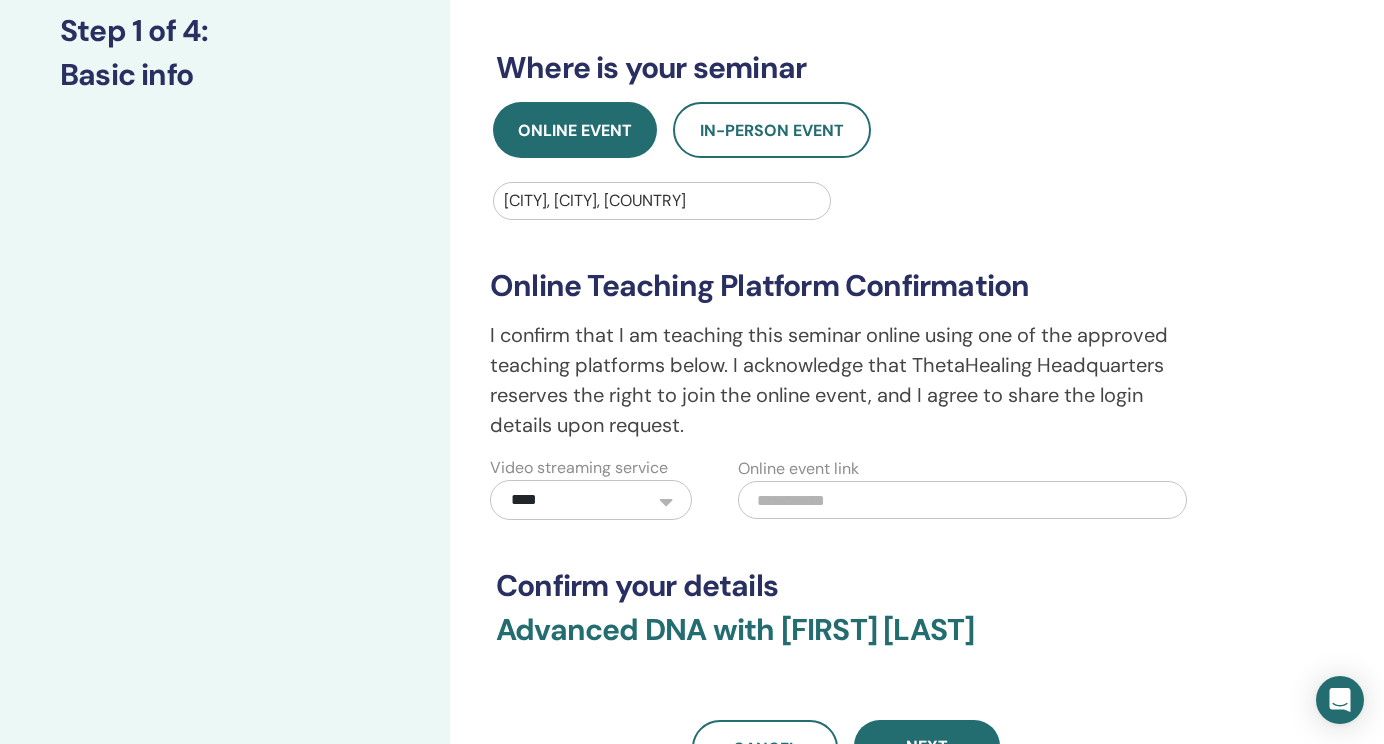 scroll, scrollTop: 284, scrollLeft: 0, axis: vertical 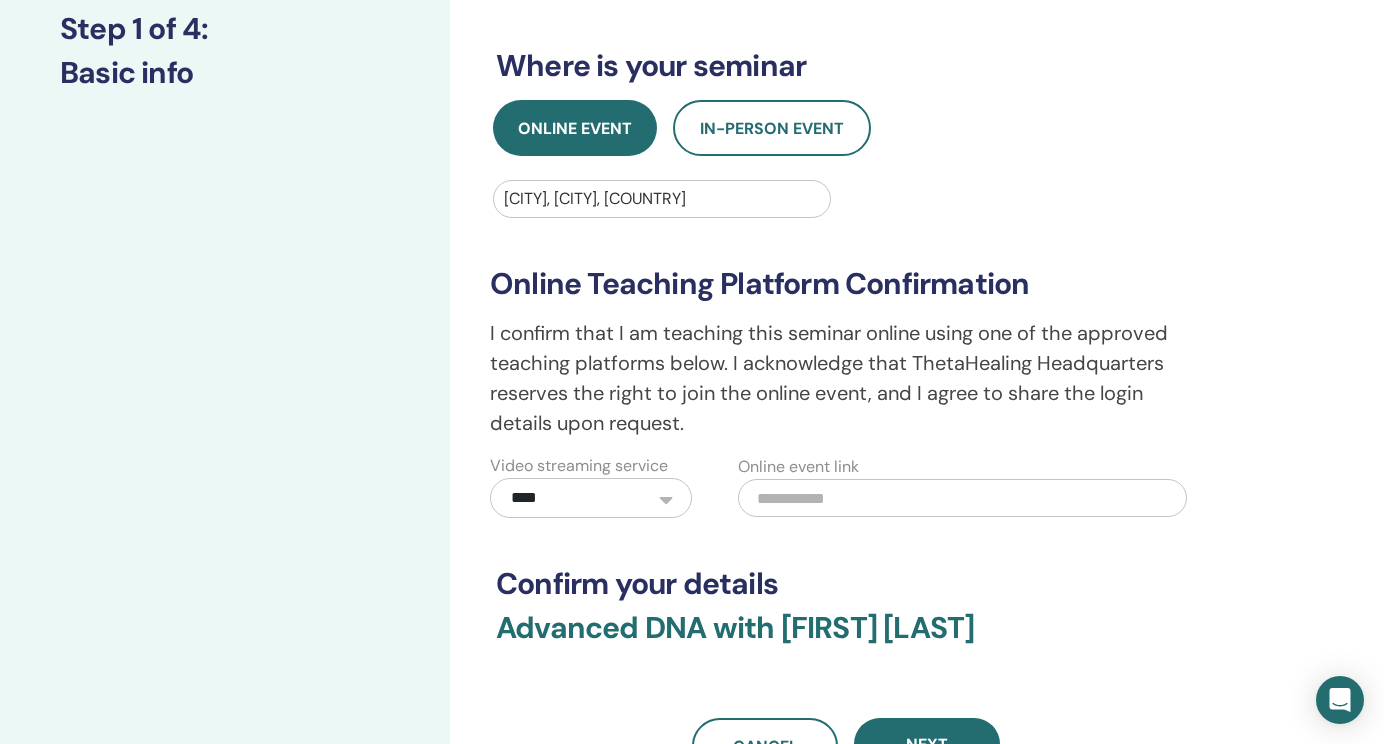 click at bounding box center (962, 498) 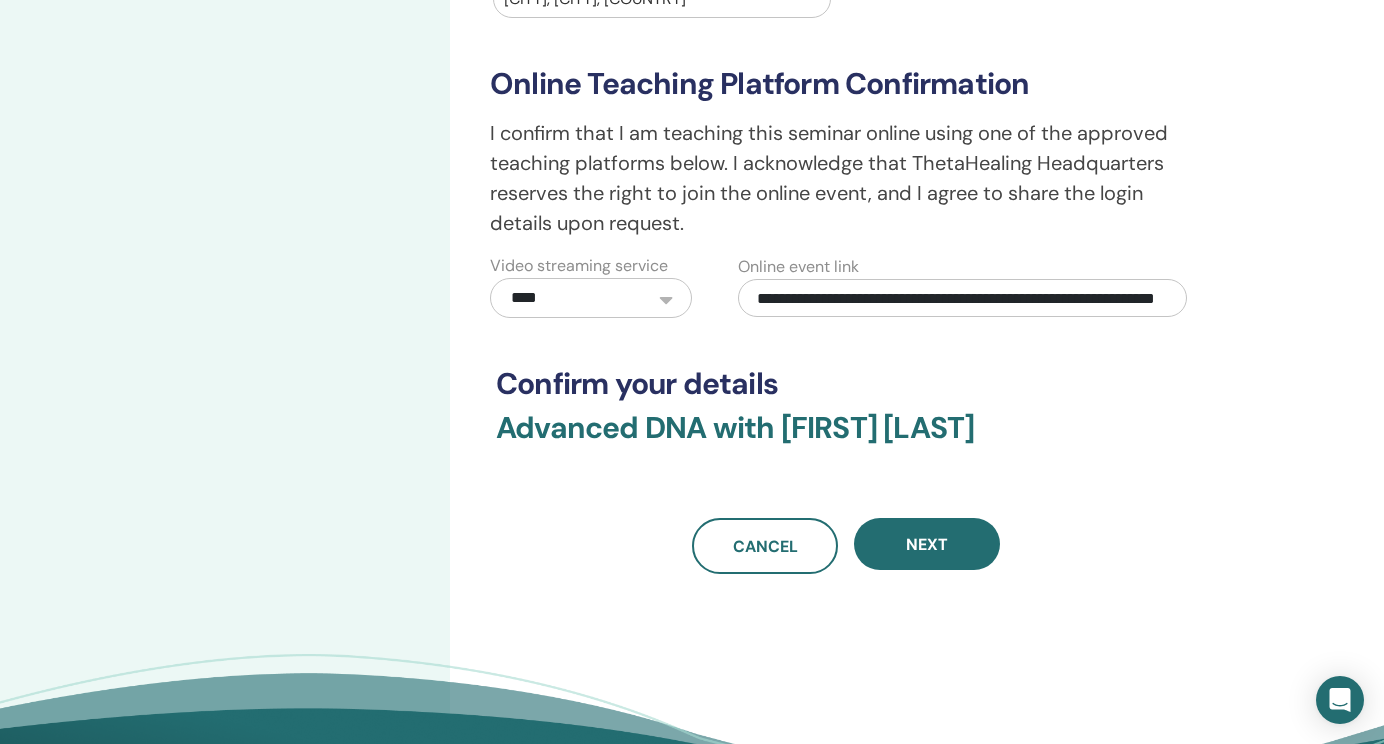 scroll, scrollTop: 487, scrollLeft: 0, axis: vertical 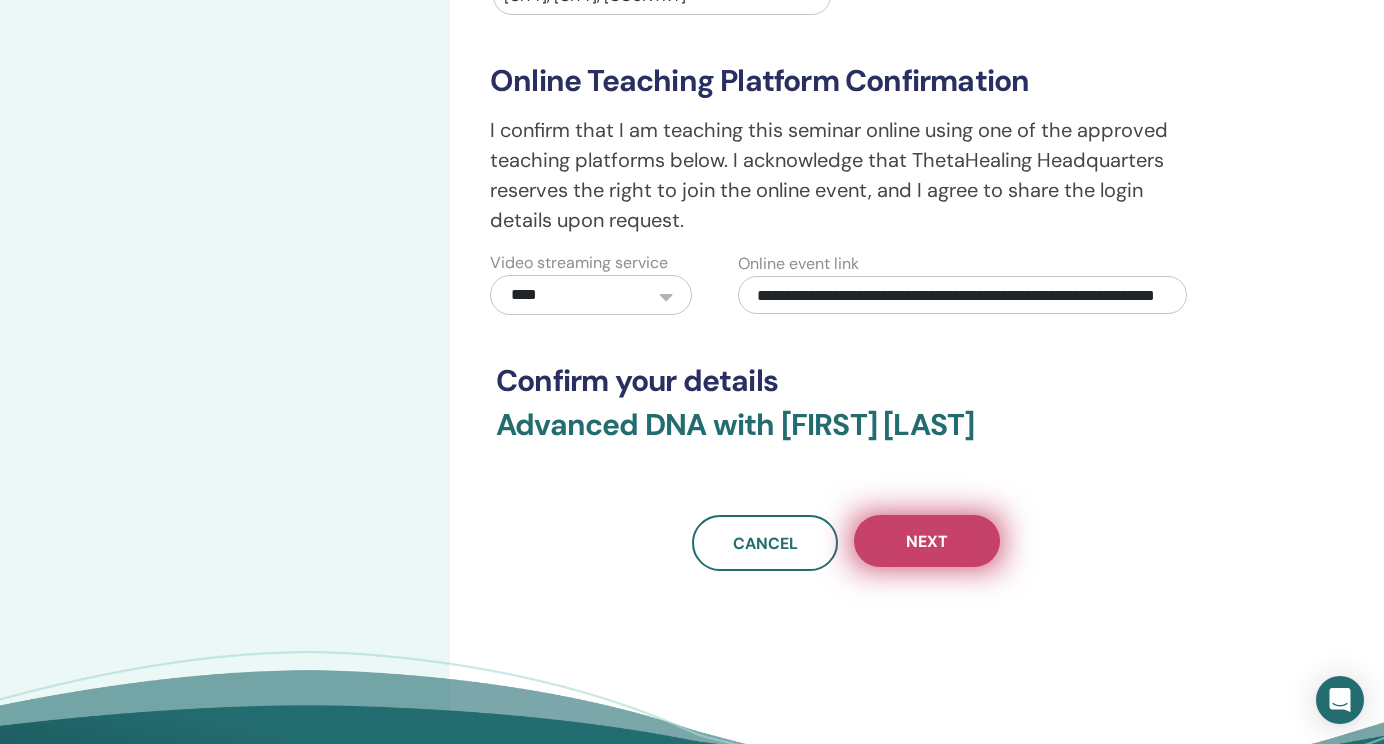 click on "Next" at bounding box center [927, 541] 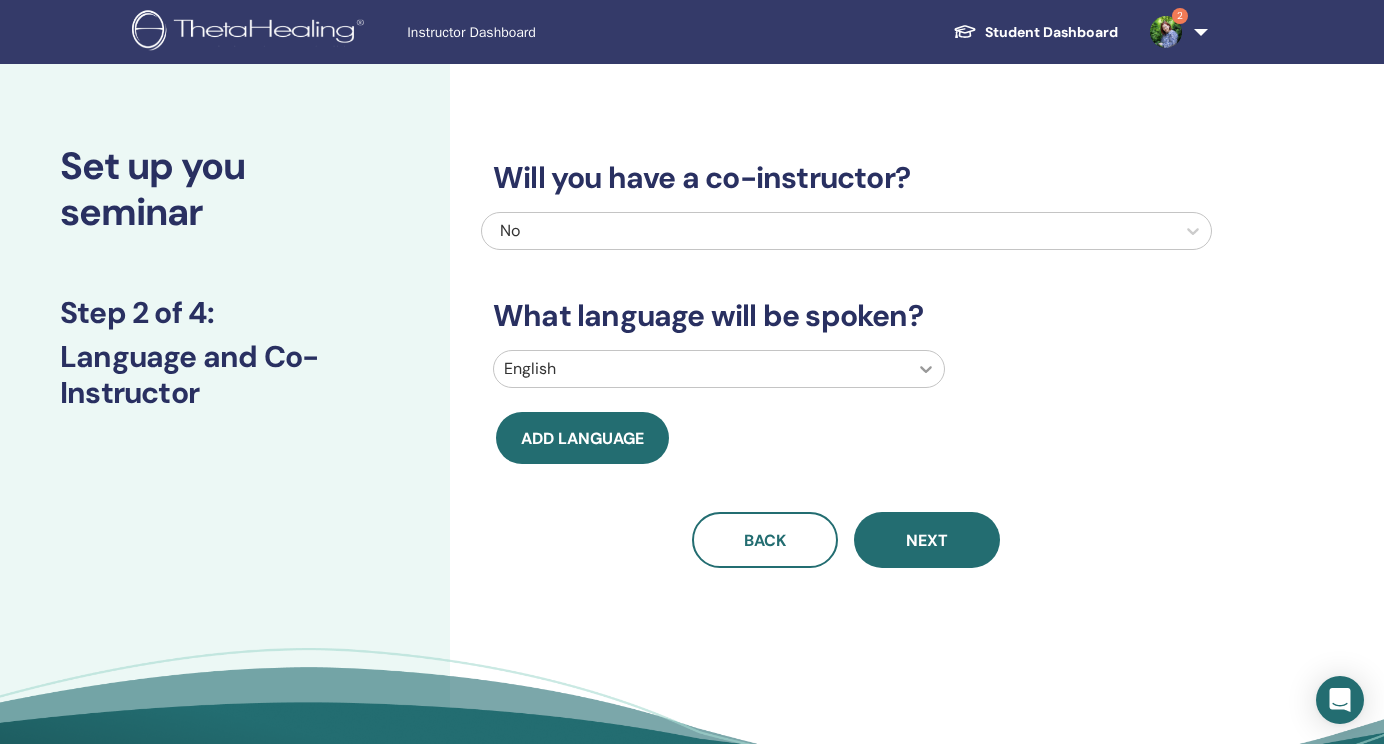 scroll, scrollTop: 0, scrollLeft: 0, axis: both 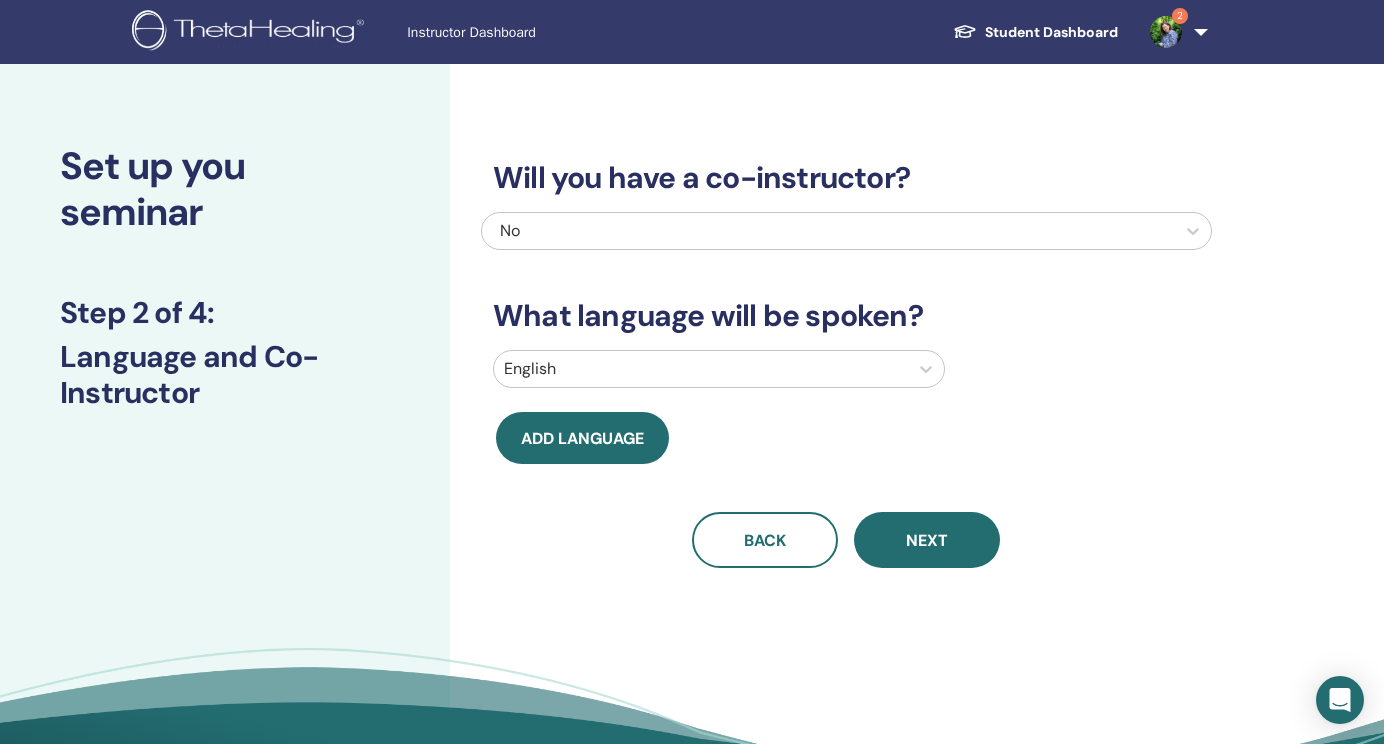click on "English" at bounding box center [701, 369] 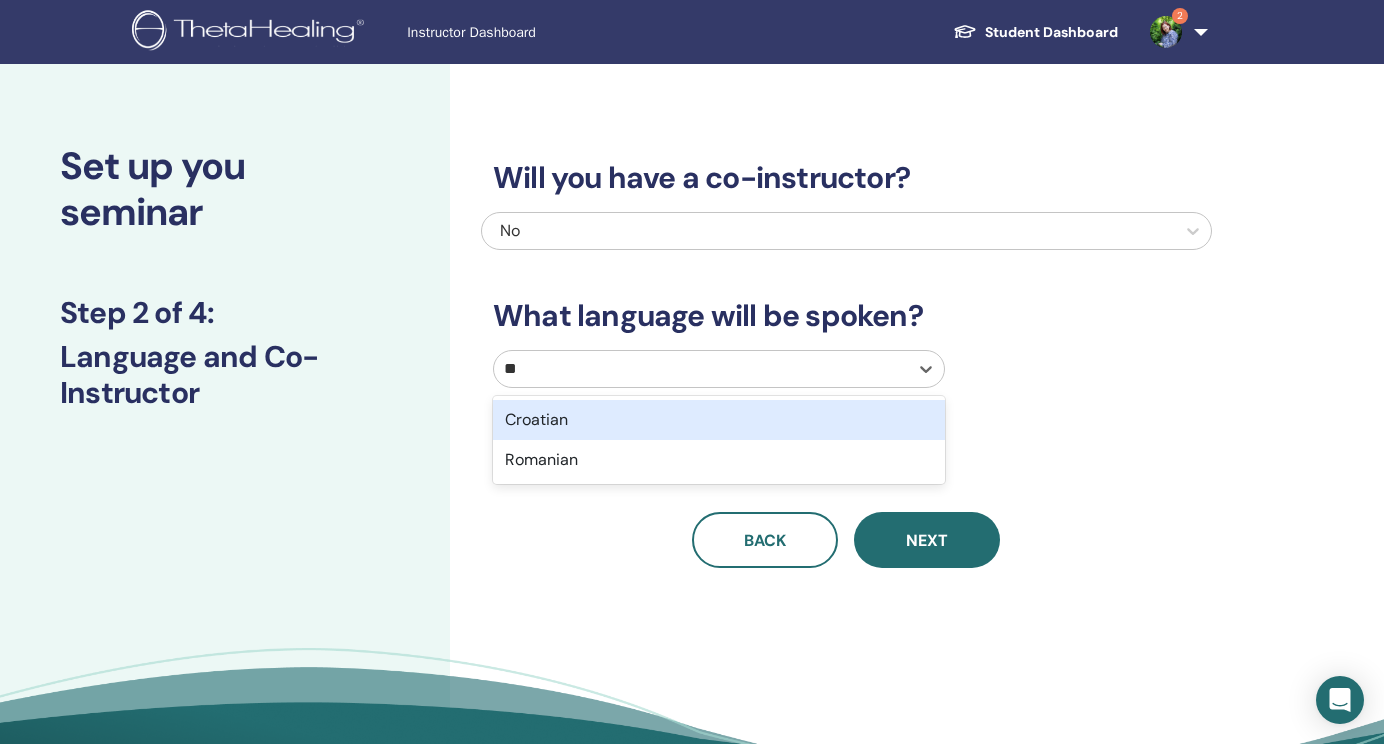 type on "***" 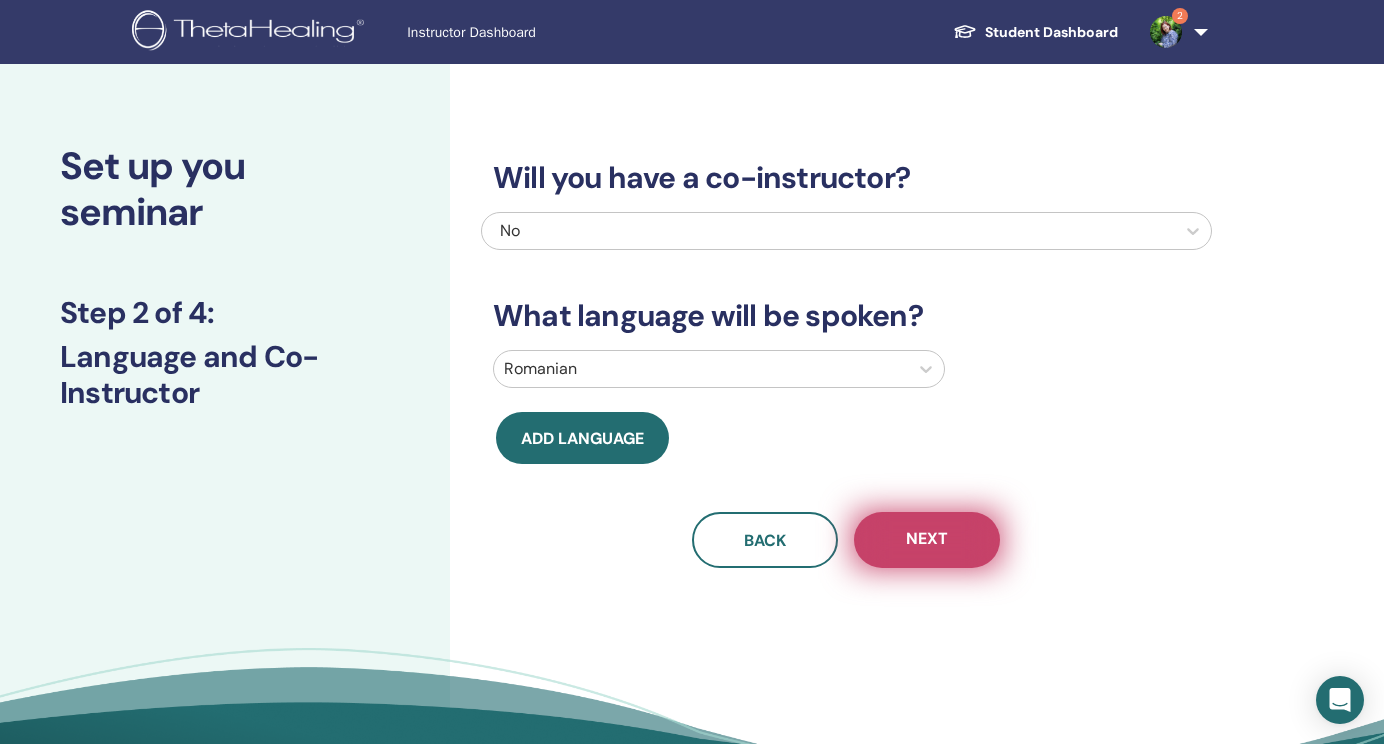 click on "Next" at bounding box center (927, 540) 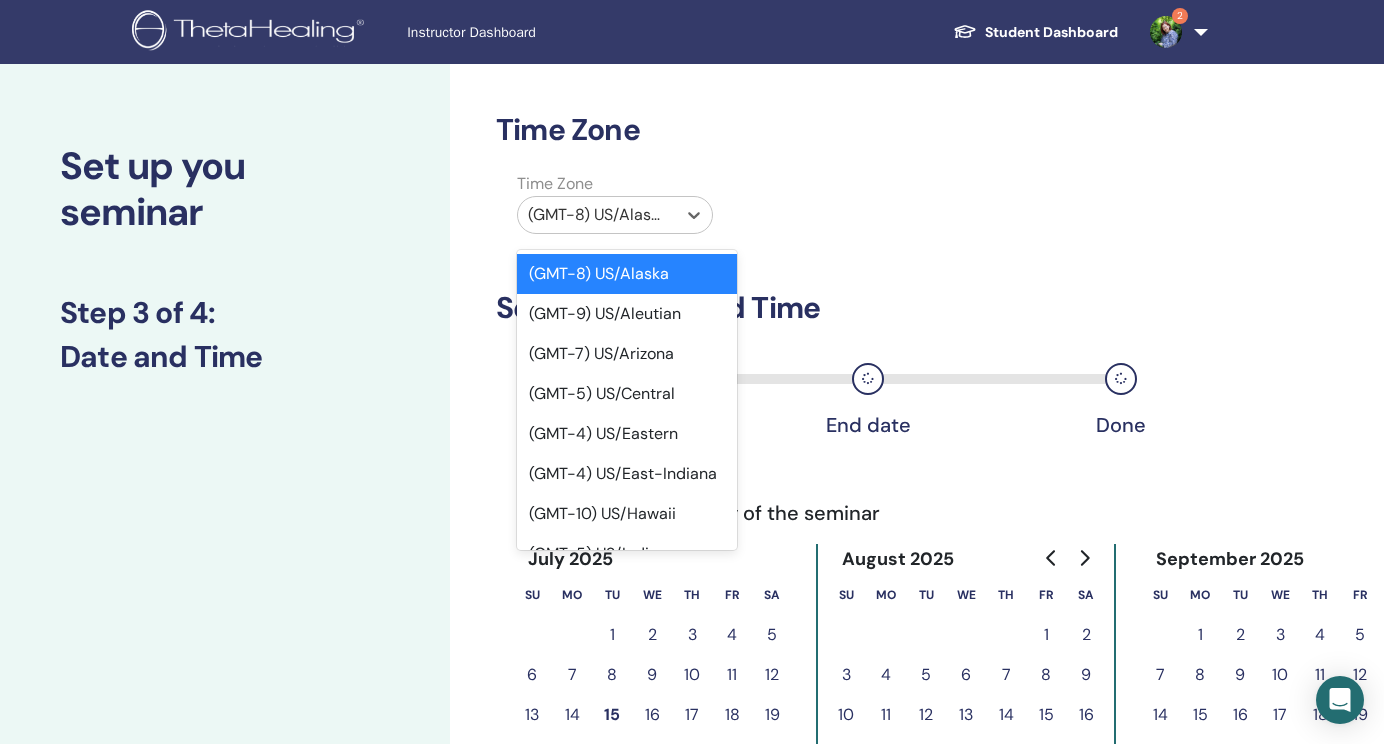 click on "(GMT-8) US/Alaska" at bounding box center (597, 215) 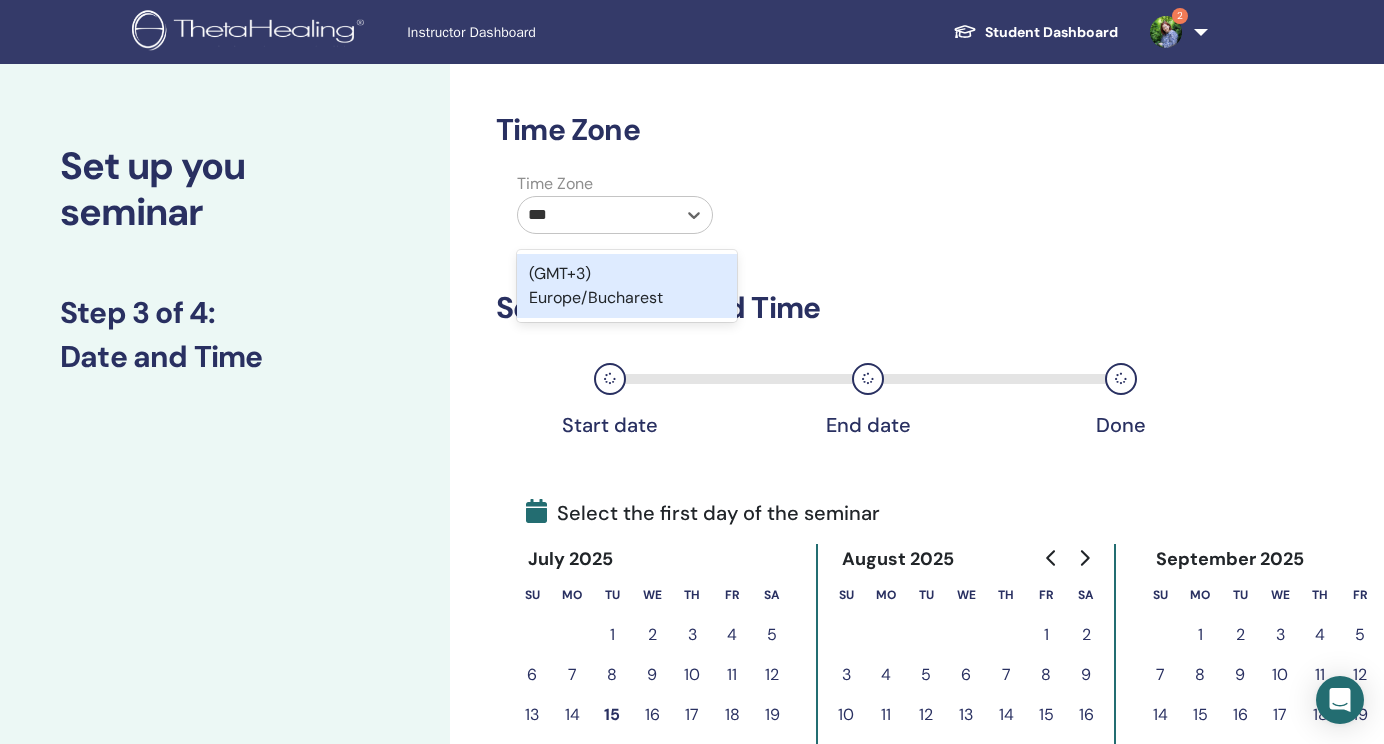 type on "****" 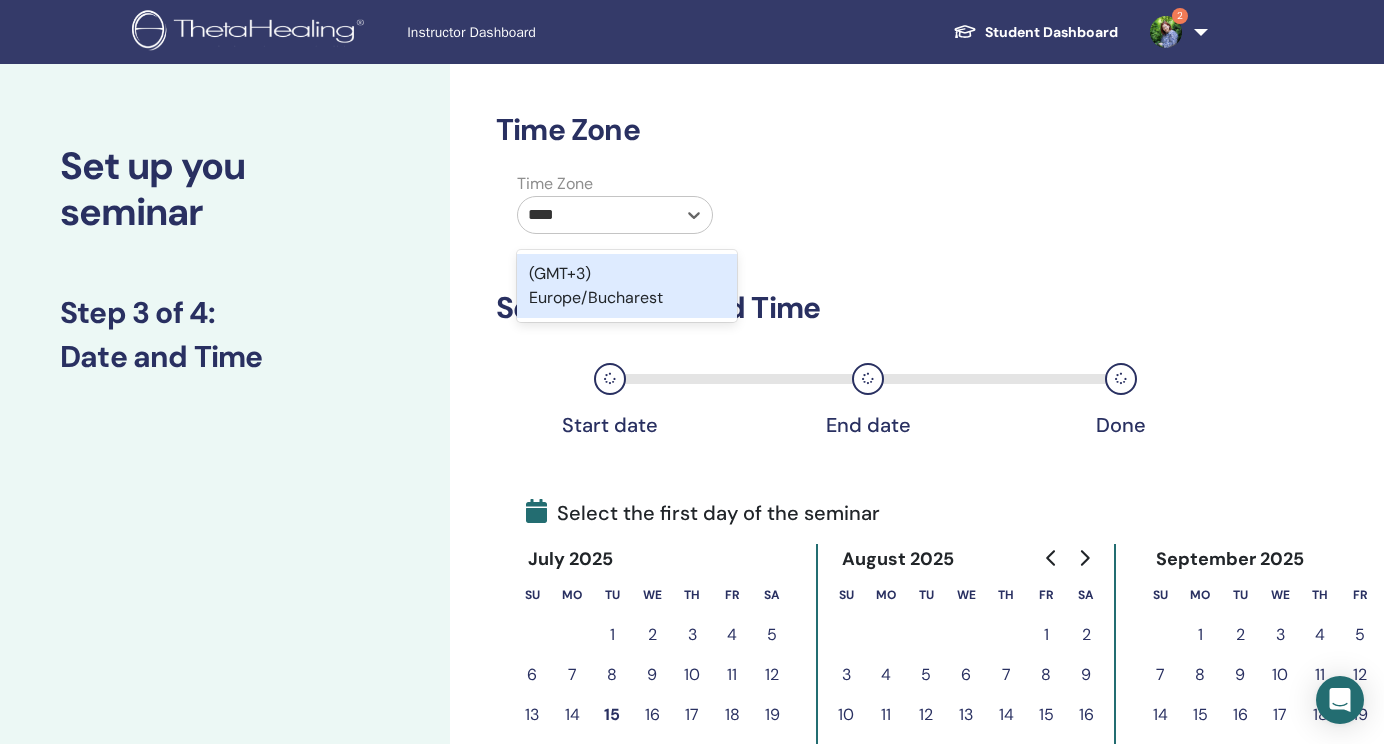type 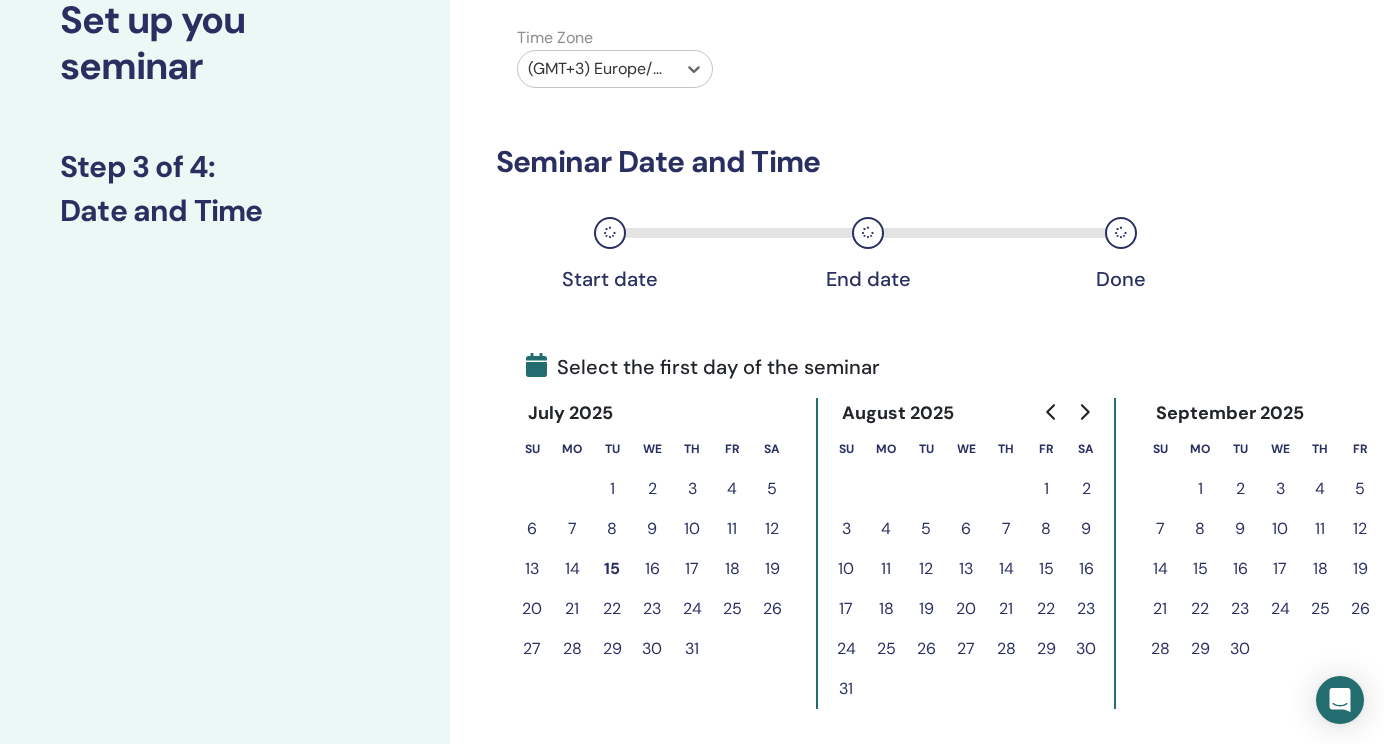 scroll, scrollTop: 278, scrollLeft: 0, axis: vertical 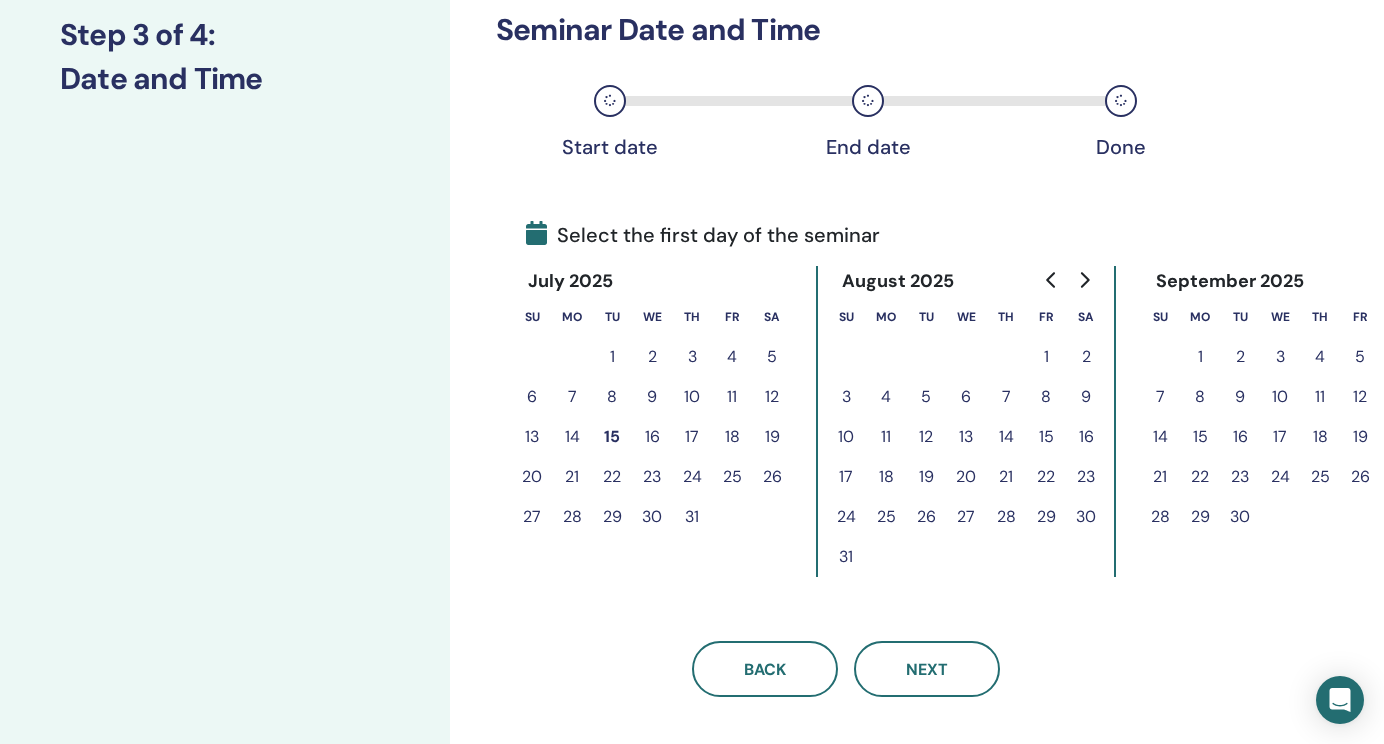 click on "8" at bounding box center [1046, 397] 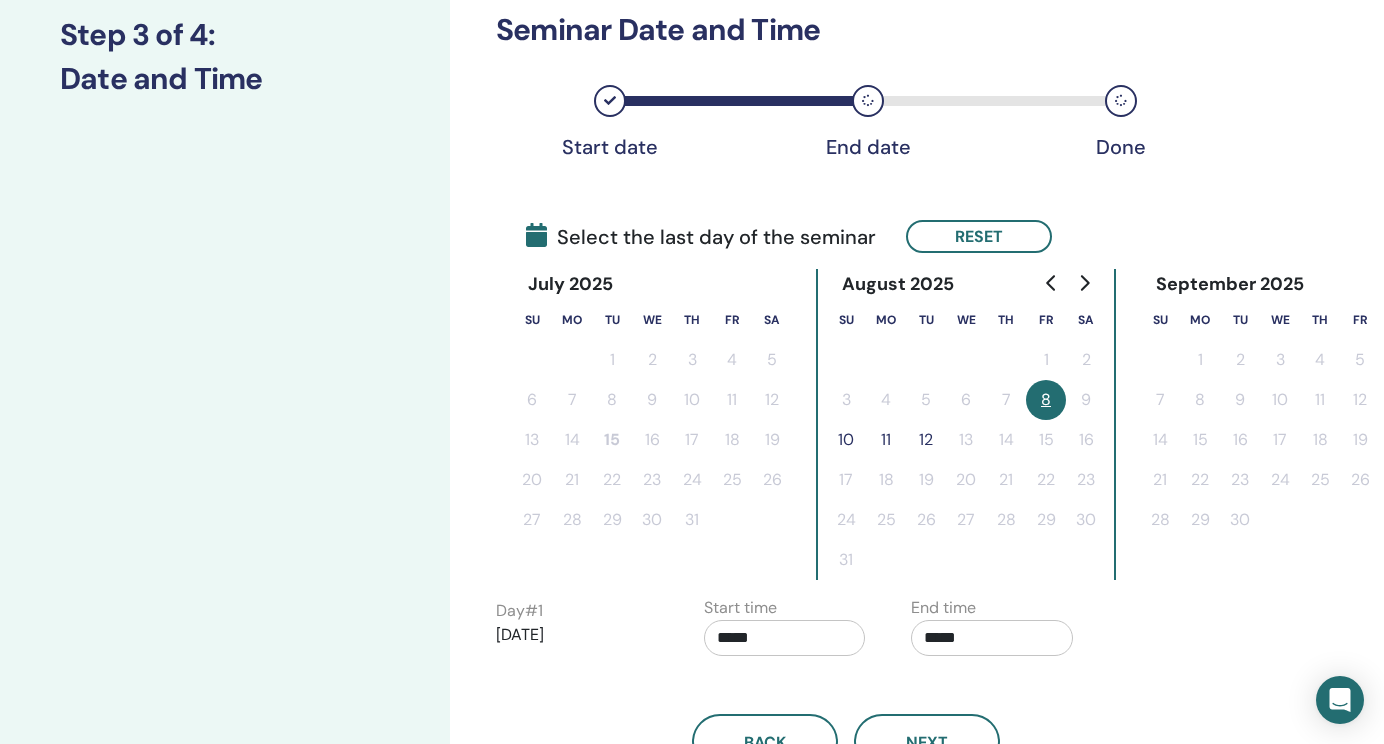 click on "10" at bounding box center [846, 440] 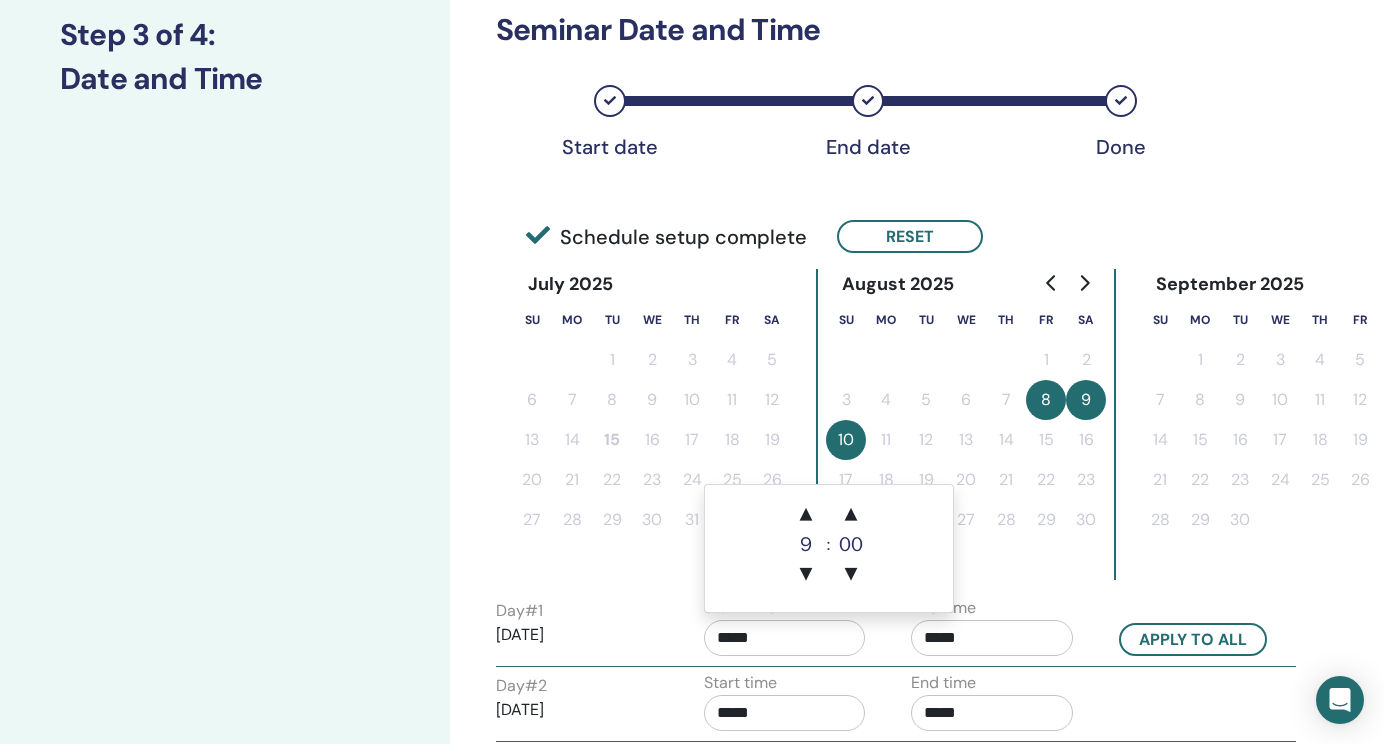 click on "*****" at bounding box center [785, 638] 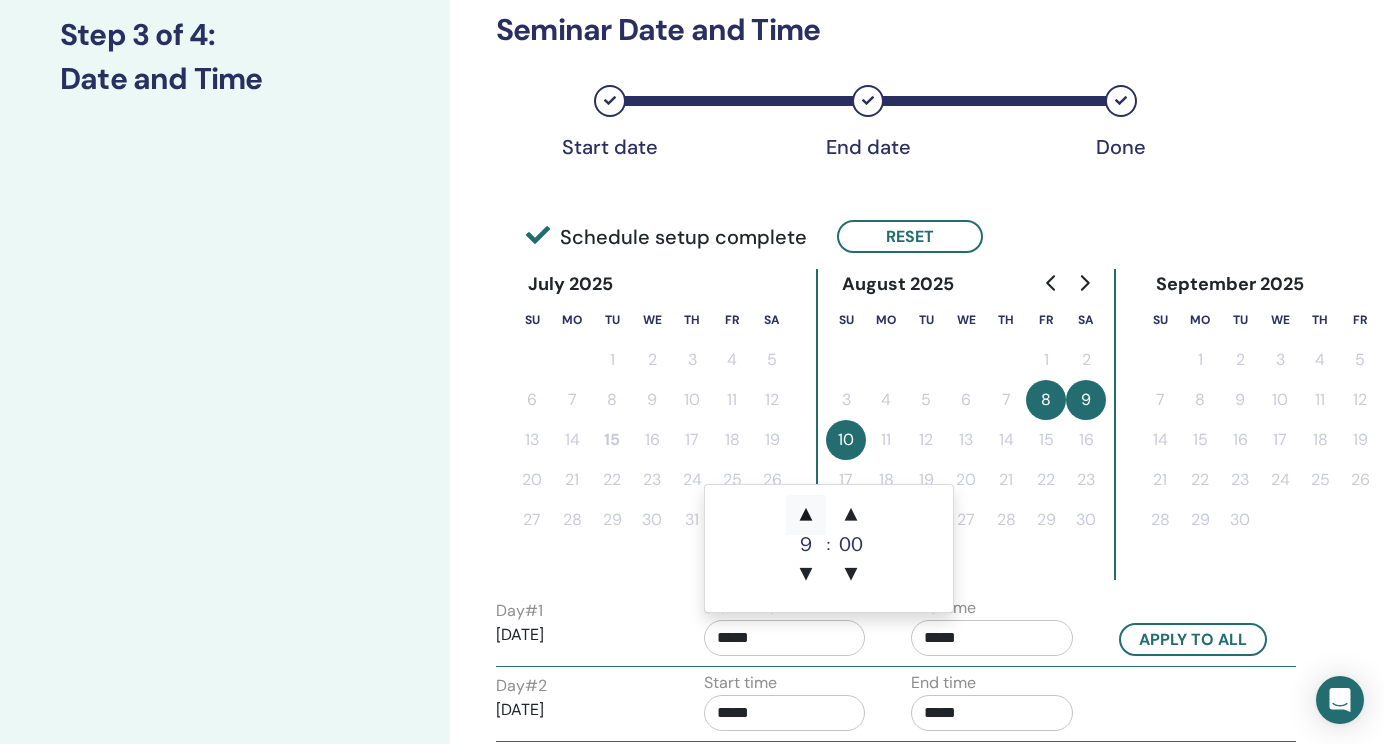 click on "▲" at bounding box center [806, 515] 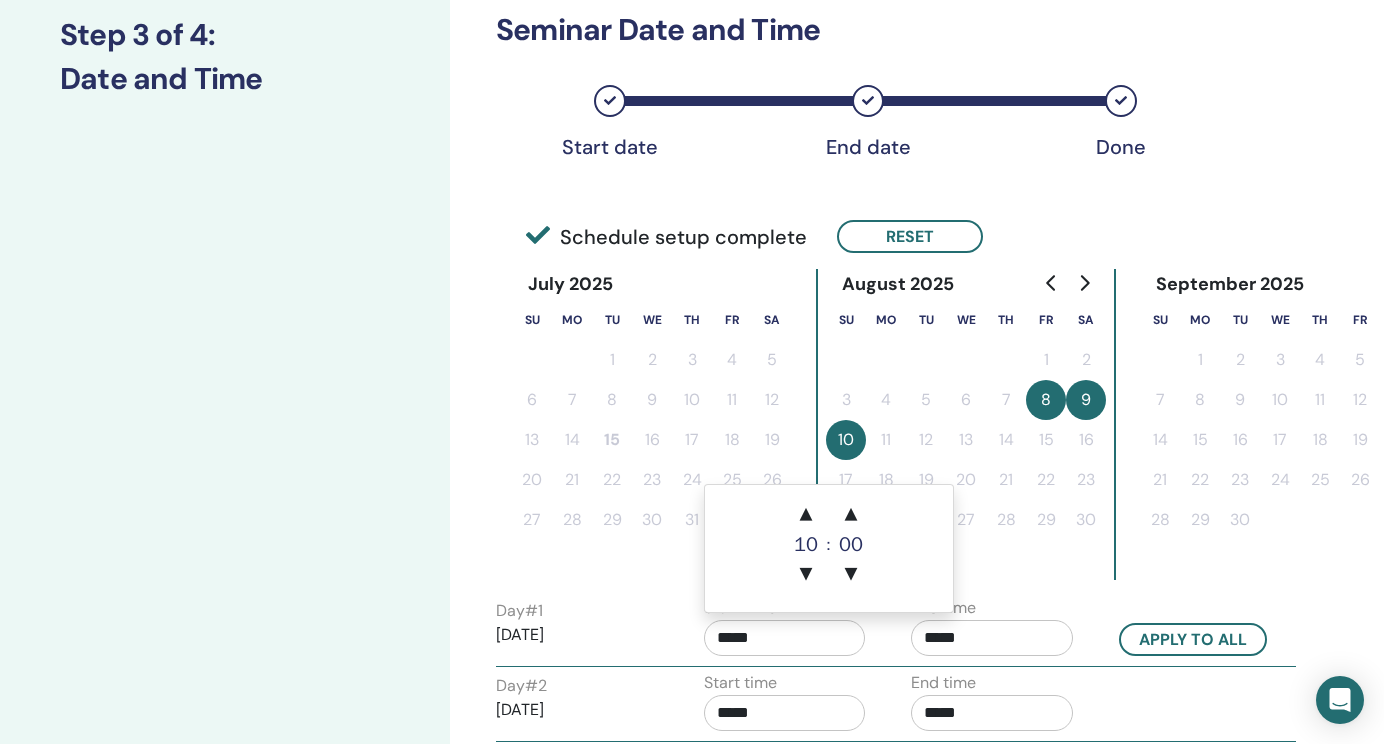click on "*****" at bounding box center (992, 638) 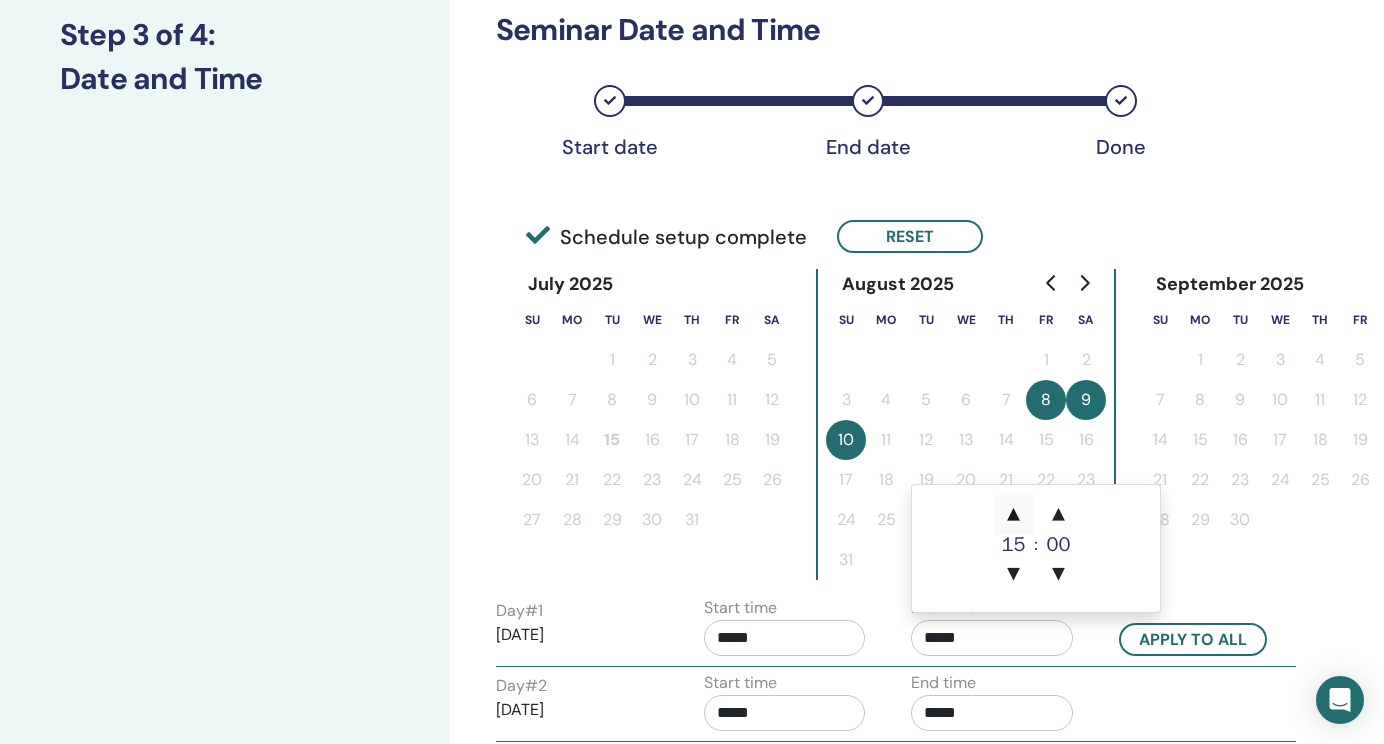 click on "▲" at bounding box center (1014, 515) 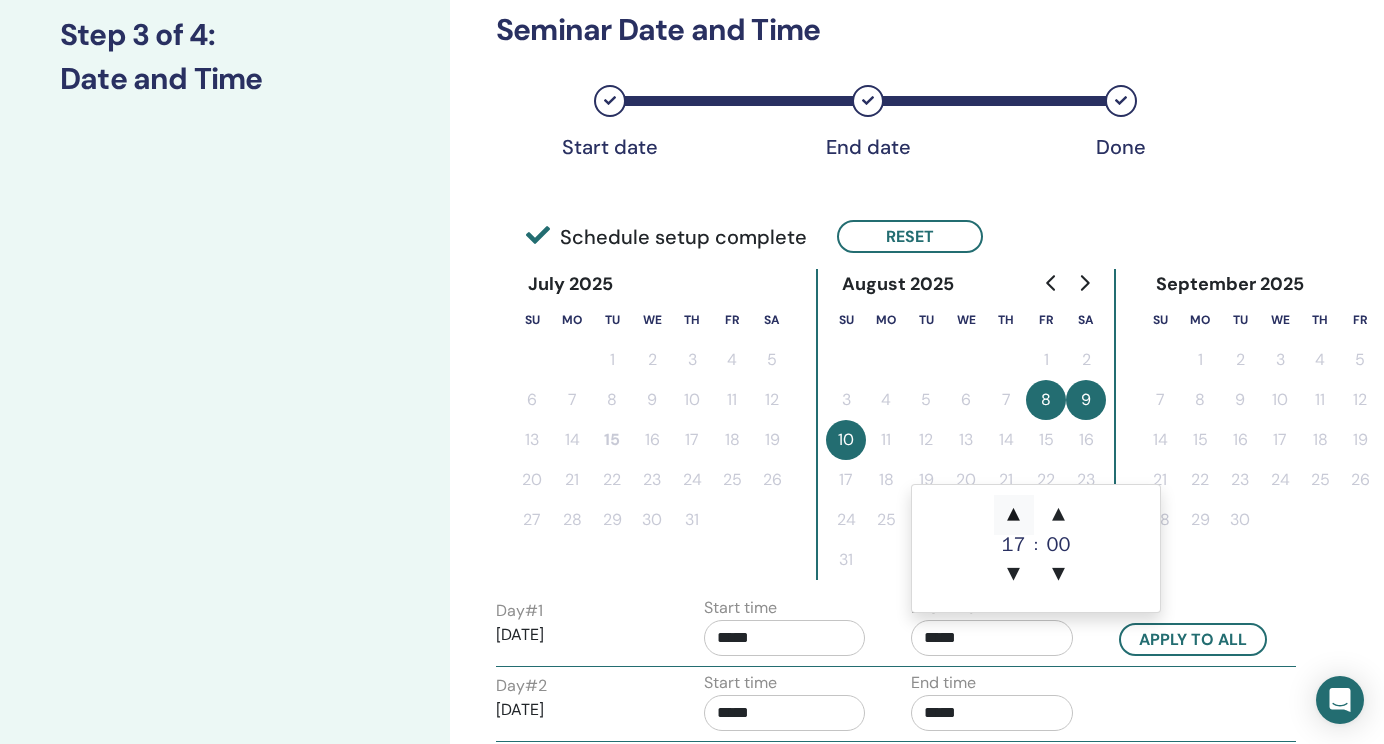 click on "▲" at bounding box center [1014, 515] 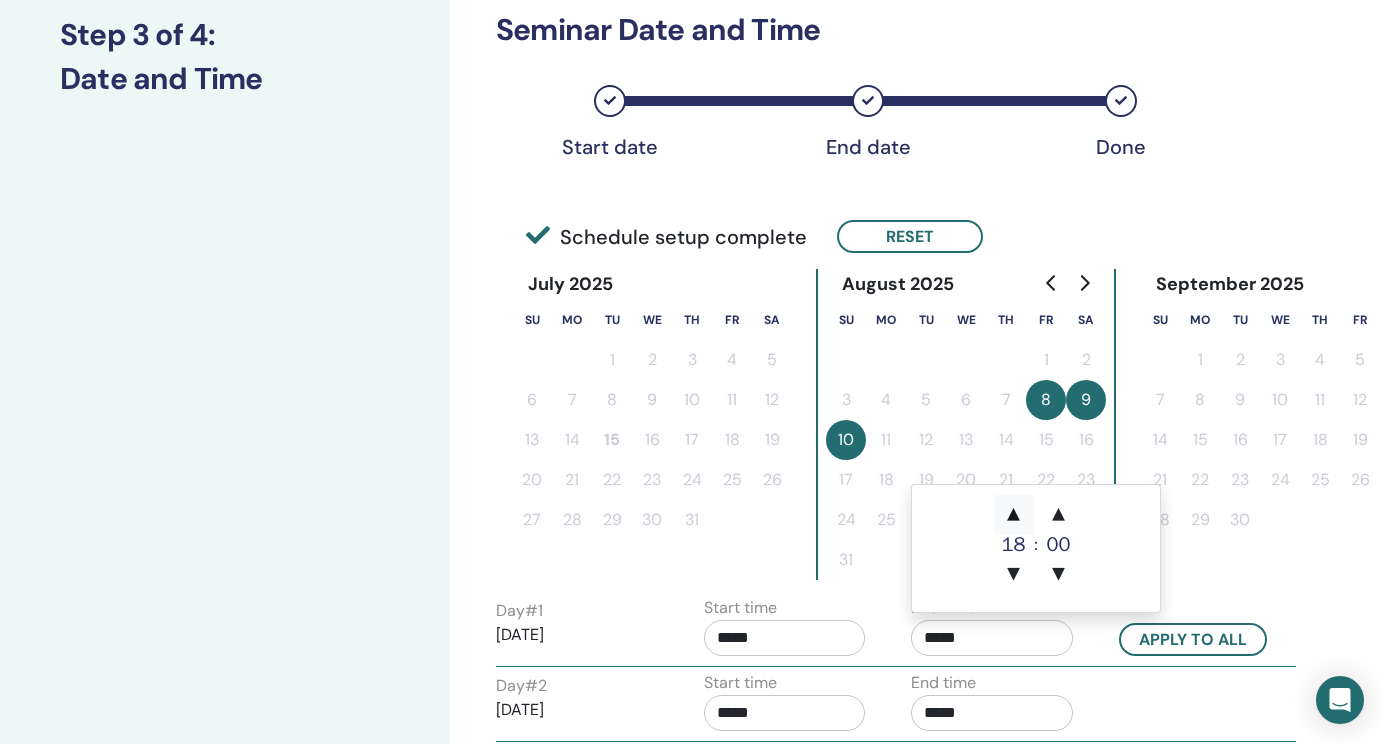 click on "▲" at bounding box center (1014, 515) 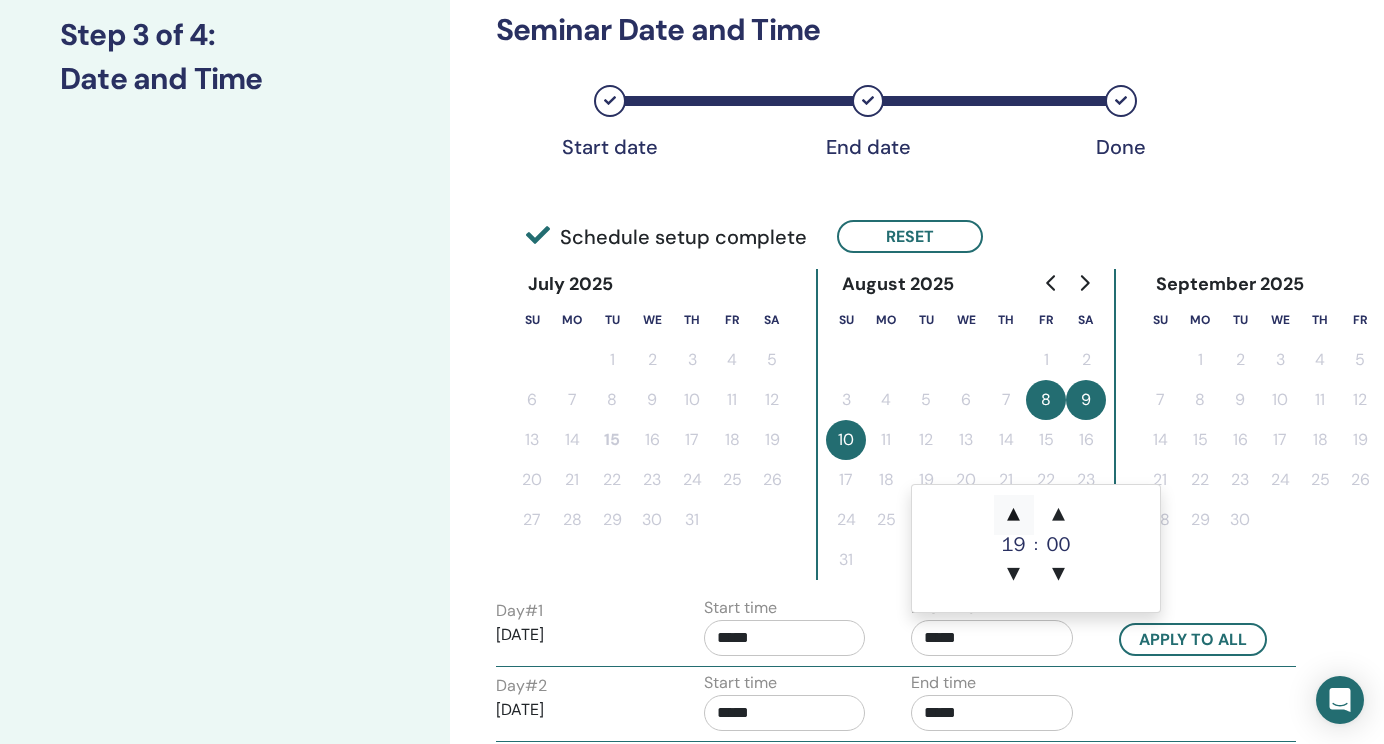 click on "▲" at bounding box center (1014, 515) 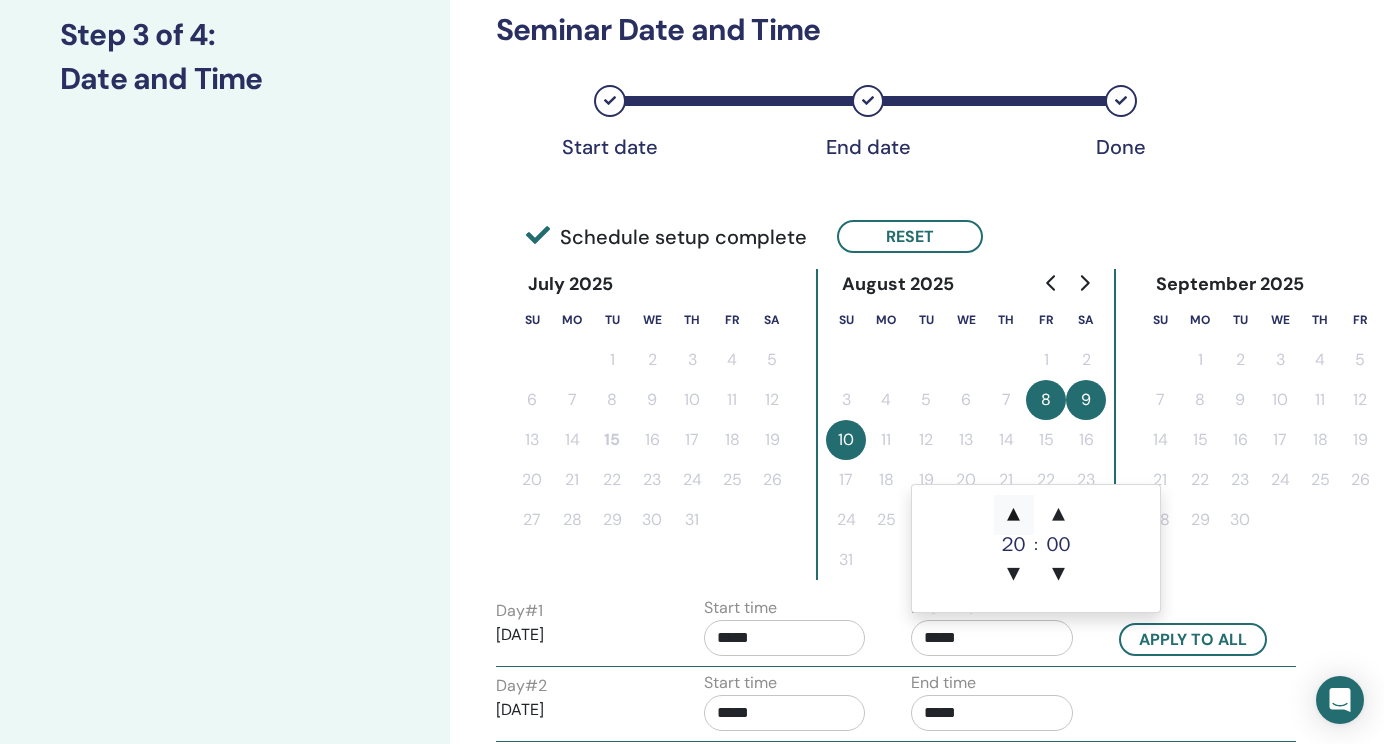 click on "▲" at bounding box center (1014, 515) 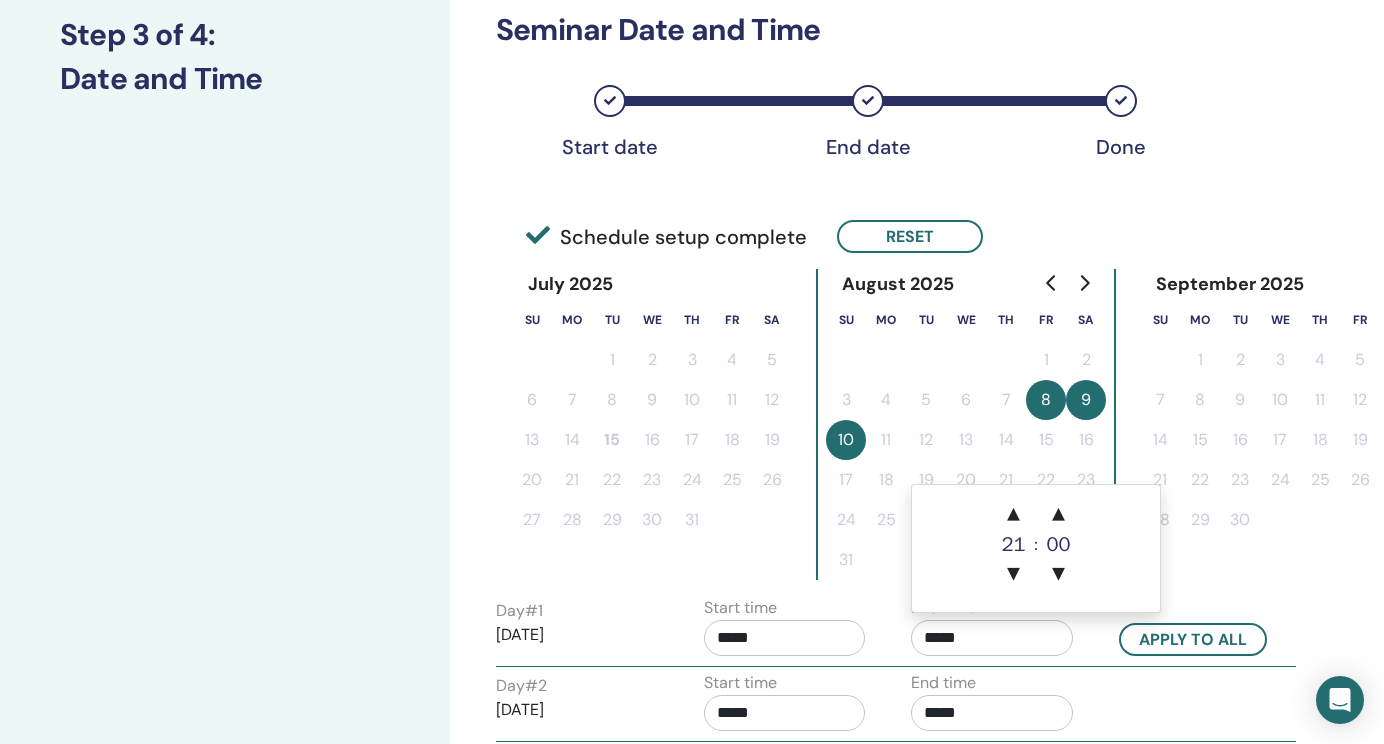 click on "*****" at bounding box center (785, 638) 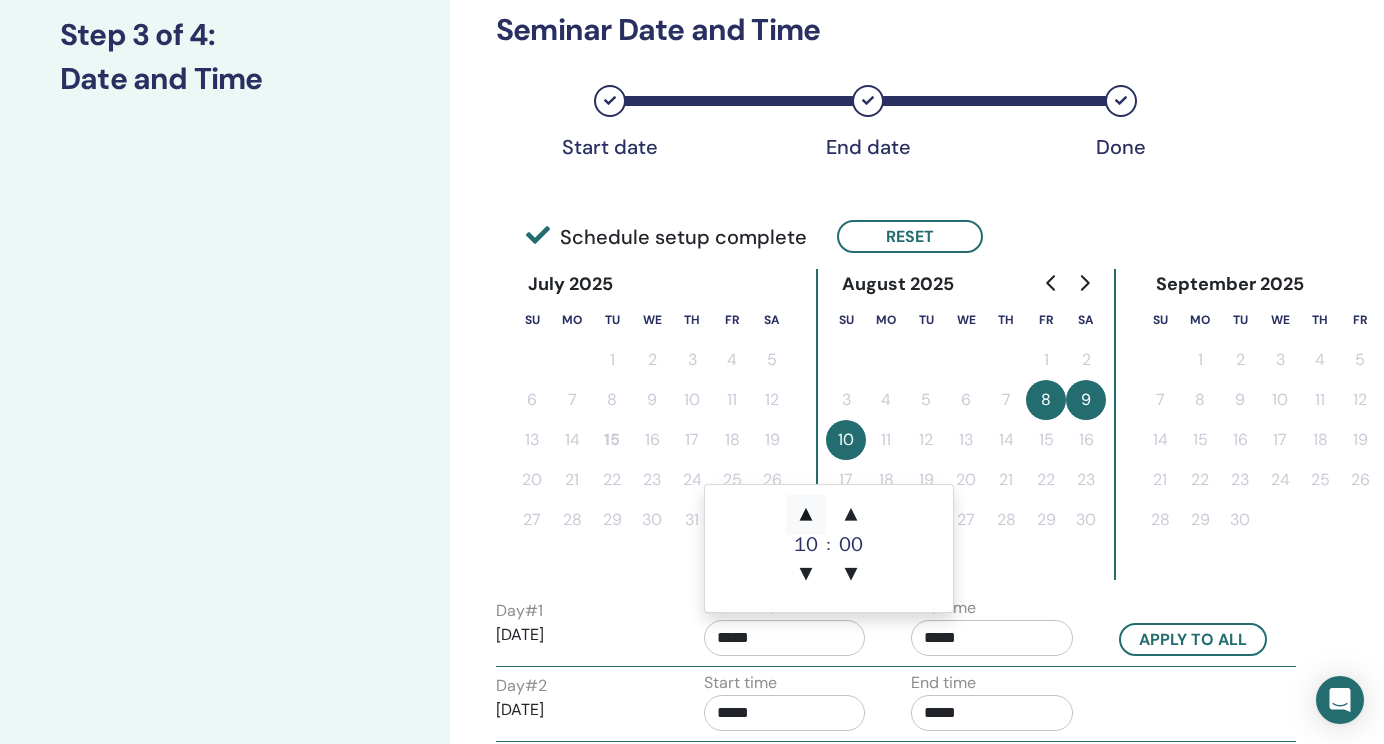 click on "▲" at bounding box center [806, 515] 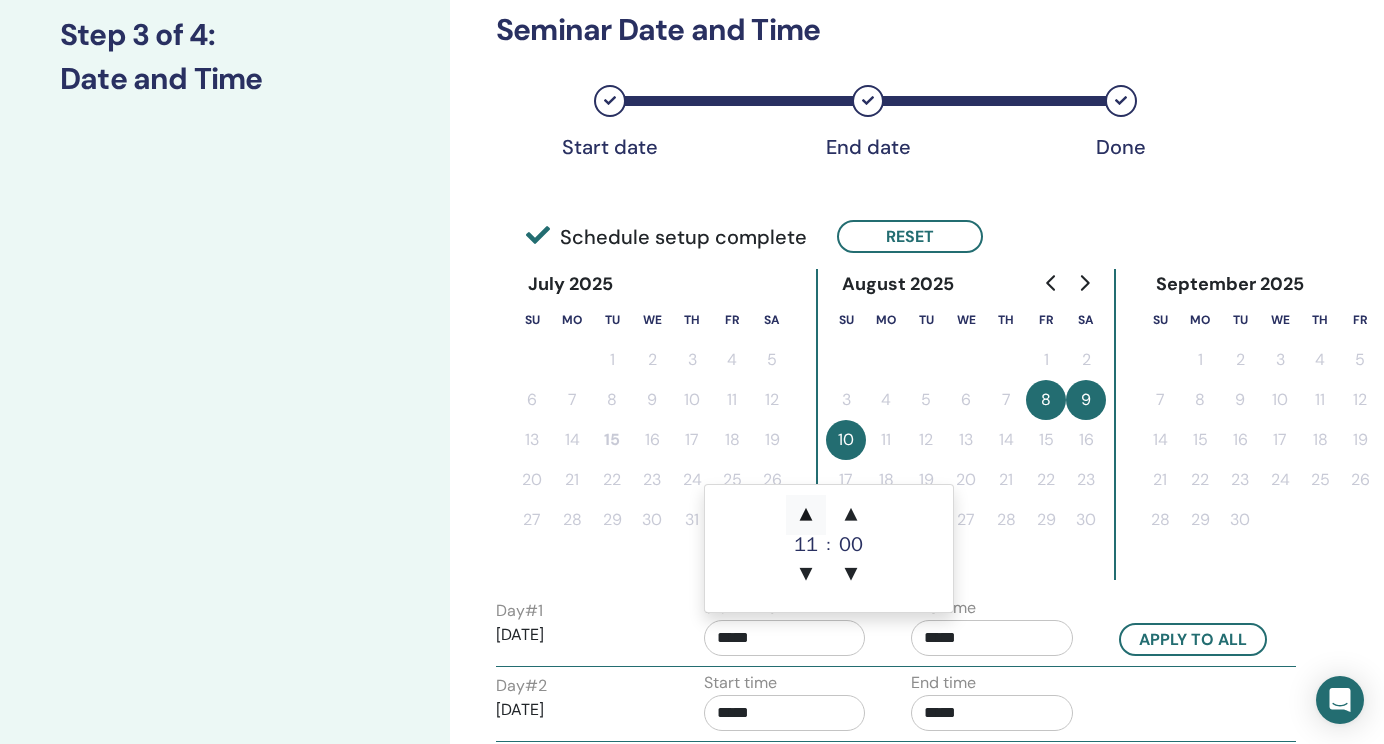 click on "▲" at bounding box center [806, 515] 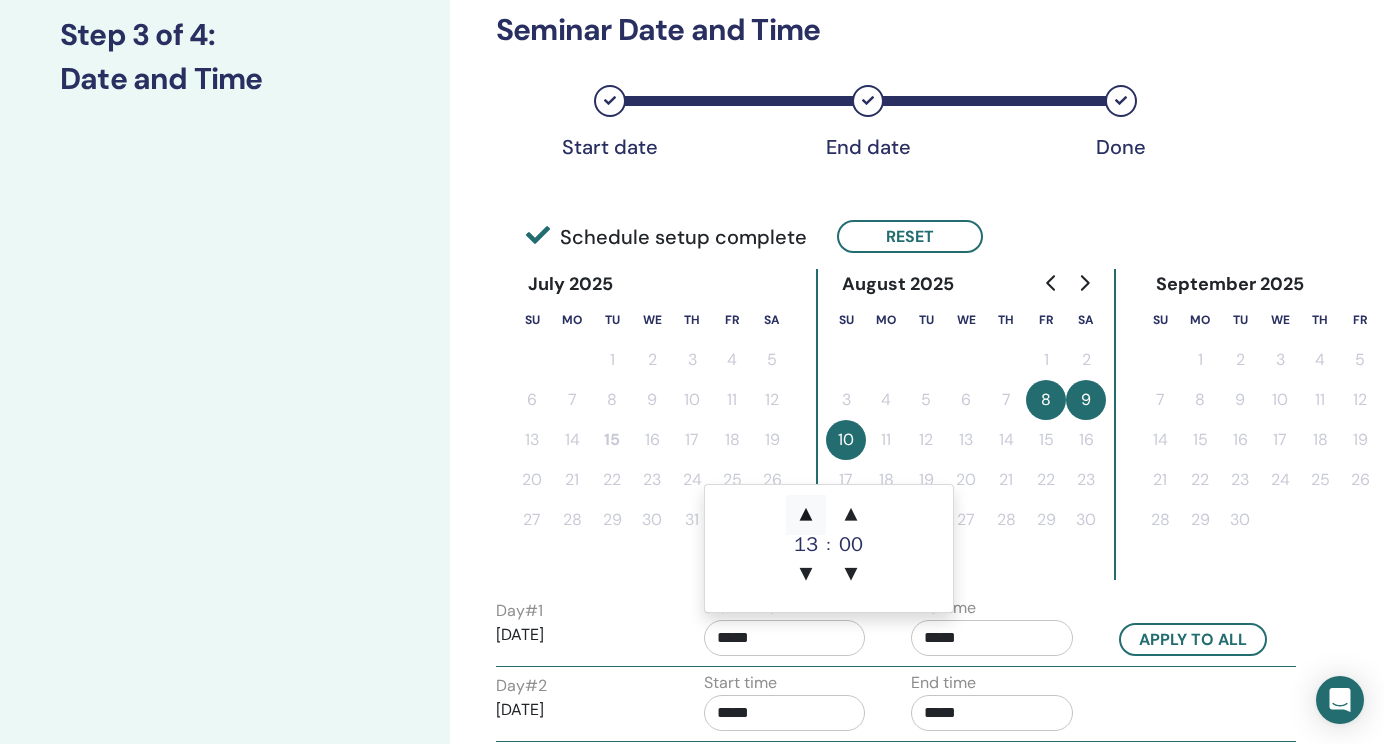 click on "▲" at bounding box center (806, 515) 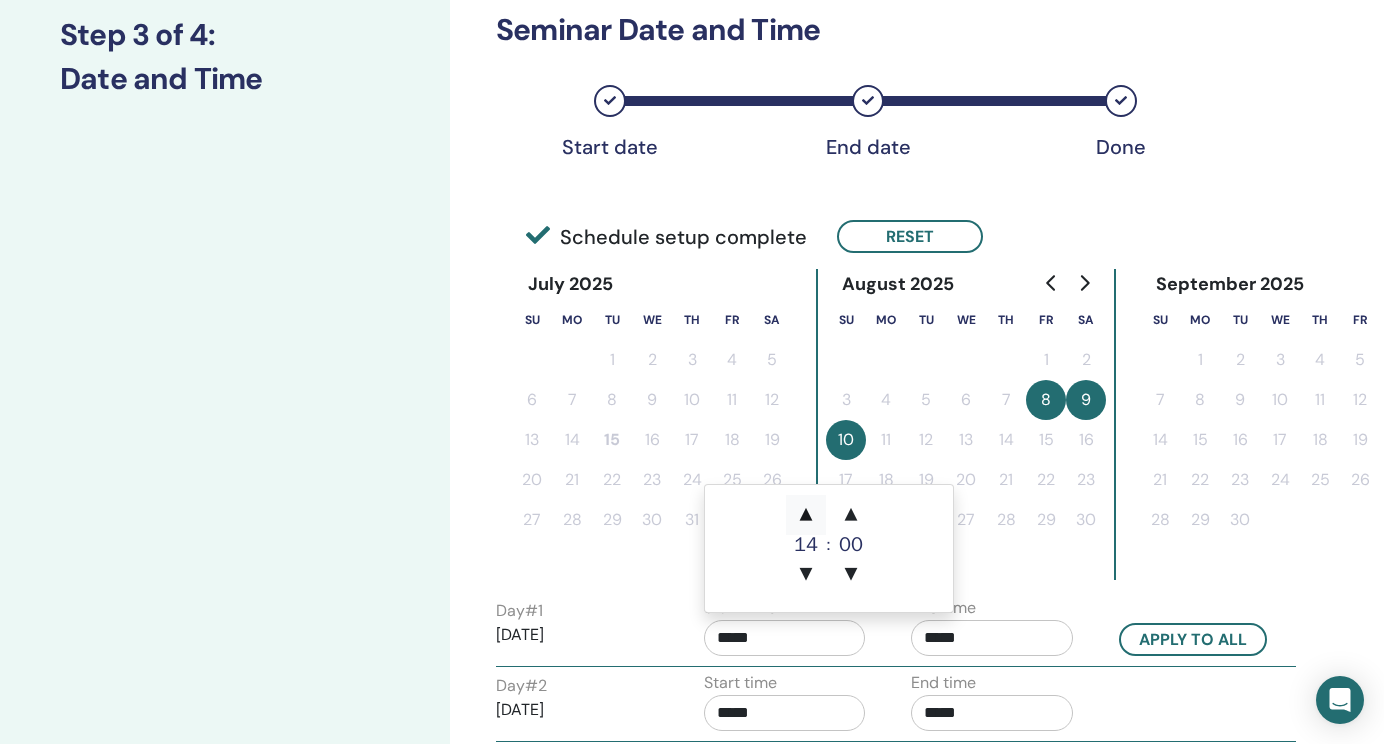 click on "▲" at bounding box center (806, 515) 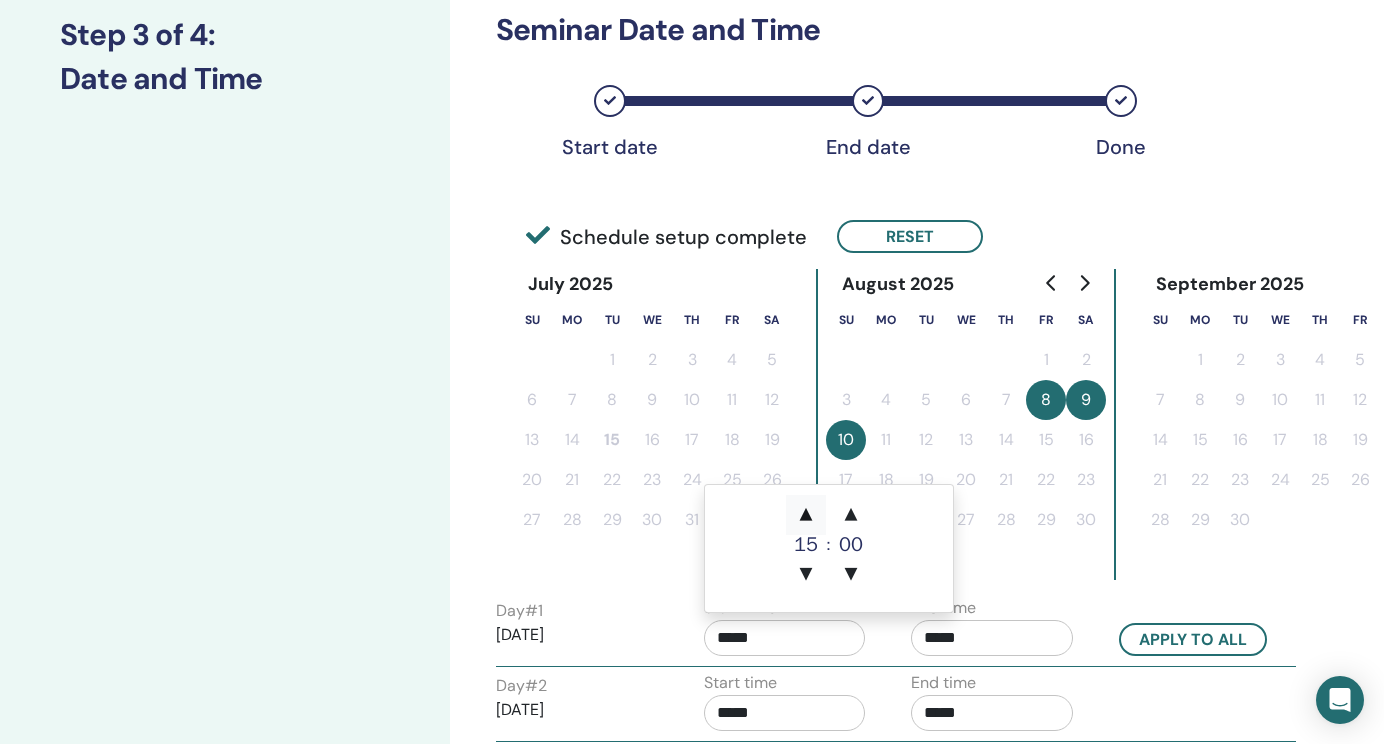 click on "▲" at bounding box center (806, 515) 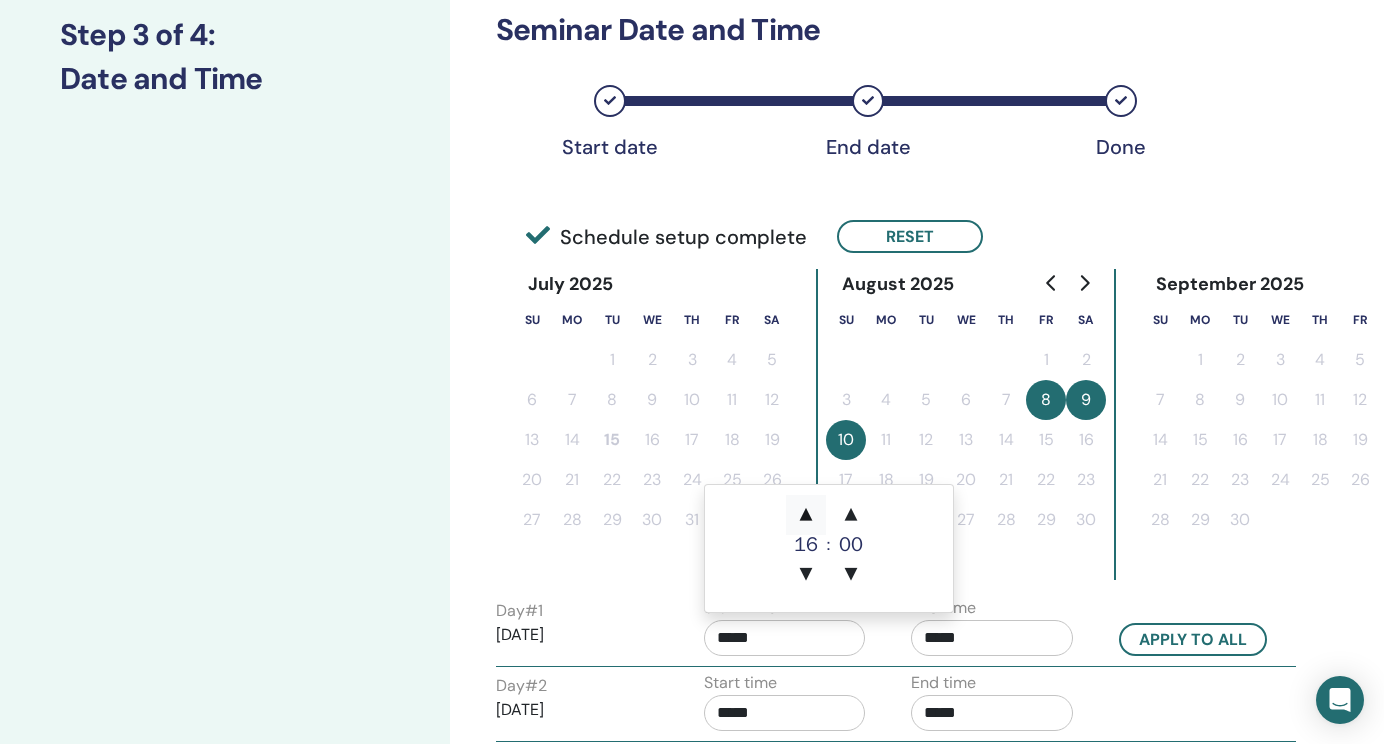 click on "▲" at bounding box center [806, 515] 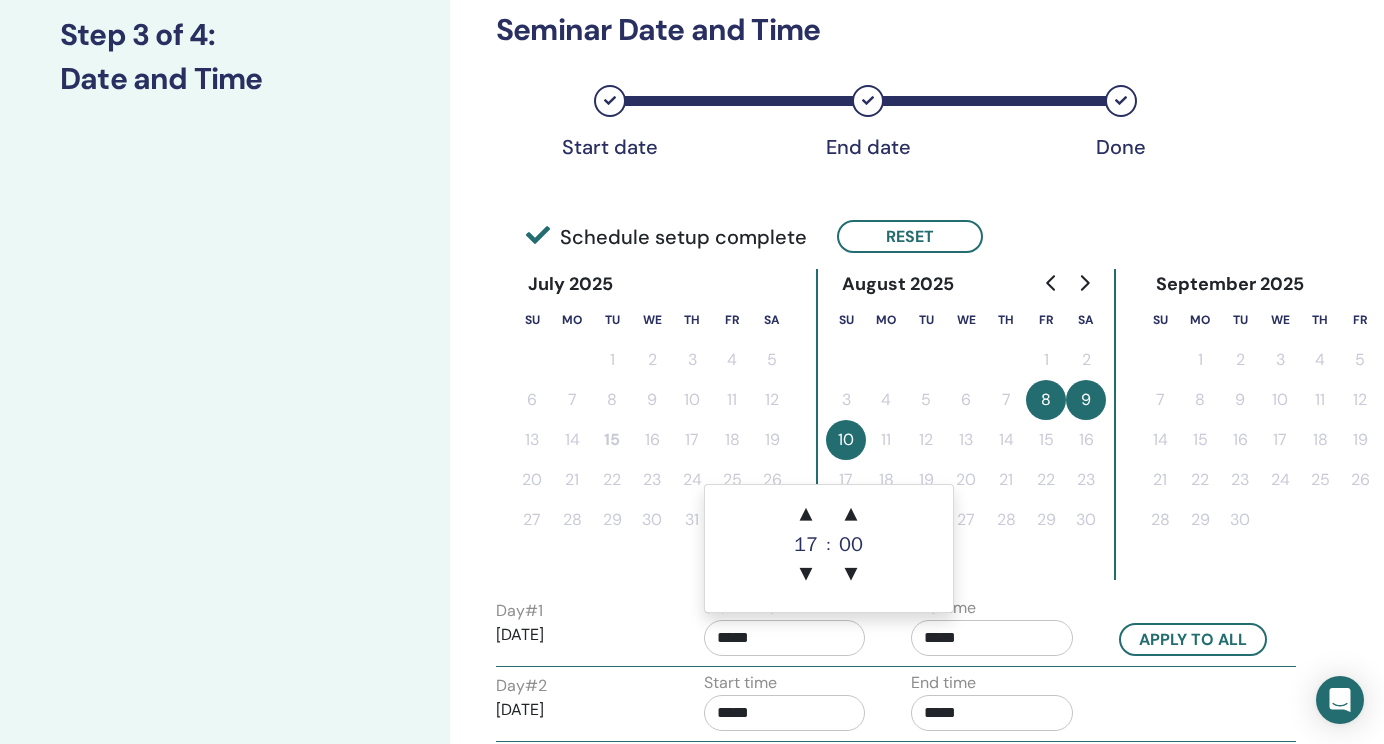 click on "July 2025 Su Mo Tu We Th Fr Sa 1 2 3 4 5 6 7 8 9 10 11 12 13 14 15 16 17 18 19 20 21 22 23 24 25 26 27 28 29 30 31" at bounding box center [652, 424] 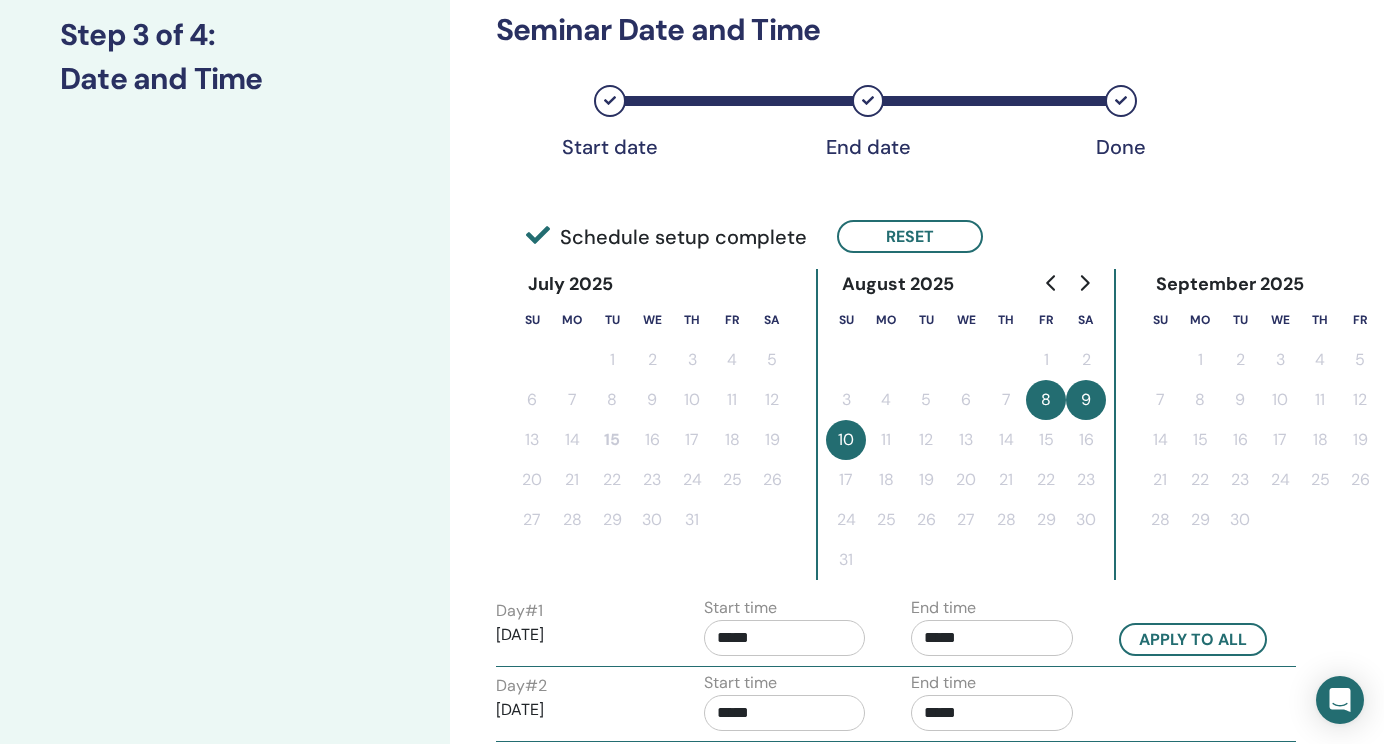 scroll, scrollTop: 417, scrollLeft: 0, axis: vertical 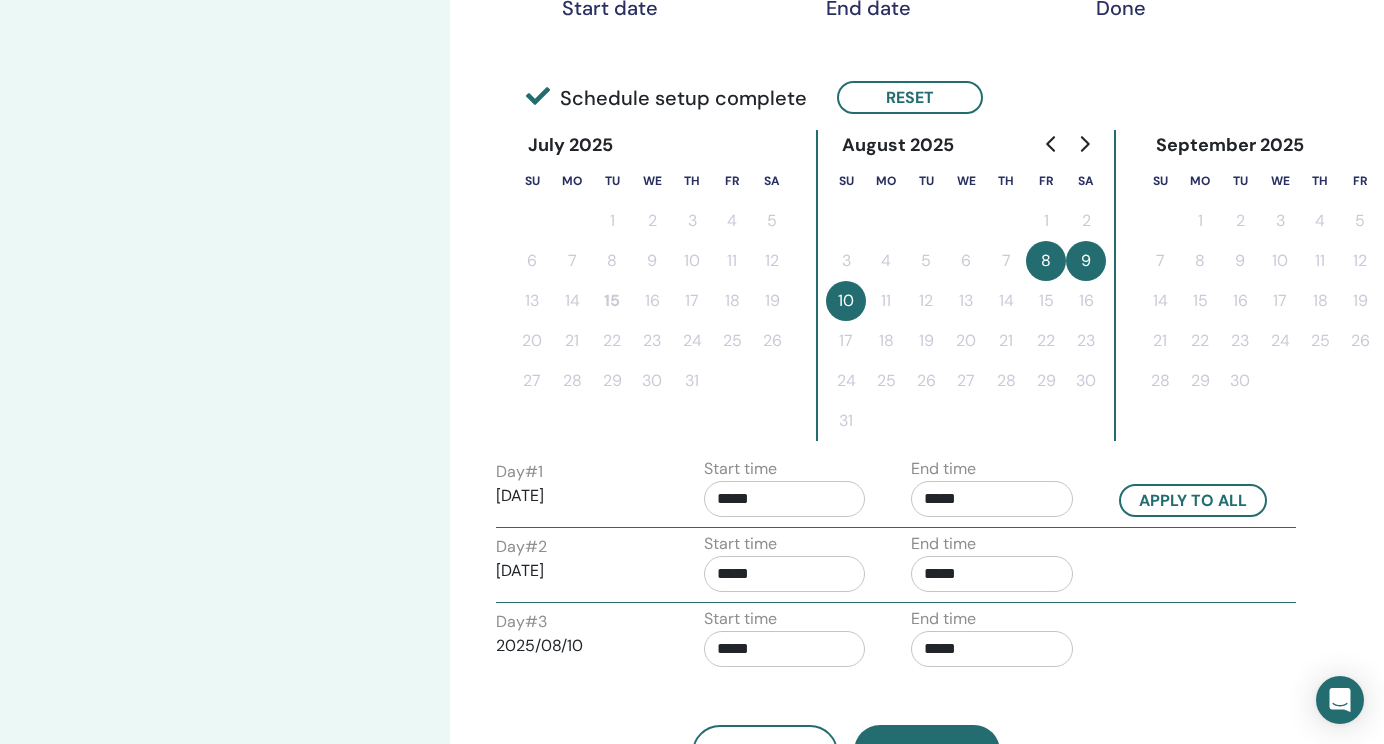 click on "*****" at bounding box center [785, 574] 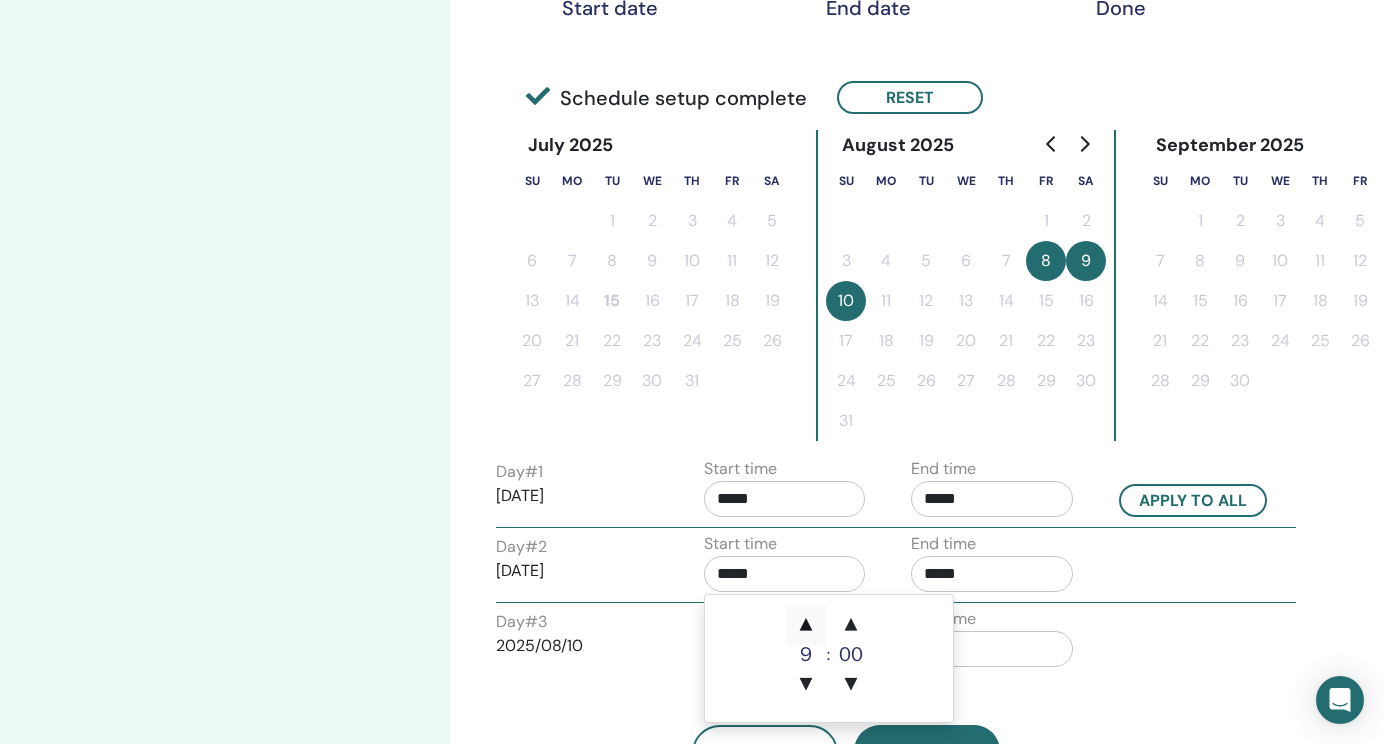 click on "▲" at bounding box center [806, 625] 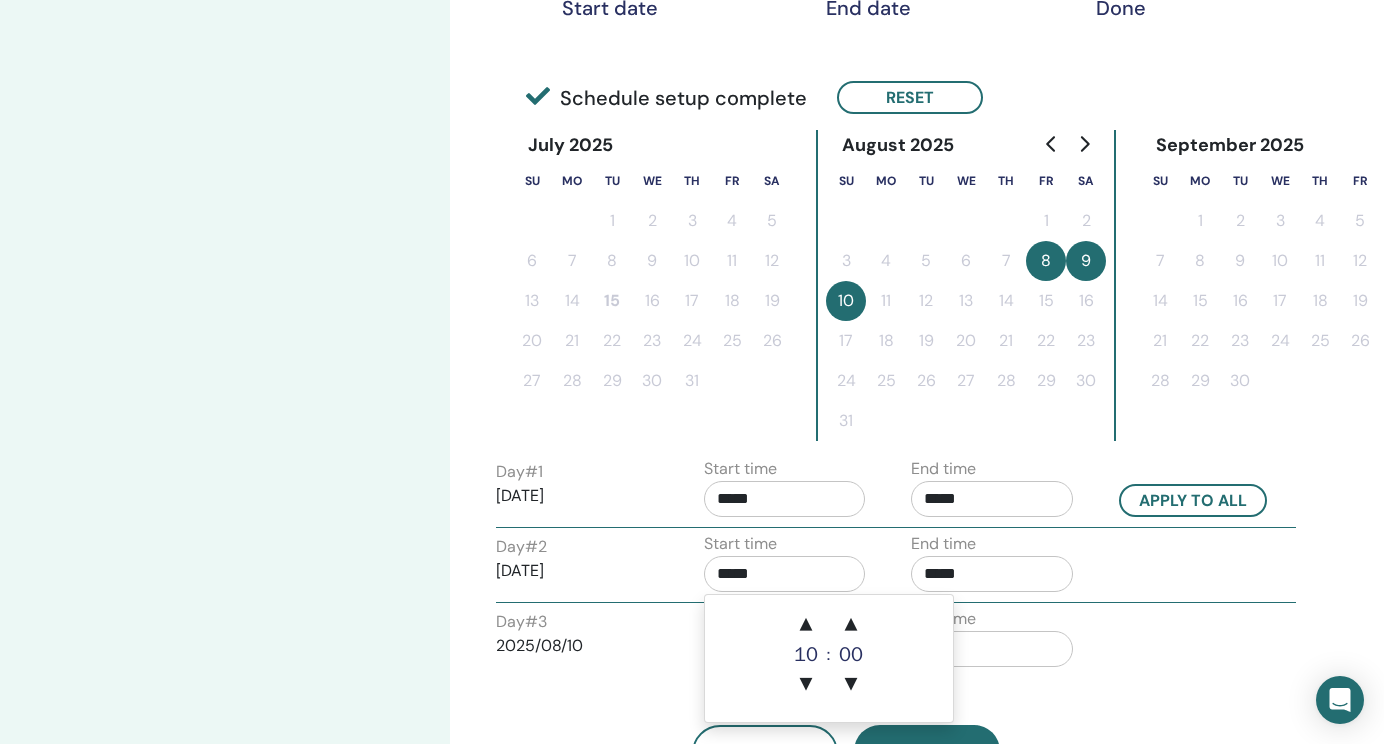 click on "*****" at bounding box center (992, 574) 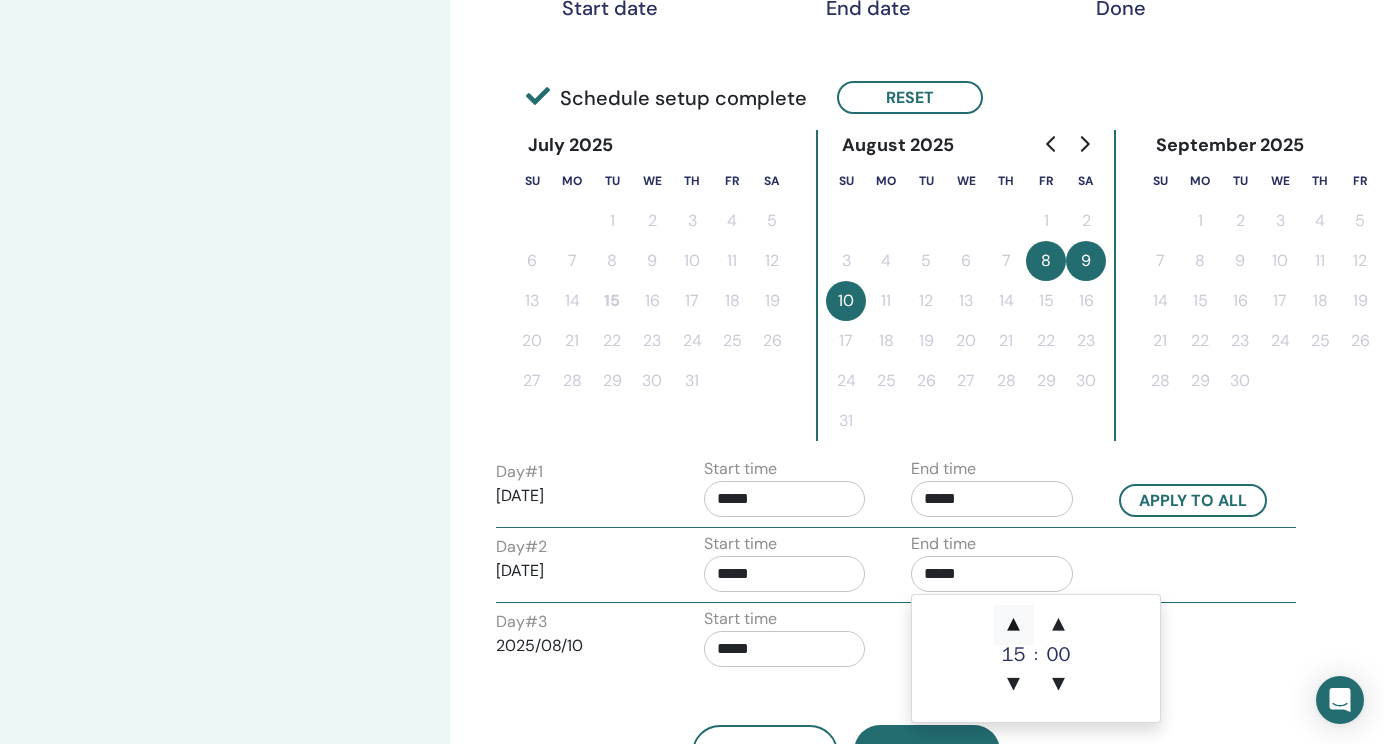 click on "▲" at bounding box center (1014, 625) 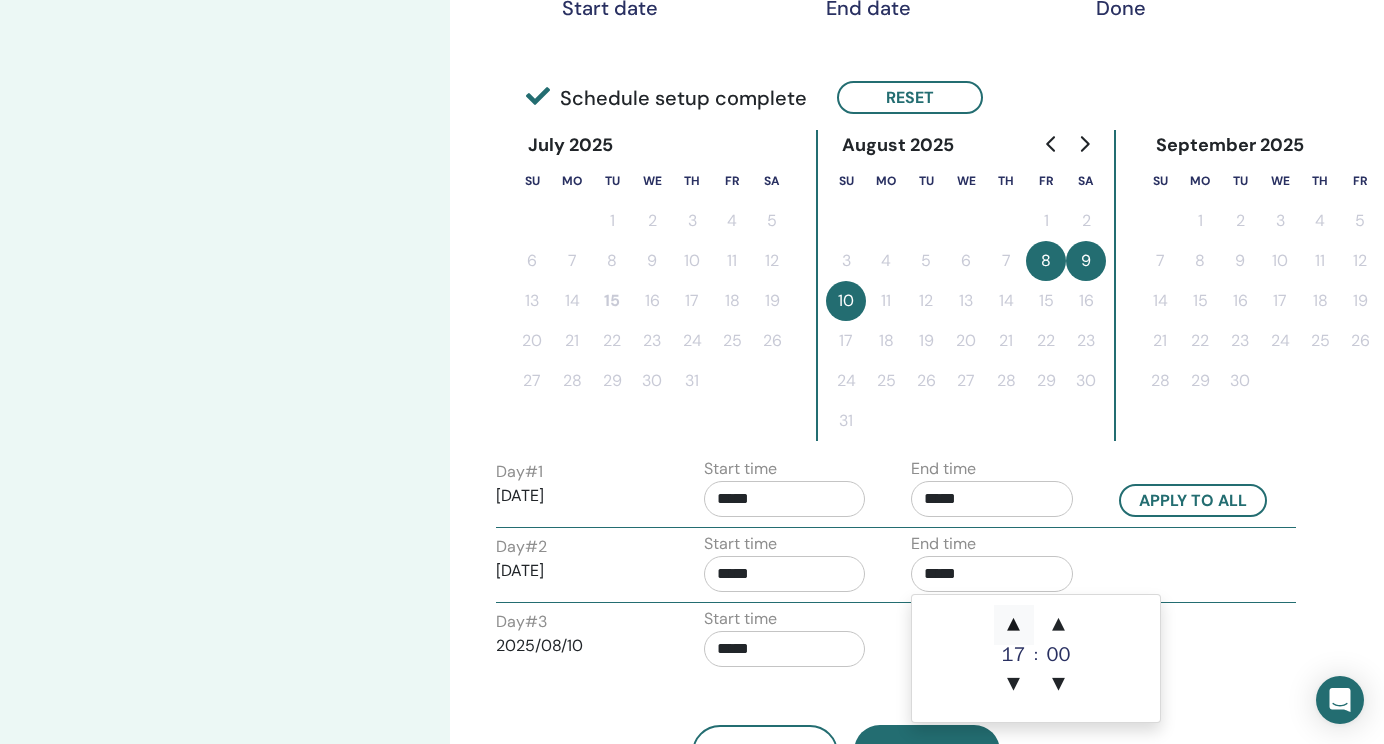 click on "▲" at bounding box center [1014, 625] 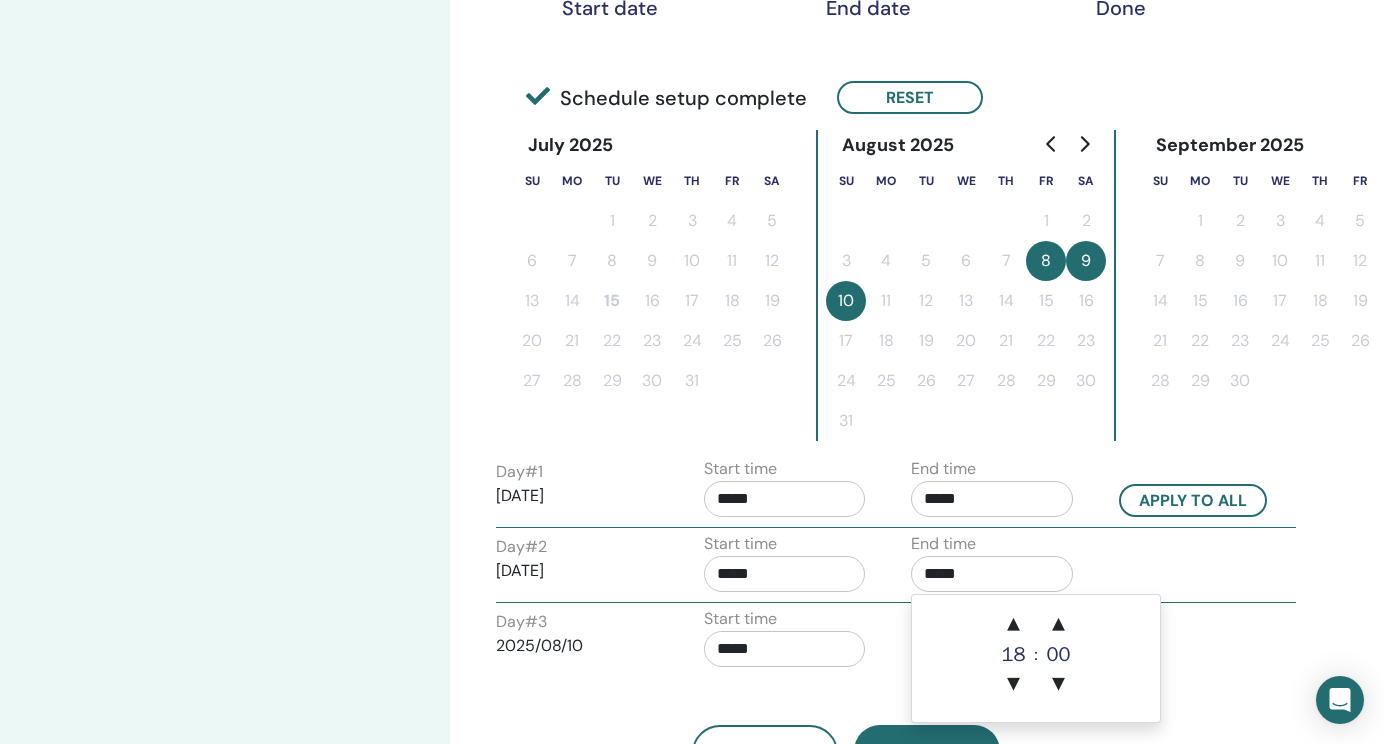click on "*****" at bounding box center (785, 649) 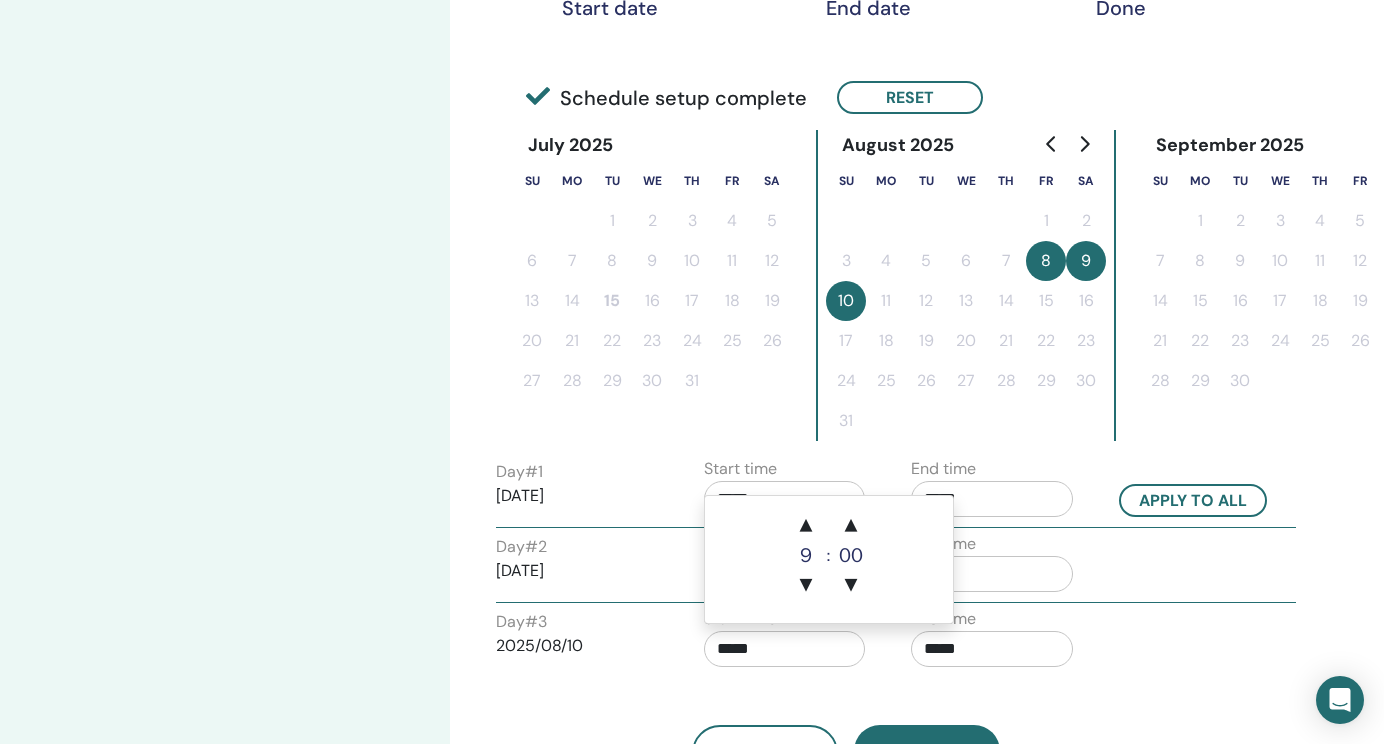 click on "▲" at bounding box center [806, 526] 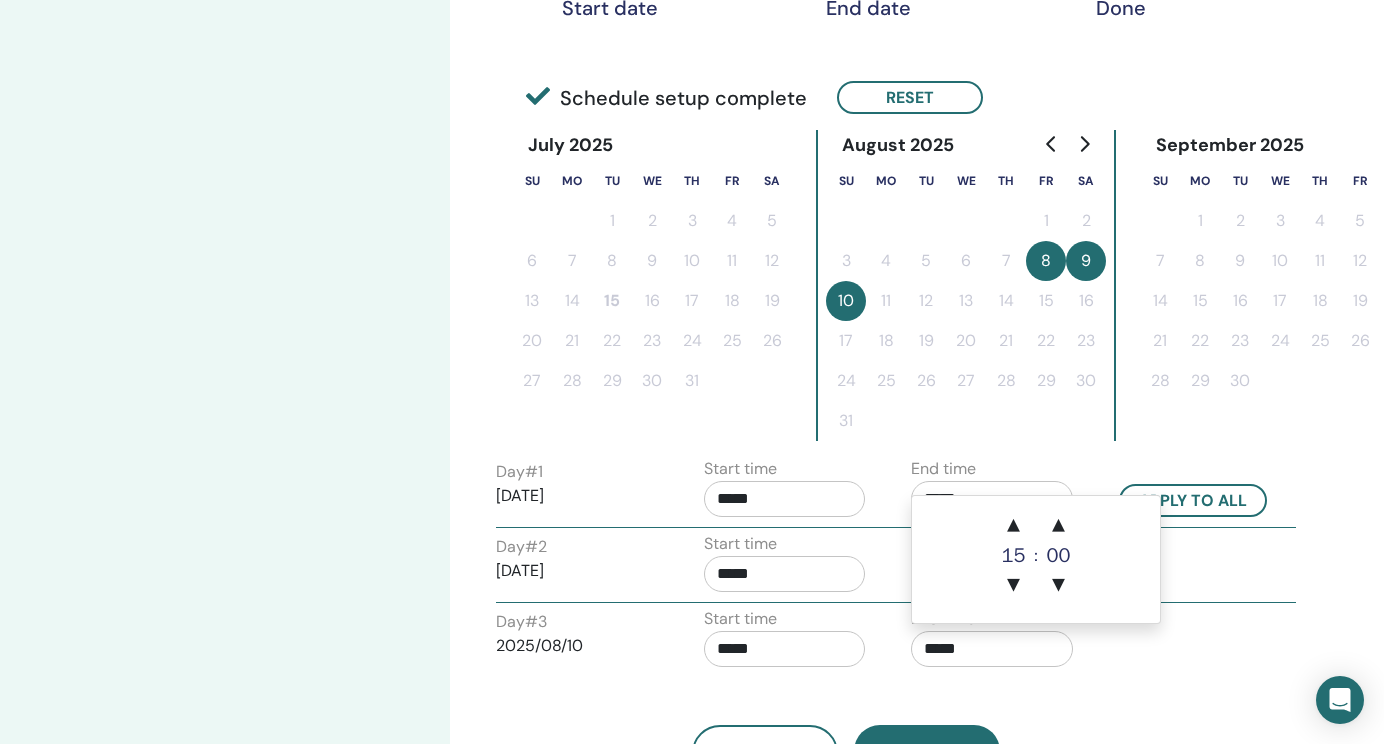 click on "*****" at bounding box center (992, 649) 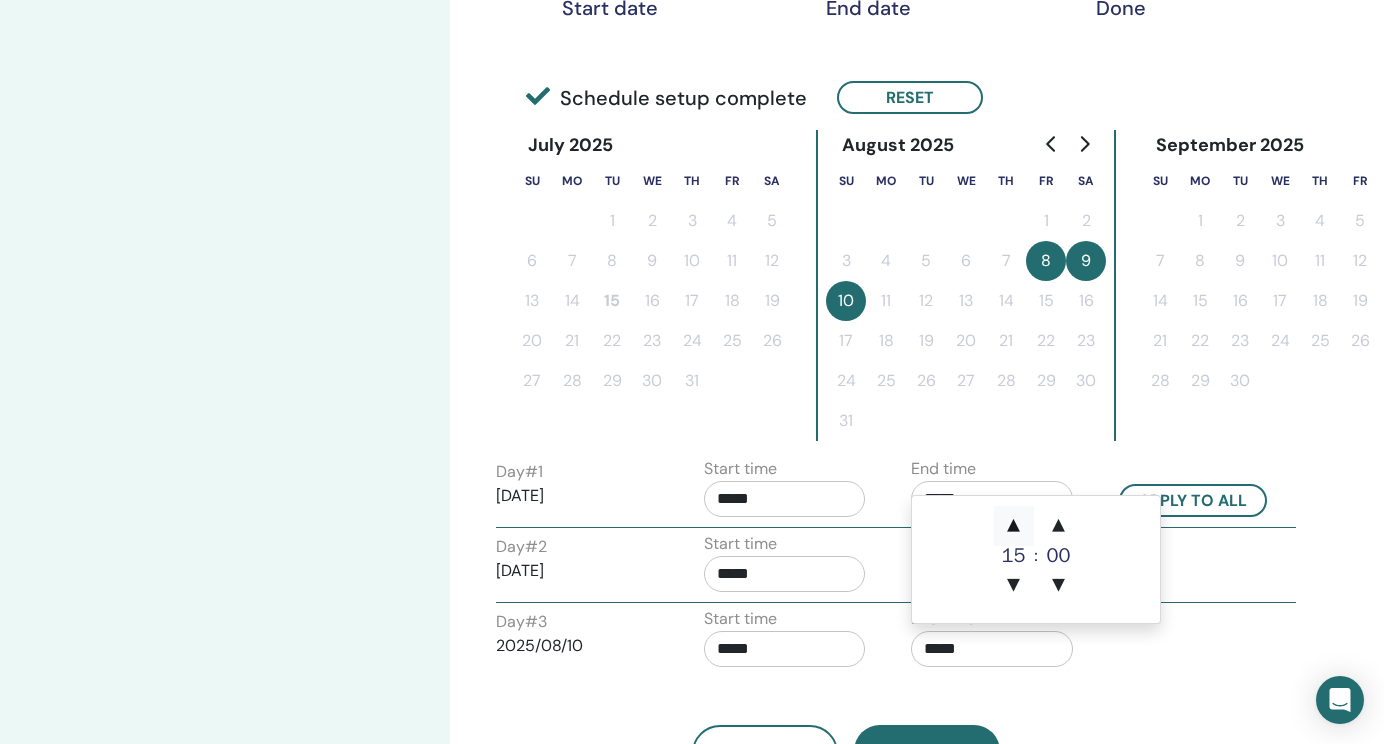 click on "▲" at bounding box center [1014, 526] 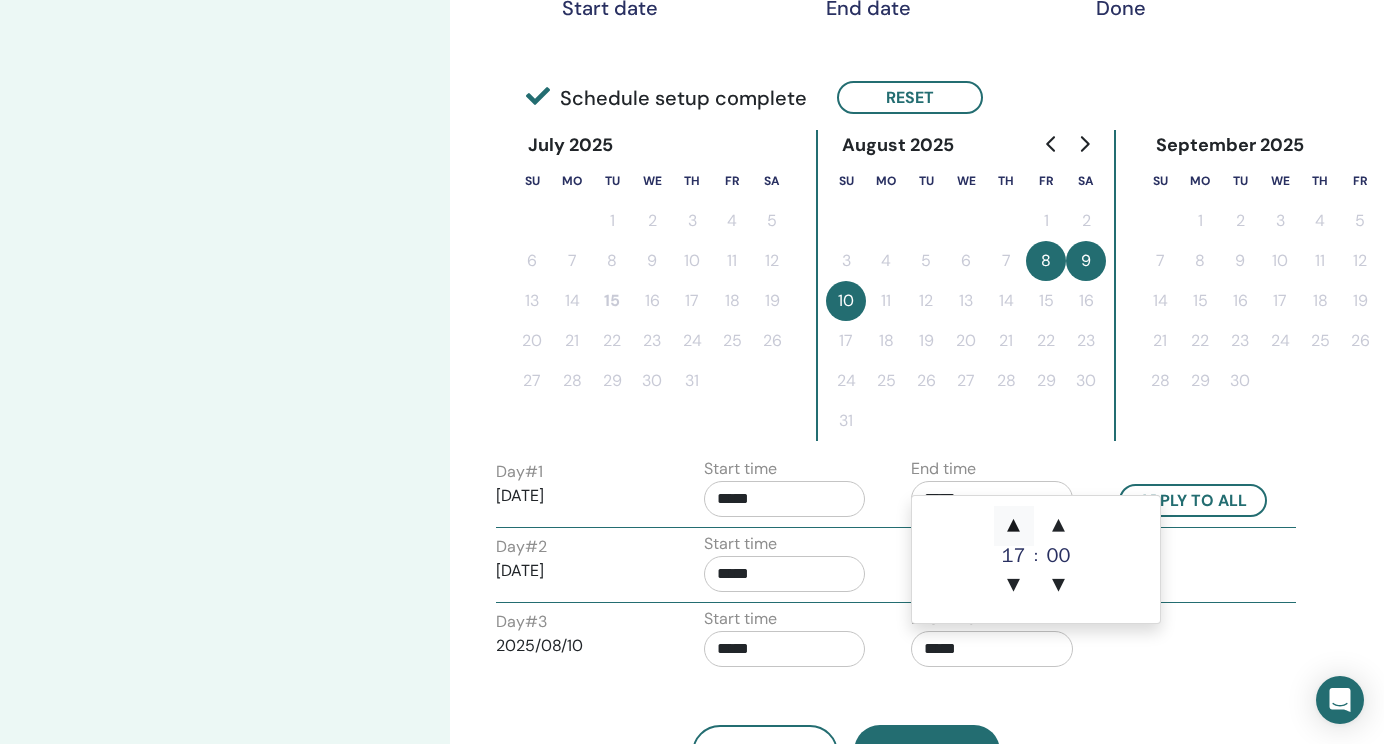 click on "▲" at bounding box center (1014, 526) 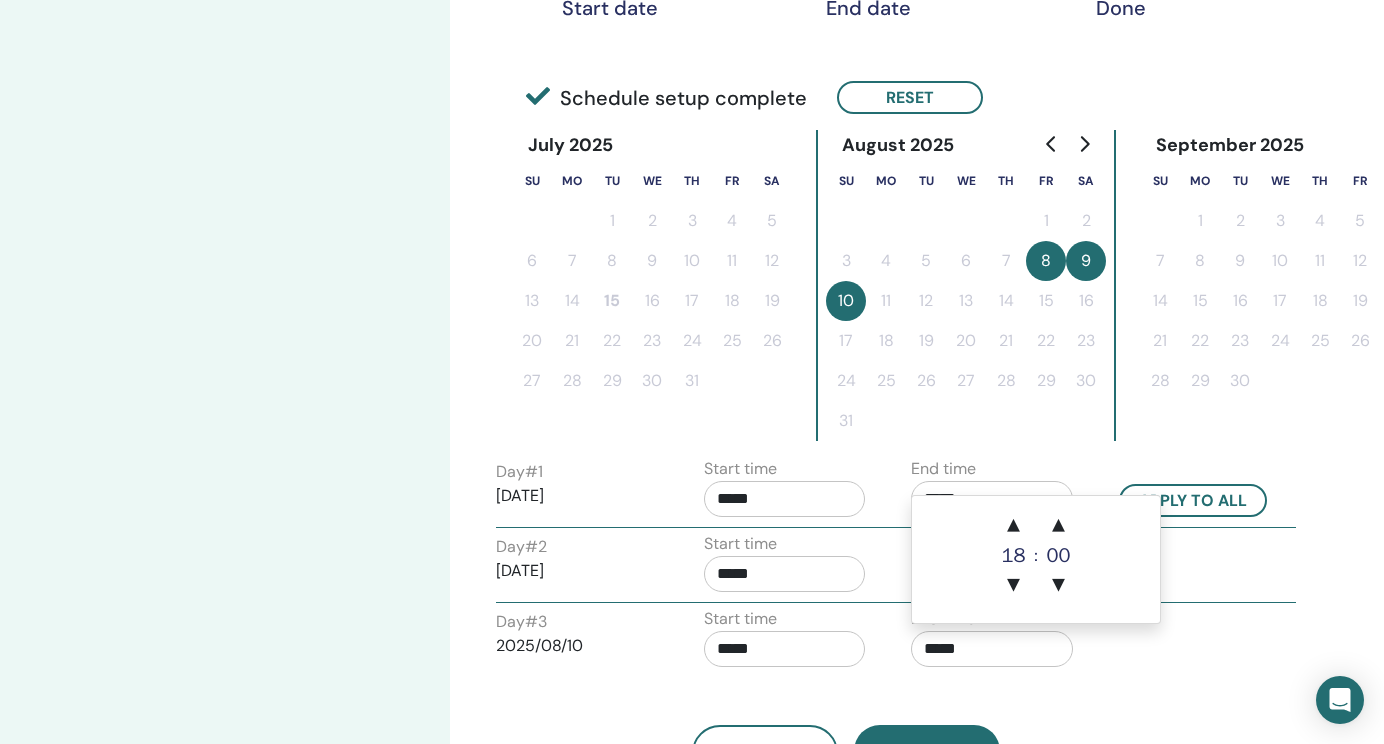 click on "Day  # 3 2025/08/10 Start time ***** End time *****" at bounding box center [896, 642] 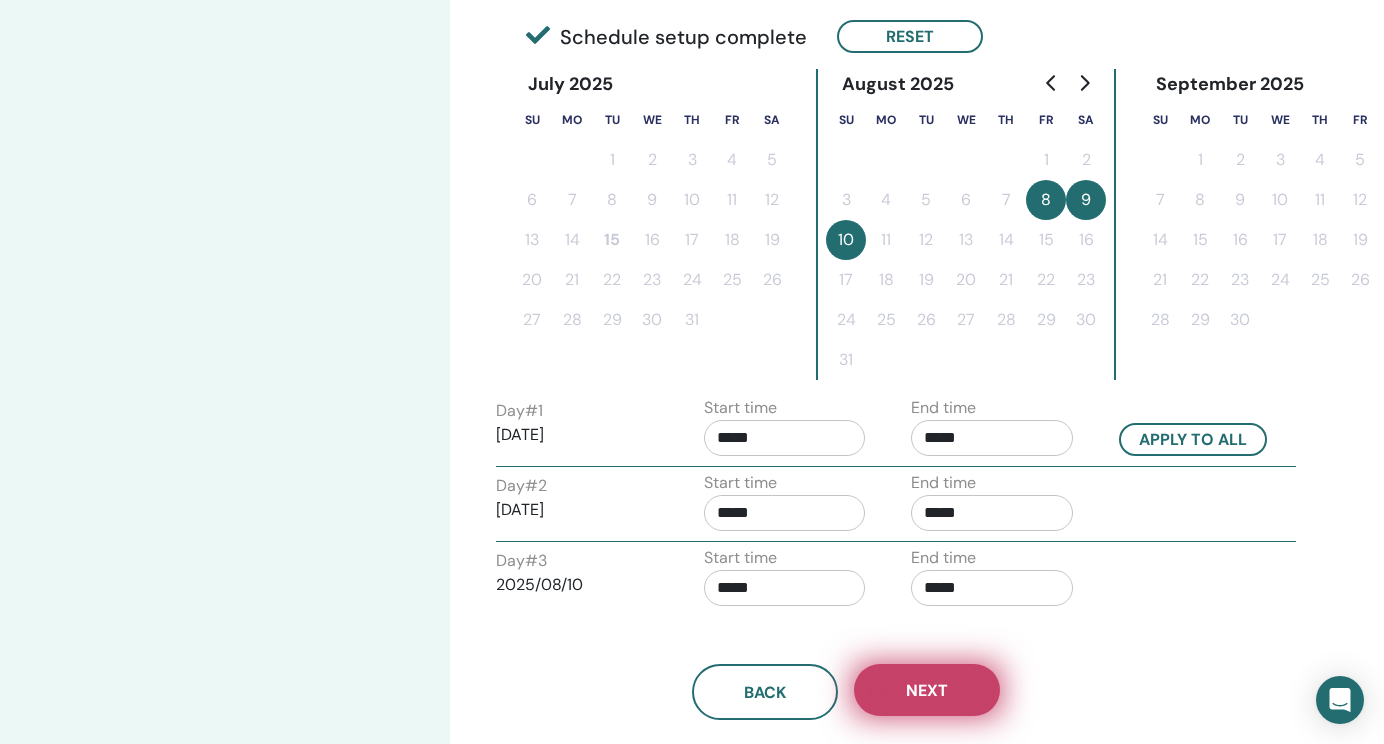 click on "Next" at bounding box center [927, 690] 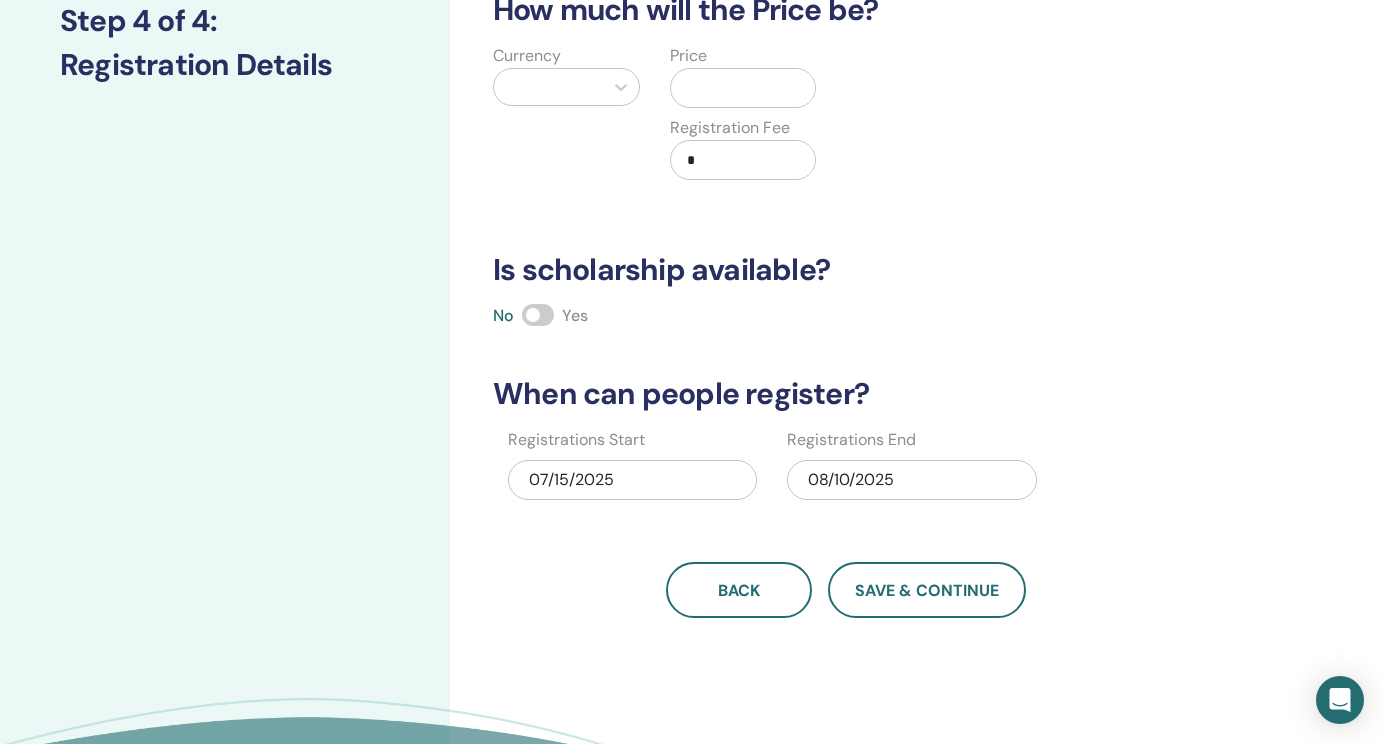 scroll, scrollTop: 291, scrollLeft: 0, axis: vertical 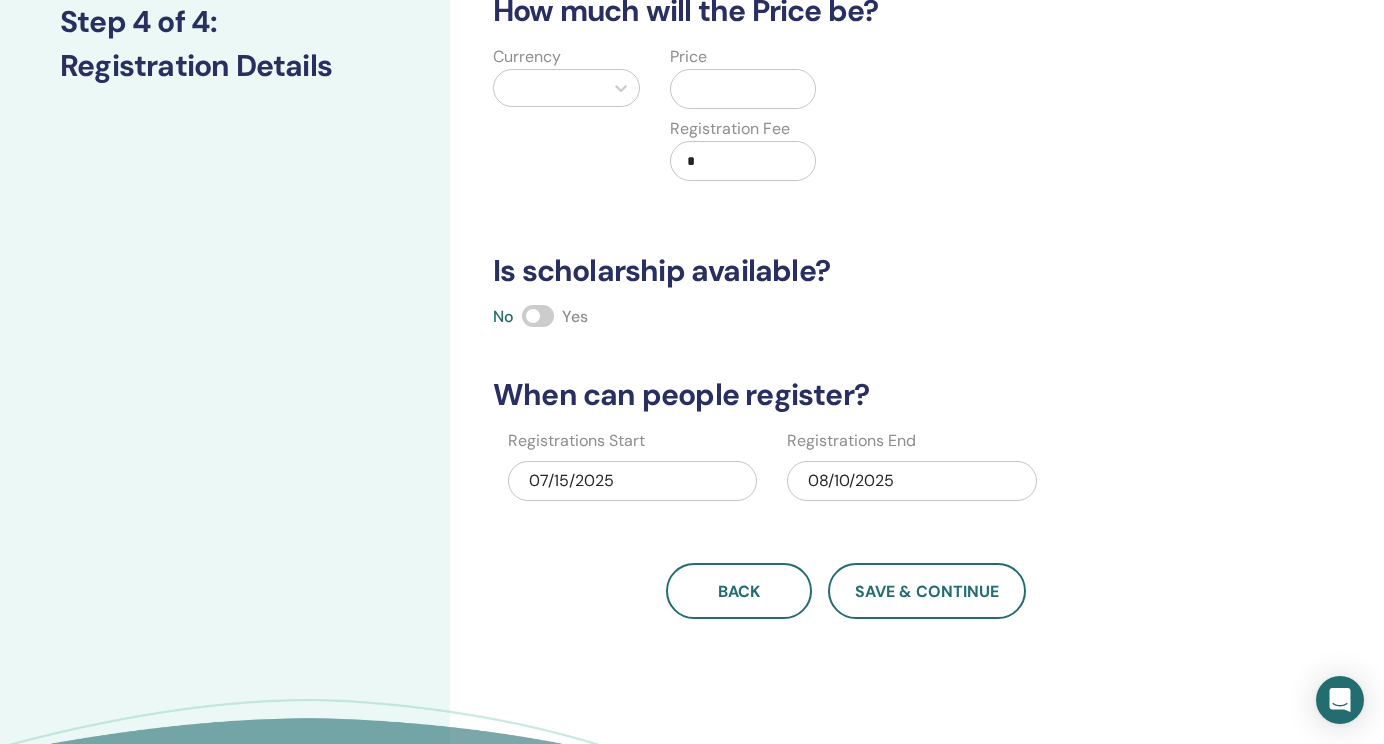 click at bounding box center [538, 316] 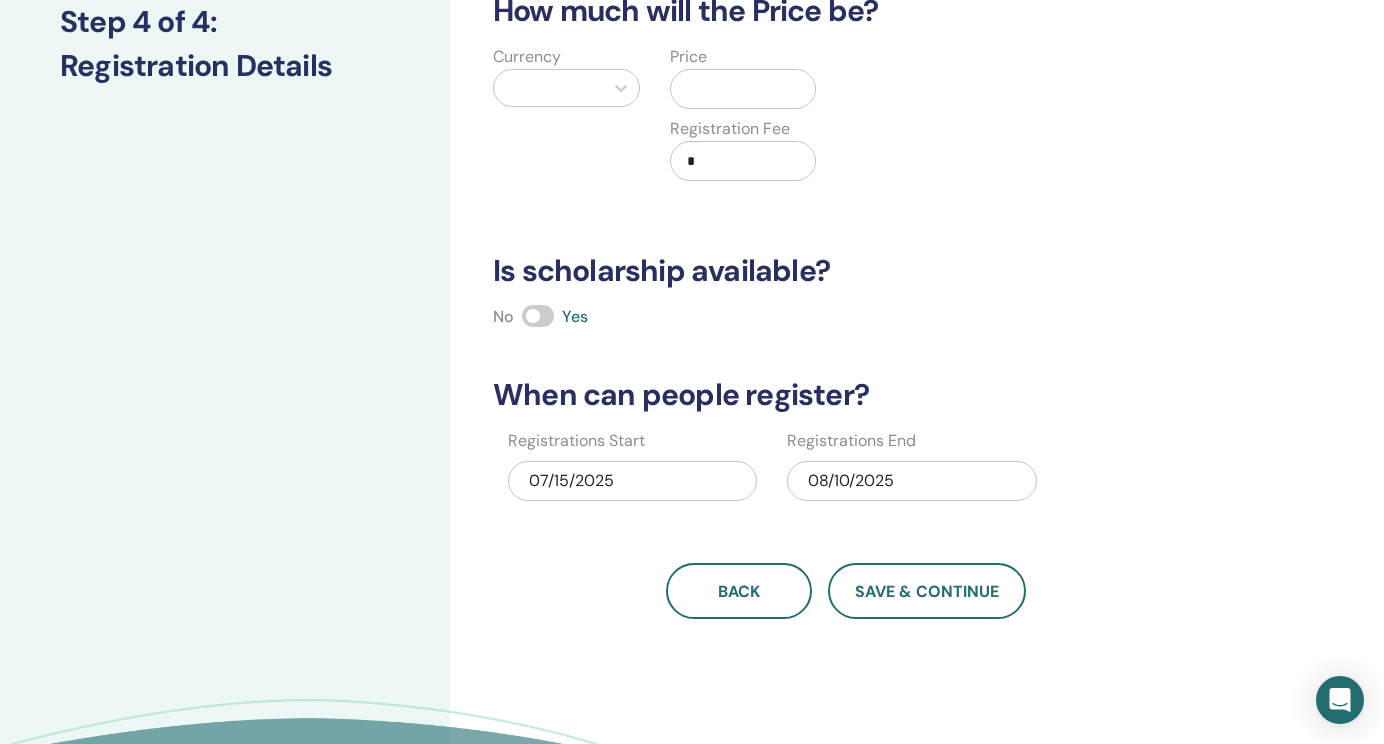 click at bounding box center (548, 88) 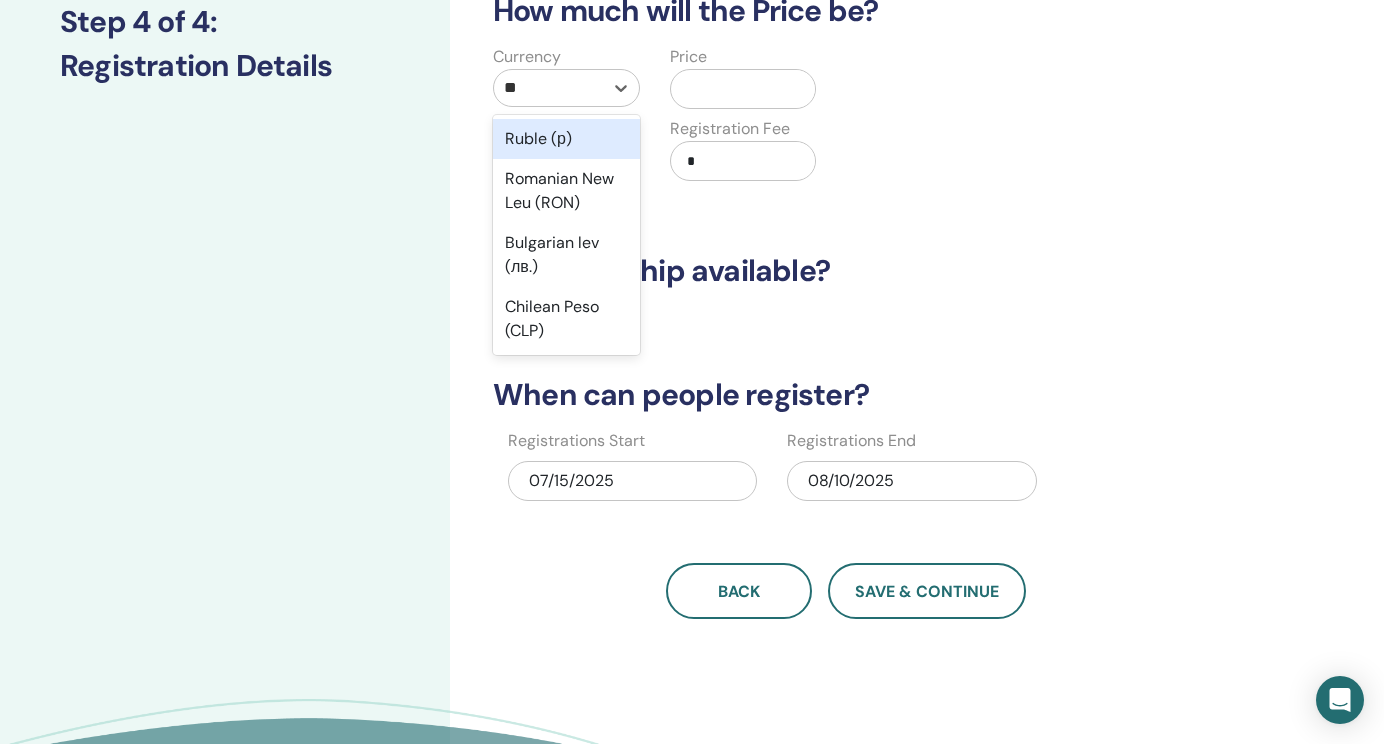 type on "***" 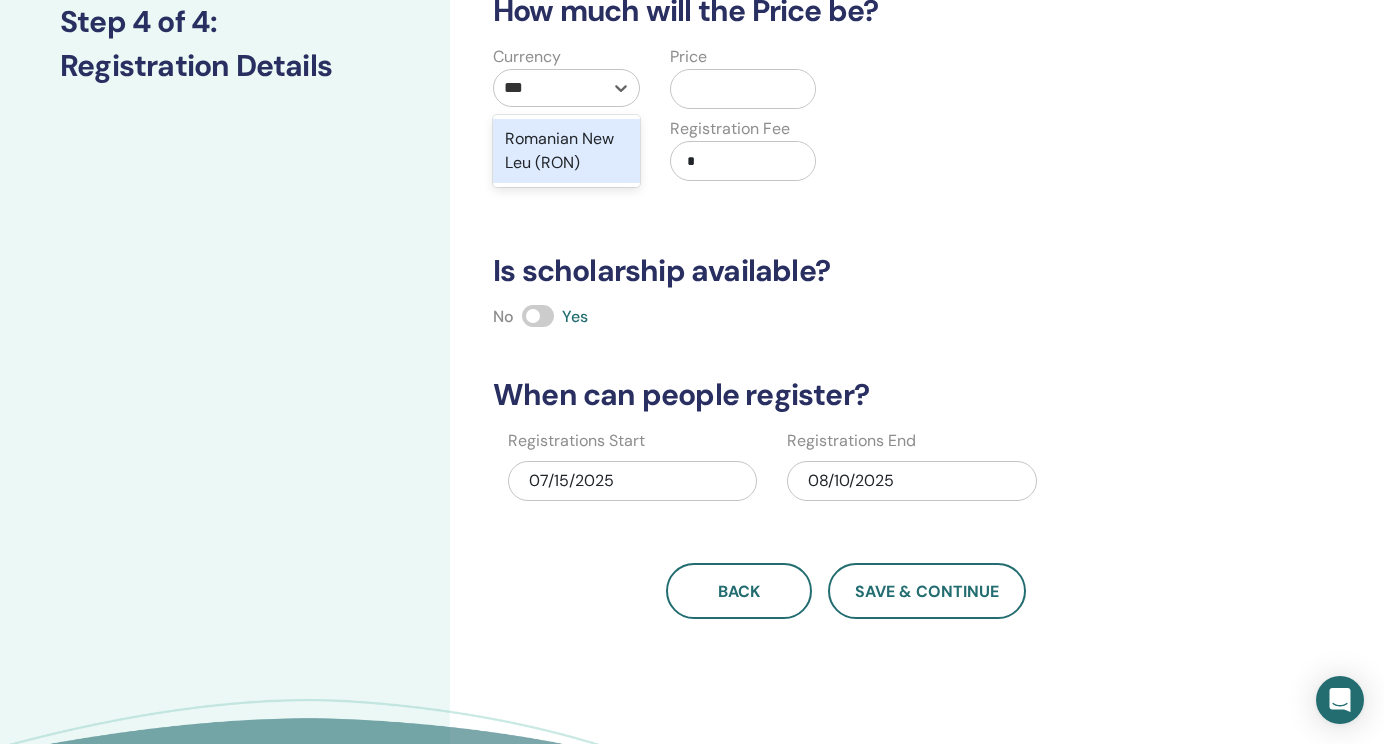 type 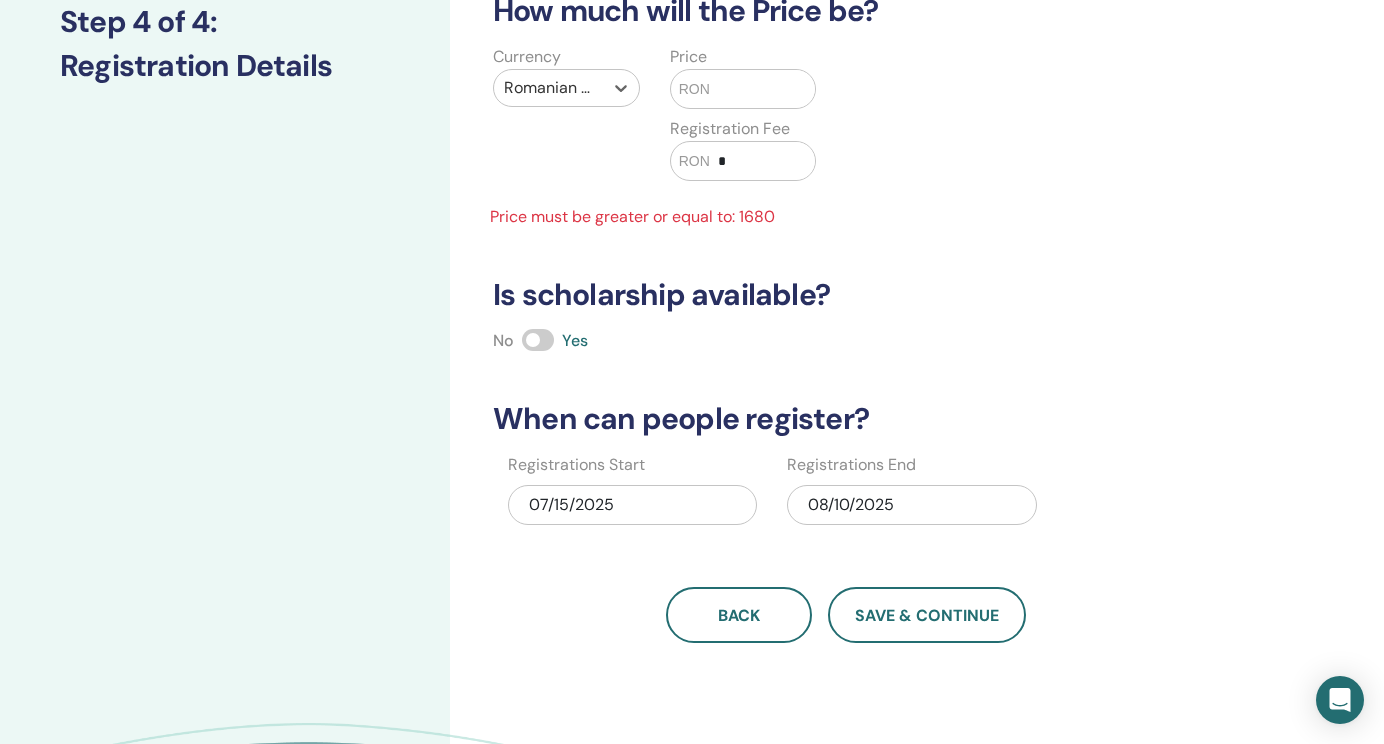 click at bounding box center [763, 89] 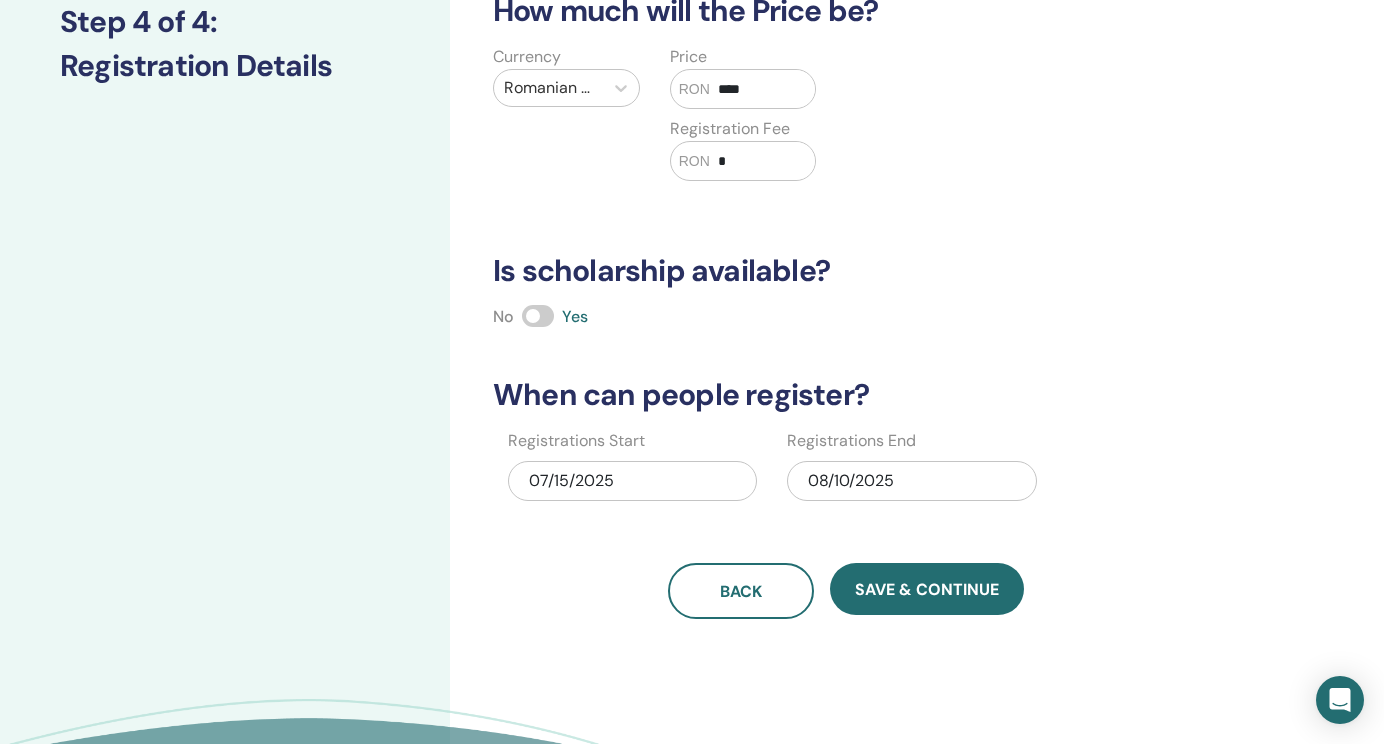 type on "****" 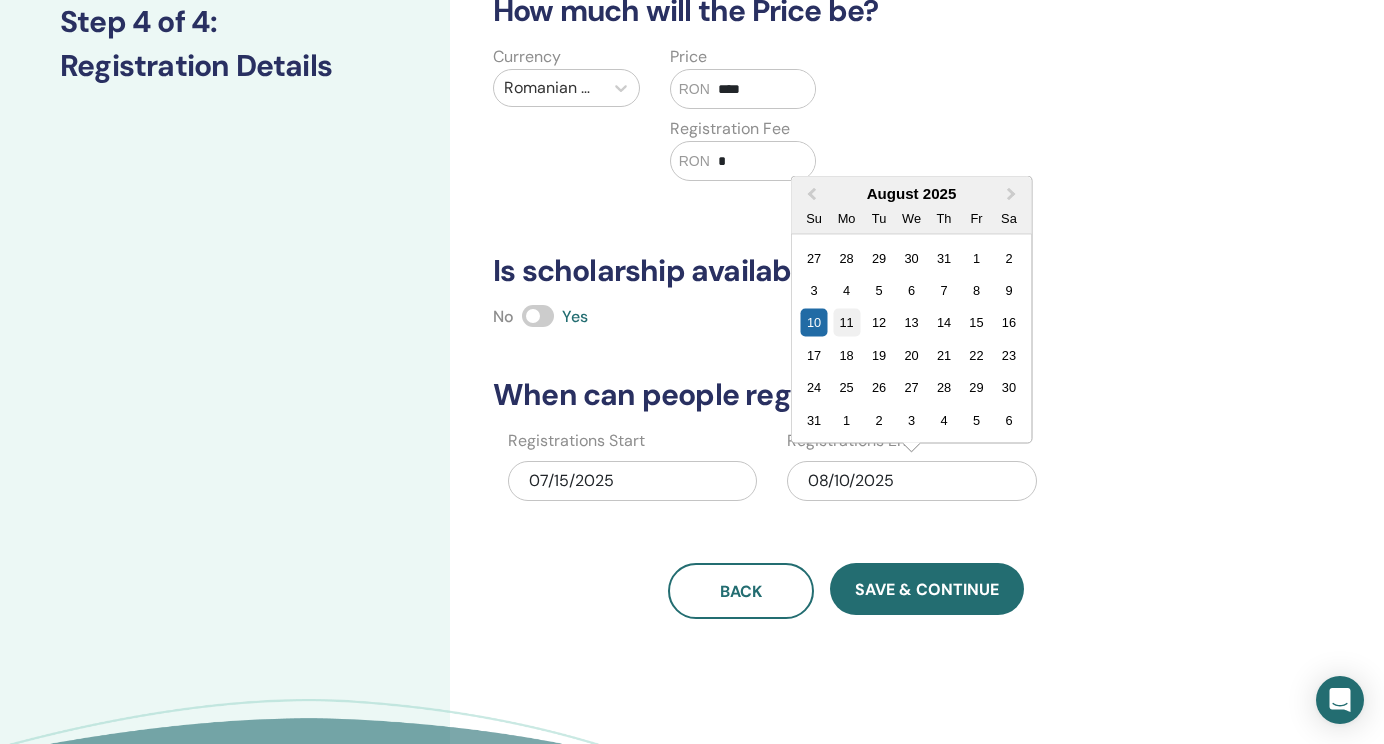 click on "11" at bounding box center (846, 322) 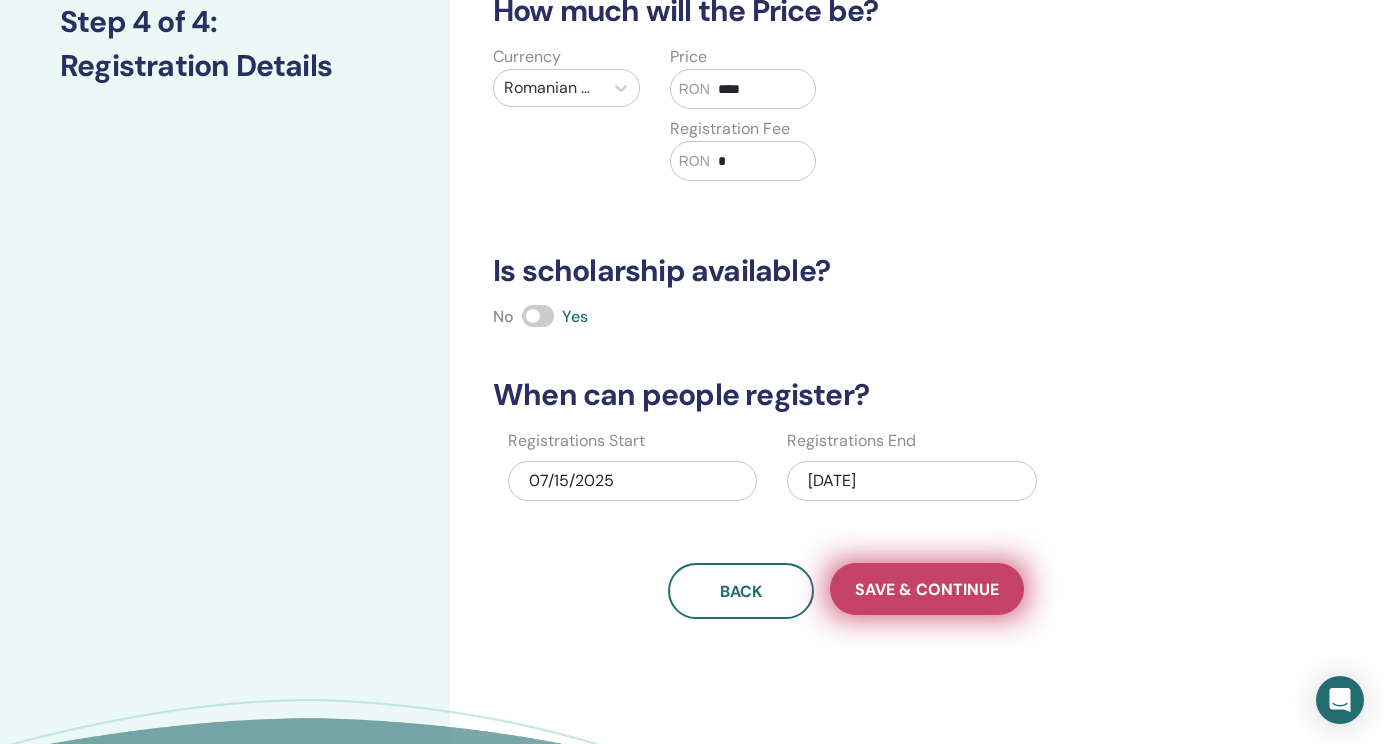 click on "Save & Continue" at bounding box center [927, 589] 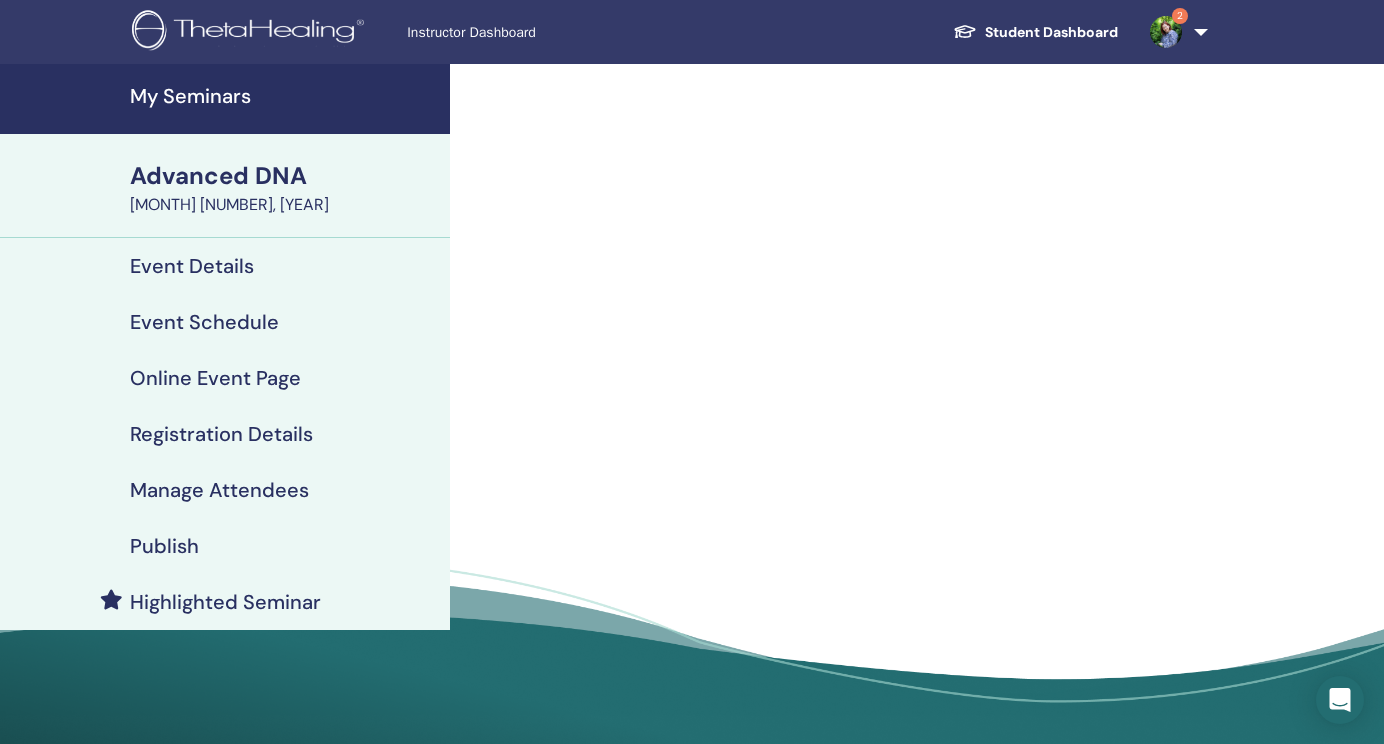 scroll, scrollTop: 0, scrollLeft: 0, axis: both 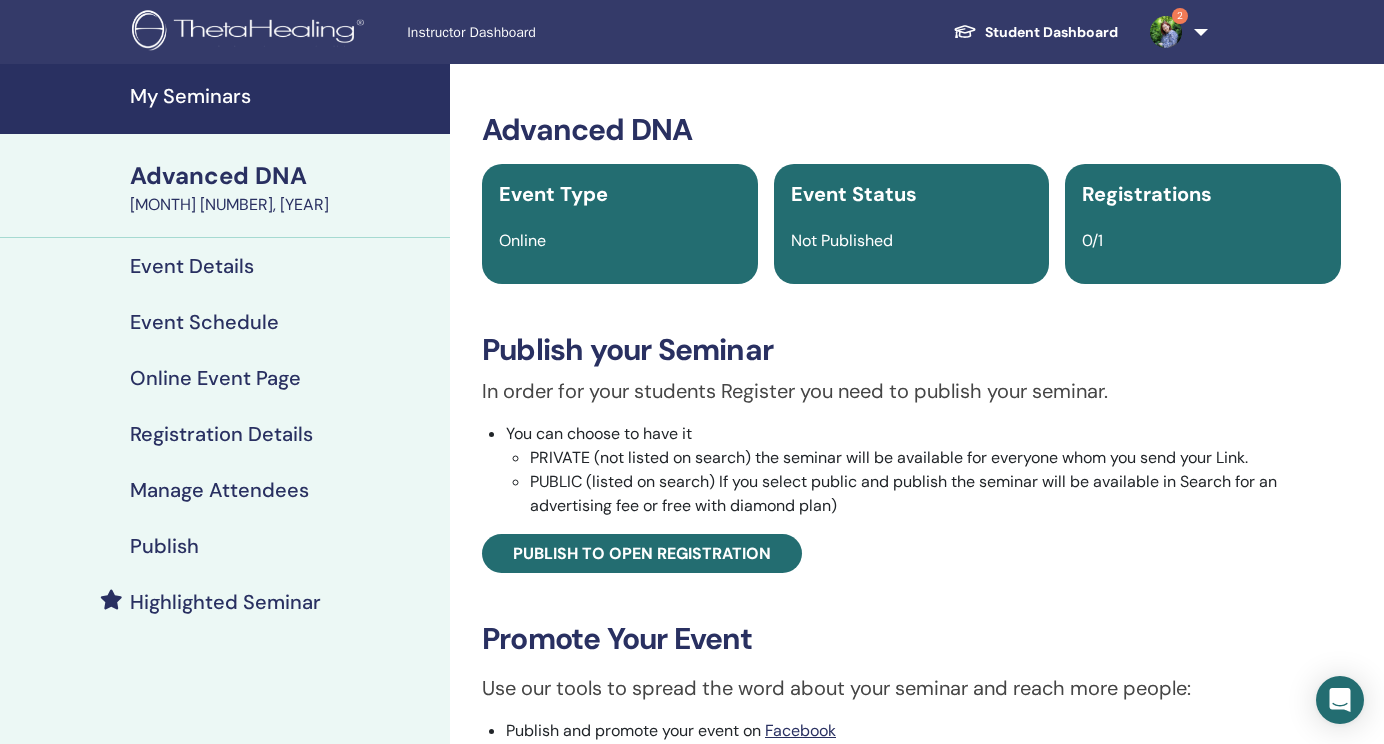 click on "Registration Details" at bounding box center [221, 434] 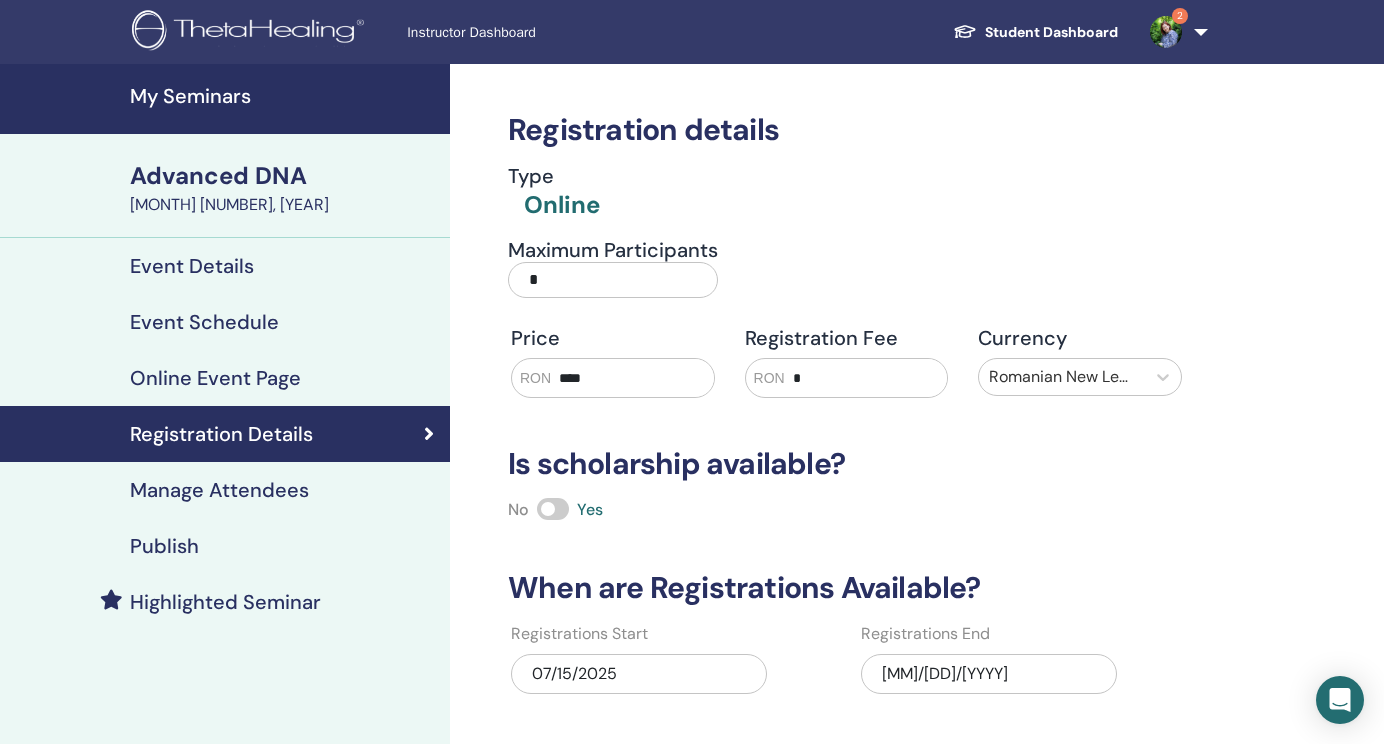 click on "*" at bounding box center [613, 280] 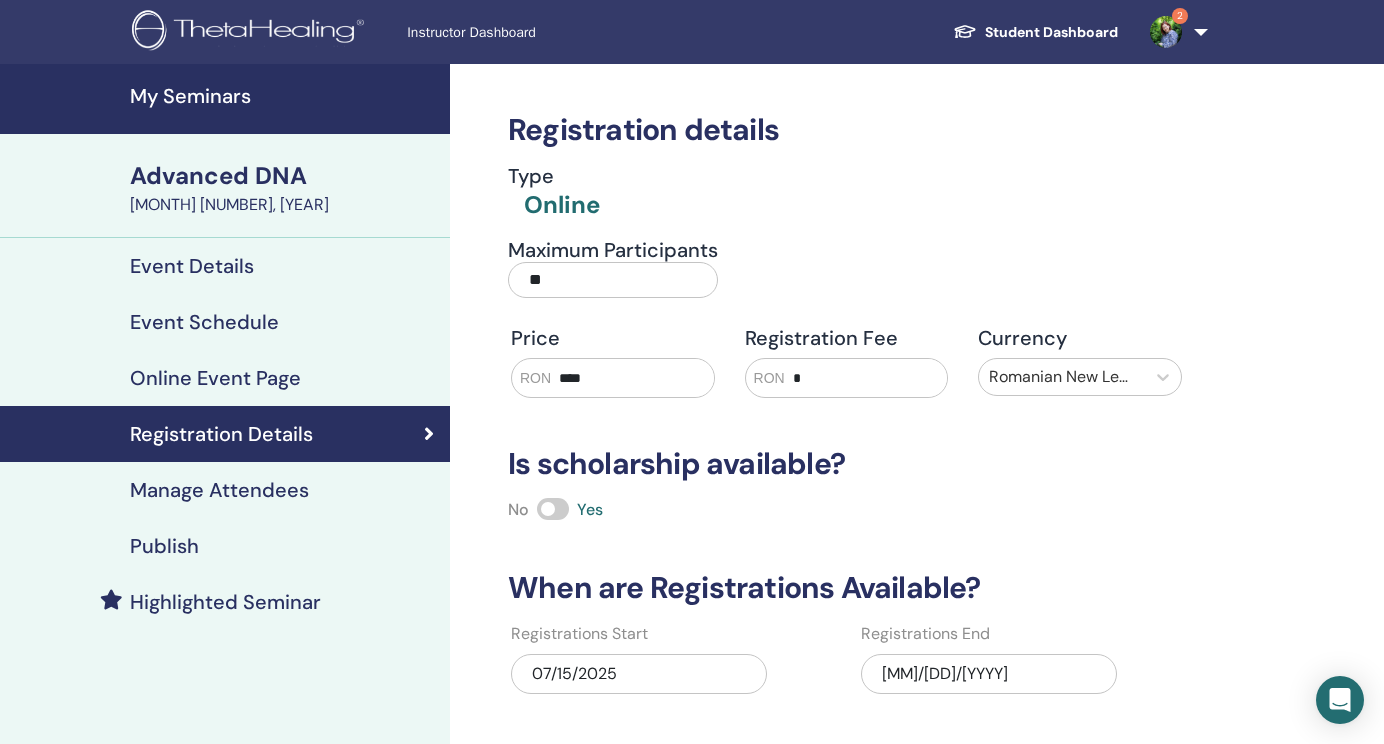 click on "Registration details Type Online Maximum Participants ** Price RON **** Registration Fee RON * Currency Romanian New Leu (RON) Is scholarship available? No Yes When are Registrations Available? Registrations Start [DATE] Registrations End [DATE] Cancel Save" at bounding box center [911, 578] 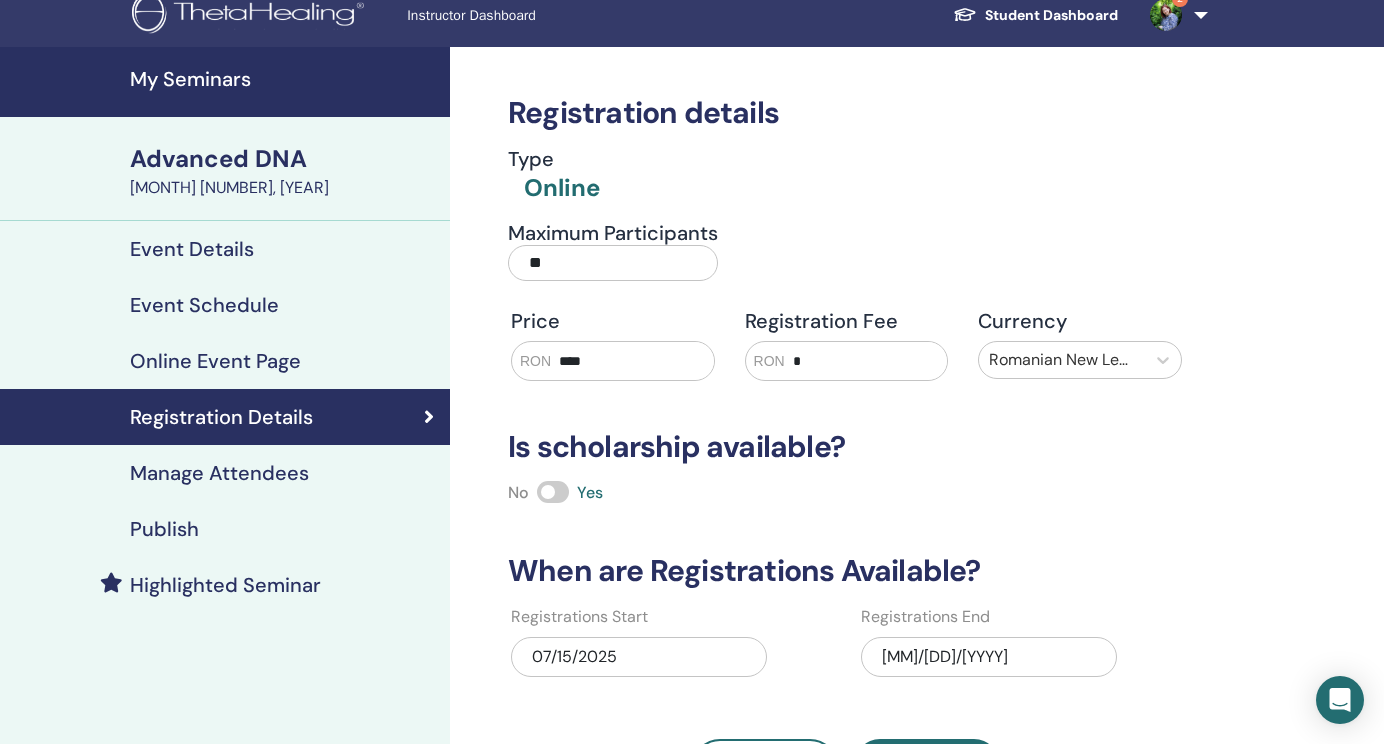 scroll, scrollTop: 0, scrollLeft: 0, axis: both 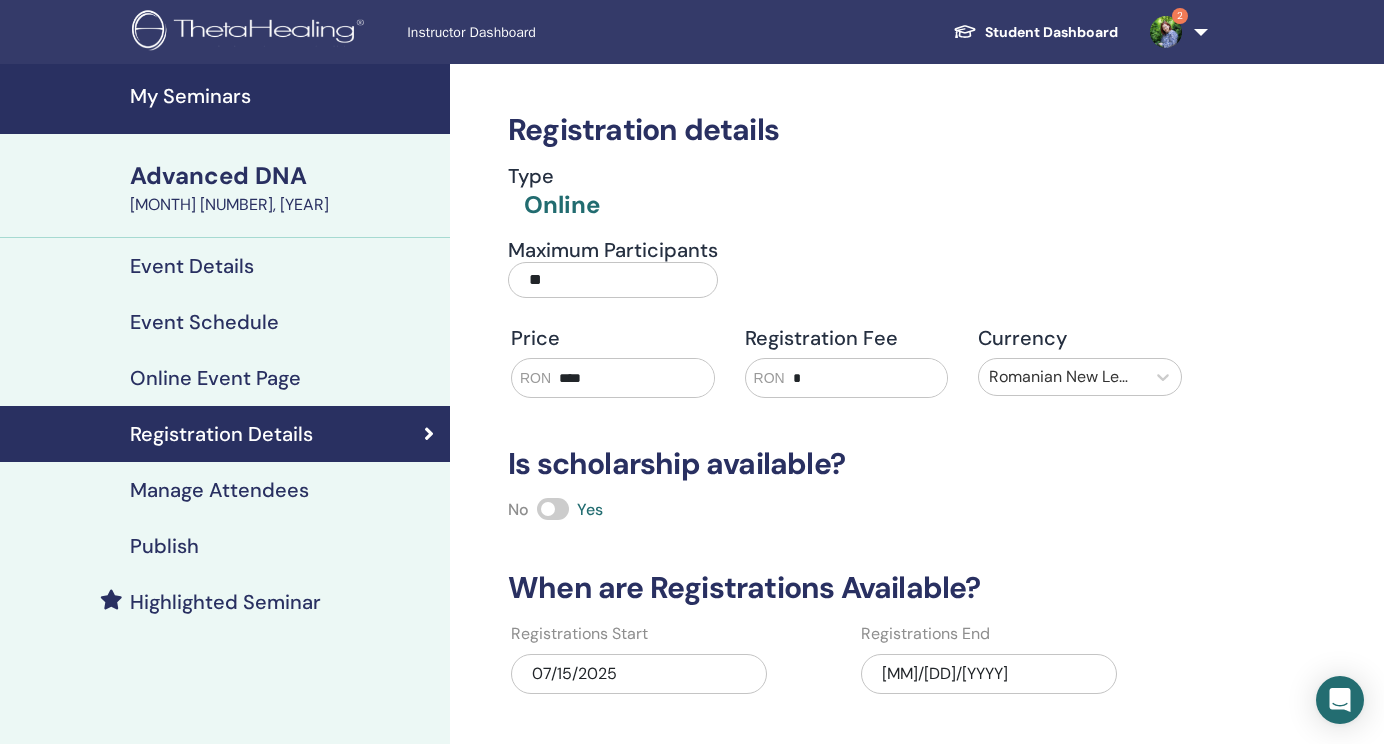 click on "**" at bounding box center [613, 280] 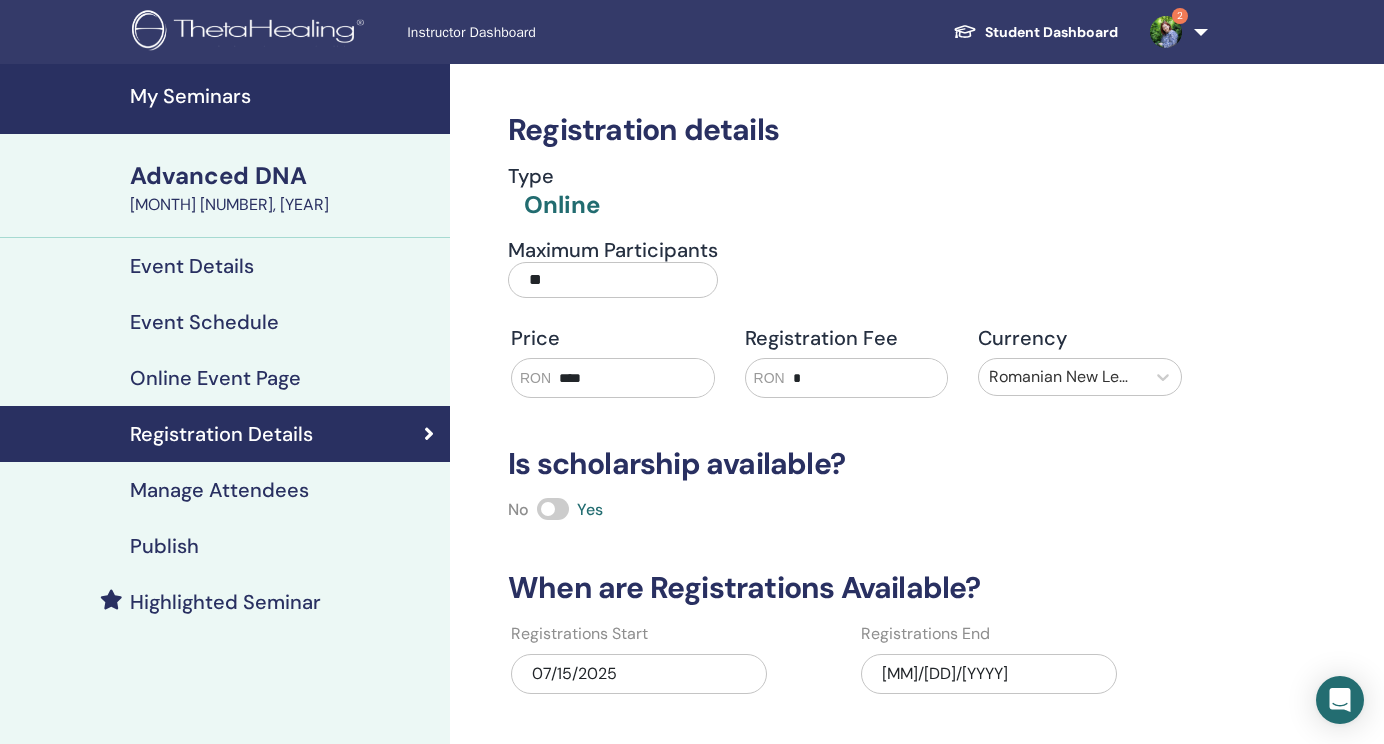 type on "*" 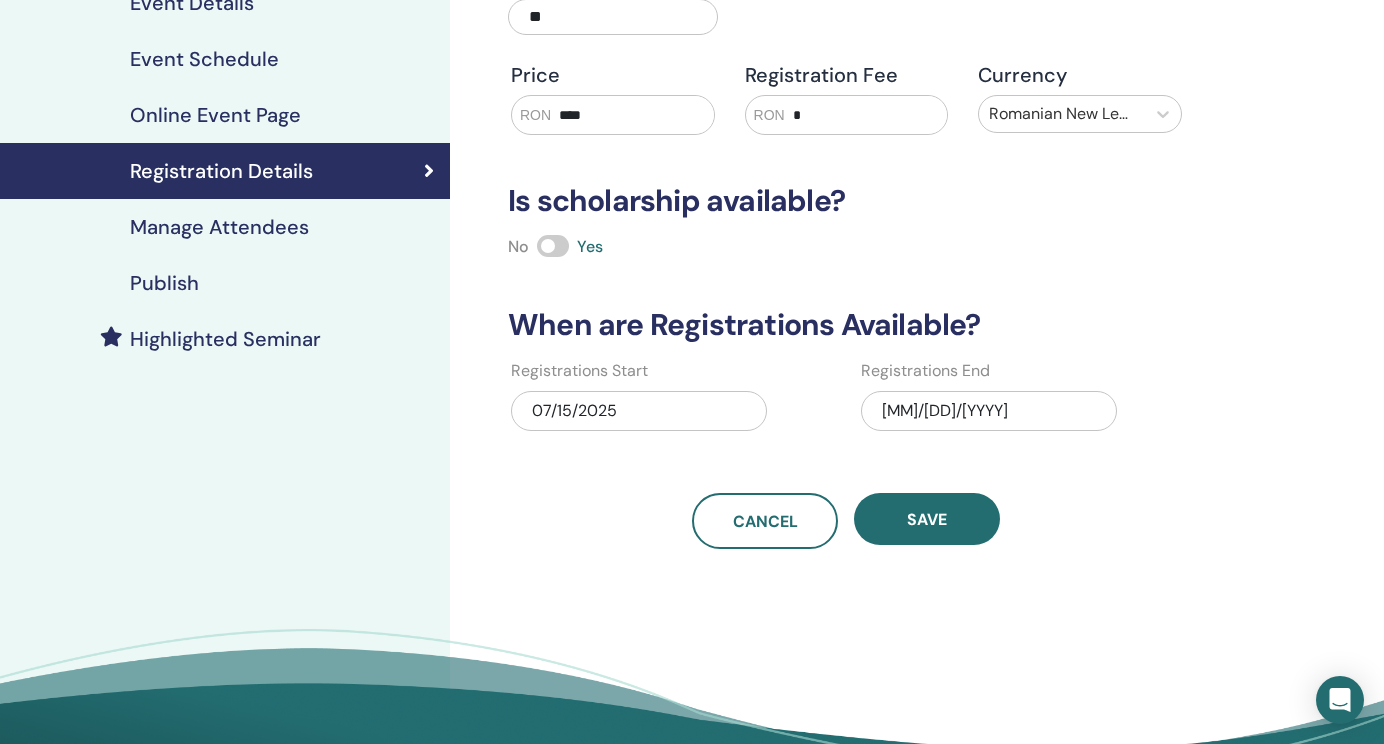 scroll, scrollTop: 301, scrollLeft: 0, axis: vertical 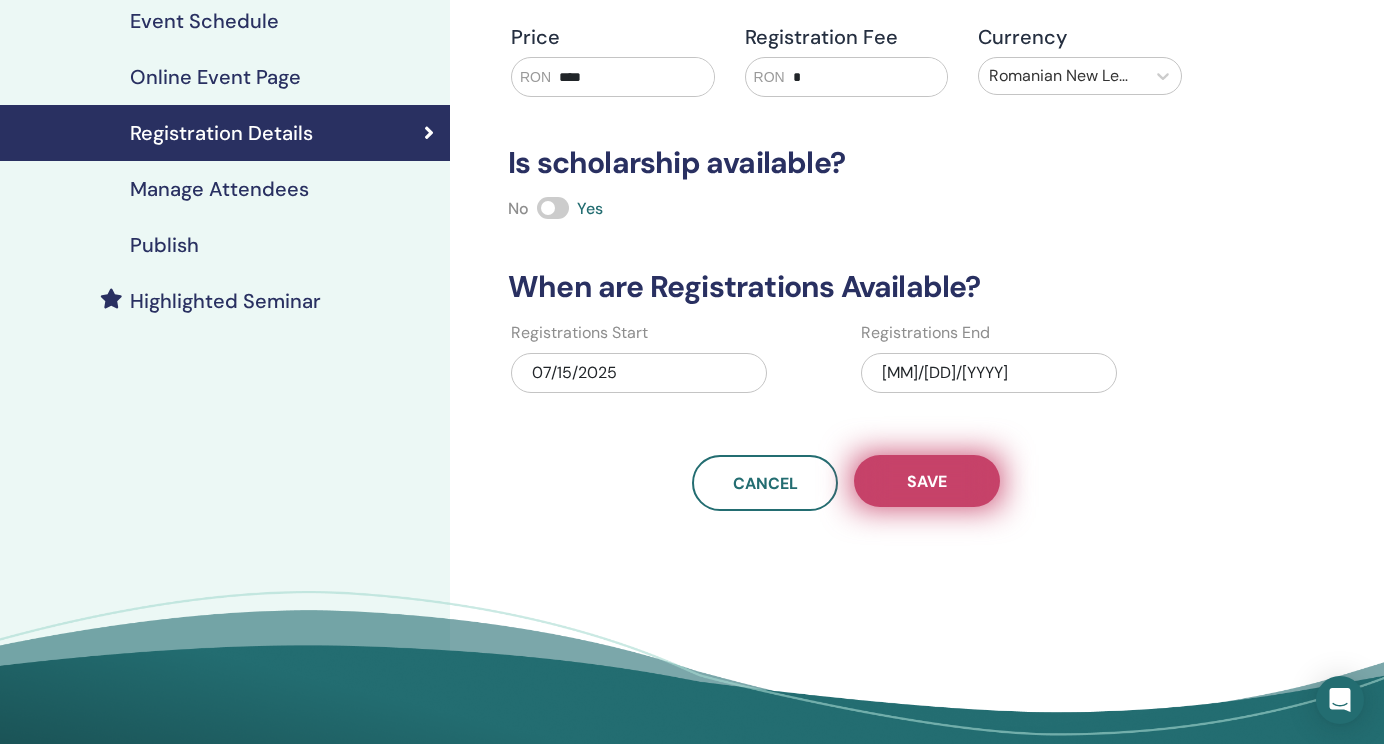 type on "**" 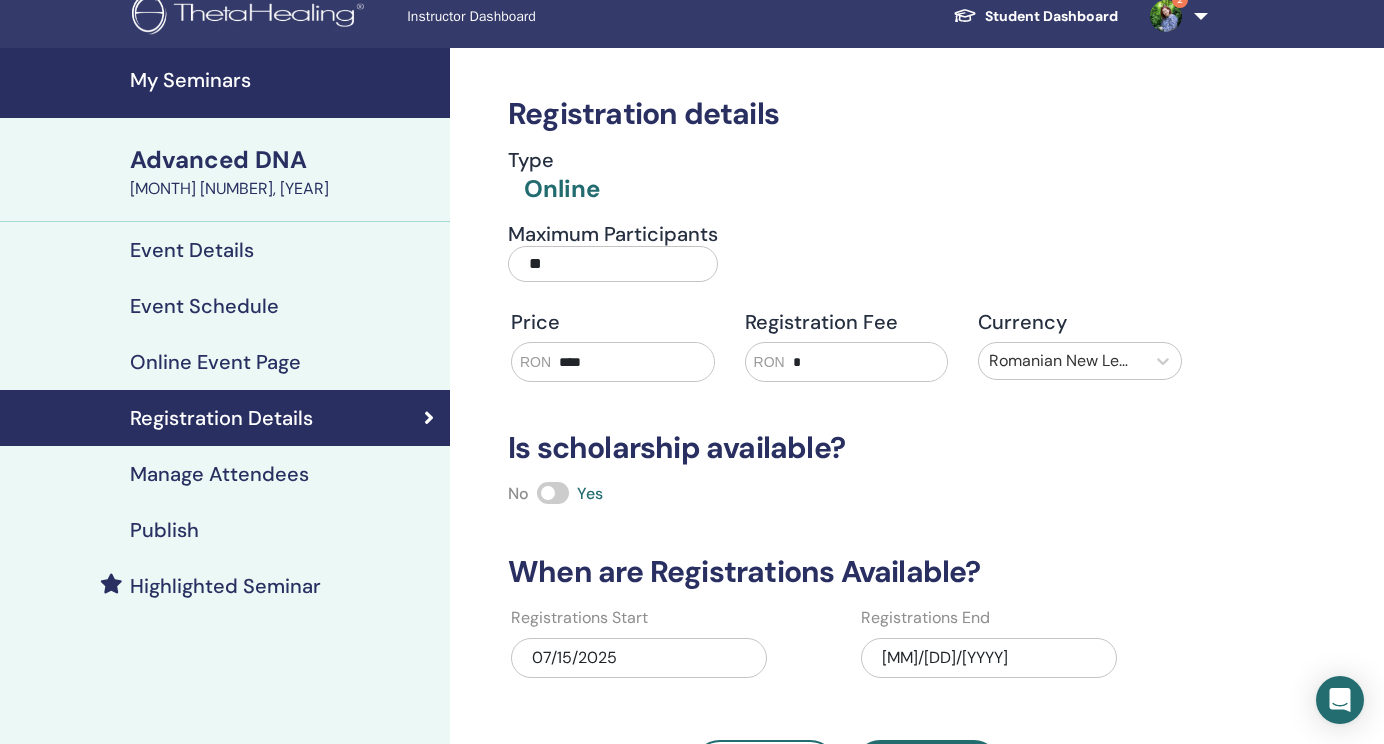 scroll, scrollTop: 13, scrollLeft: 0, axis: vertical 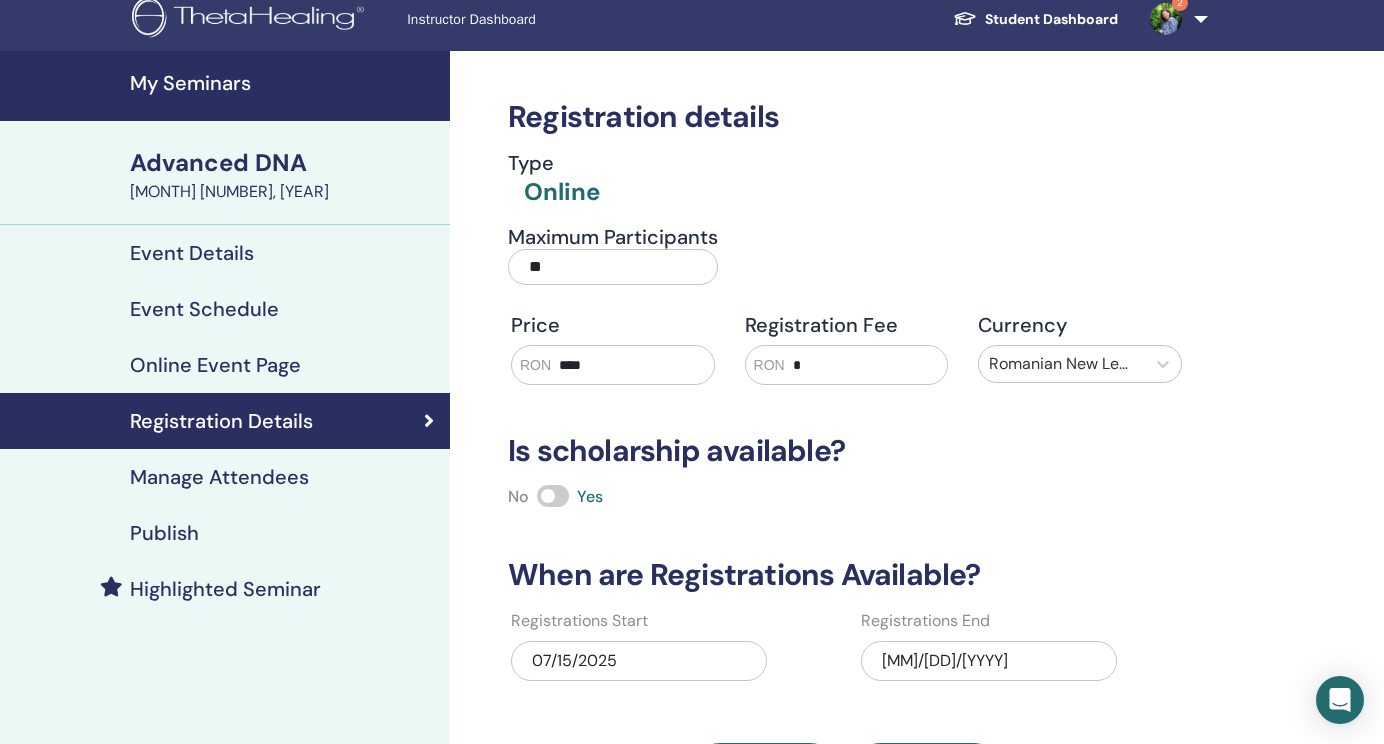 click on "Advanced DNA" at bounding box center (284, 163) 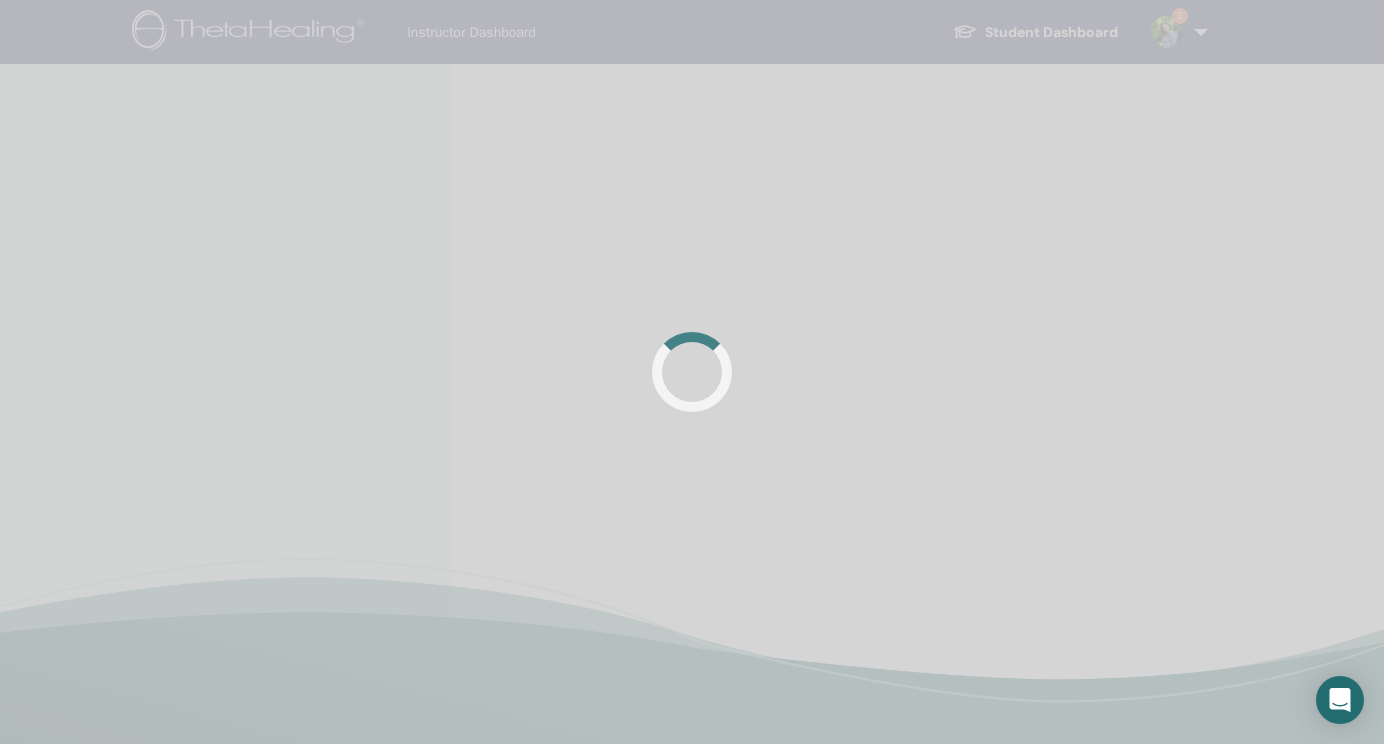 scroll, scrollTop: 0, scrollLeft: 0, axis: both 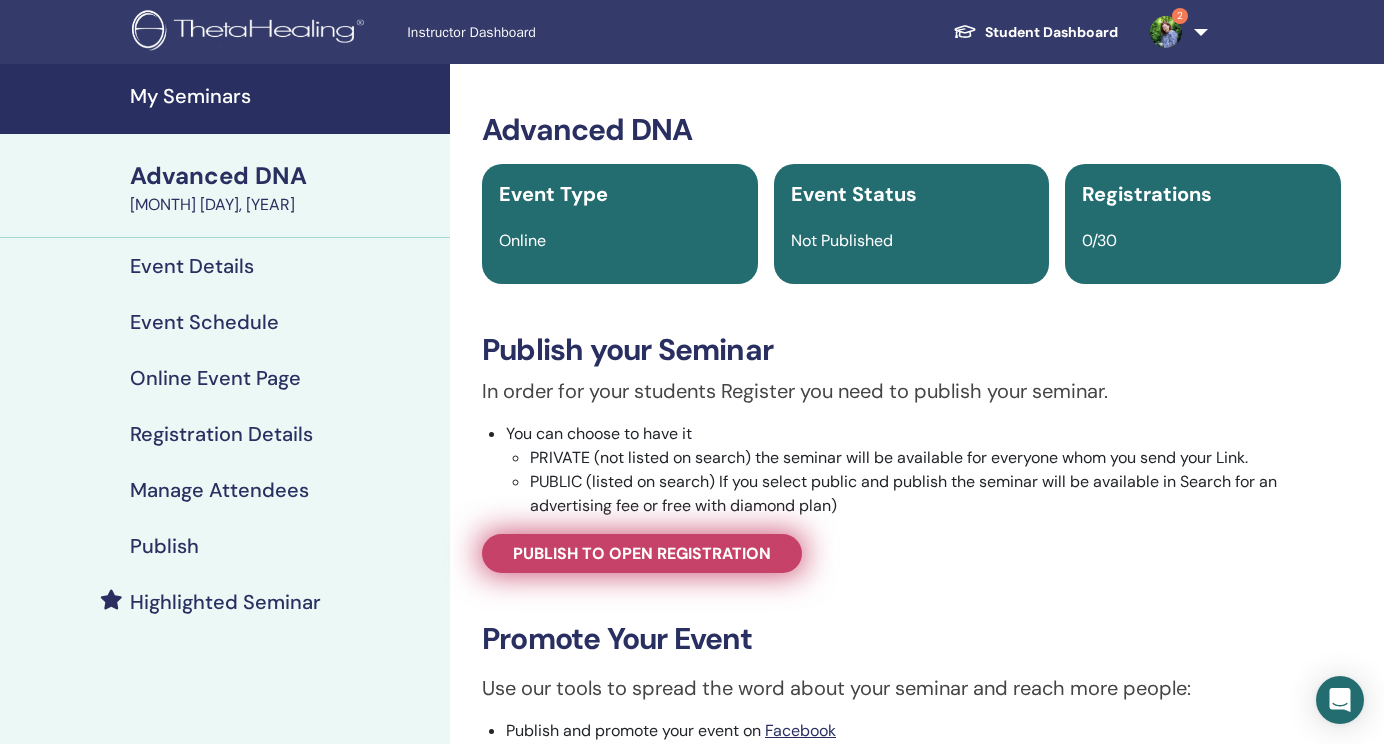 click on "Publish to open registration" at bounding box center (642, 553) 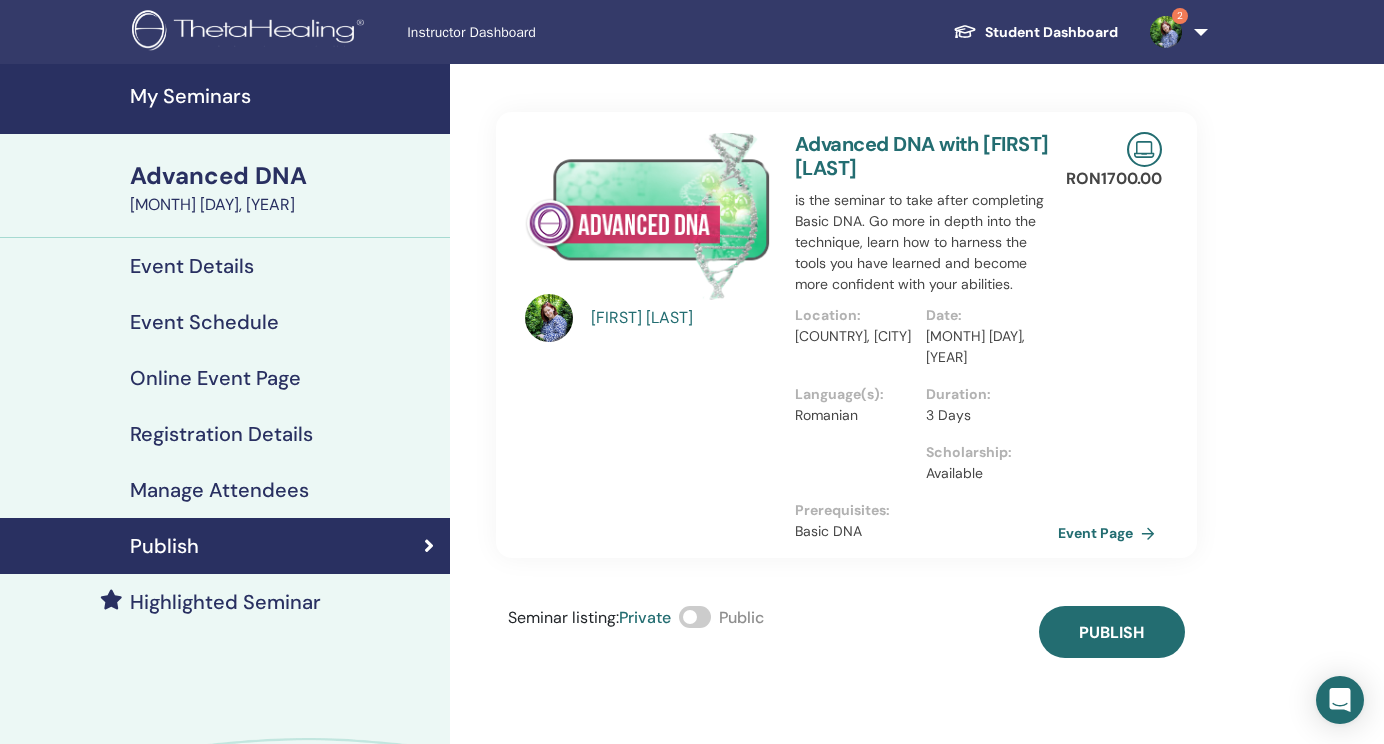 click at bounding box center [695, 617] 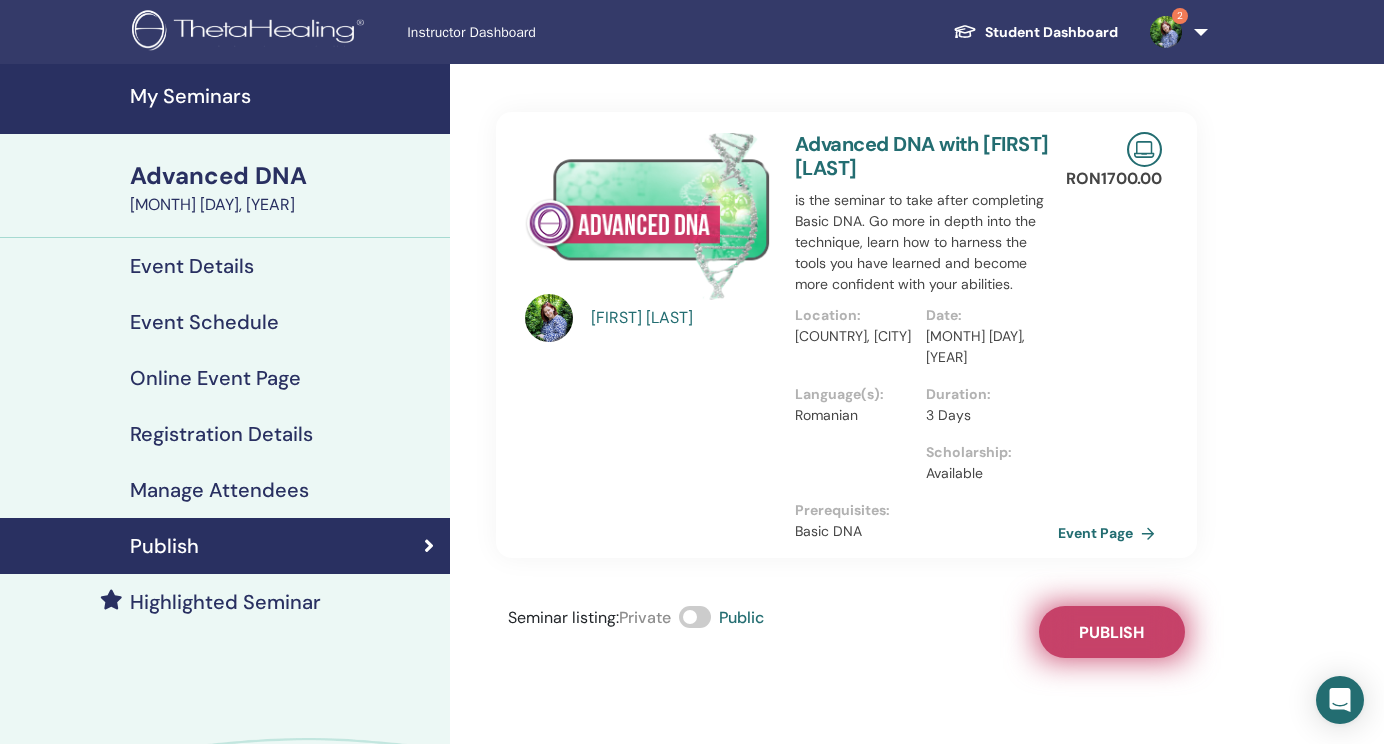 click on "Publish" at bounding box center (1111, 632) 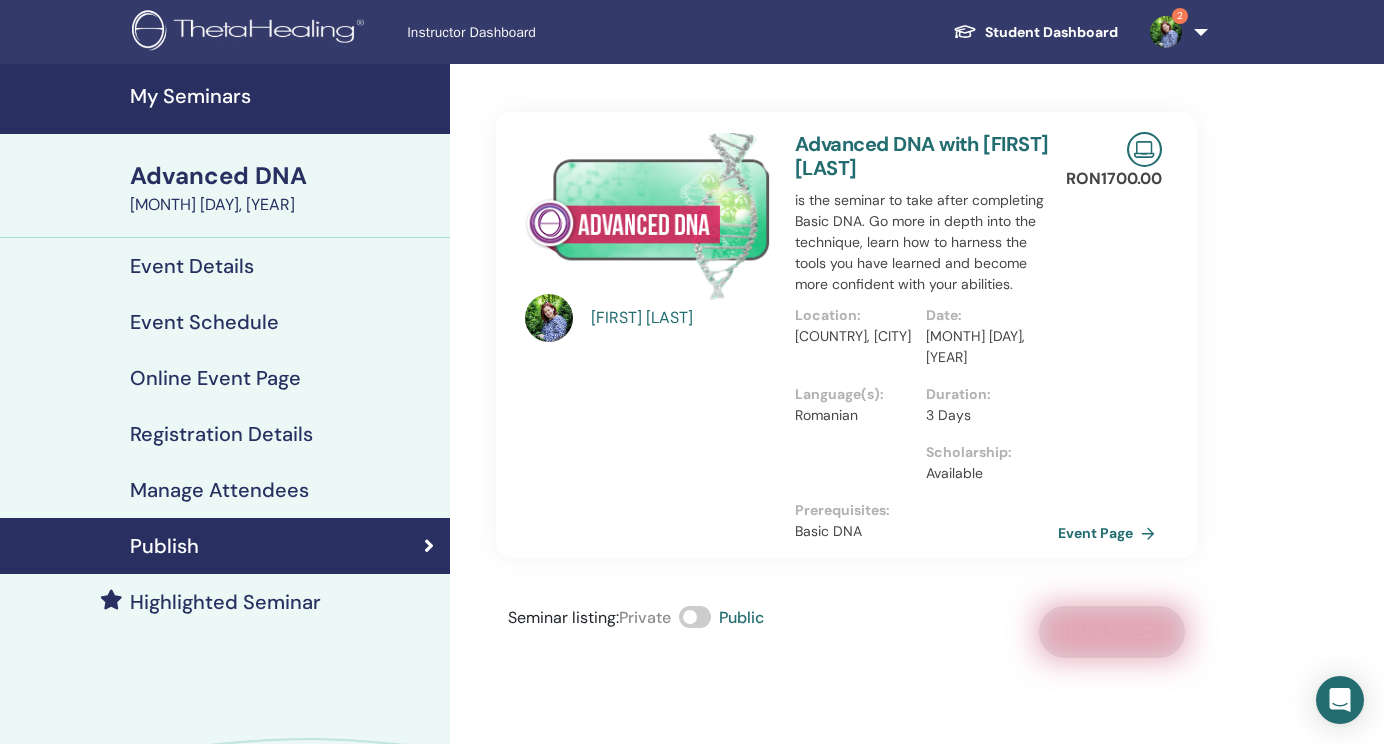 click on "My Seminars" at bounding box center (284, 96) 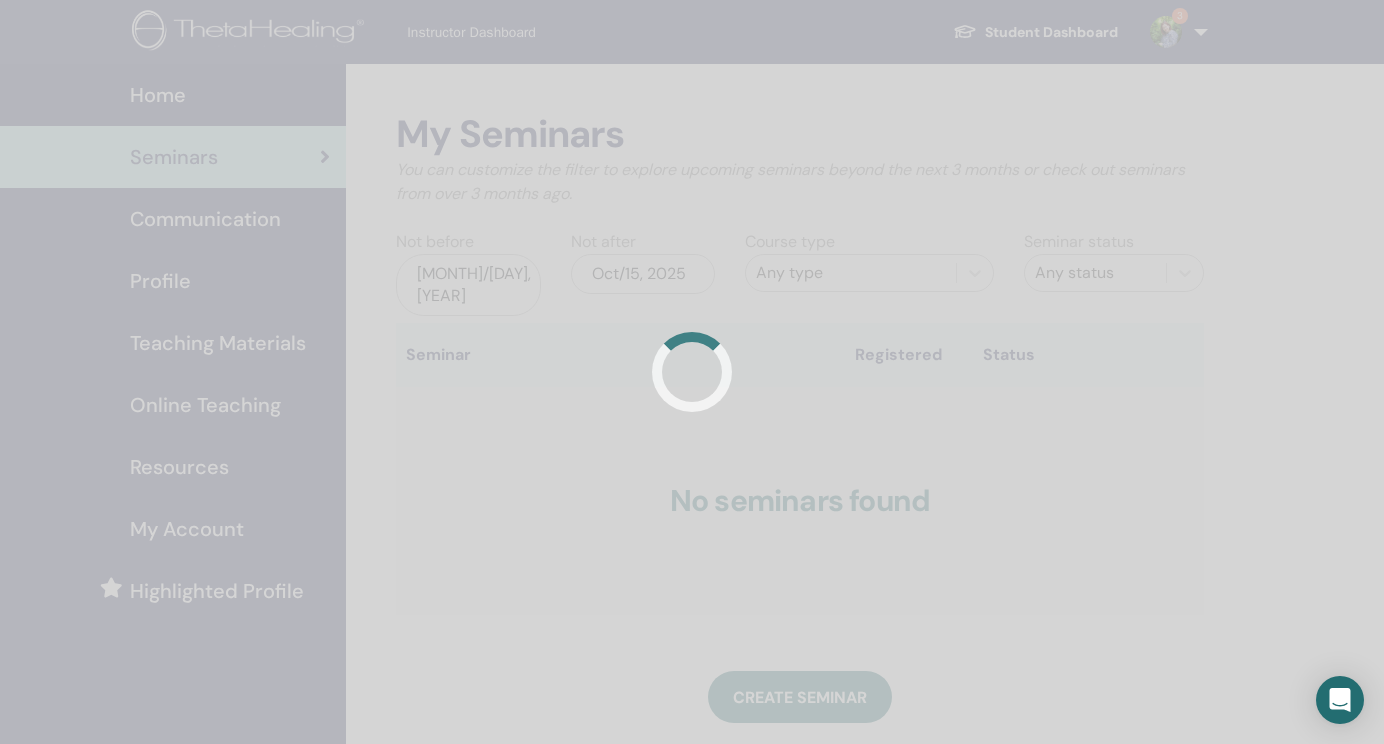scroll, scrollTop: 0, scrollLeft: 0, axis: both 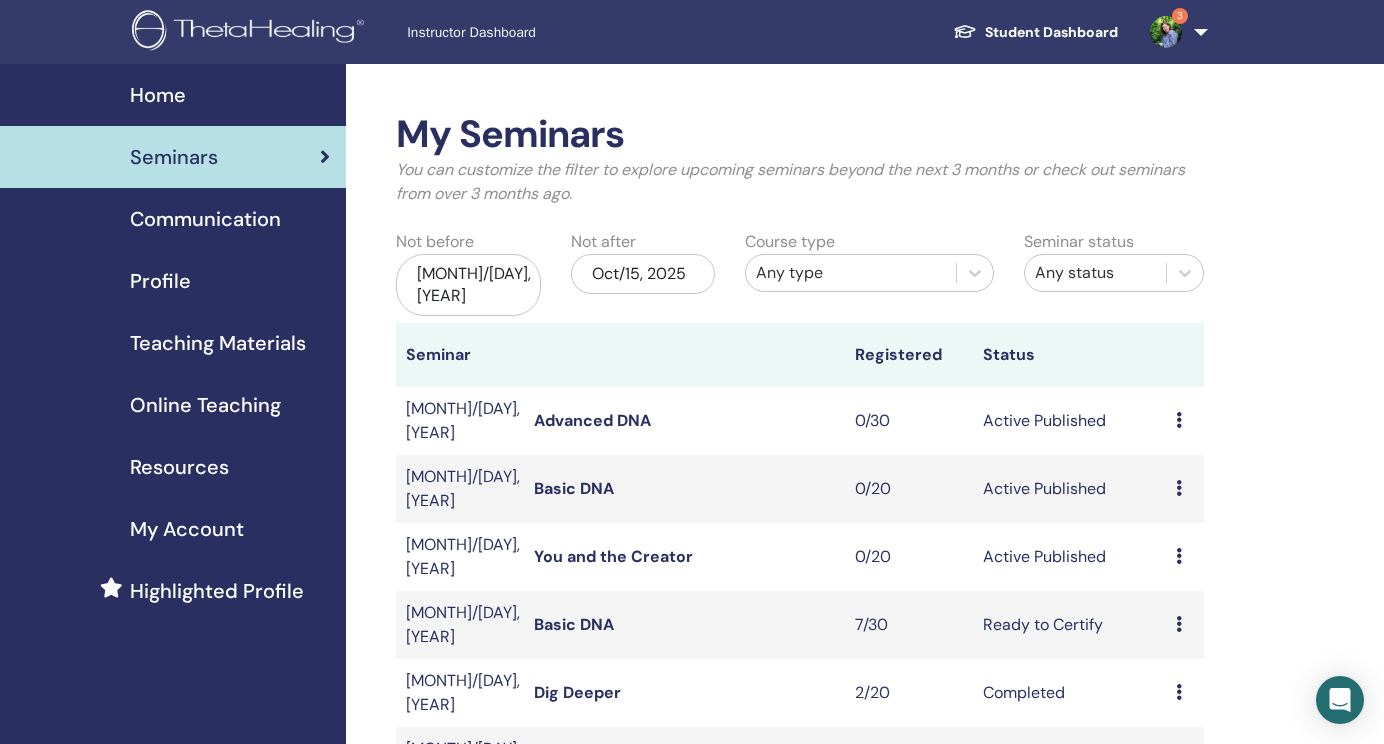 click on "Preview Edit Attendees Cancel" at bounding box center [1185, 489] 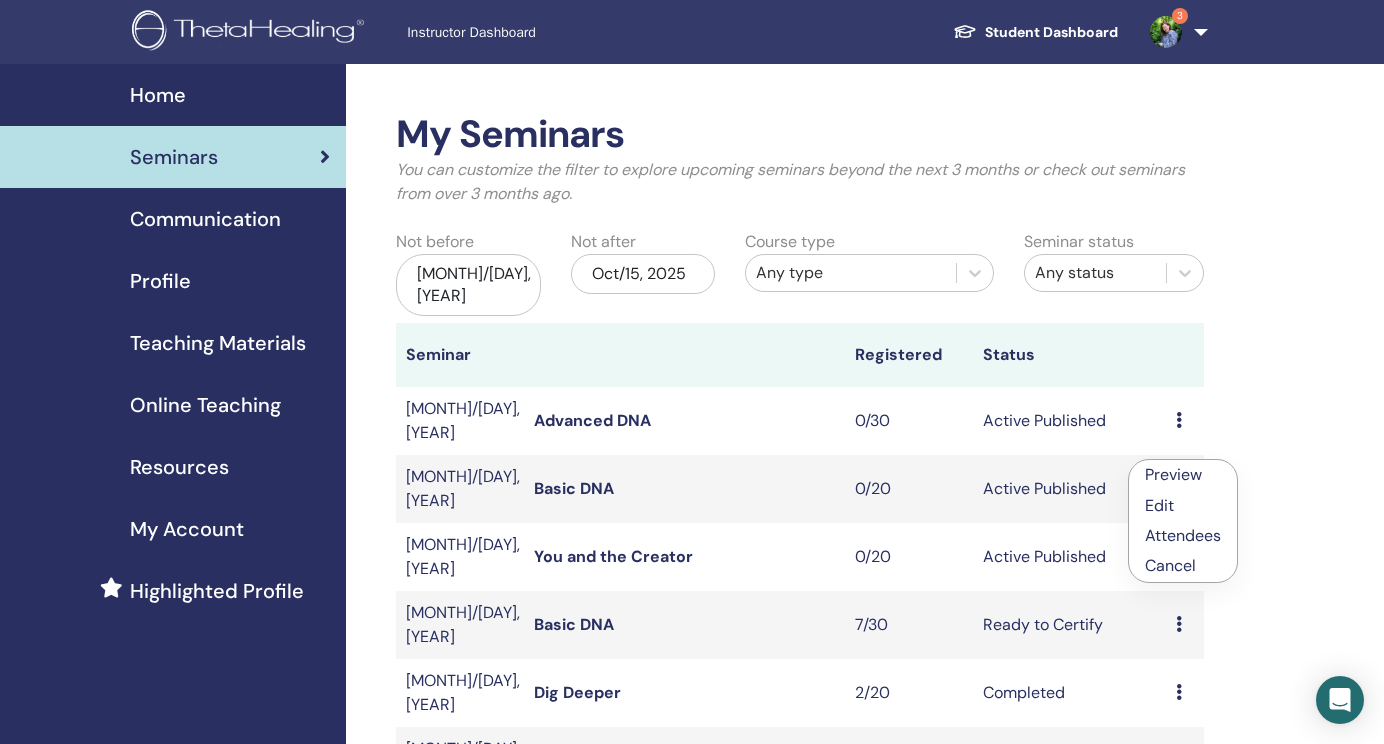 click on "Edit" at bounding box center [1183, 505] 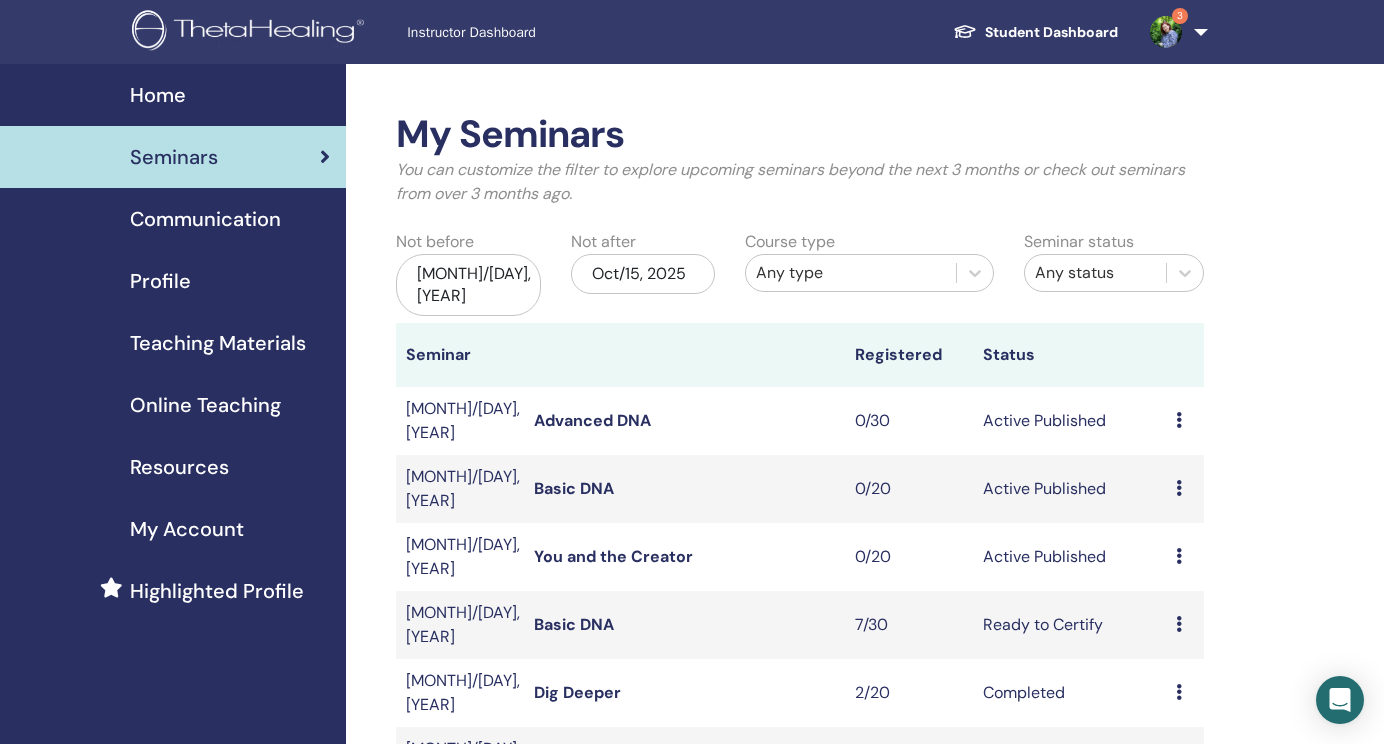 click on "Basic DNA" at bounding box center (574, 488) 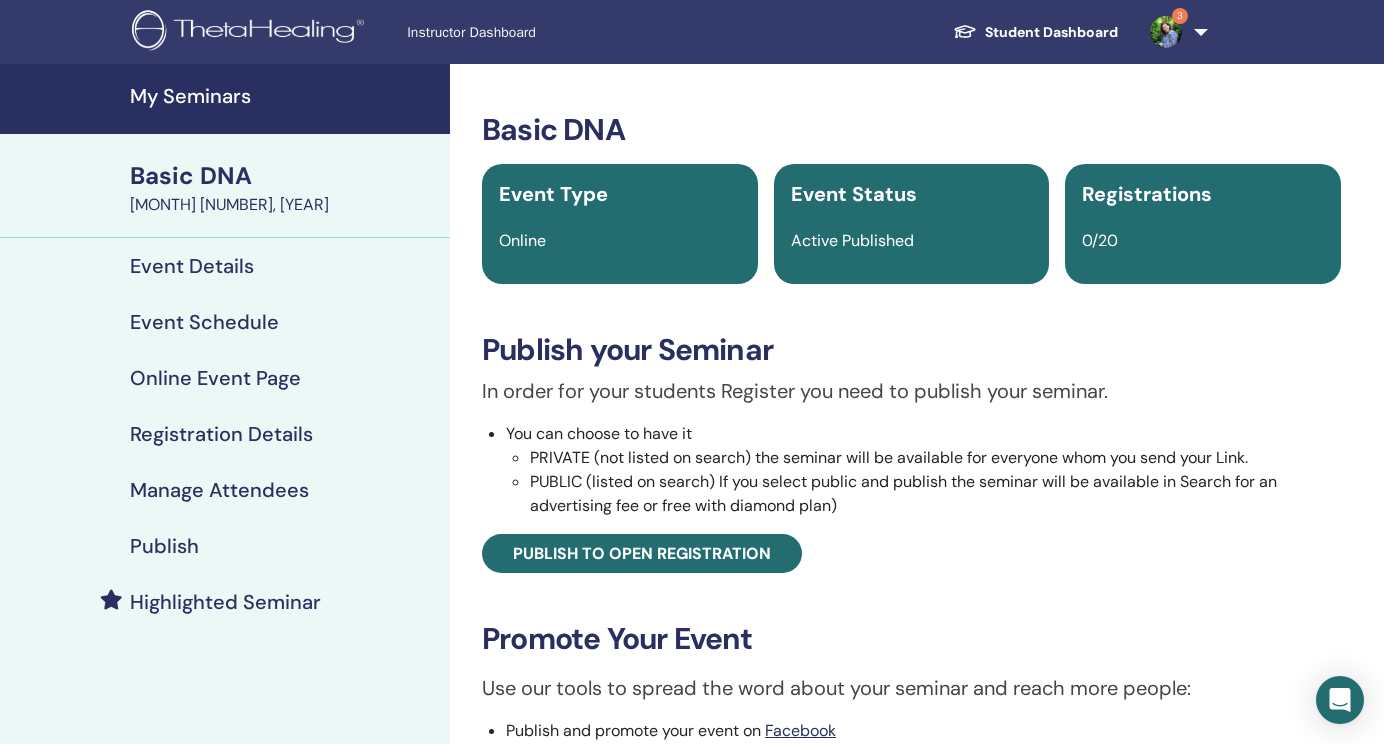 scroll, scrollTop: 0, scrollLeft: 0, axis: both 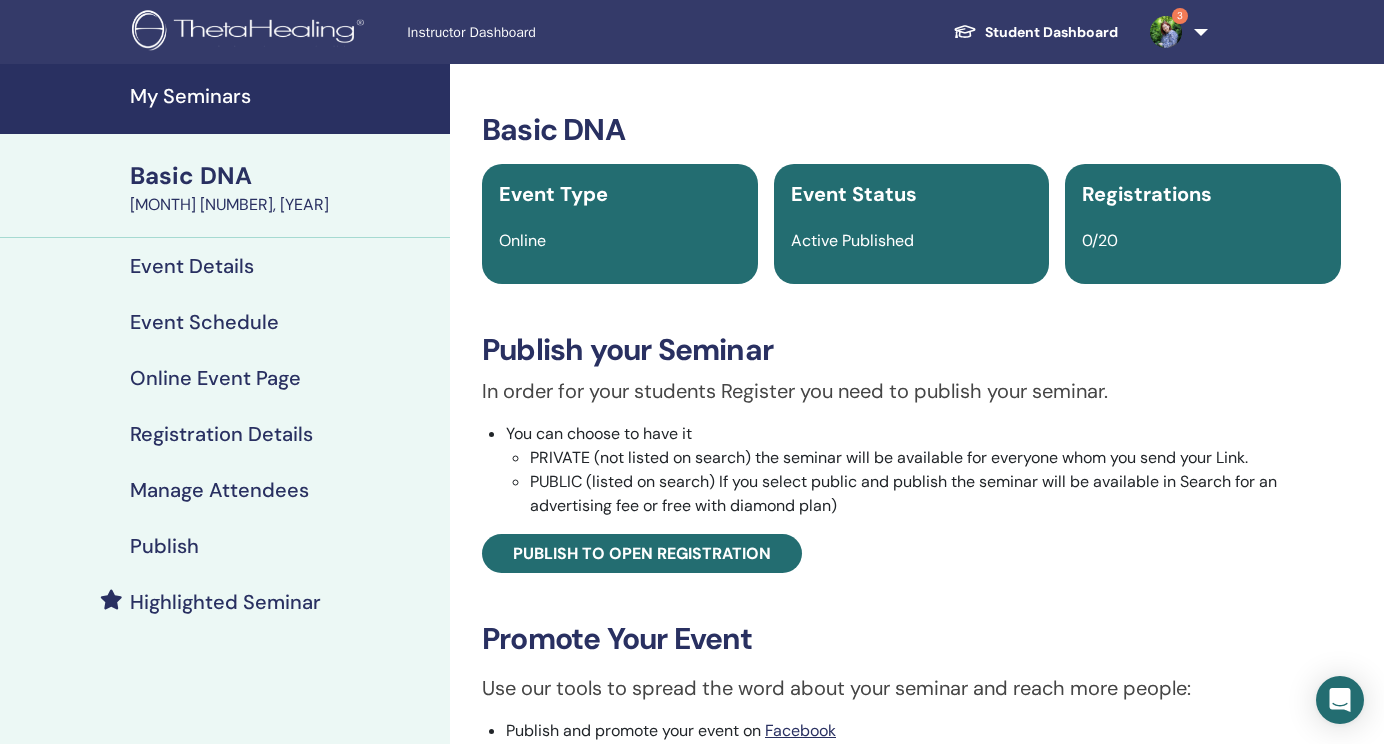 click on "Registration Details" at bounding box center (221, 434) 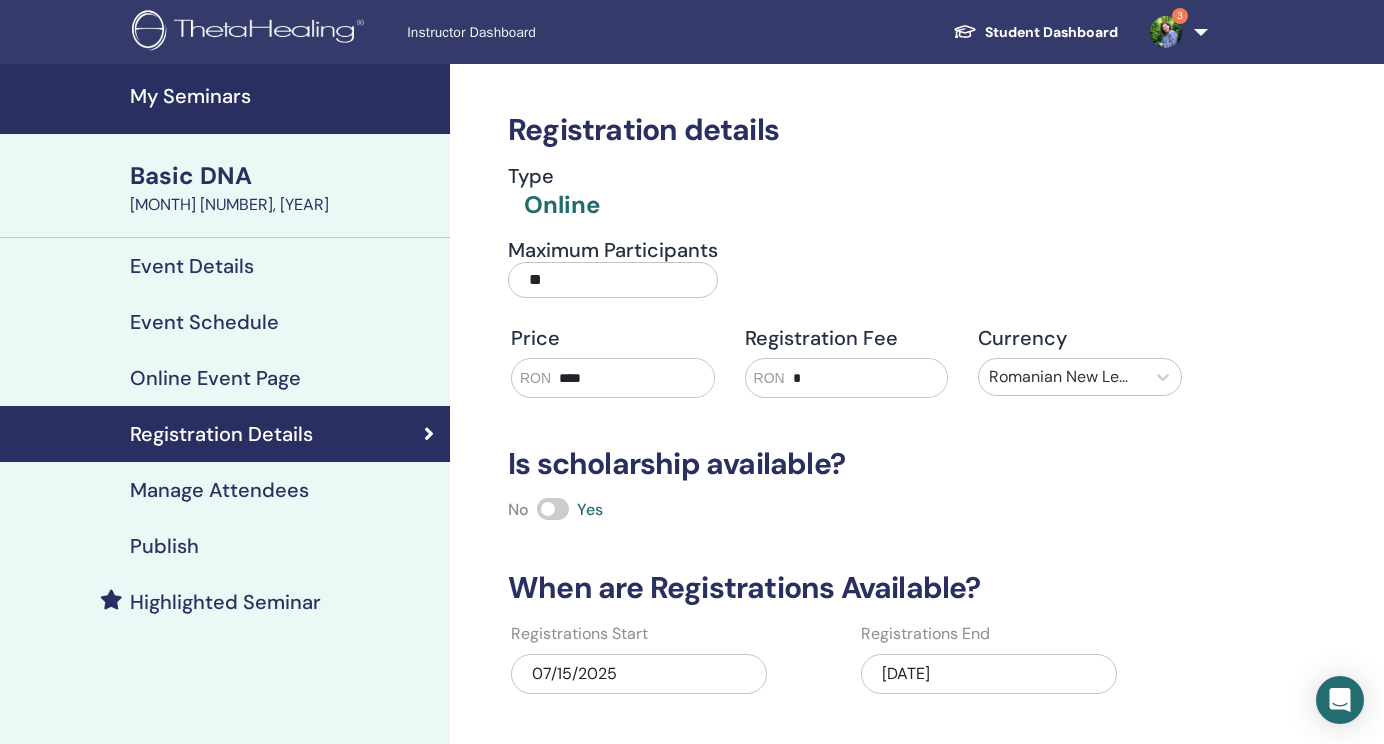 click on "**" at bounding box center (613, 280) 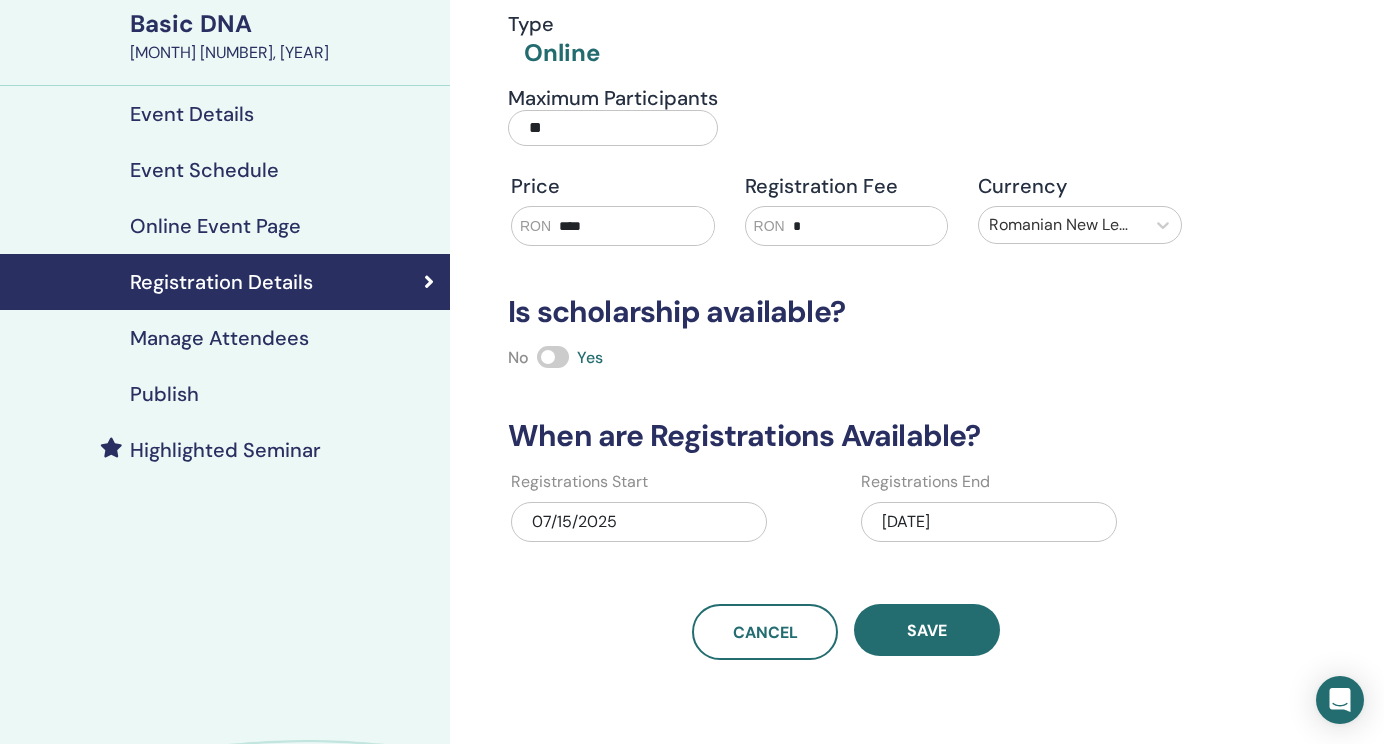 scroll, scrollTop: 238, scrollLeft: 0, axis: vertical 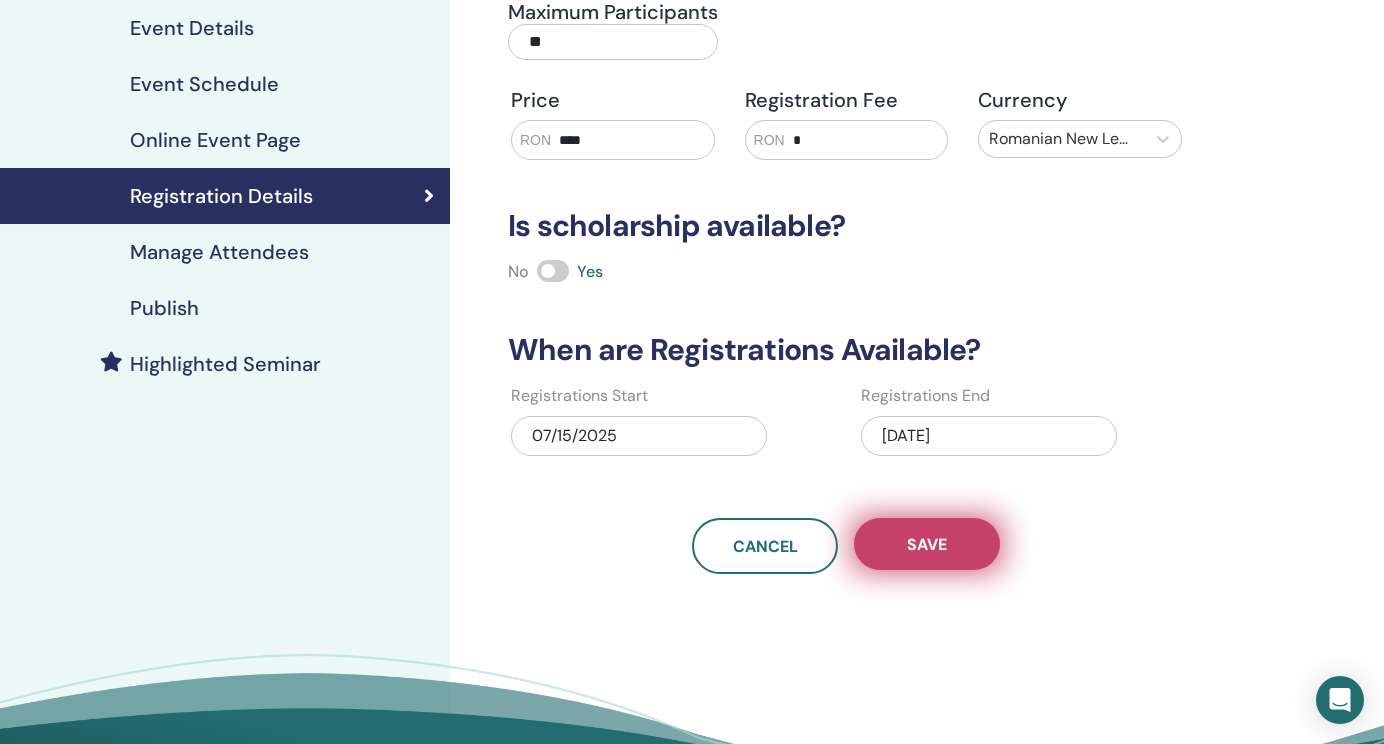 type on "**" 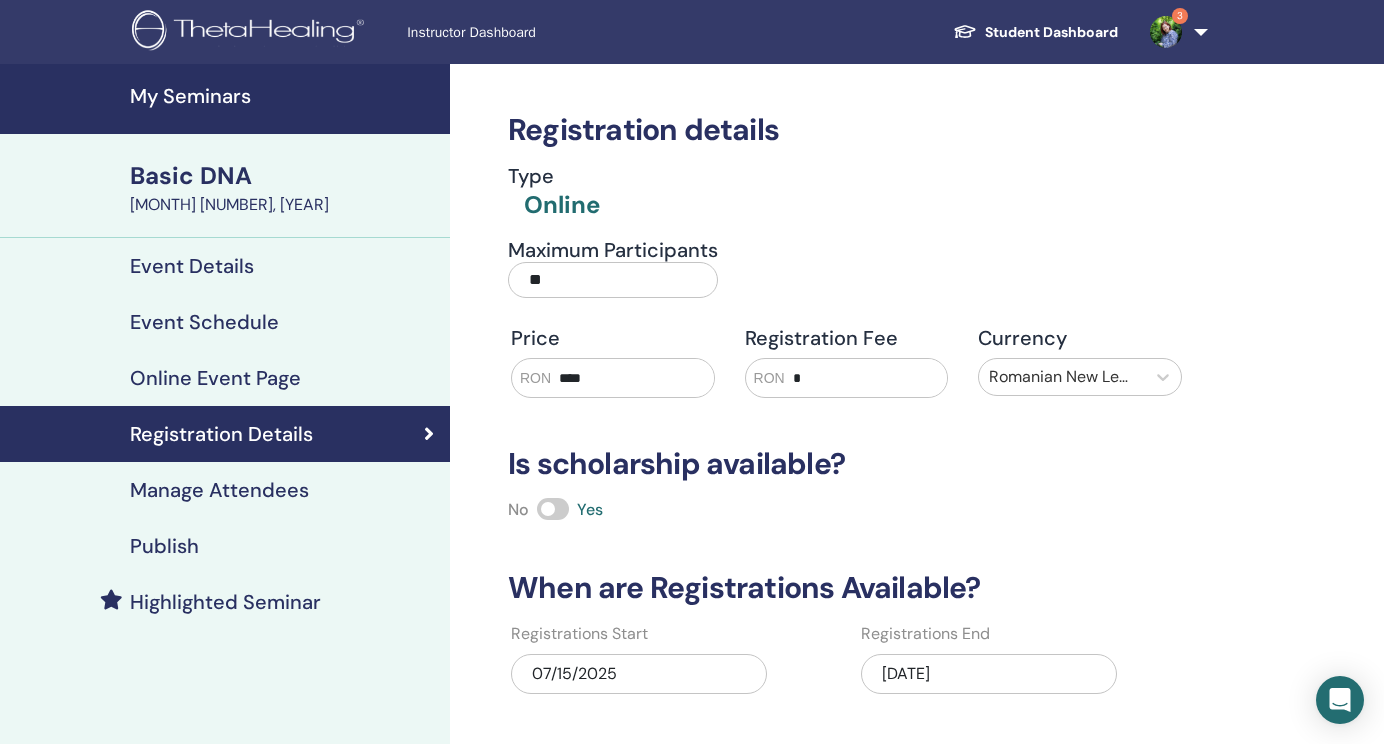 scroll, scrollTop: 0, scrollLeft: 0, axis: both 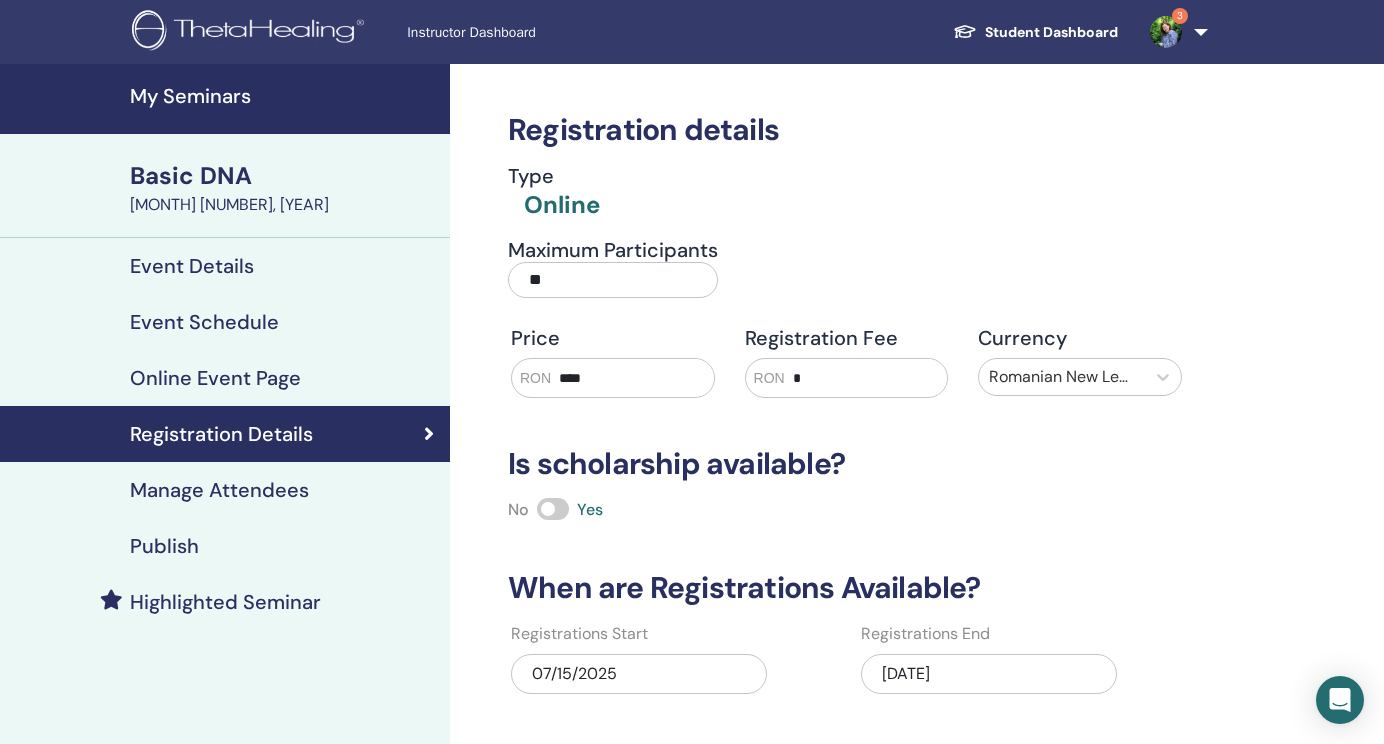click on "Basic DNA" at bounding box center [284, 176] 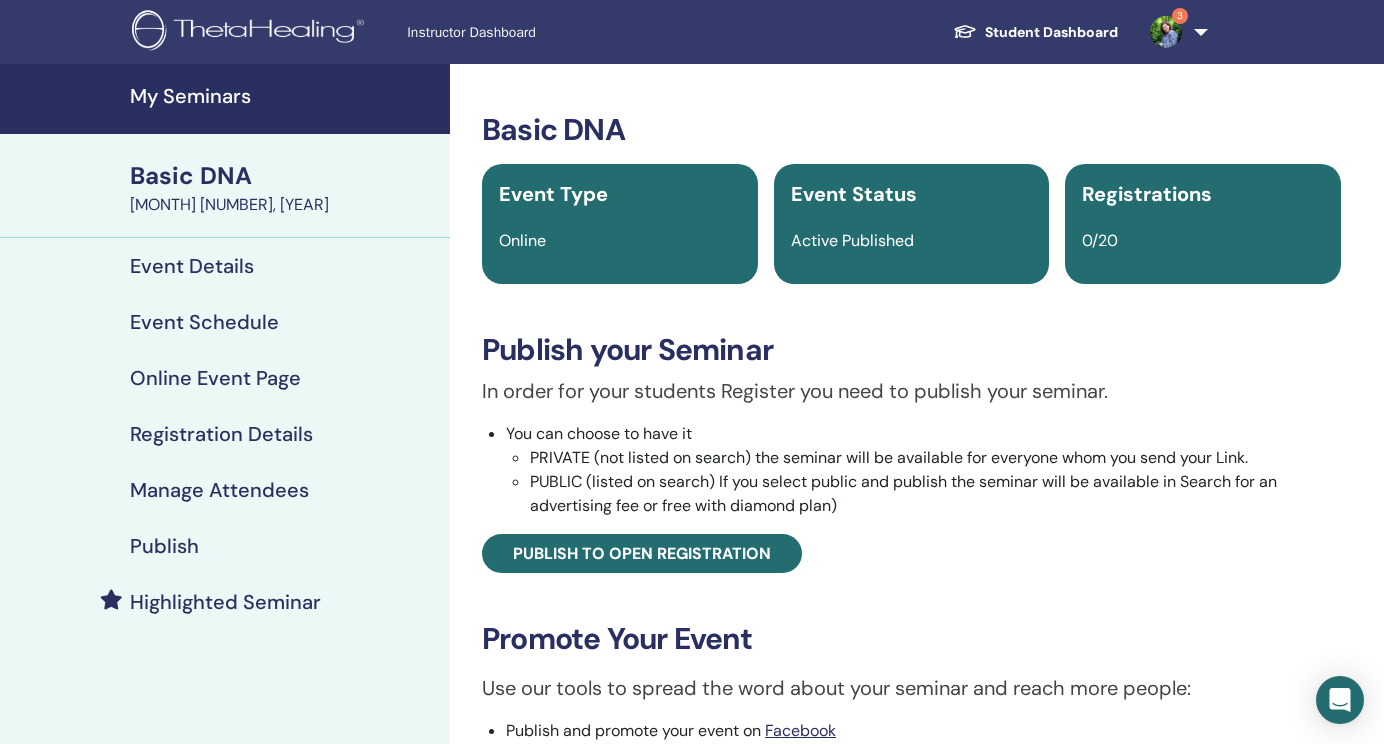 click on "My Seminars" at bounding box center [284, 96] 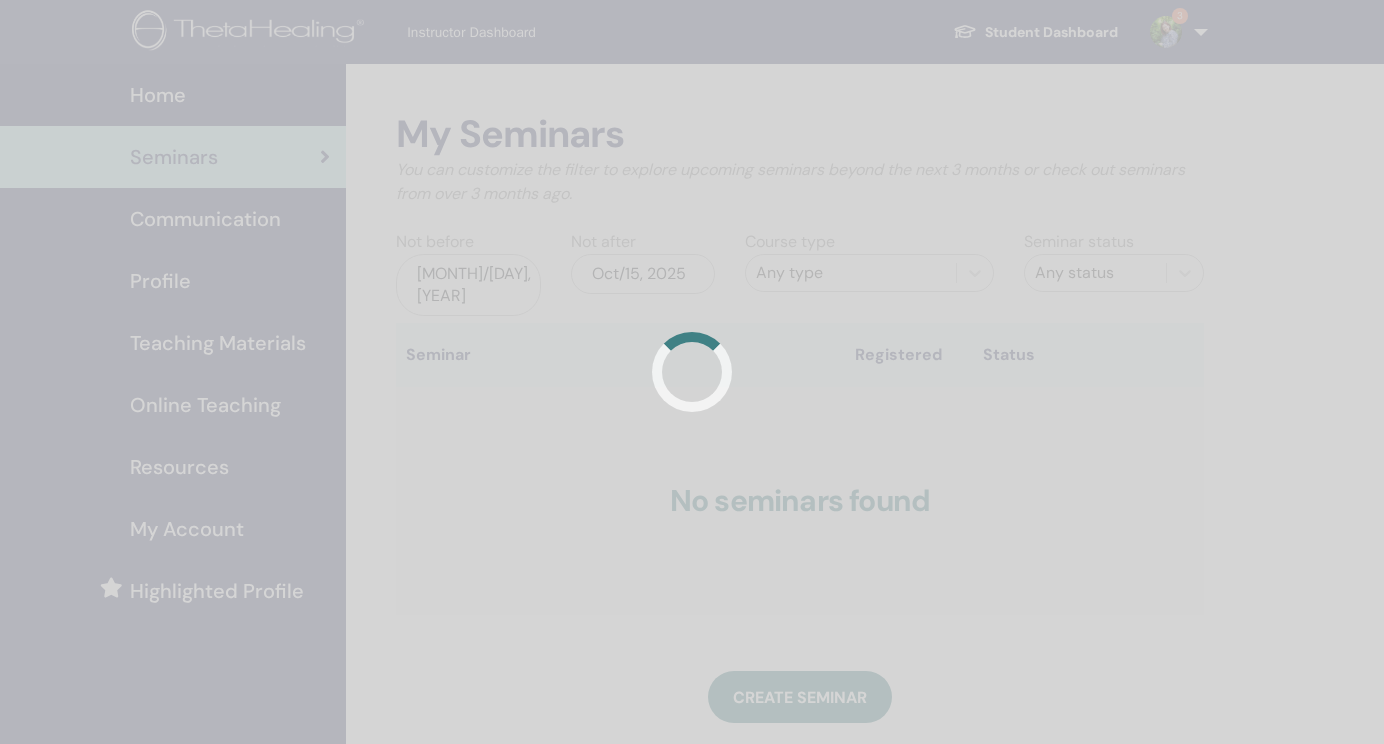scroll, scrollTop: 0, scrollLeft: 0, axis: both 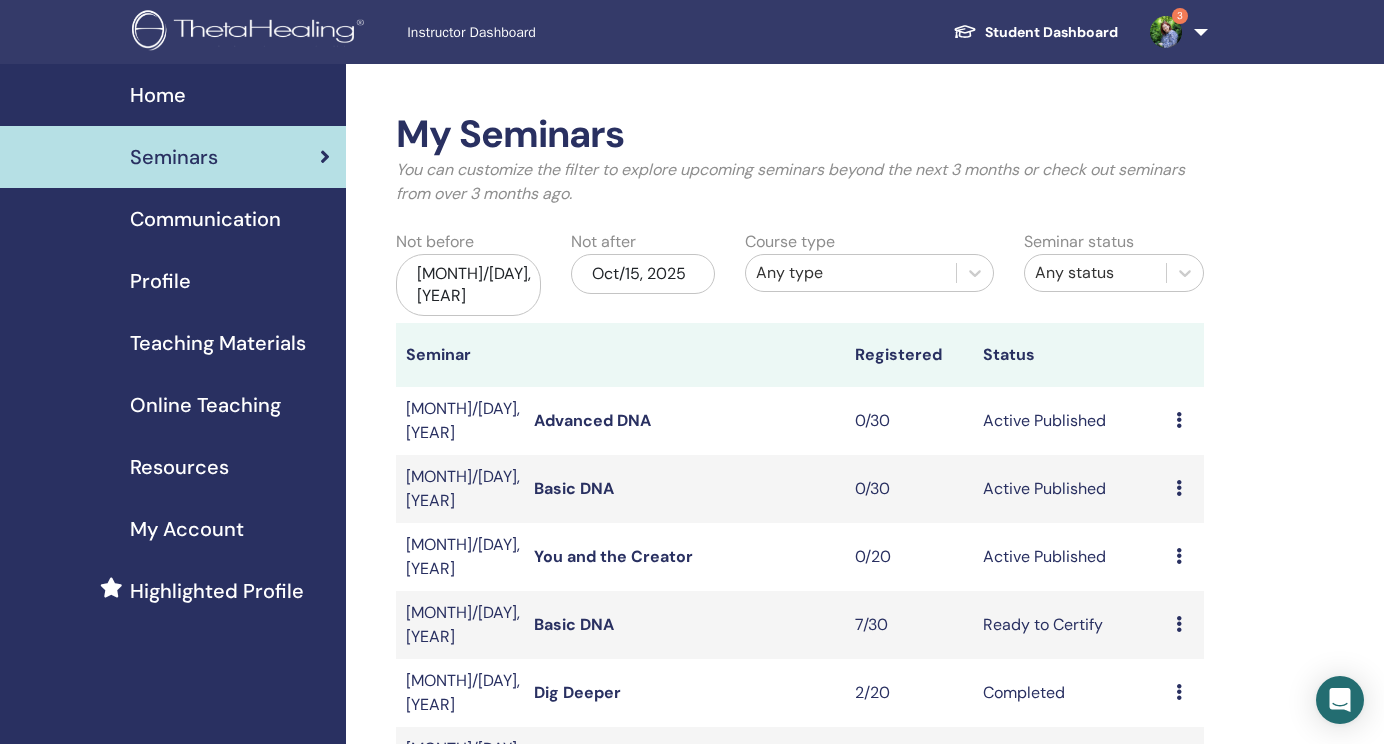 click on "You and the Creator" at bounding box center [613, 556] 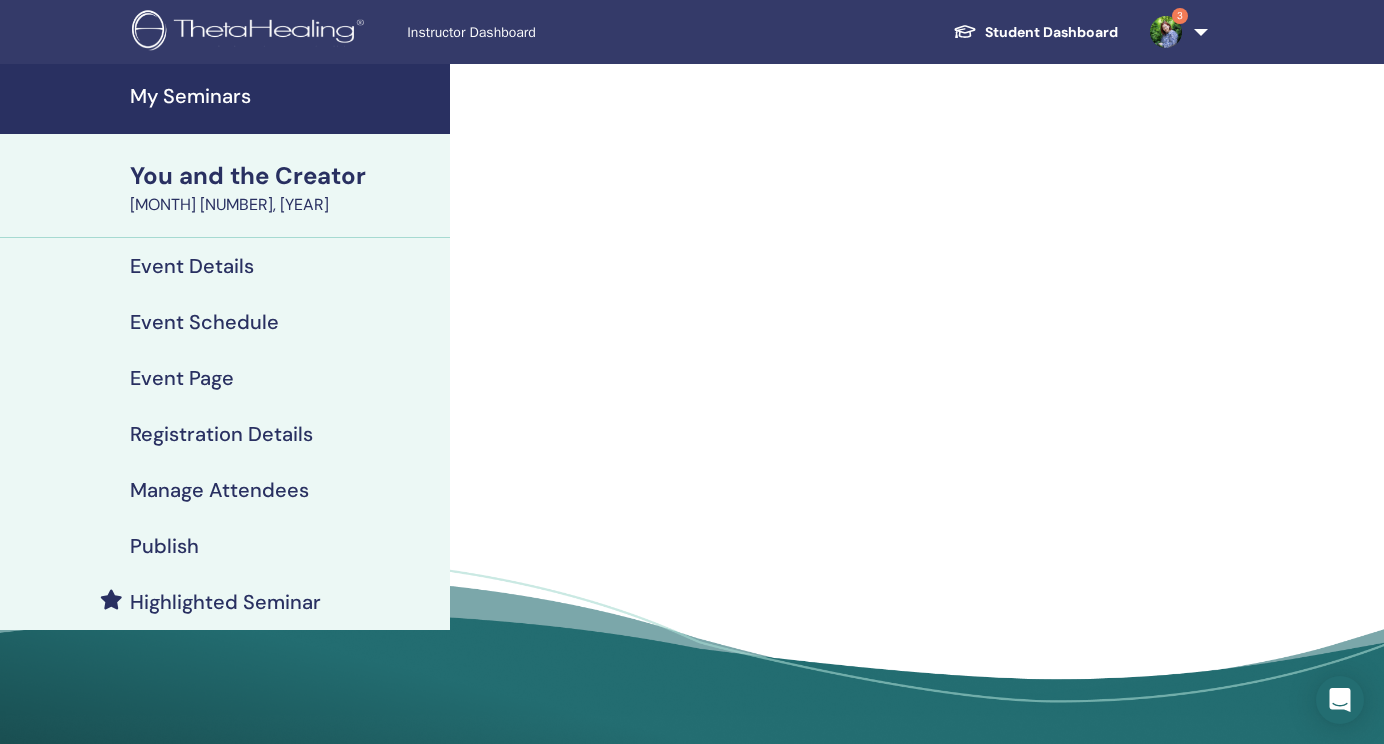 scroll, scrollTop: 0, scrollLeft: 0, axis: both 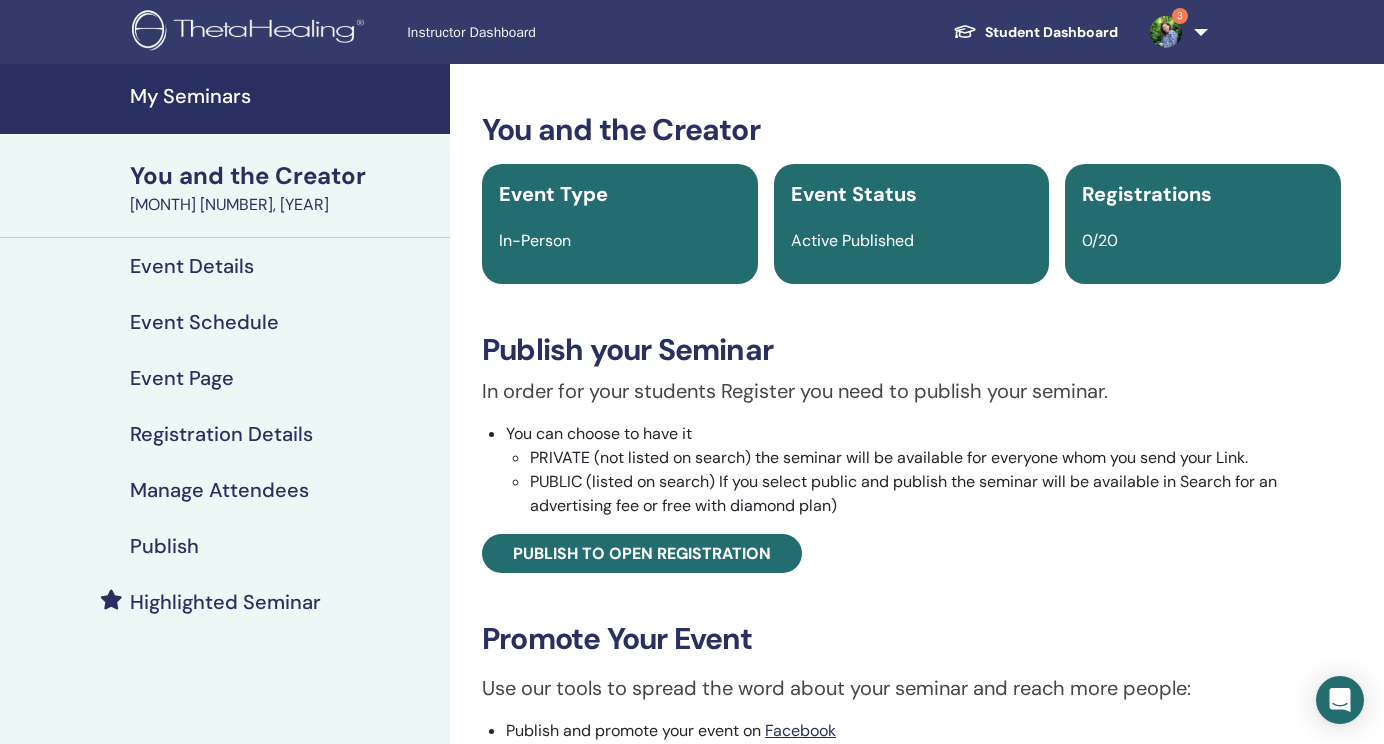 click on "0/20" at bounding box center [1100, 240] 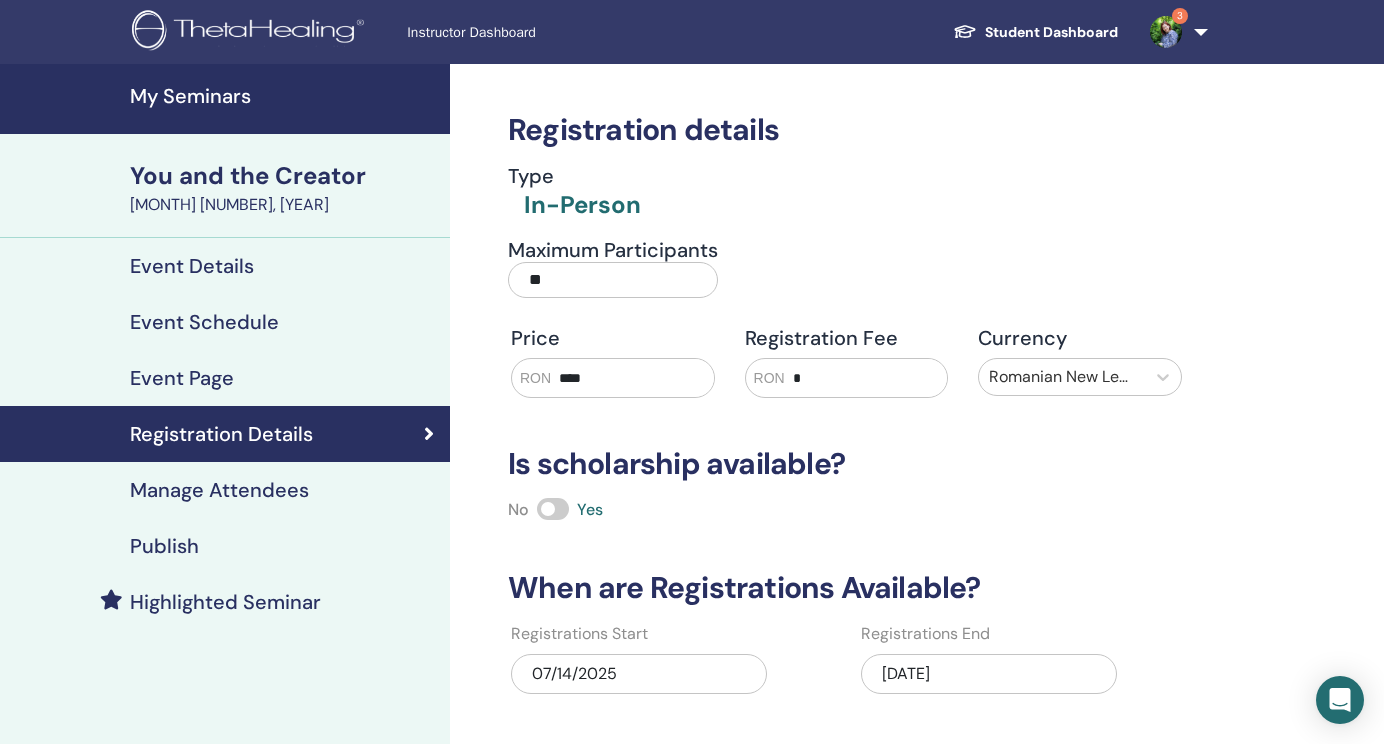 click on "**" at bounding box center [613, 280] 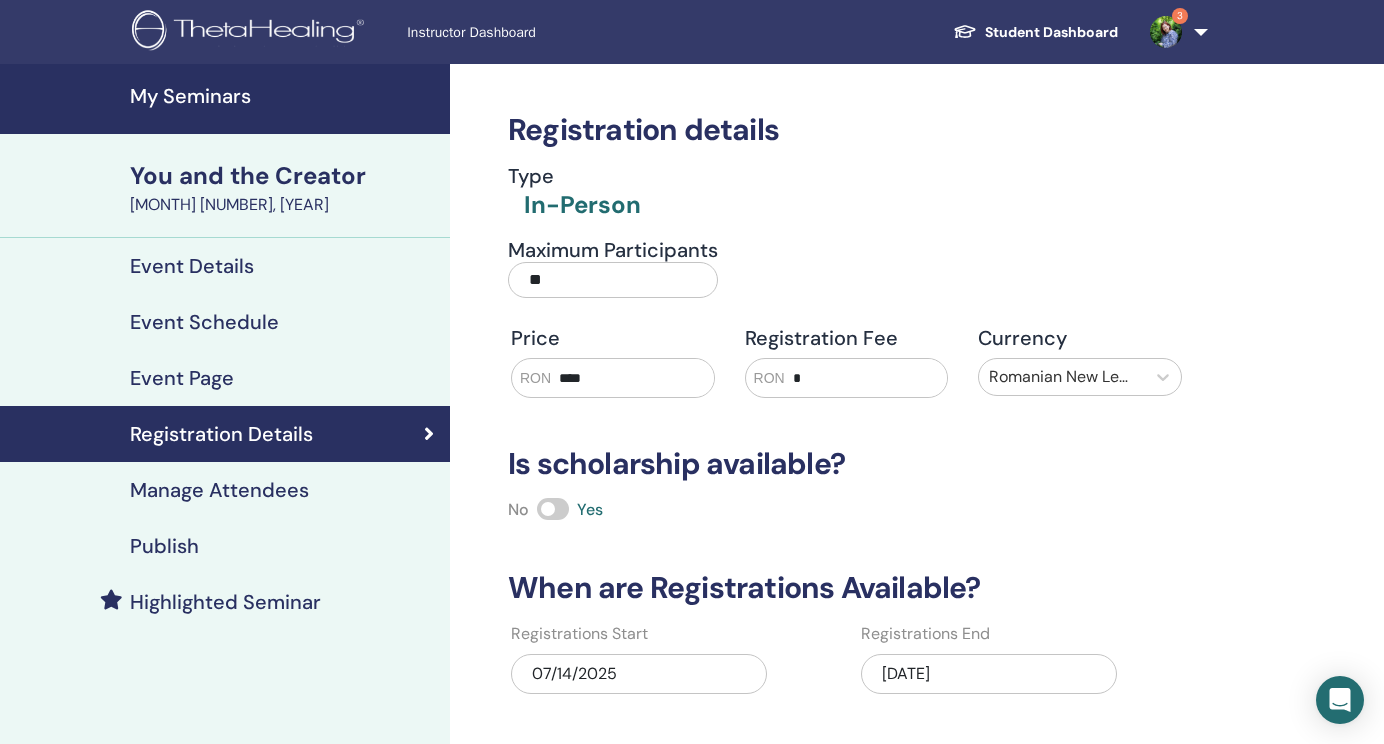 scroll, scrollTop: 125, scrollLeft: 0, axis: vertical 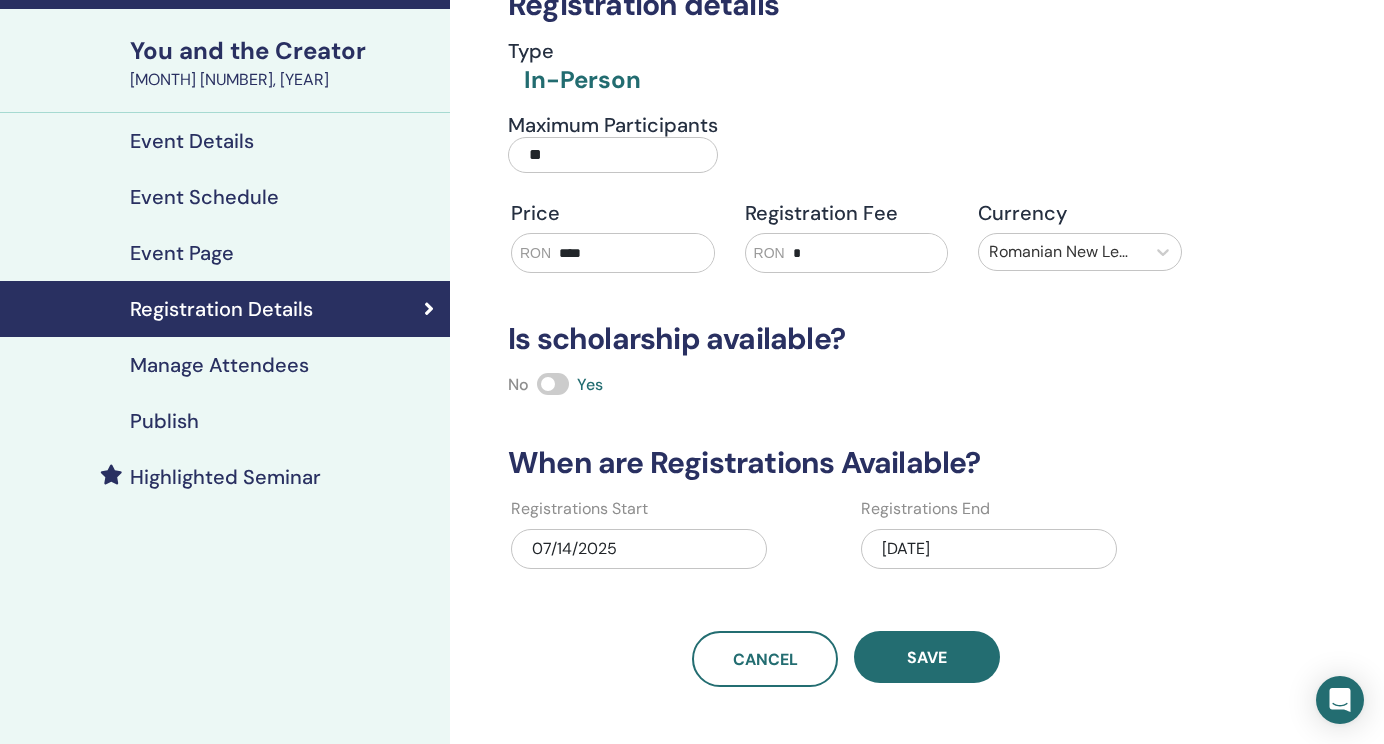 type on "**" 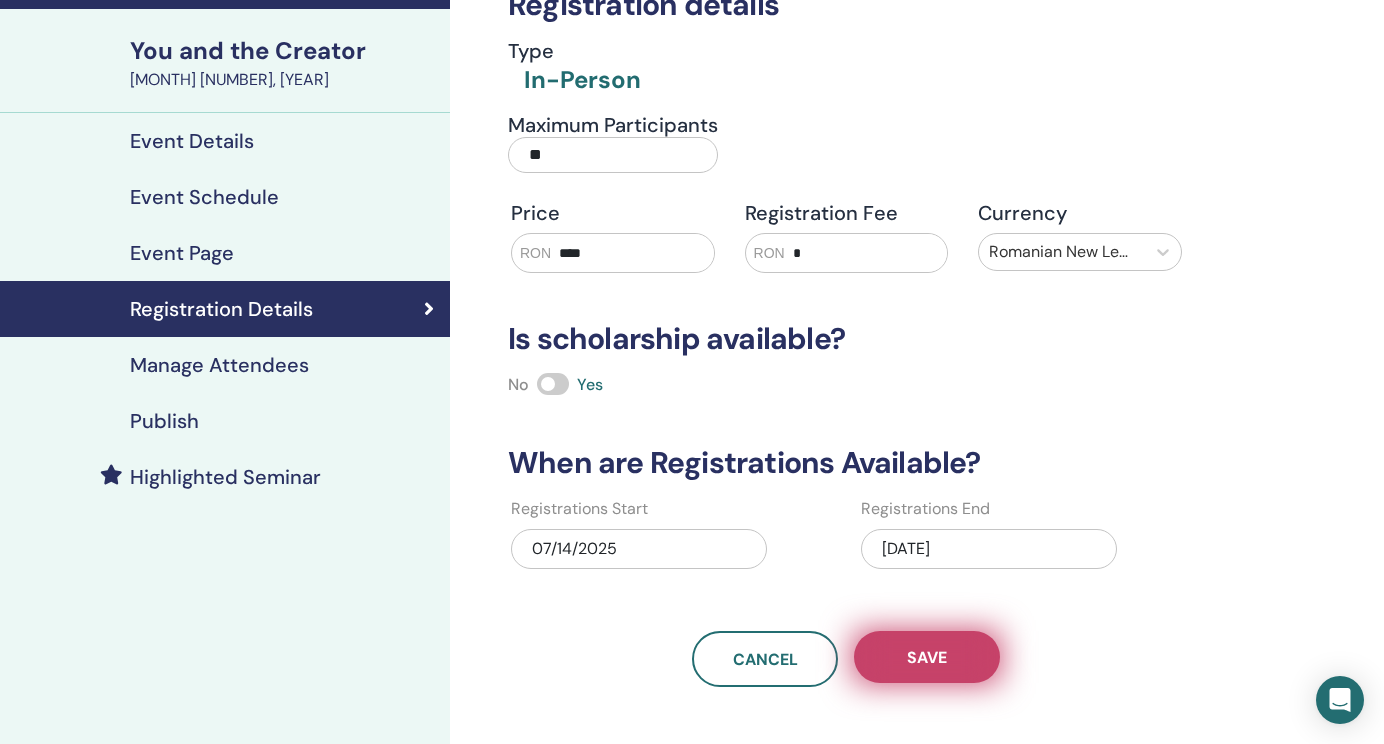 click on "Save" at bounding box center (927, 657) 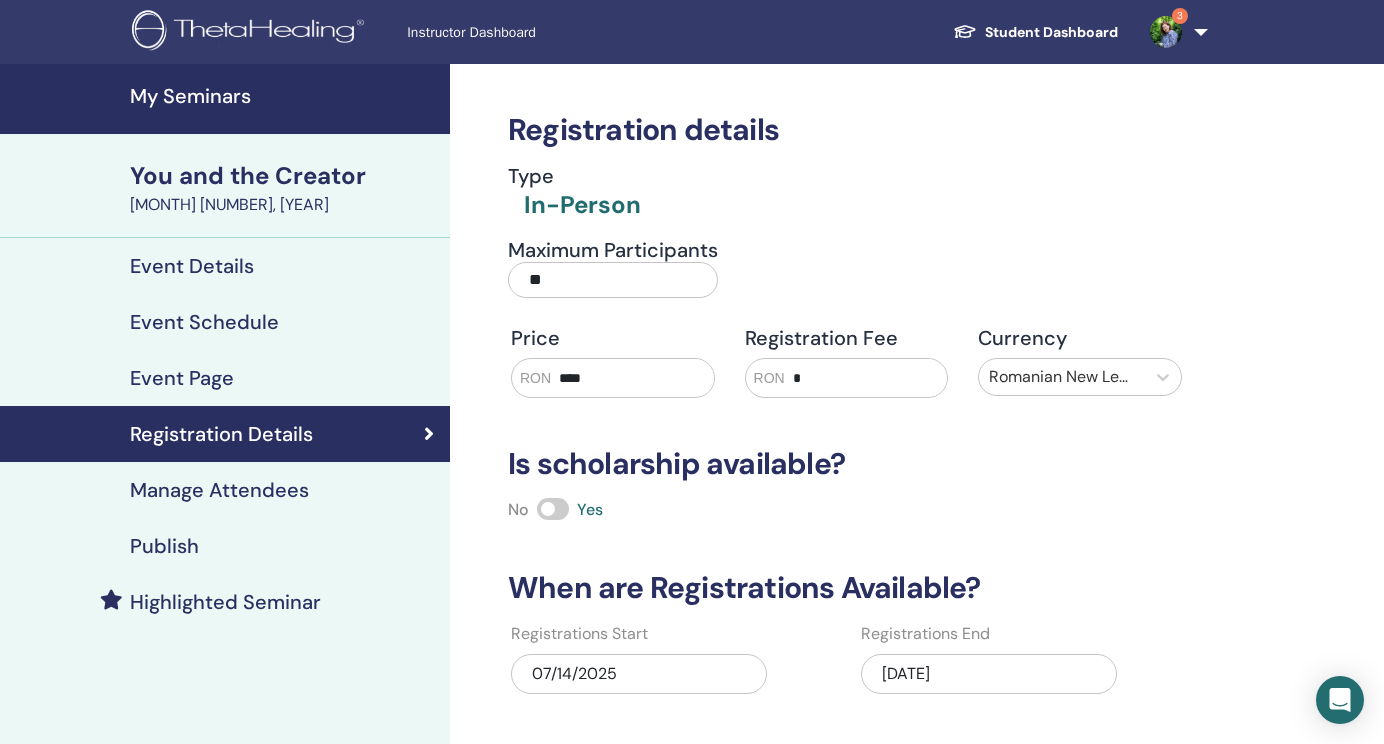 scroll, scrollTop: 0, scrollLeft: 0, axis: both 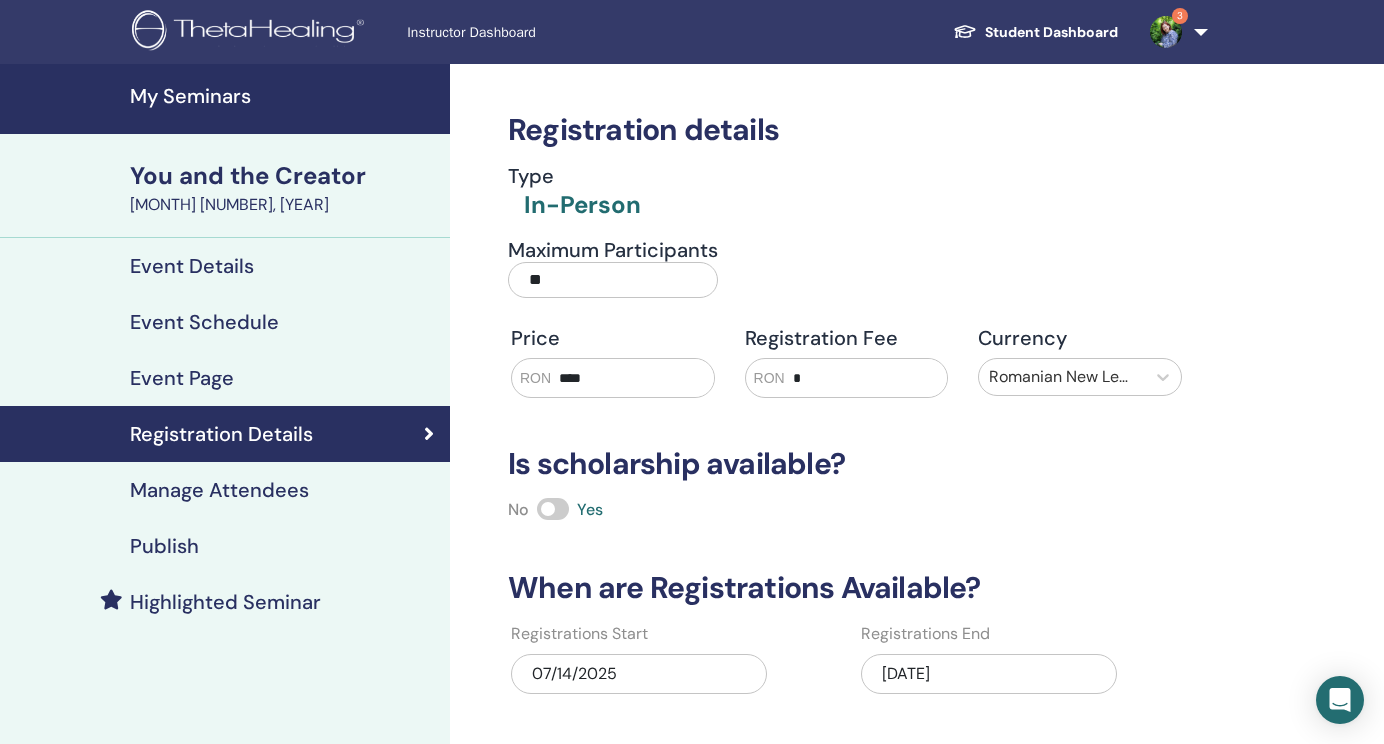 click on "My Seminars" at bounding box center (284, 96) 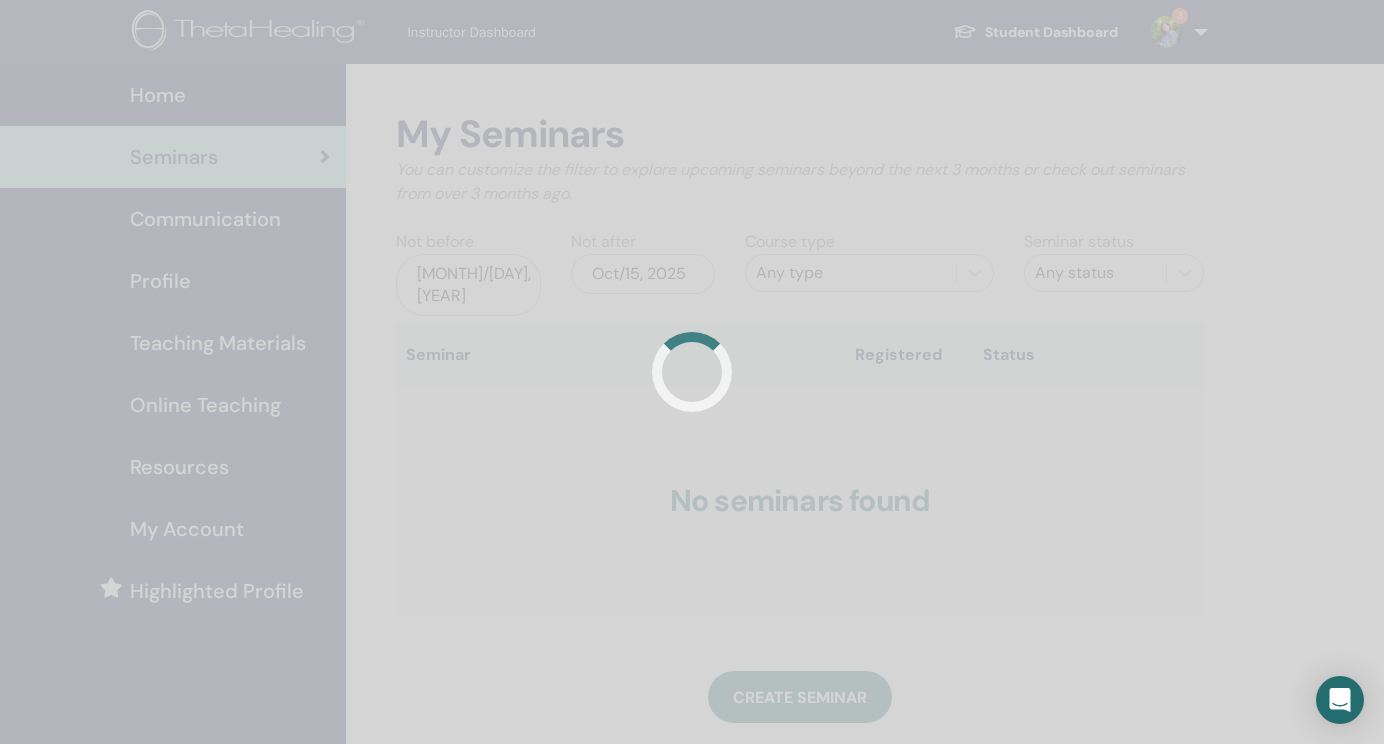 scroll, scrollTop: 0, scrollLeft: 0, axis: both 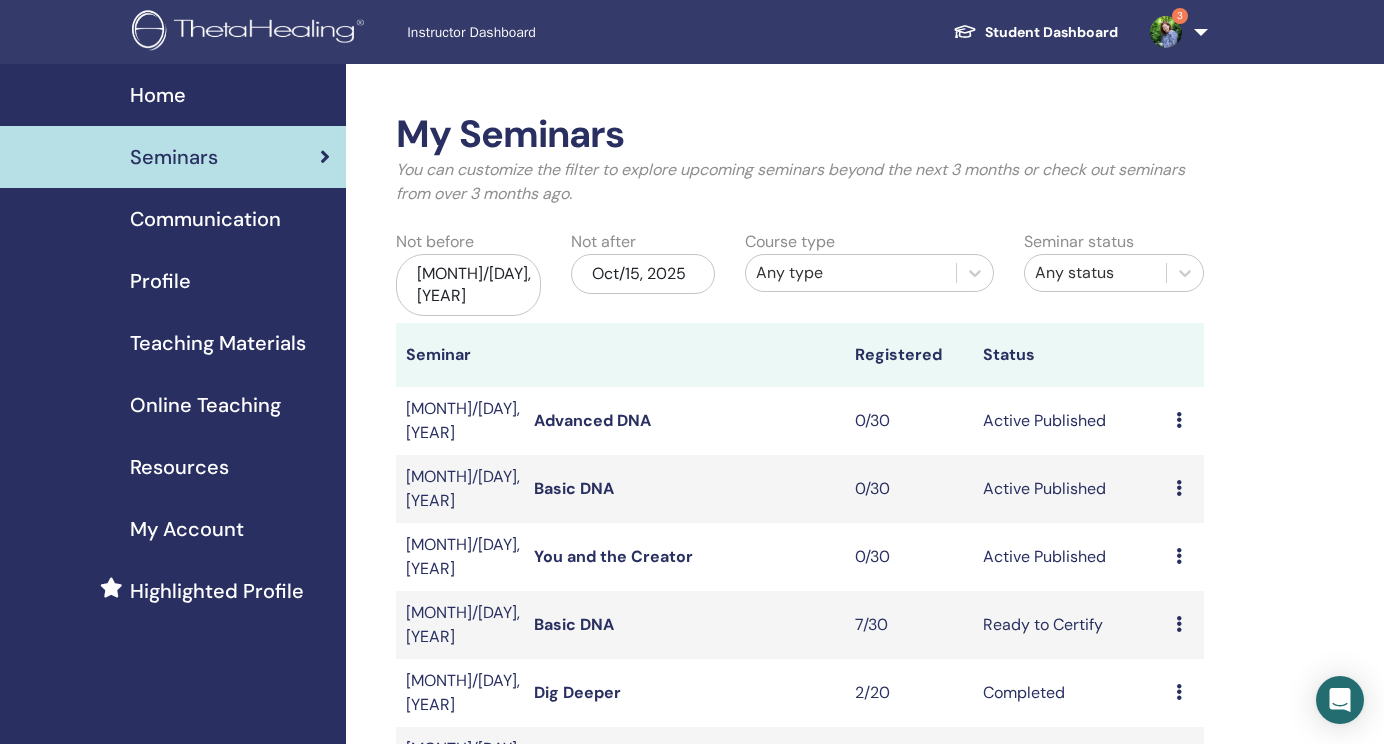 click on "Advanced DNA" at bounding box center [592, 420] 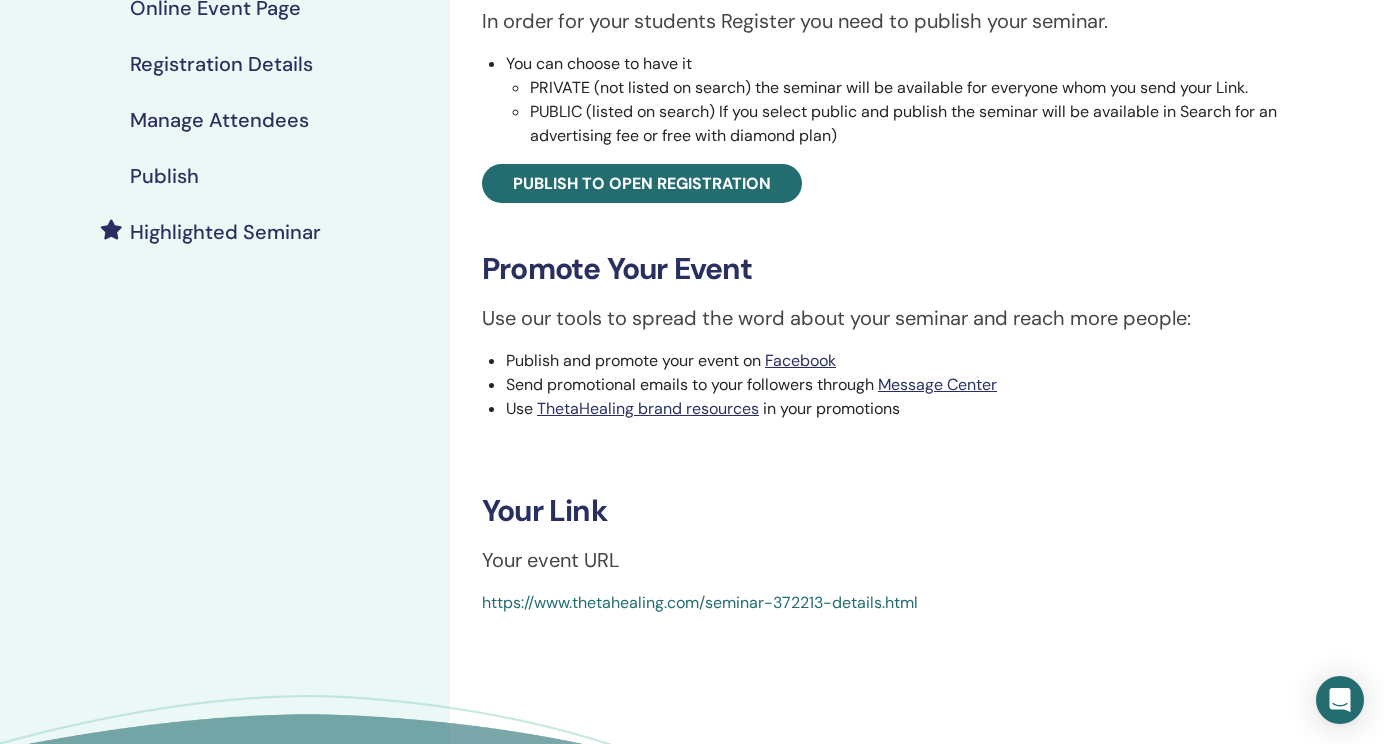 scroll, scrollTop: 410, scrollLeft: 0, axis: vertical 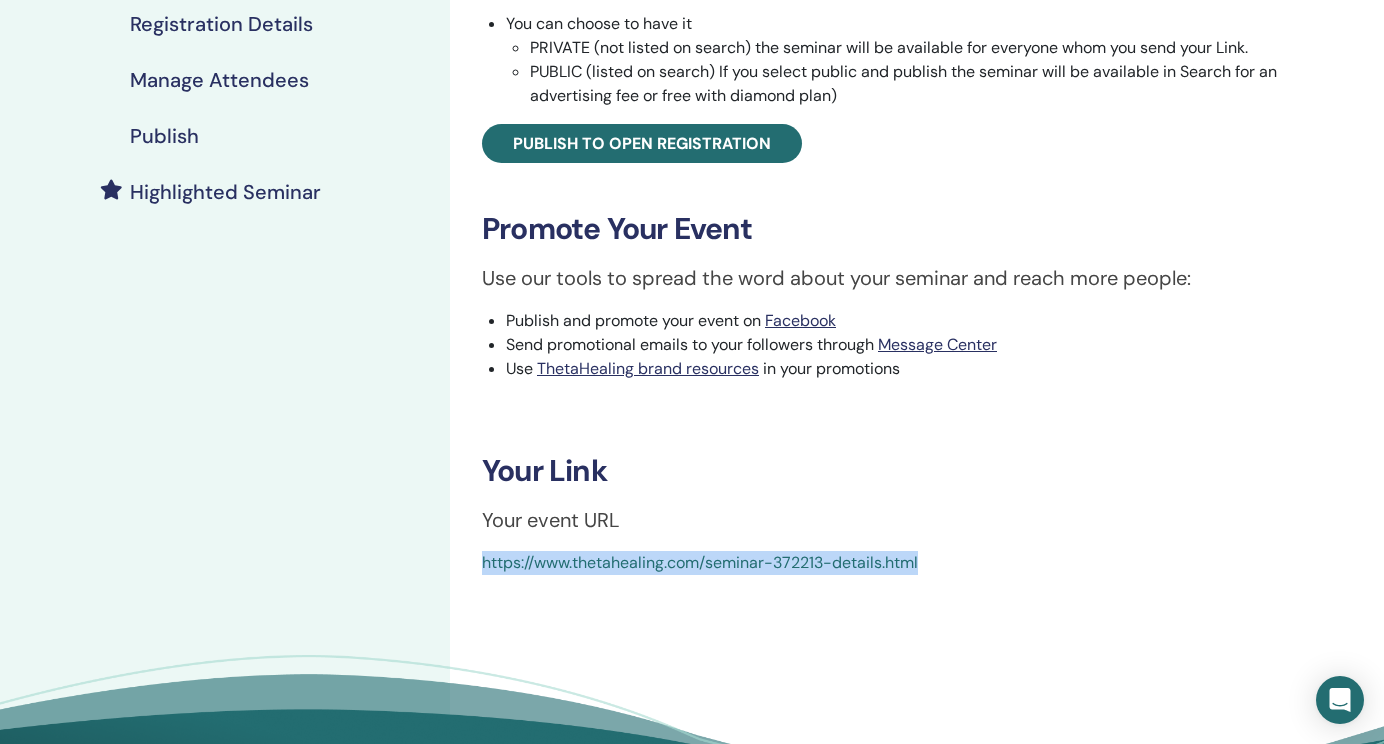 drag, startPoint x: 936, startPoint y: 559, endPoint x: 482, endPoint y: 567, distance: 454.07047 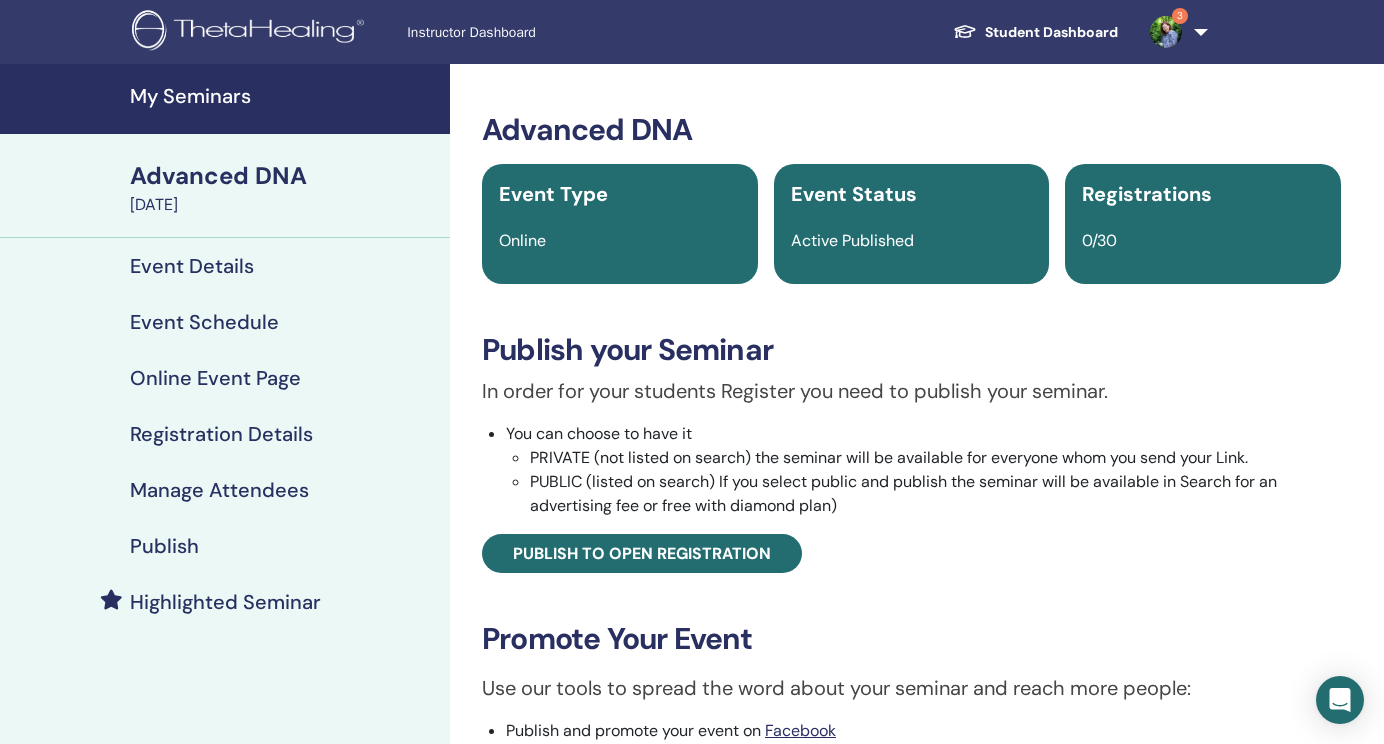 scroll, scrollTop: 0, scrollLeft: 0, axis: both 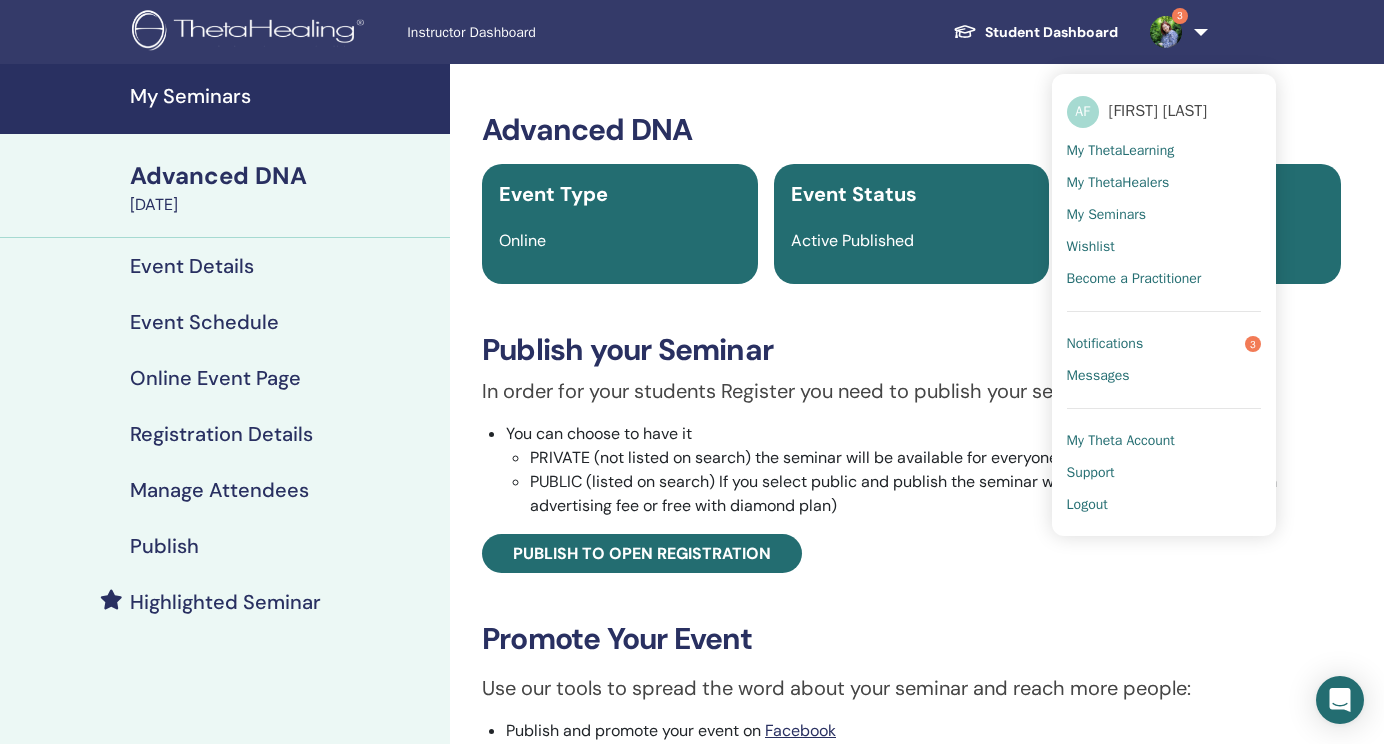 click on "Logout" at bounding box center (1087, 505) 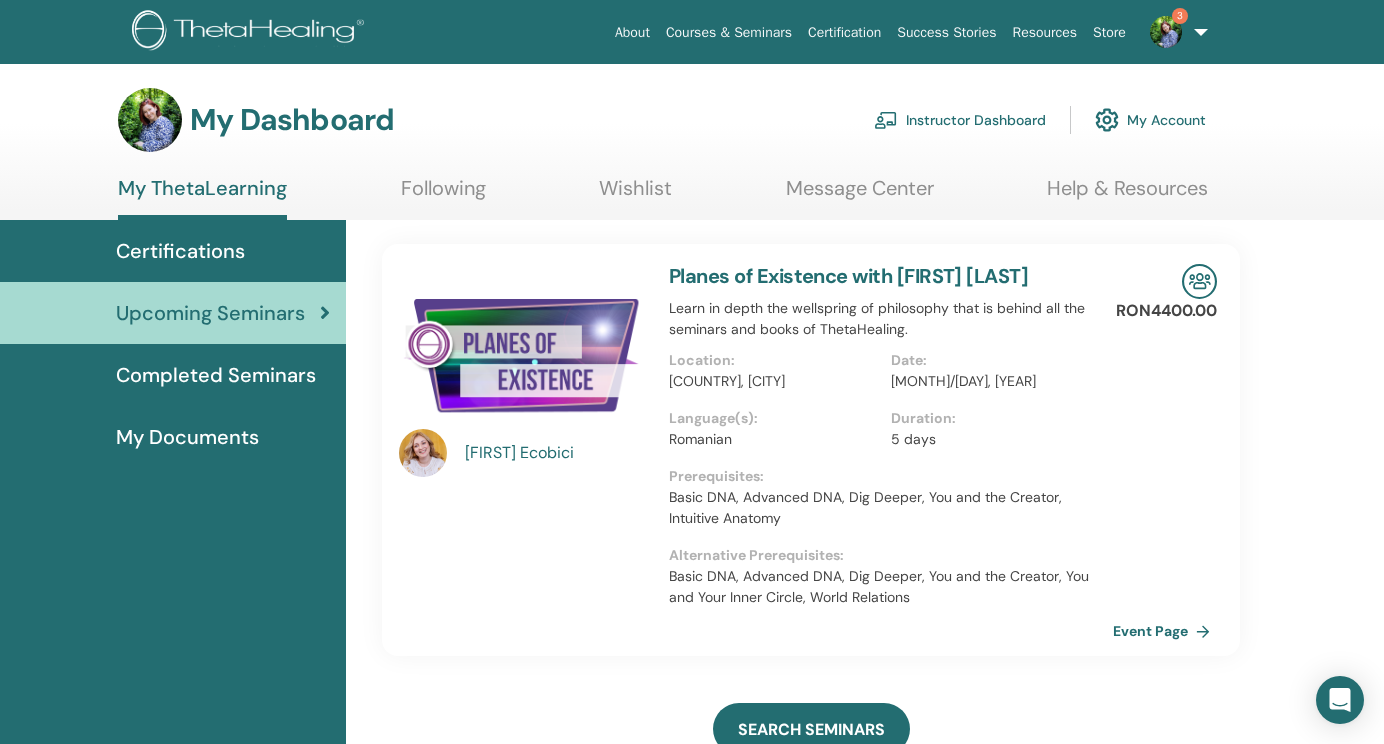 scroll, scrollTop: 0, scrollLeft: 0, axis: both 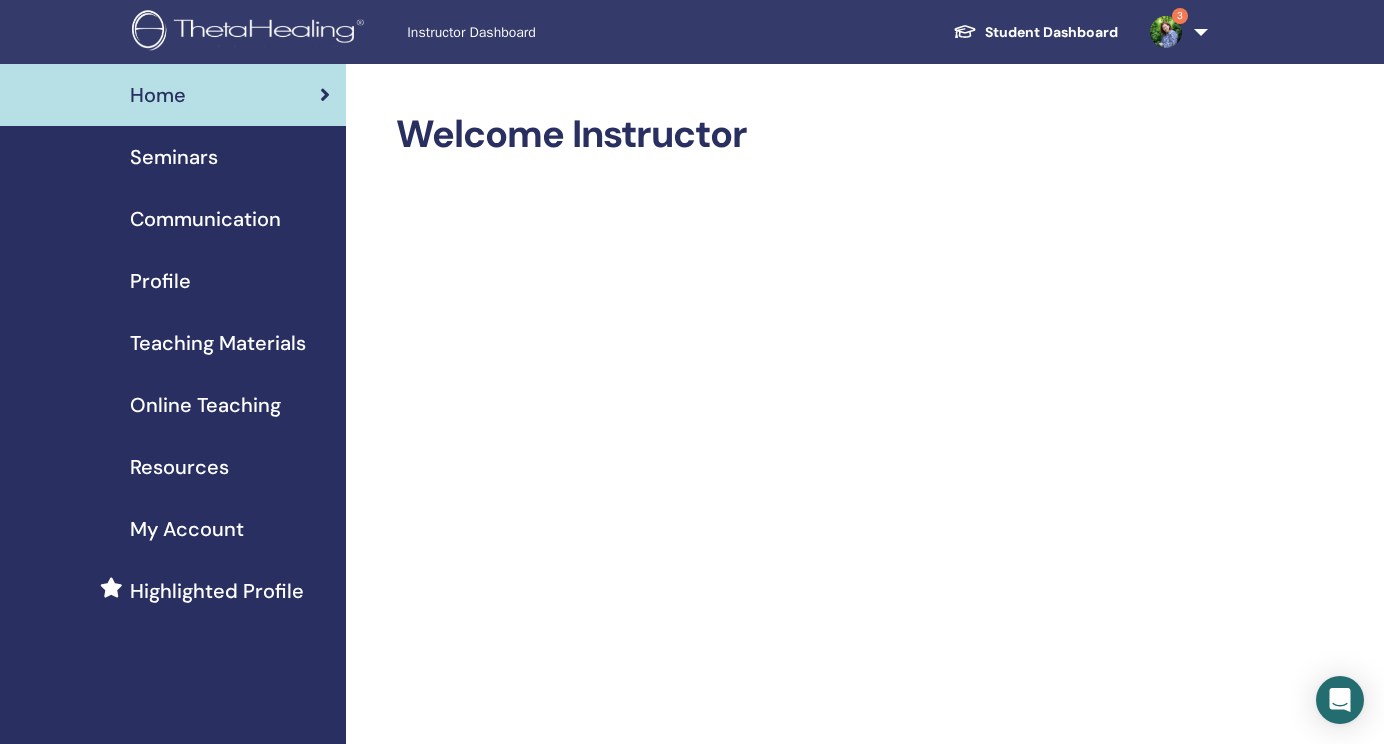 click on "Online Teaching" at bounding box center (205, 405) 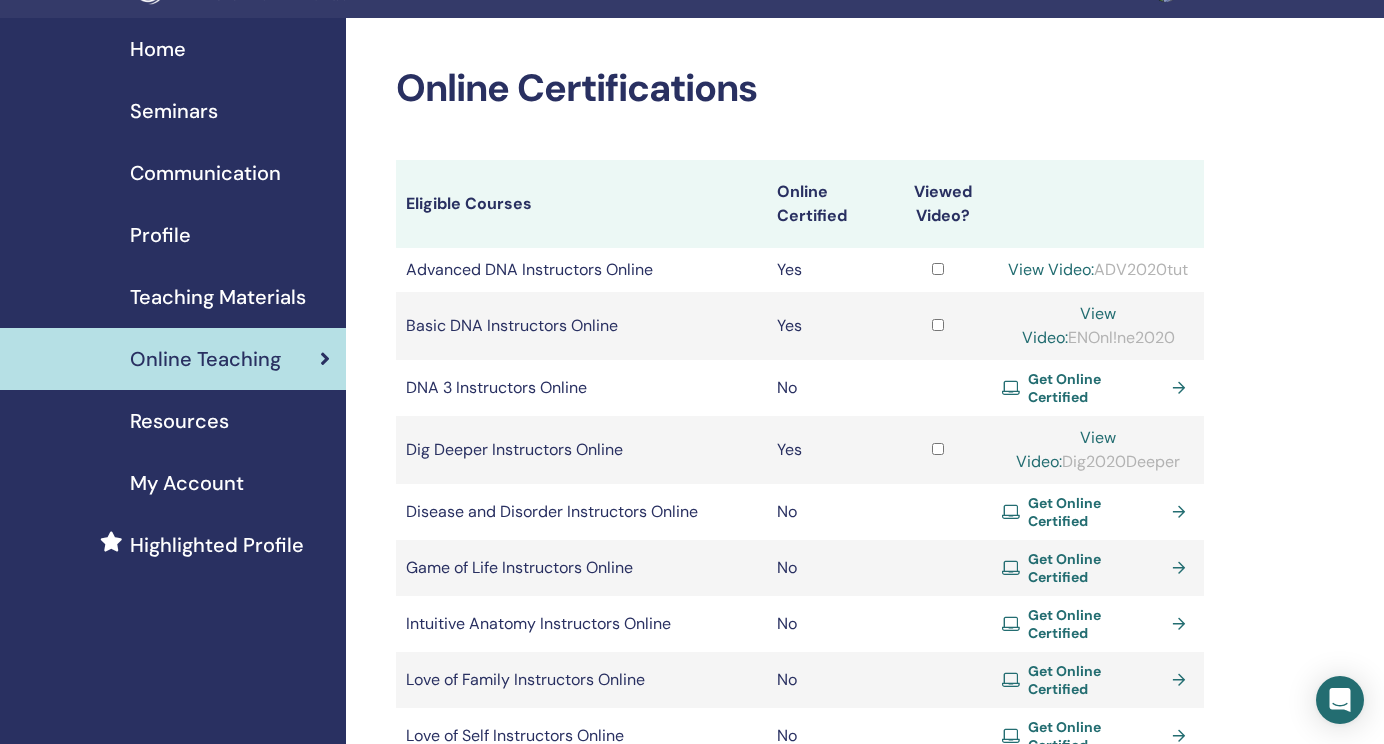 scroll, scrollTop: 54, scrollLeft: 0, axis: vertical 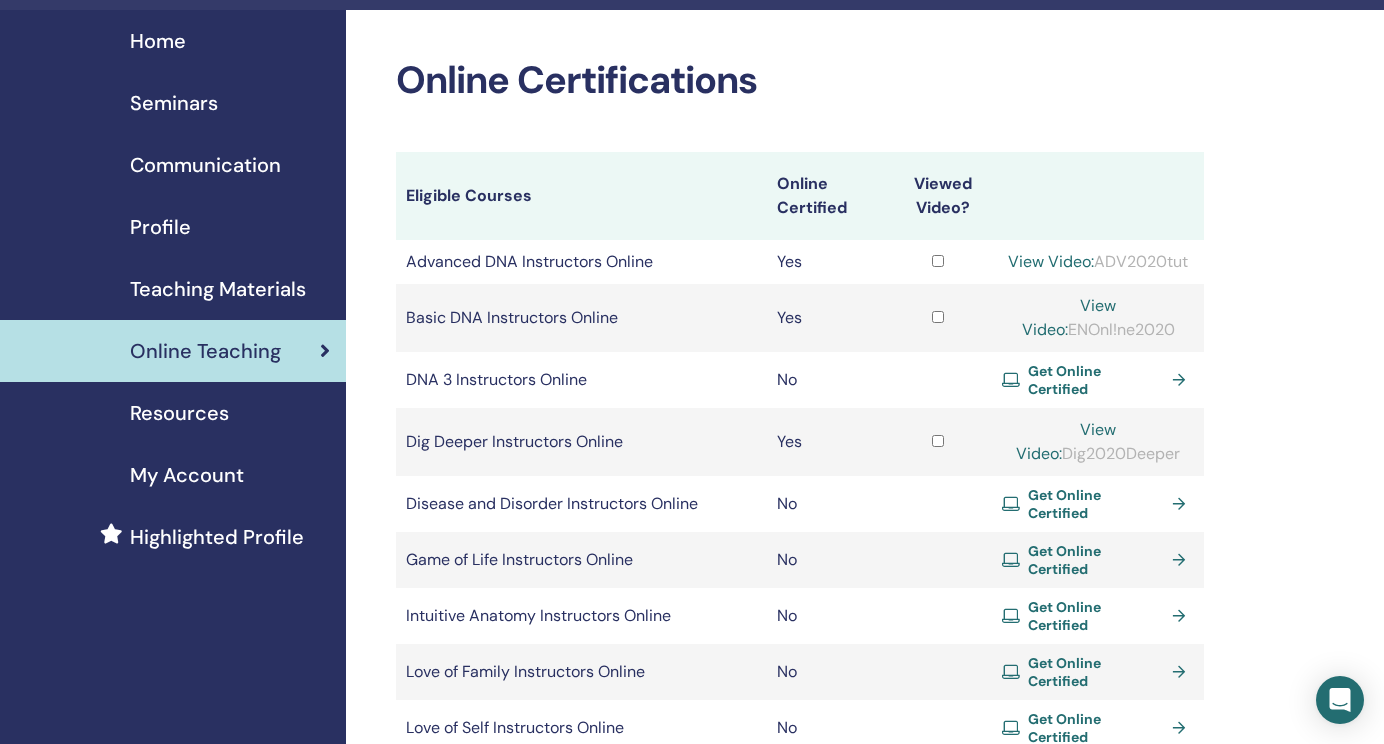 click on "Get Online Certified" at bounding box center (1096, 616) 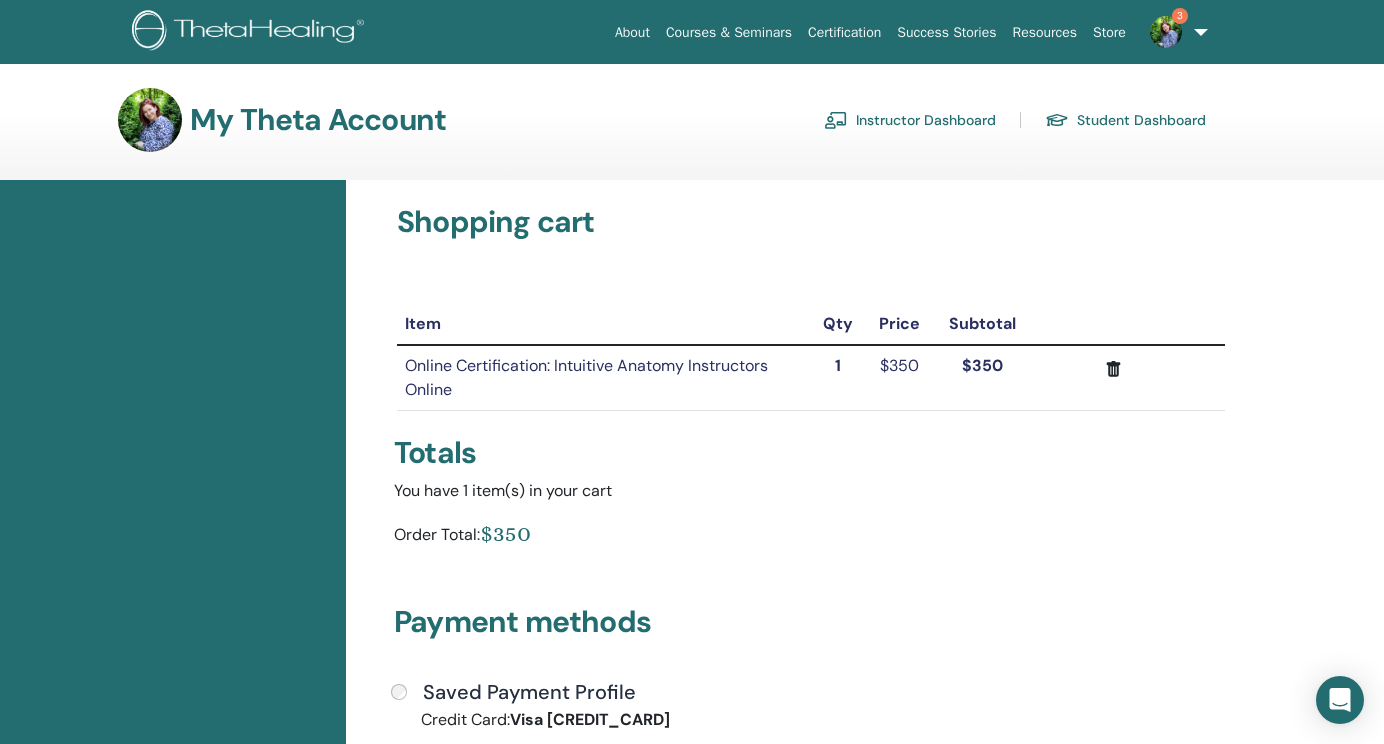 scroll, scrollTop: 0, scrollLeft: 0, axis: both 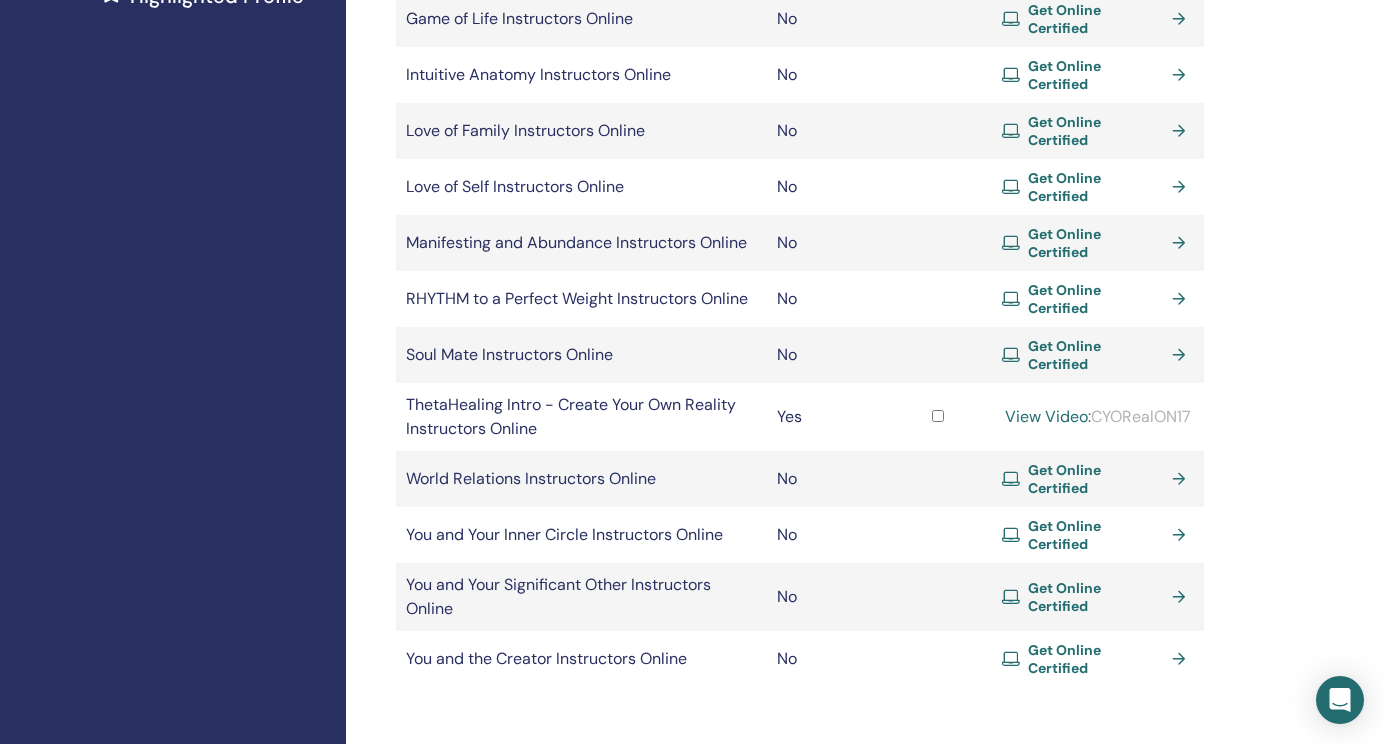 click on "Get Online Certified" at bounding box center [1096, 479] 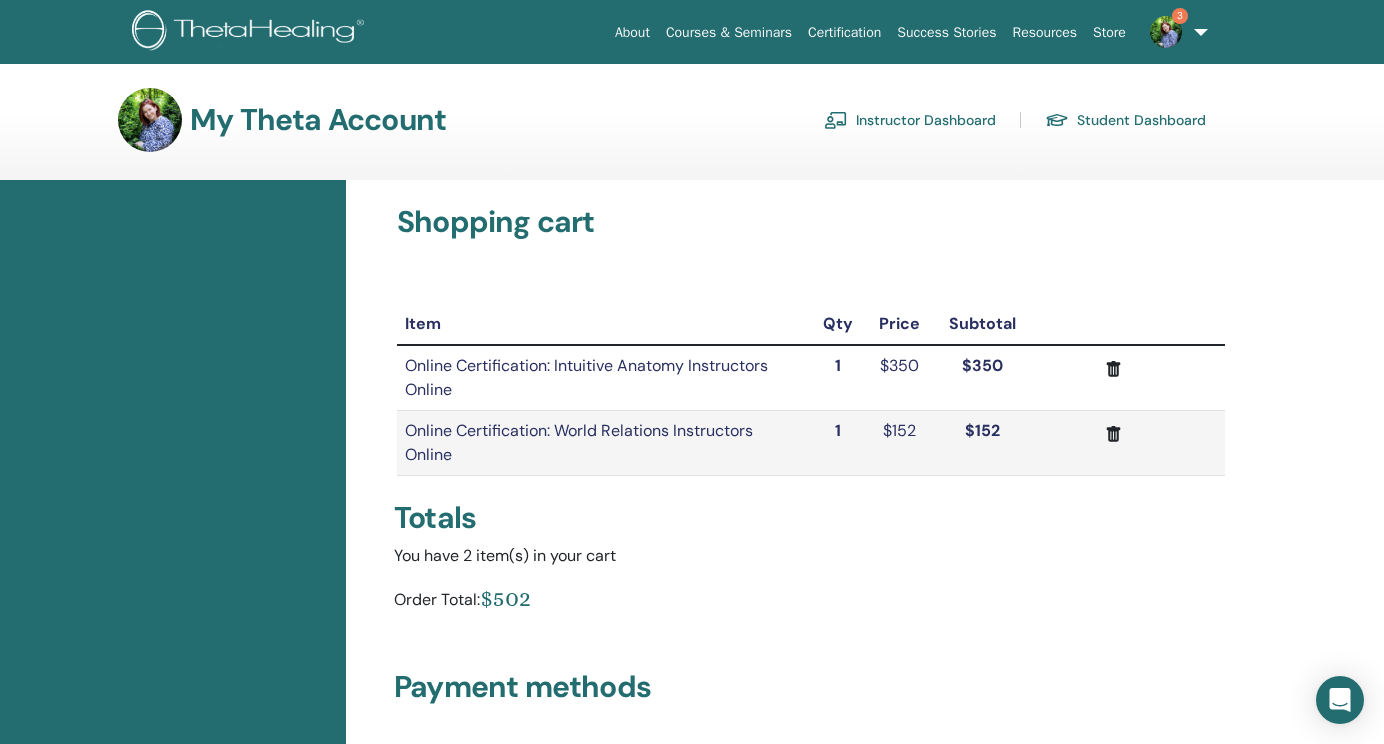 scroll, scrollTop: 0, scrollLeft: 0, axis: both 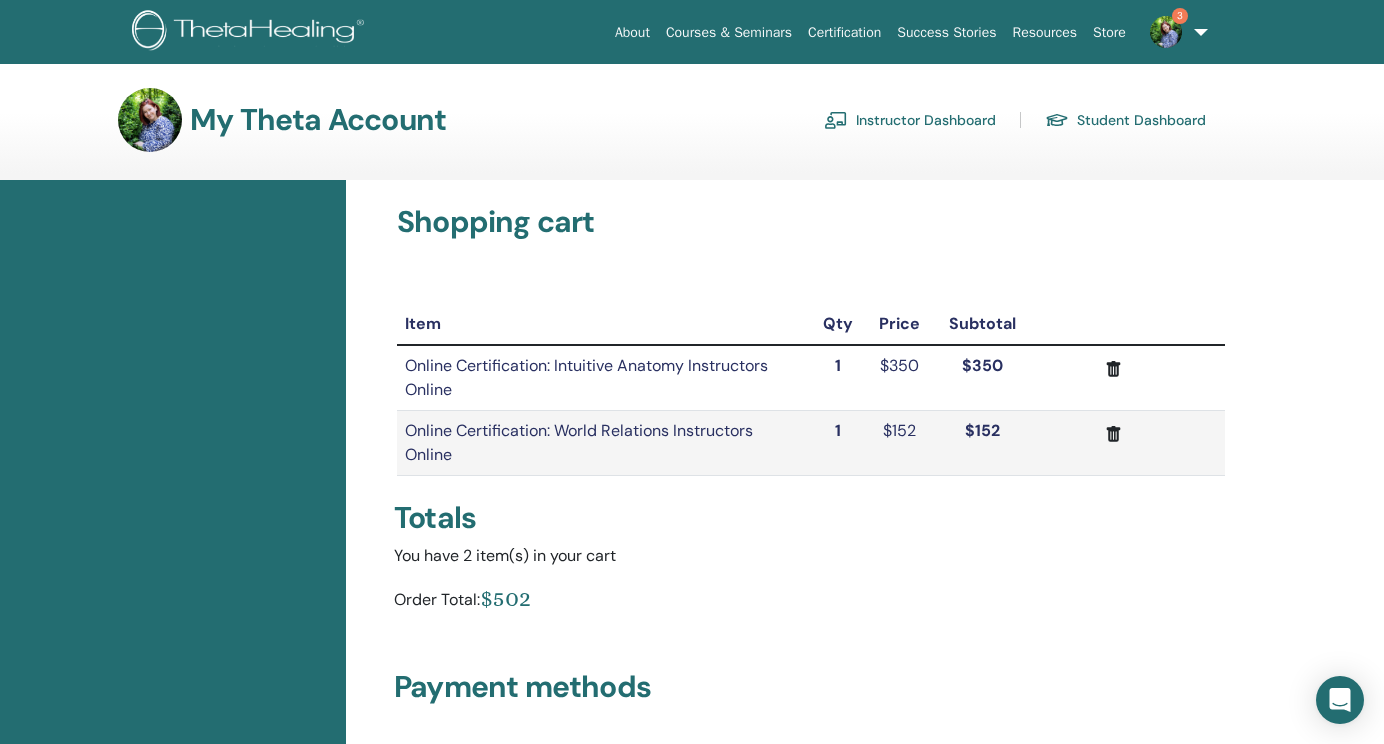 click 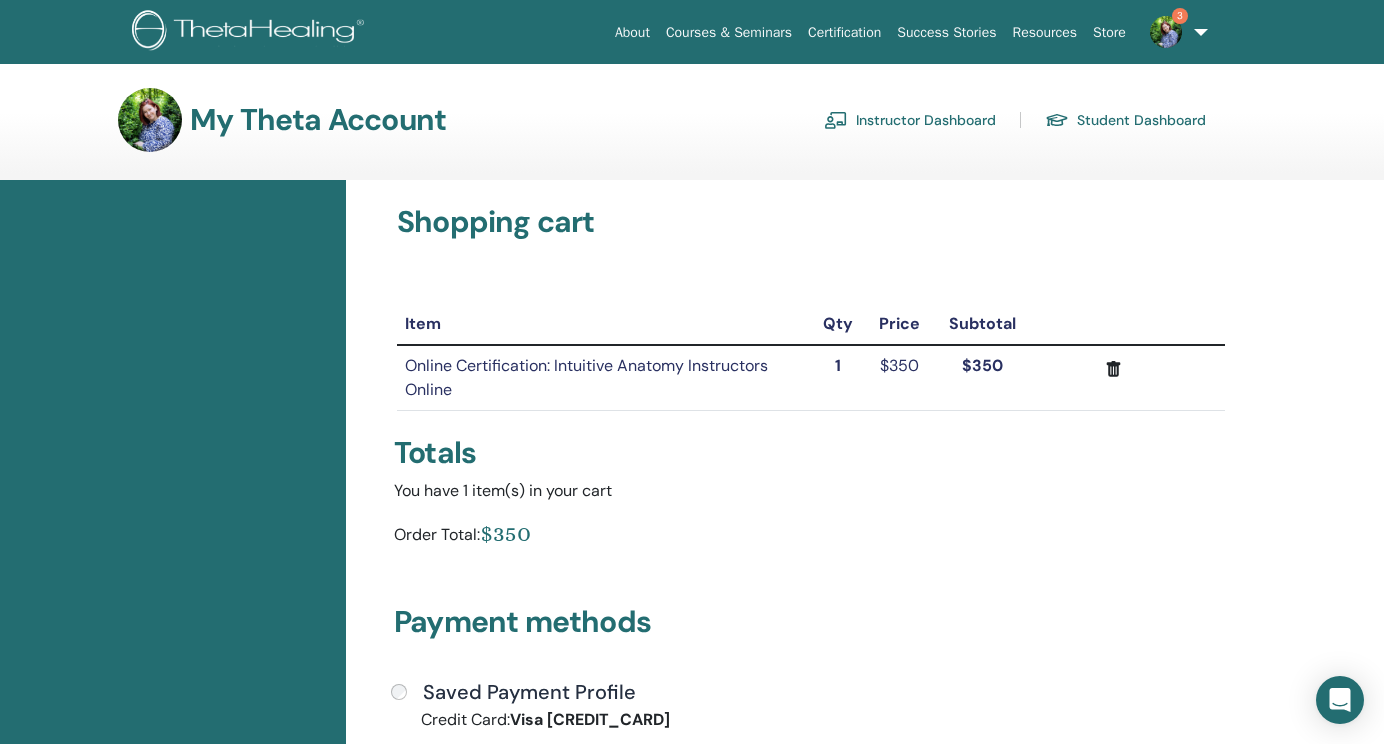 scroll, scrollTop: 0, scrollLeft: 0, axis: both 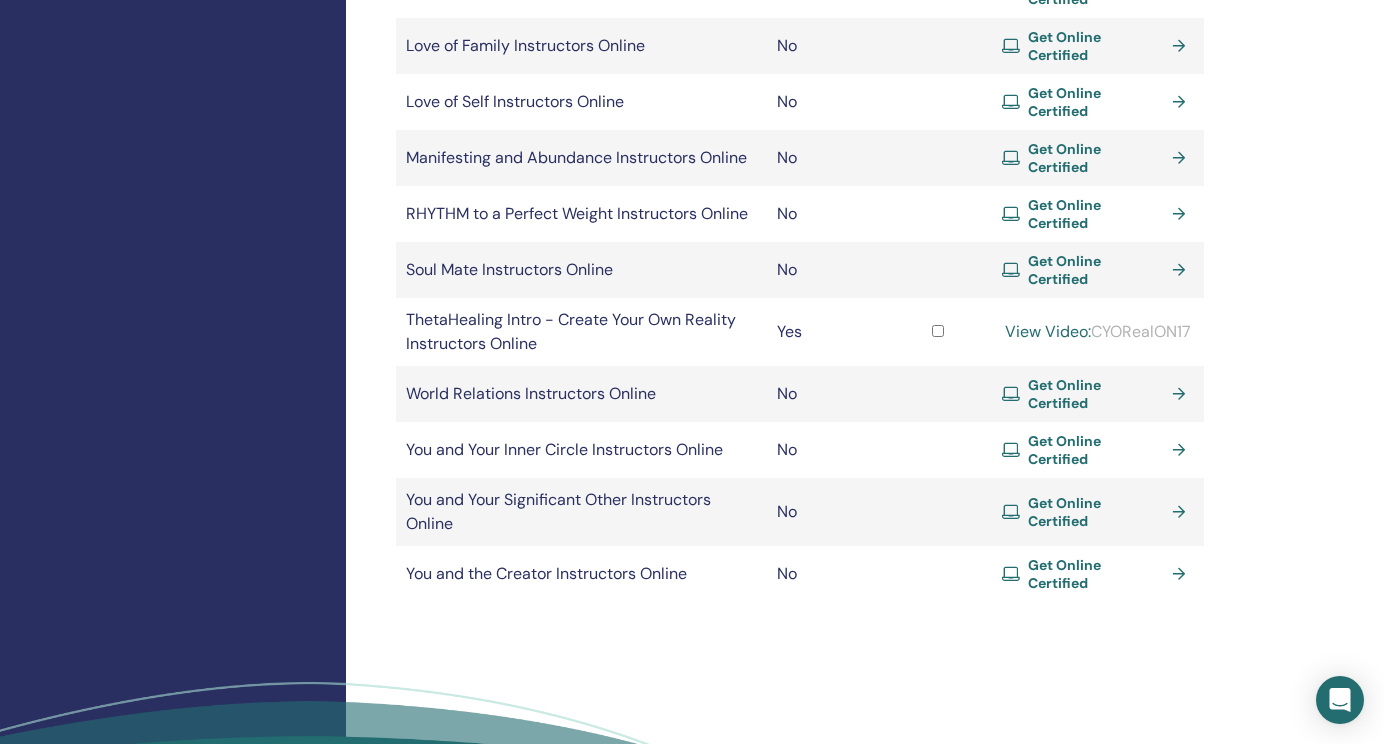 click on "Get Online Certified" at bounding box center [1096, 574] 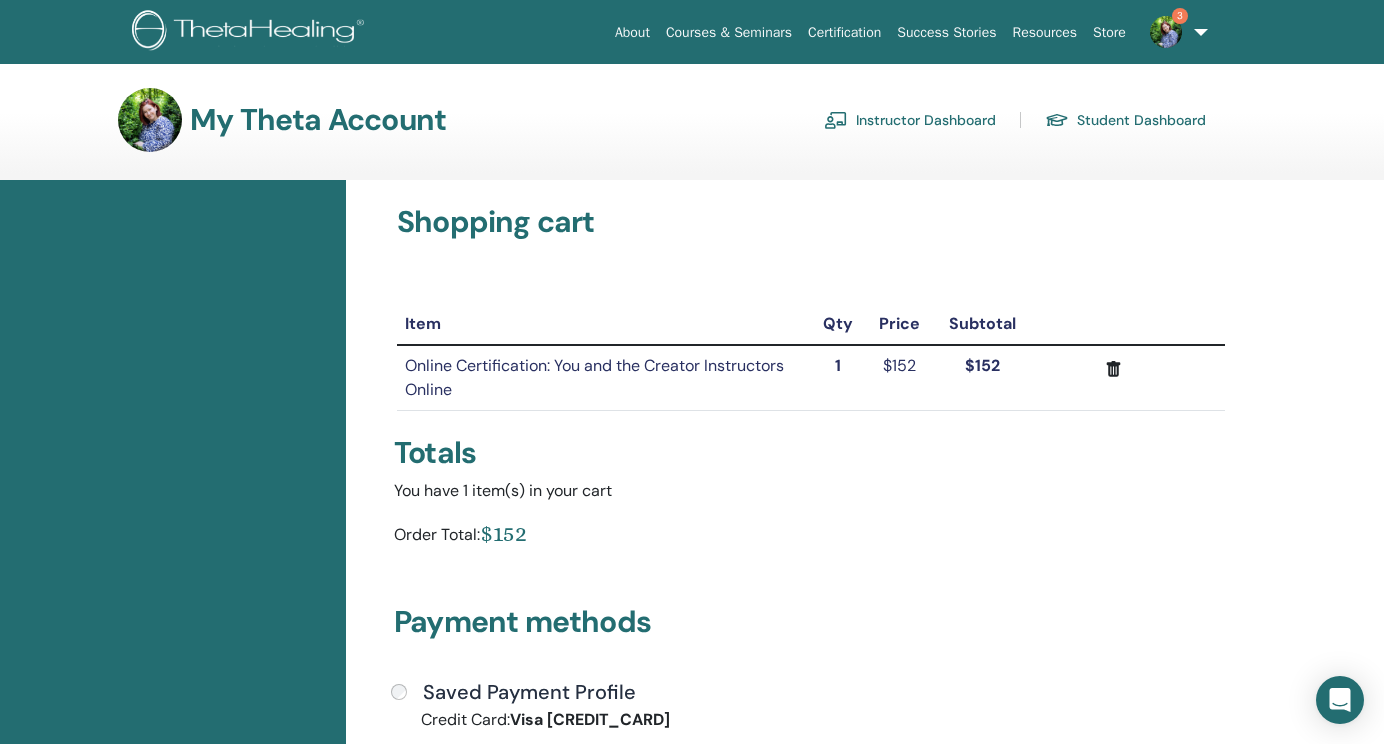 scroll, scrollTop: 0, scrollLeft: 0, axis: both 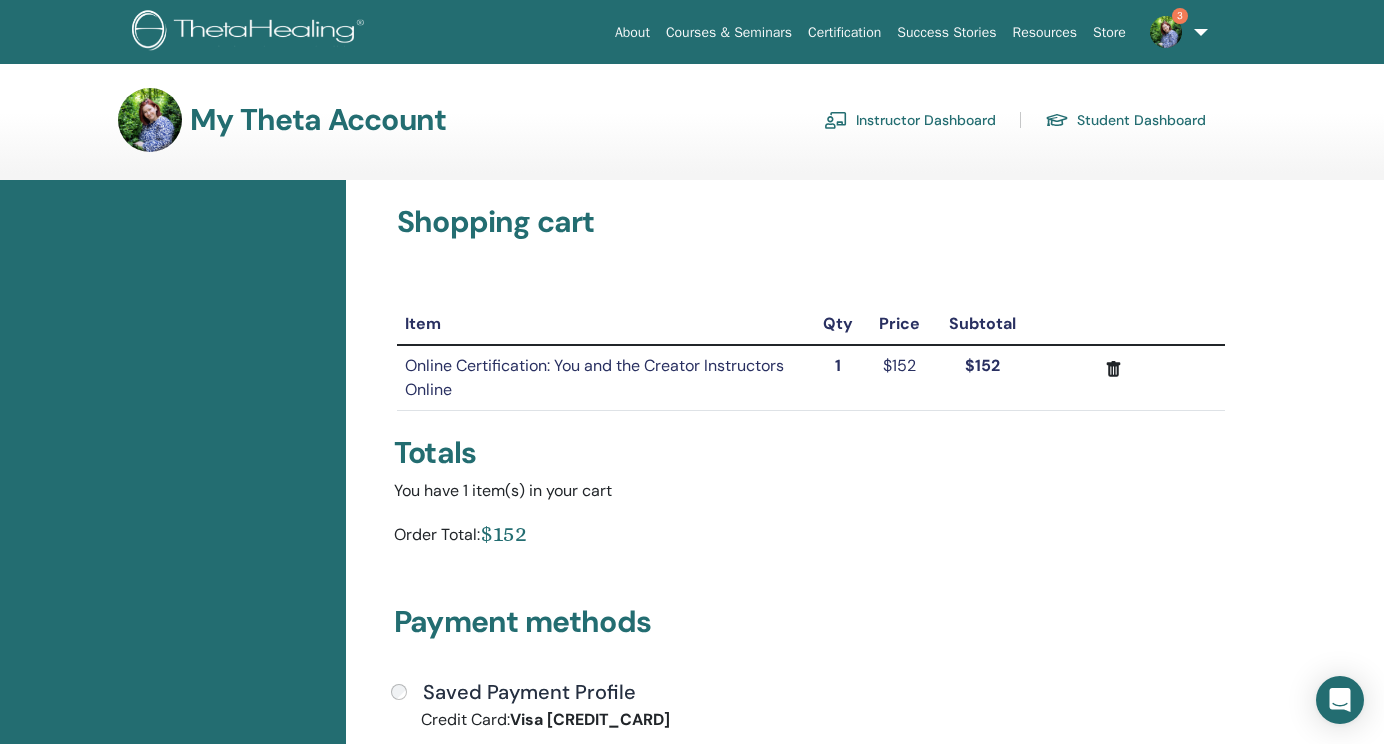 click 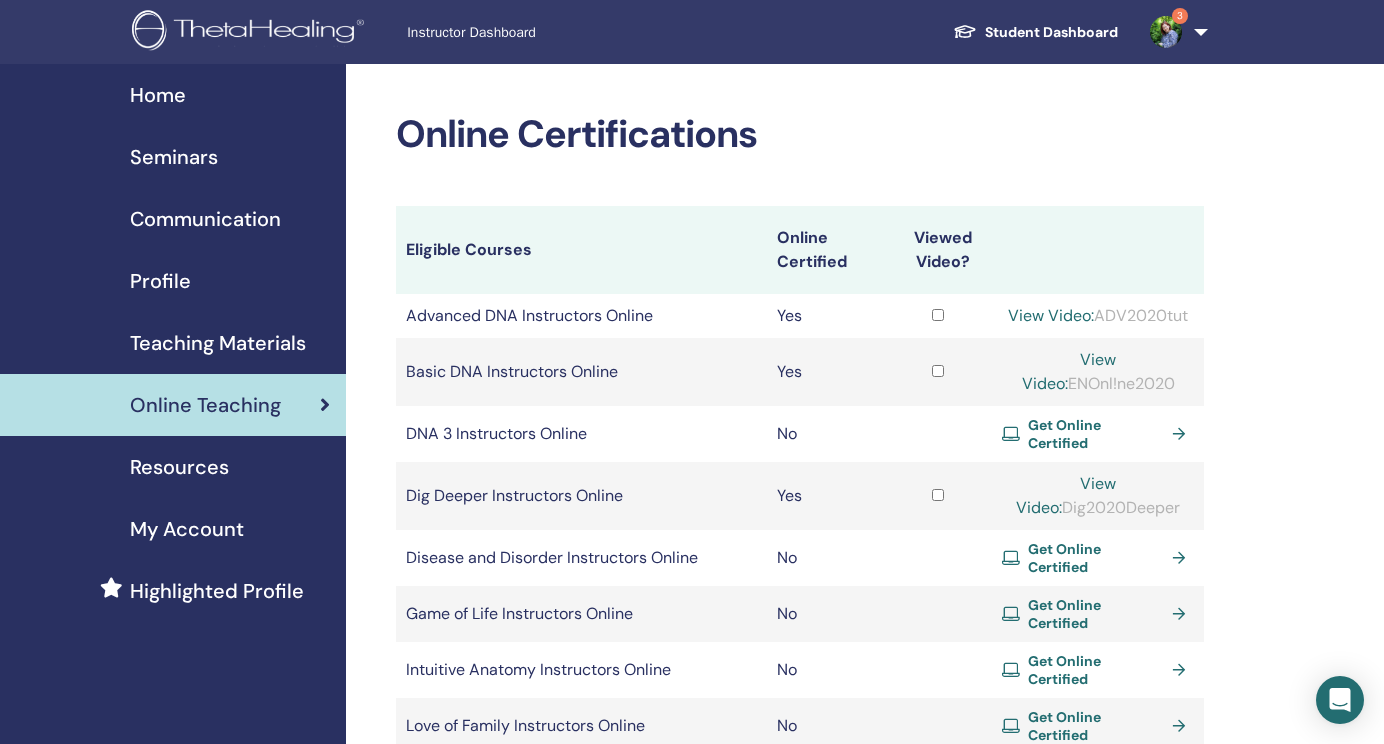 scroll, scrollTop: 680, scrollLeft: 0, axis: vertical 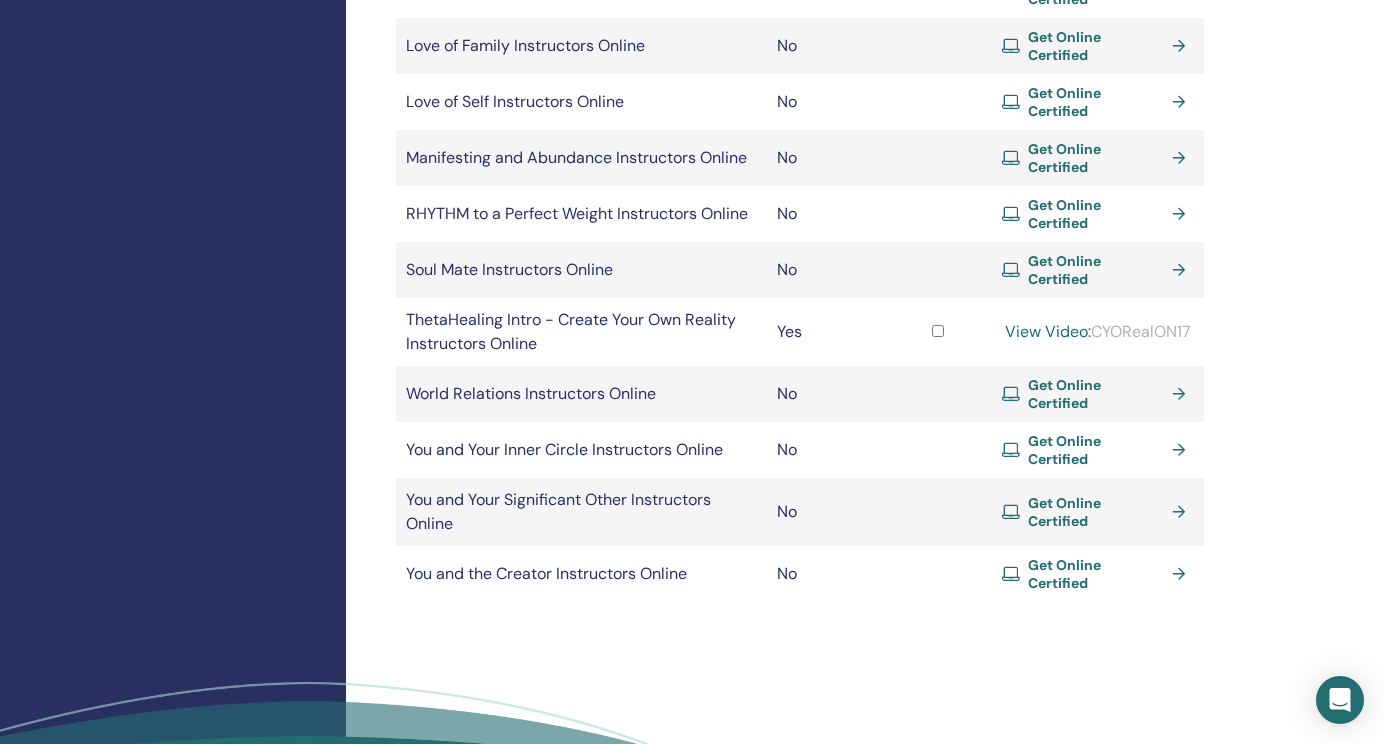 click on "Get Online Certified" at bounding box center [1096, 46] 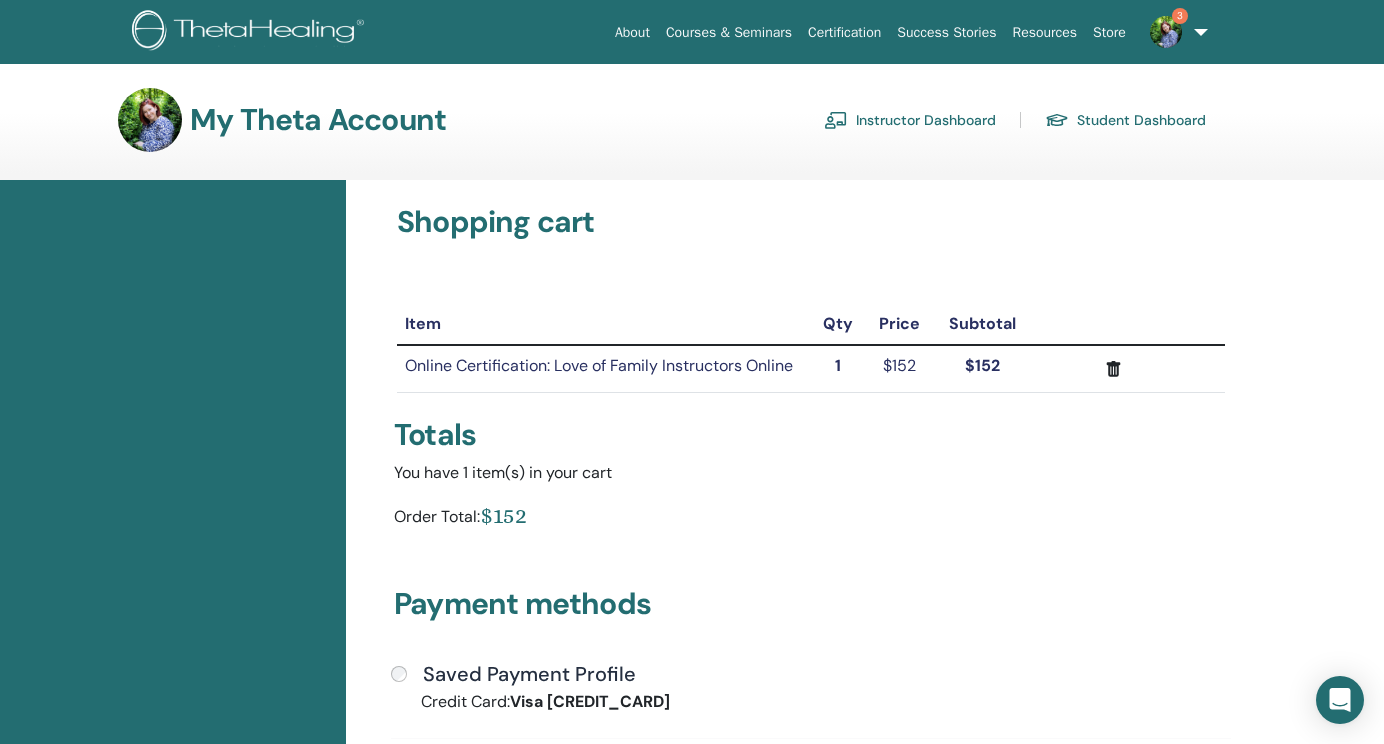 scroll, scrollTop: 0, scrollLeft: 0, axis: both 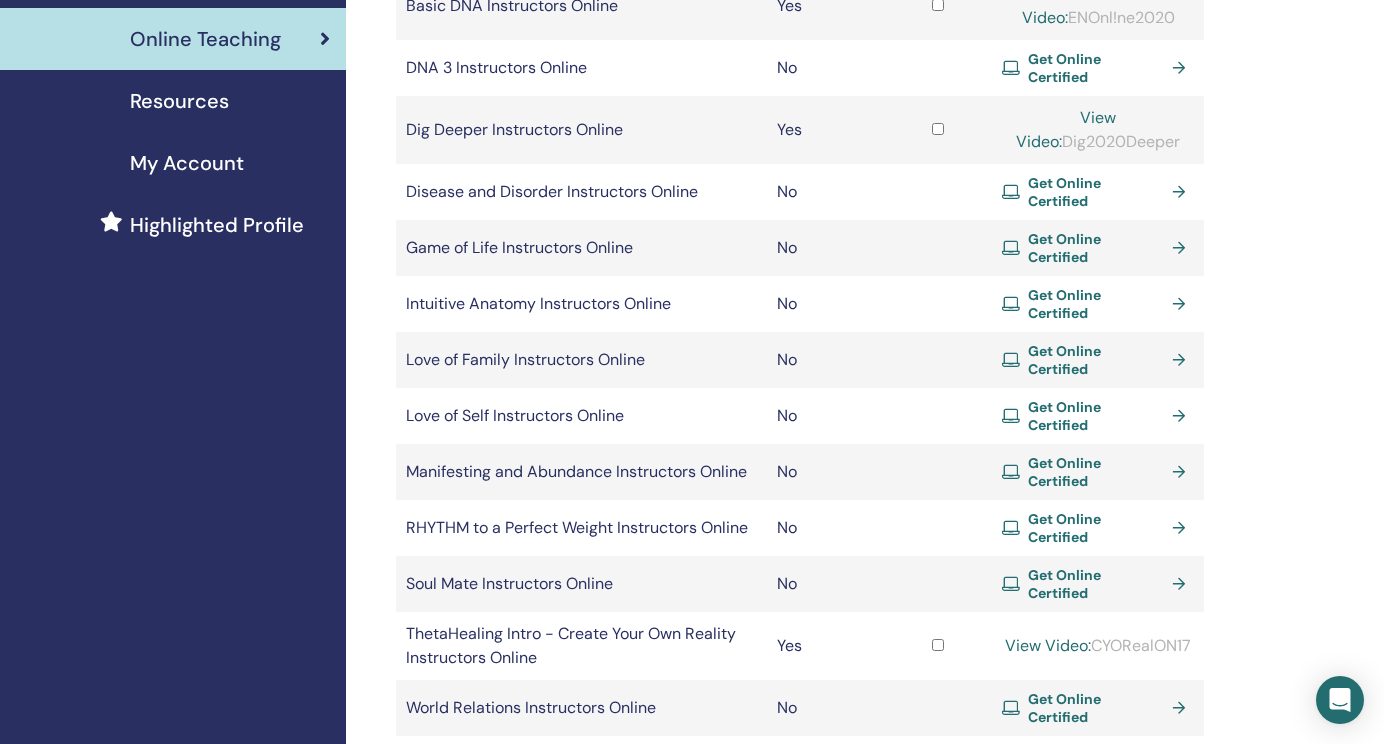 click on "Get Online Certified" at bounding box center [1096, 192] 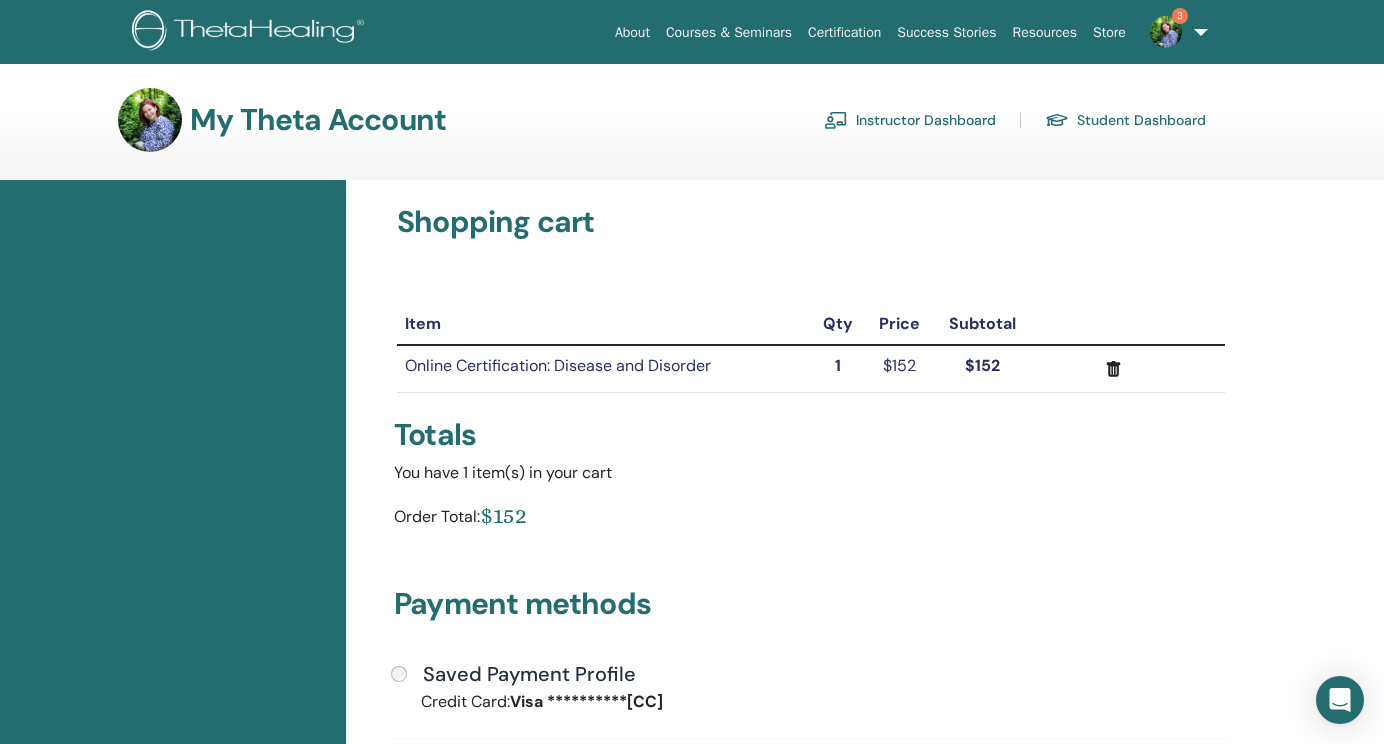 scroll, scrollTop: 0, scrollLeft: 0, axis: both 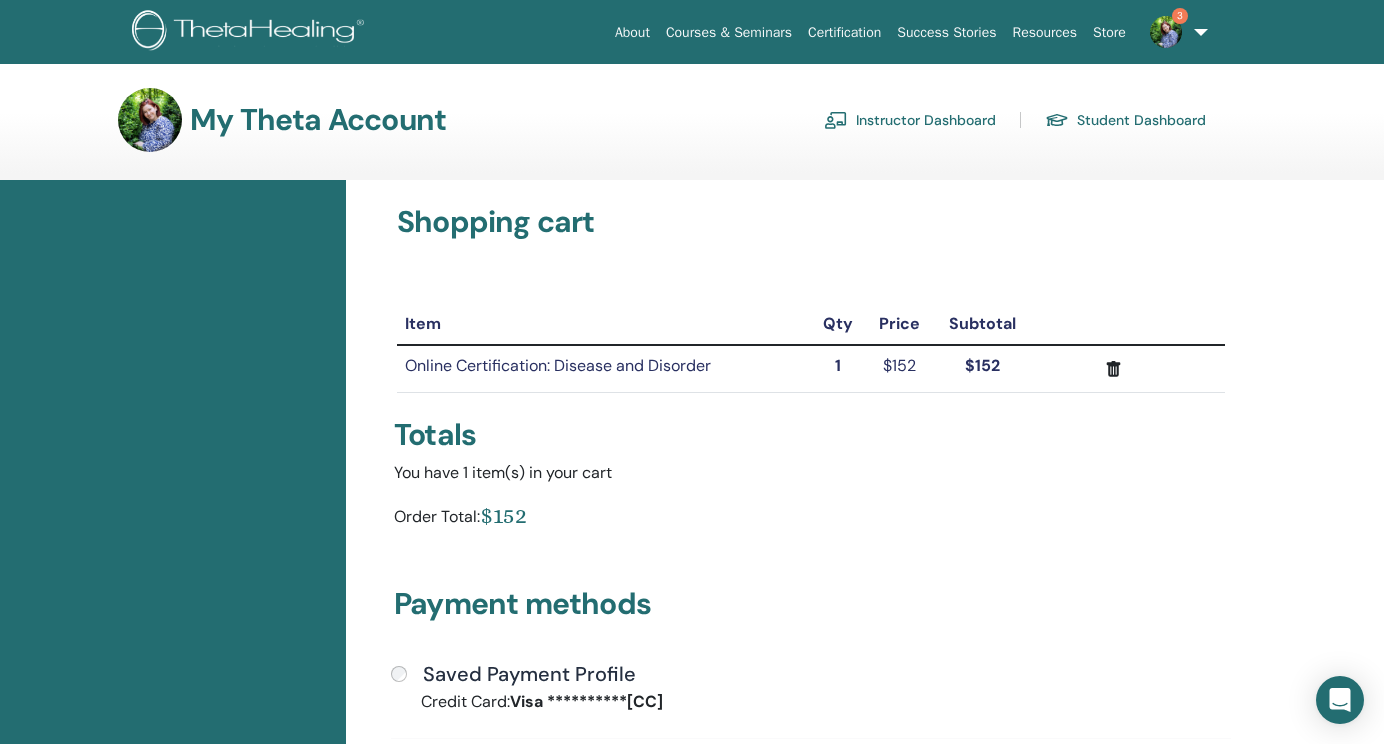 click 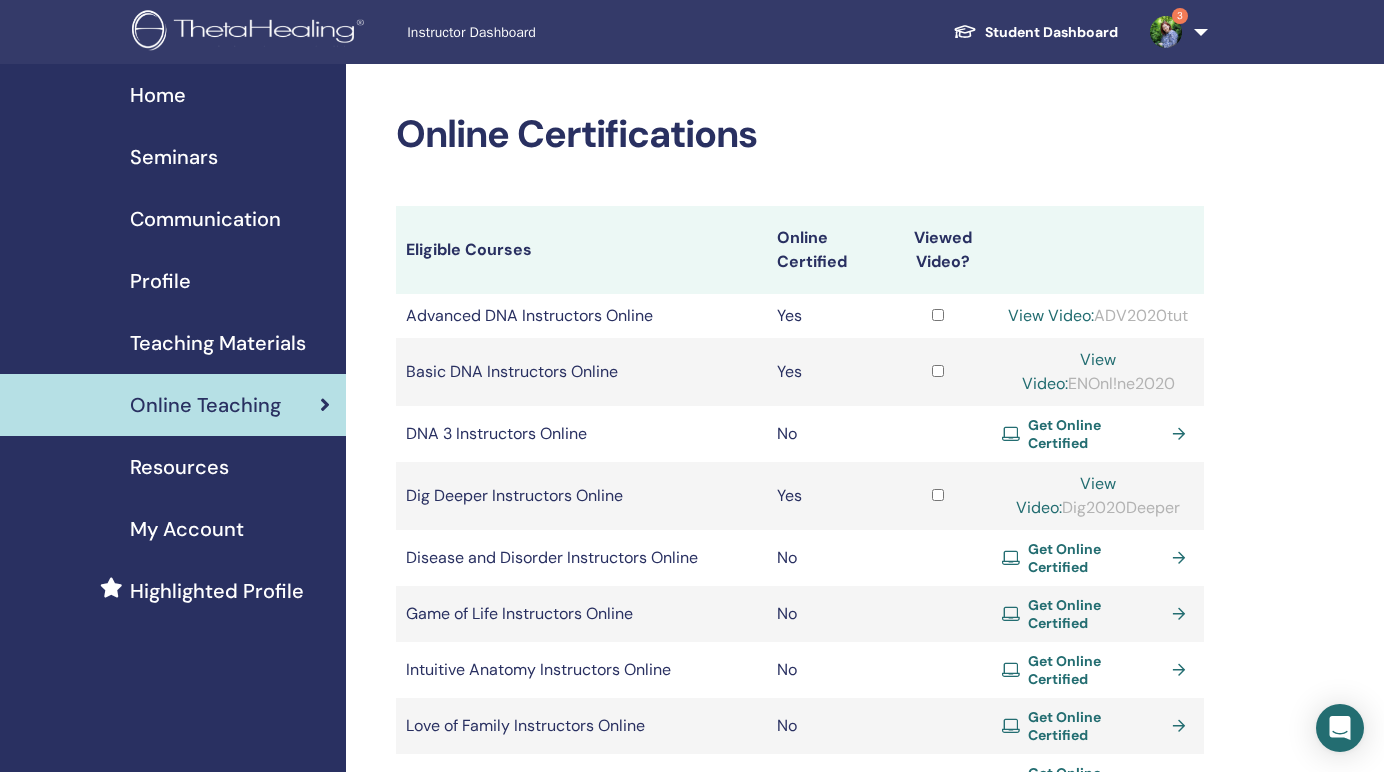 scroll, scrollTop: 0, scrollLeft: 0, axis: both 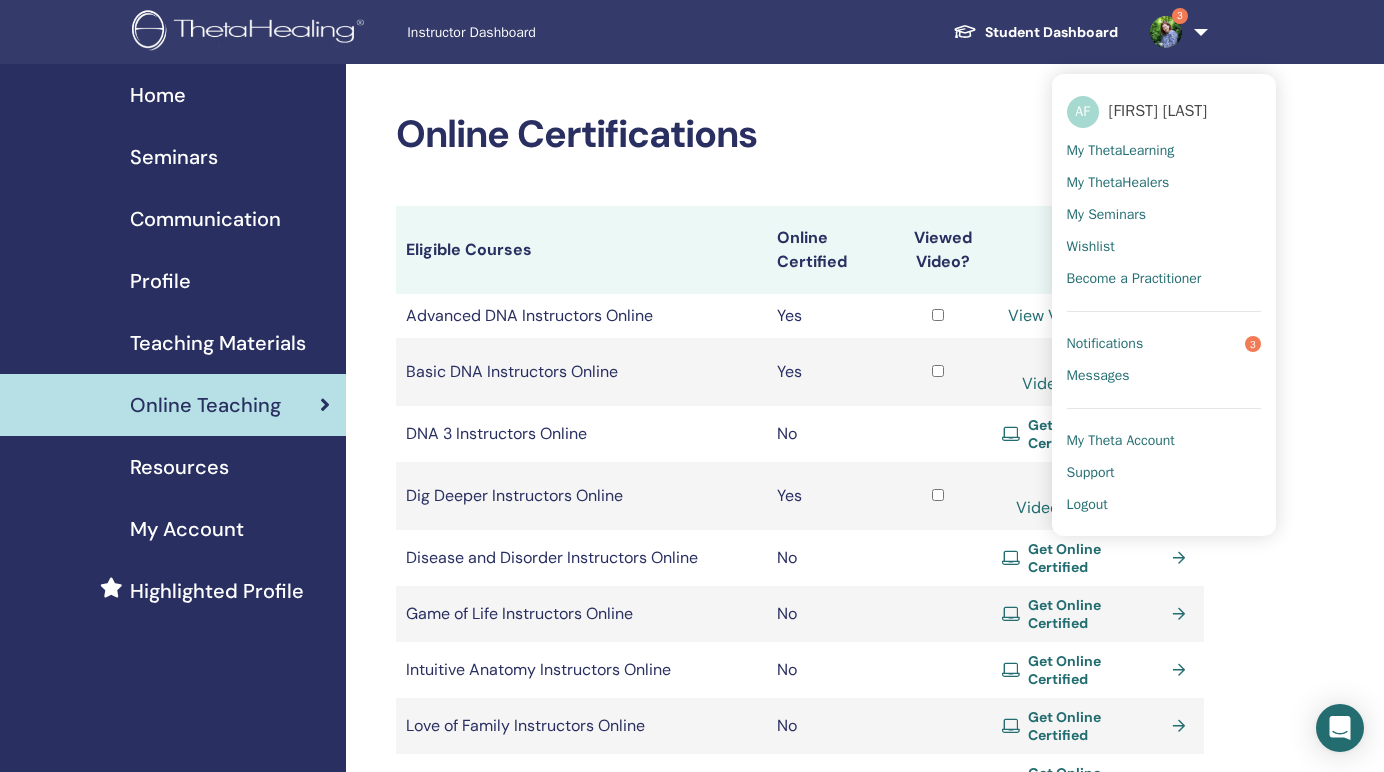 click on "Logout" at bounding box center [1087, 505] 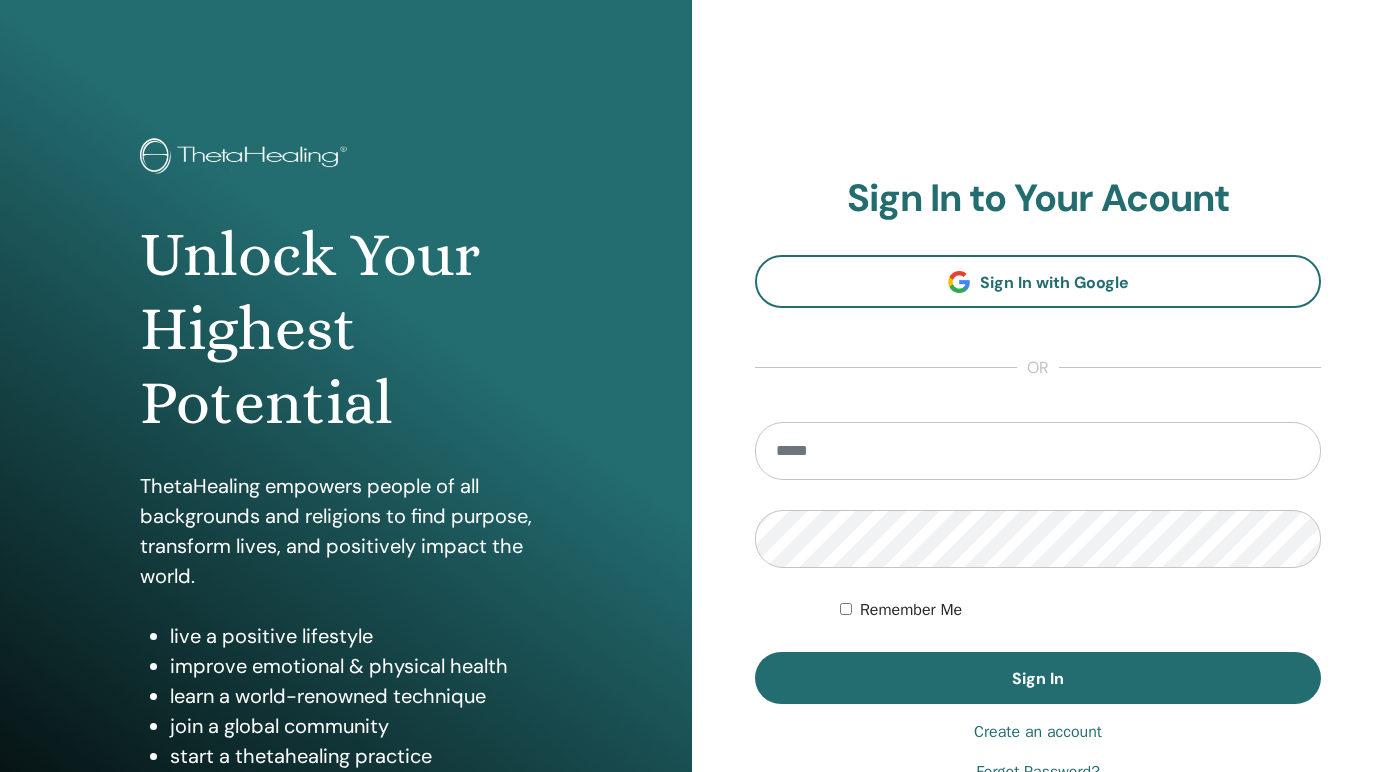 scroll, scrollTop: 0, scrollLeft: 0, axis: both 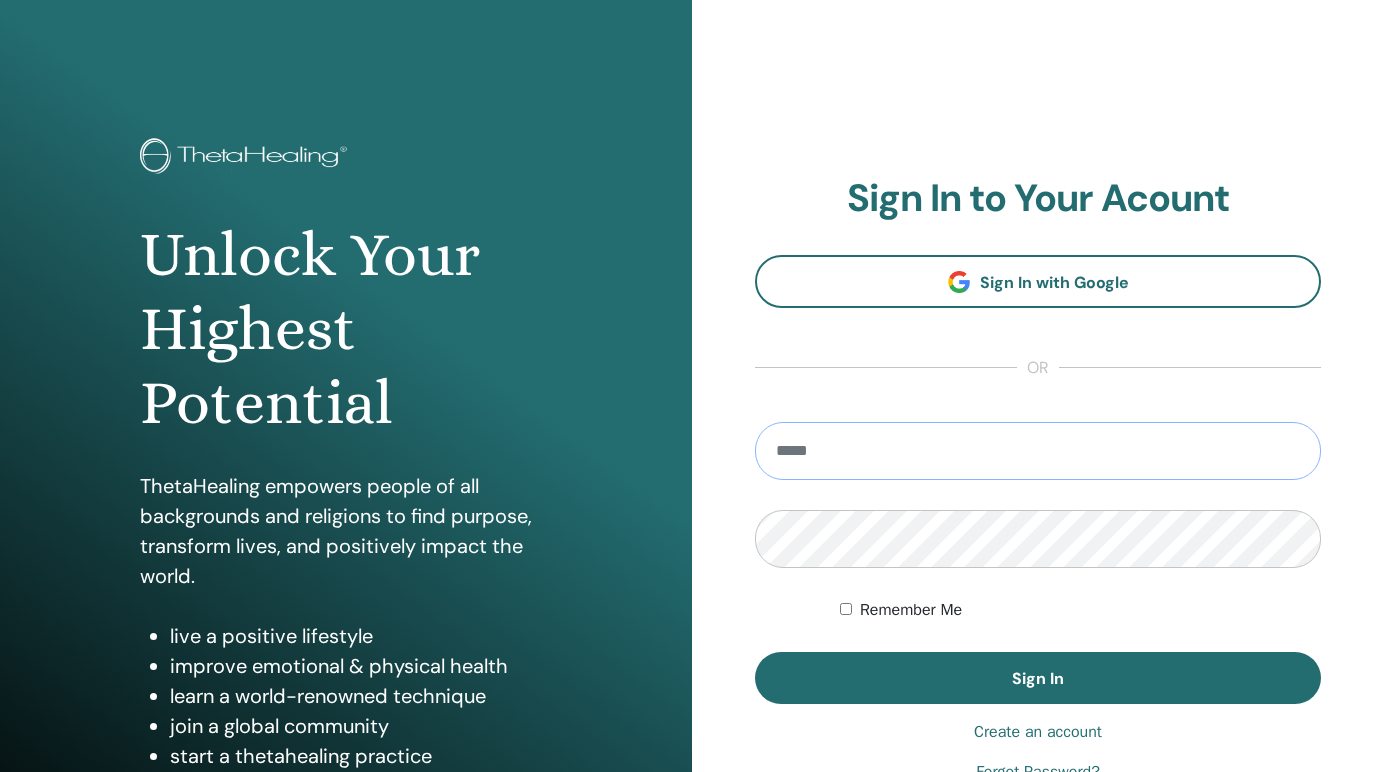 type on "**********" 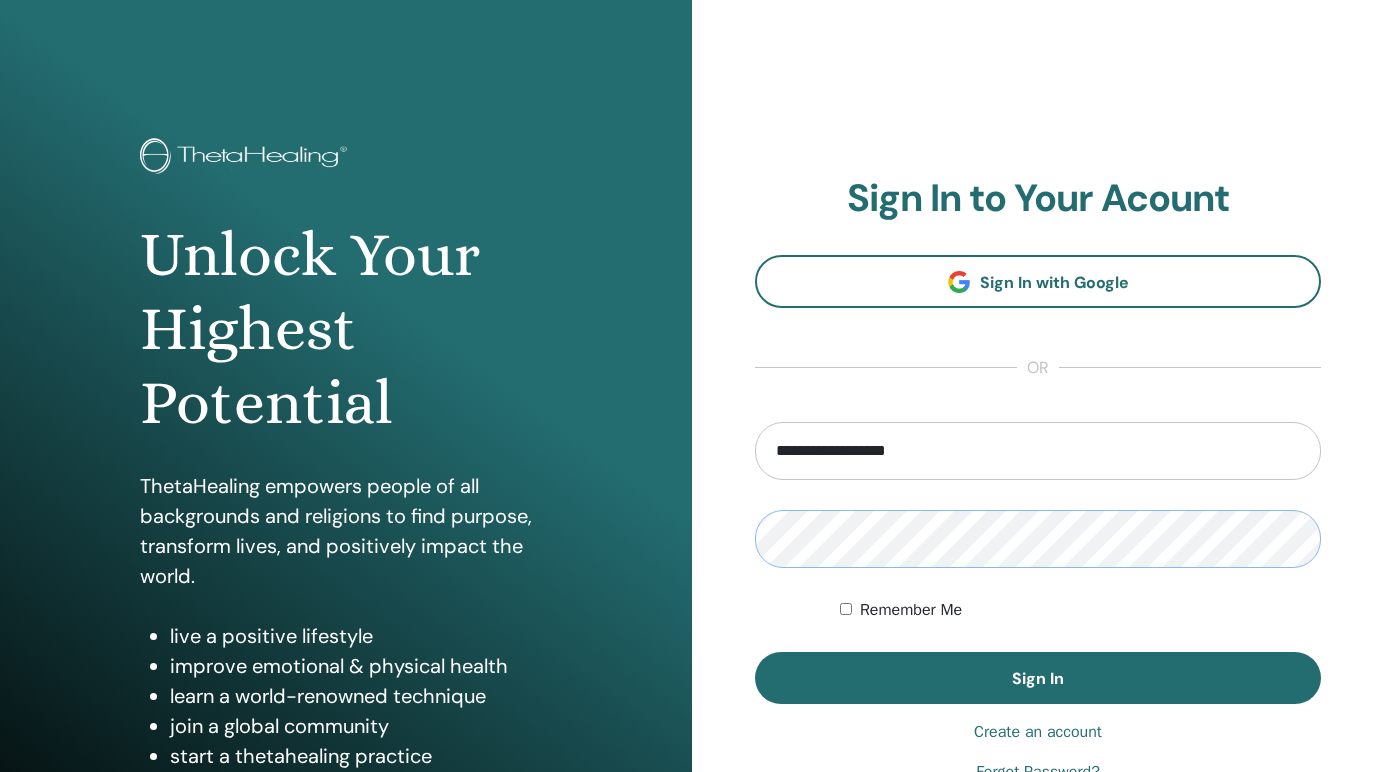 click on "Sign In" at bounding box center [1038, 678] 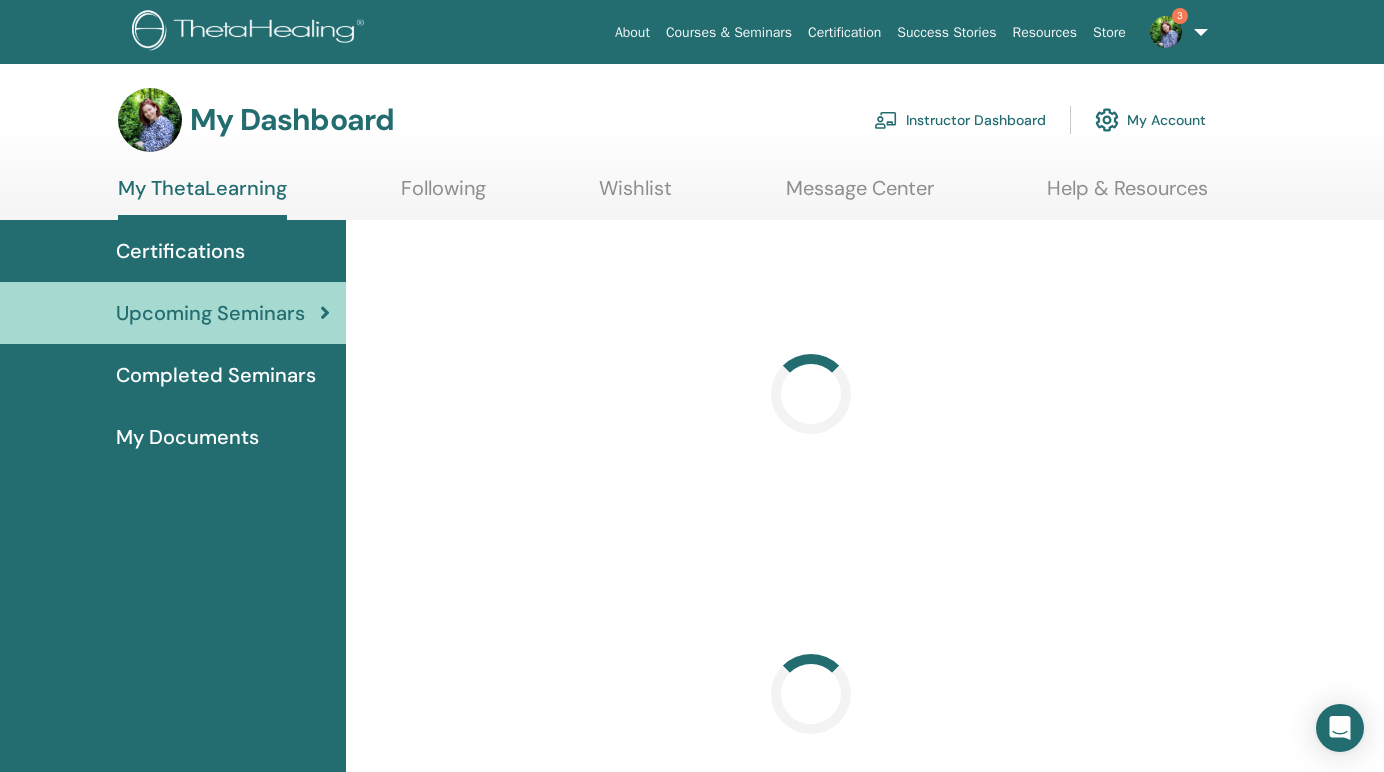 scroll, scrollTop: 0, scrollLeft: 0, axis: both 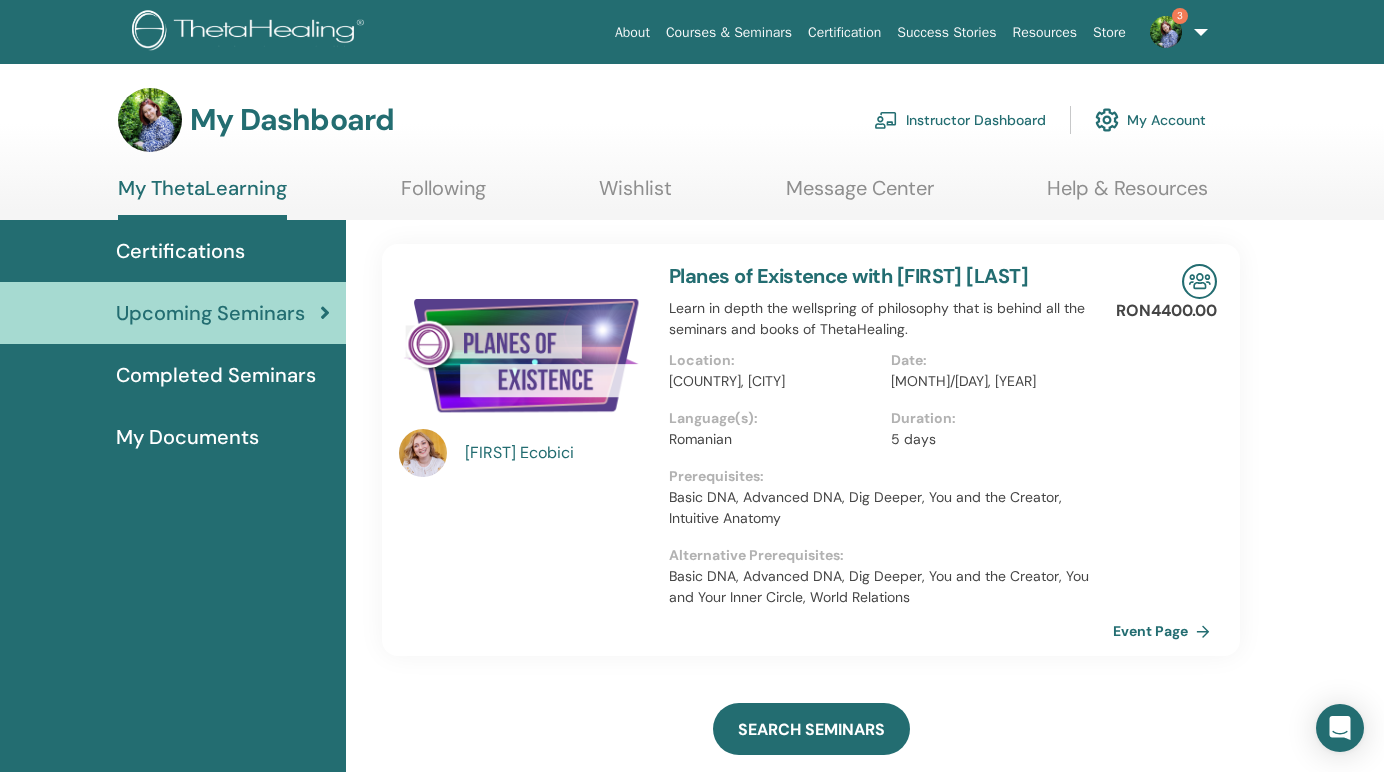 click on "Instructor Dashboard" at bounding box center (960, 120) 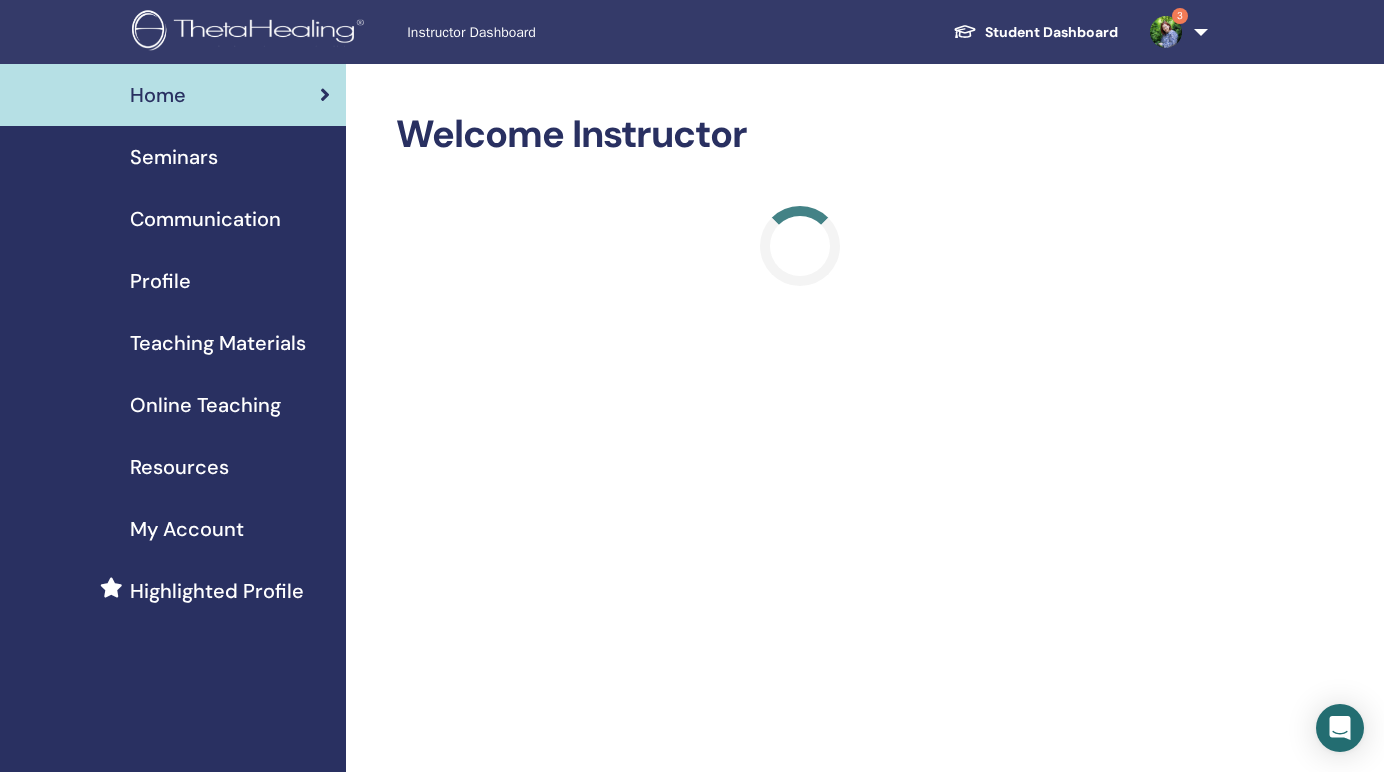 scroll, scrollTop: 0, scrollLeft: 0, axis: both 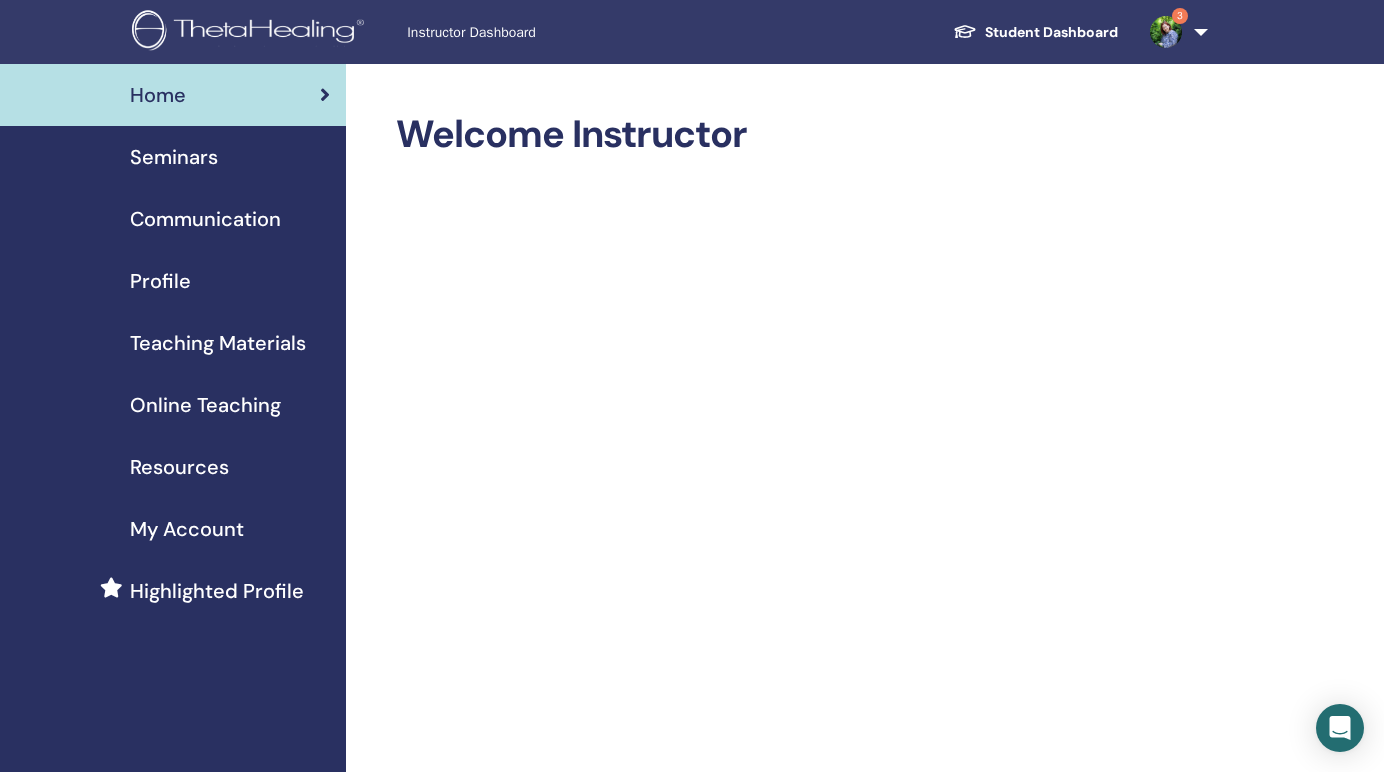 click on "Online Teaching" at bounding box center (205, 405) 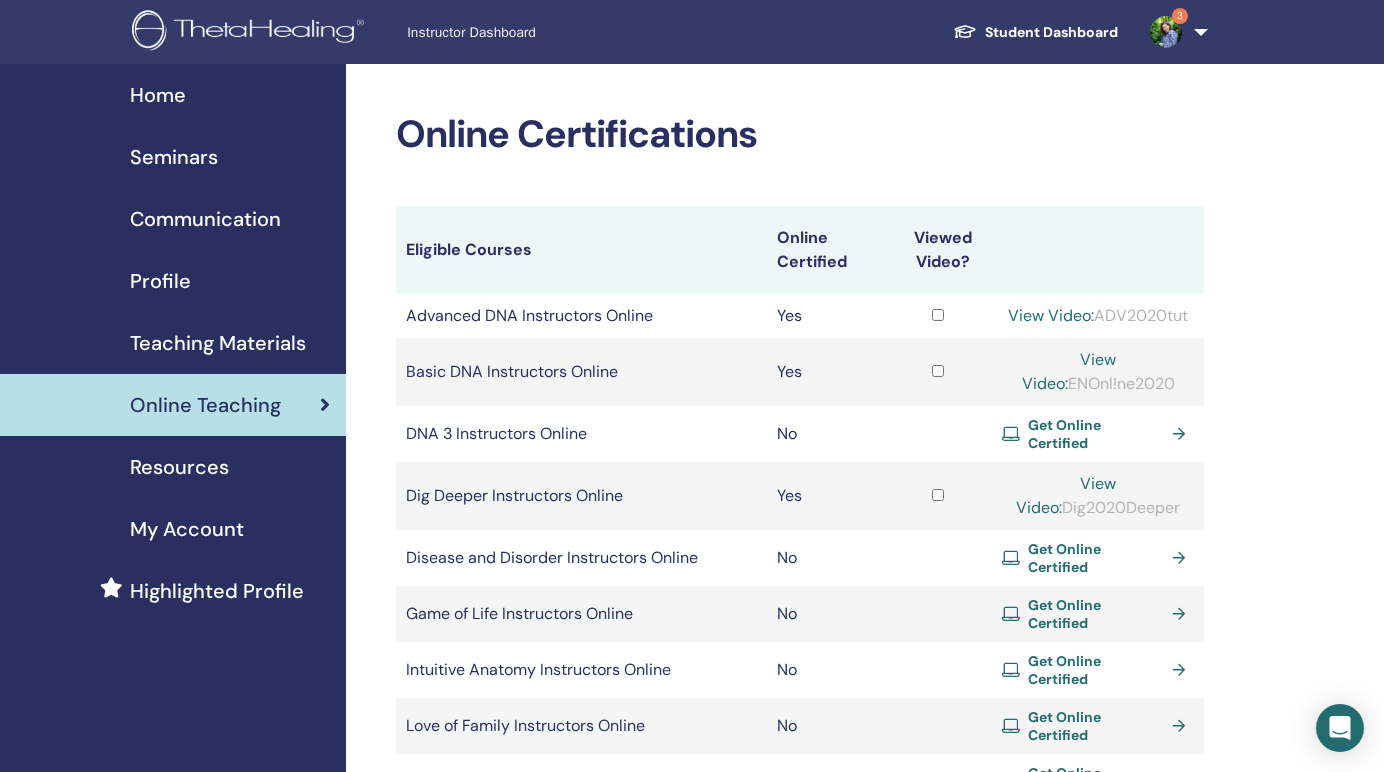 scroll, scrollTop: 0, scrollLeft: 0, axis: both 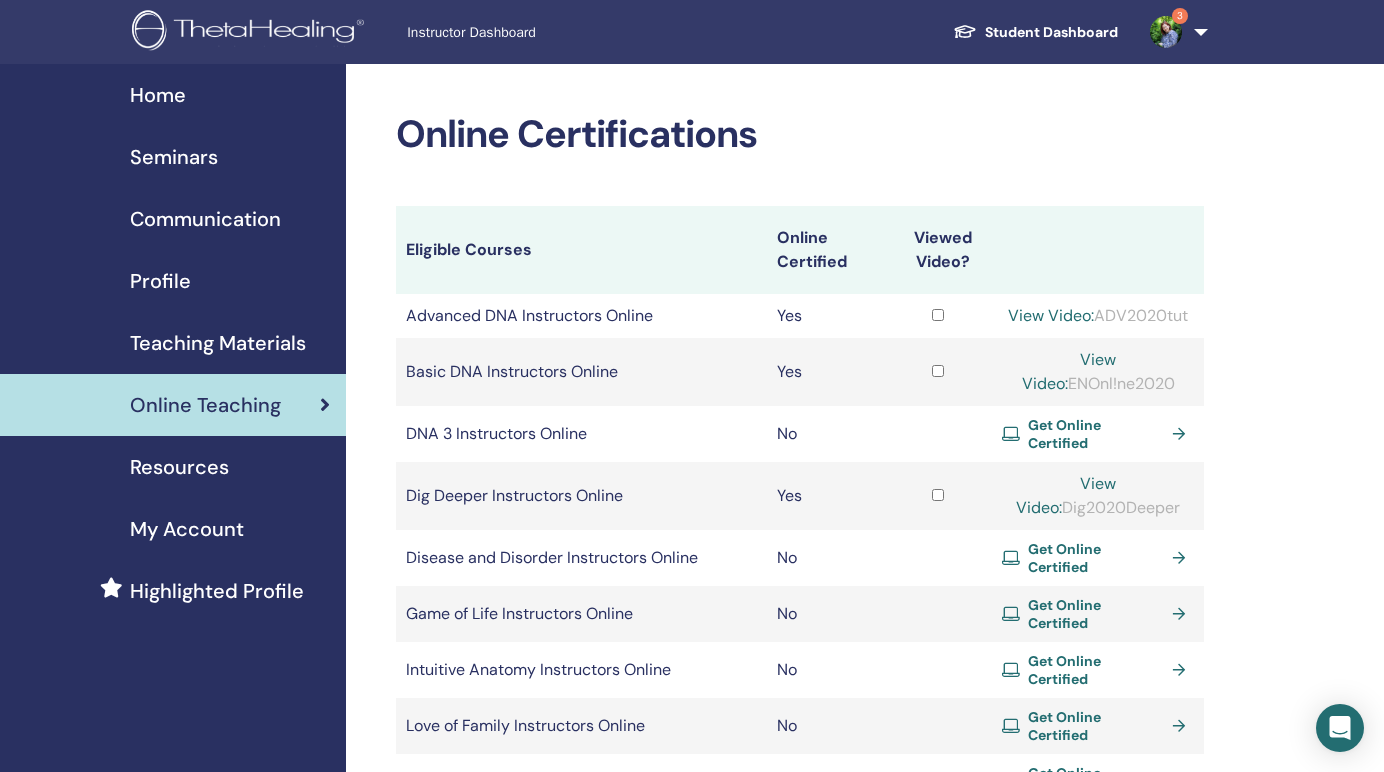 click on "Yes" at bounding box center [826, 496] 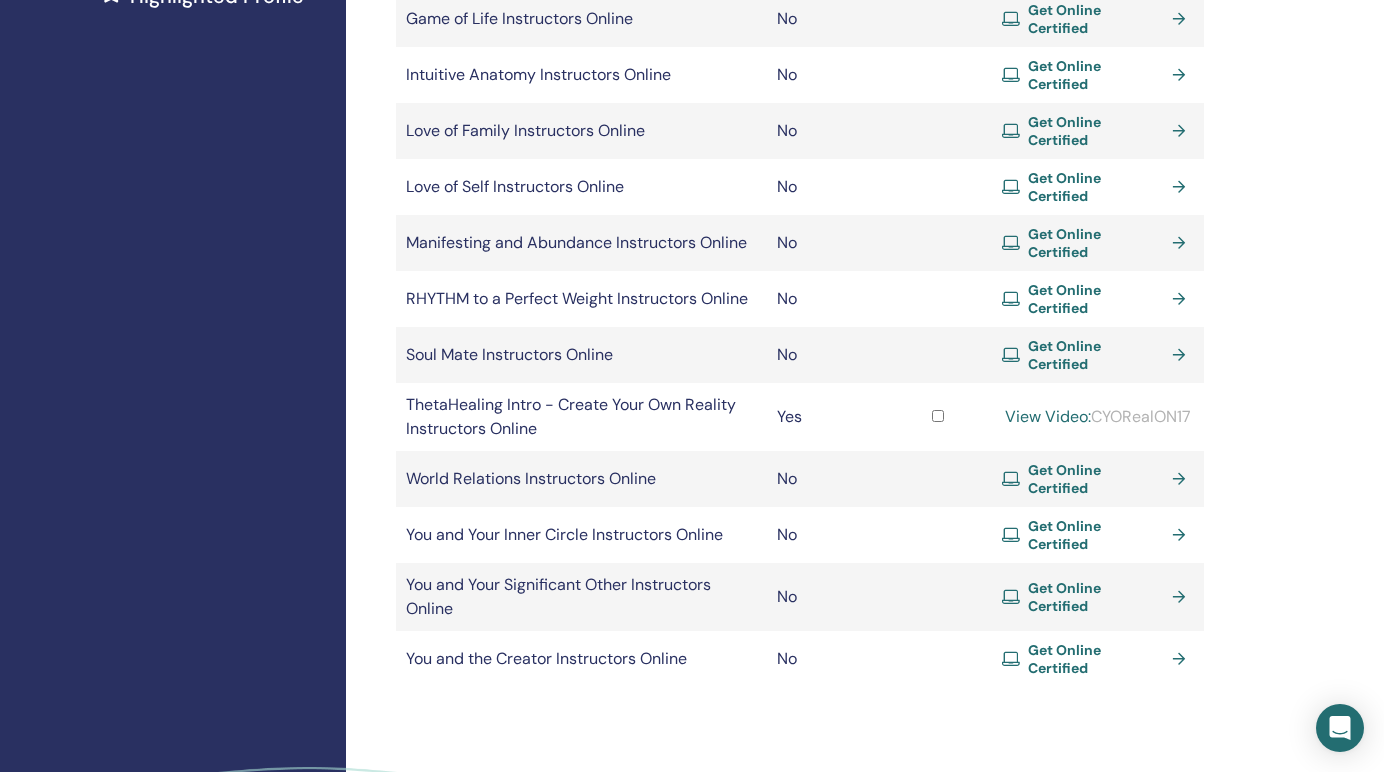 click on "Get Online Certified" at bounding box center (1096, 75) 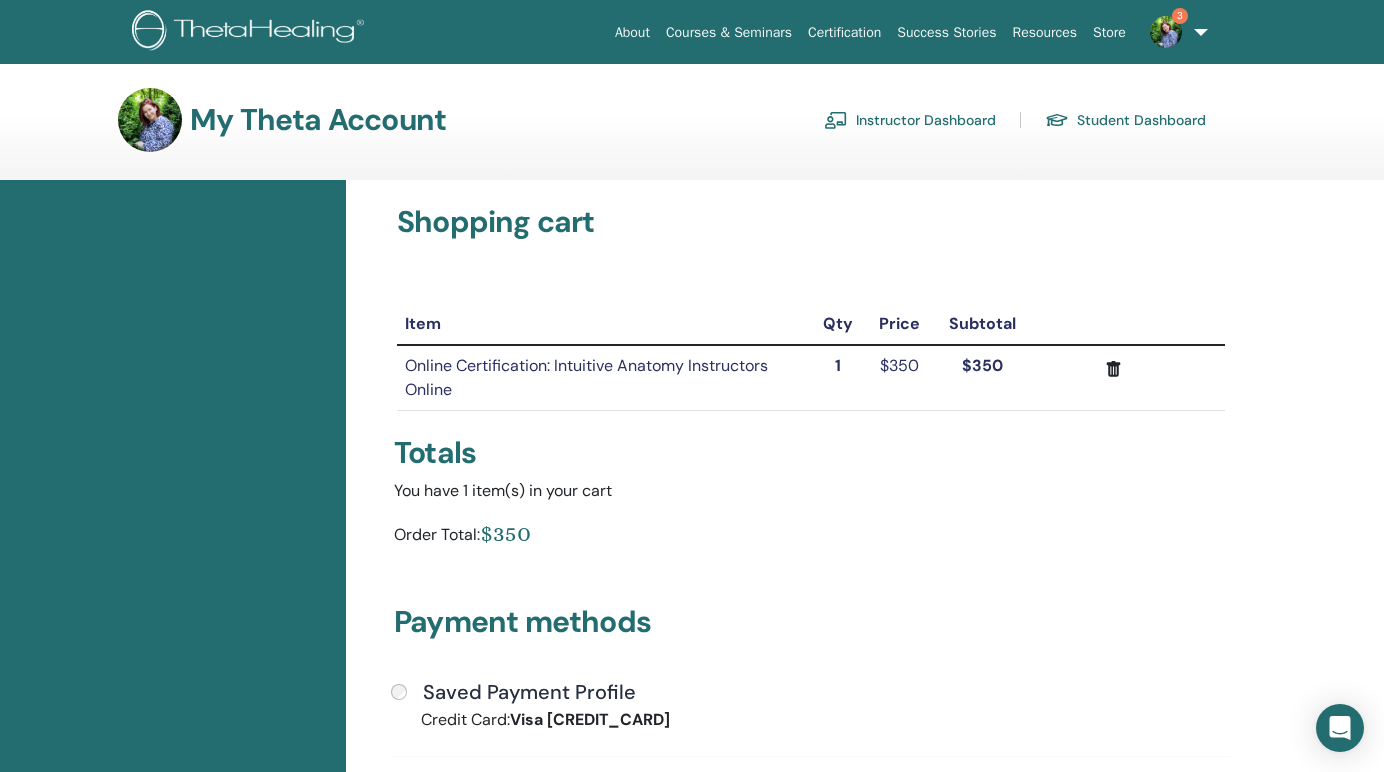scroll, scrollTop: 0, scrollLeft: 0, axis: both 